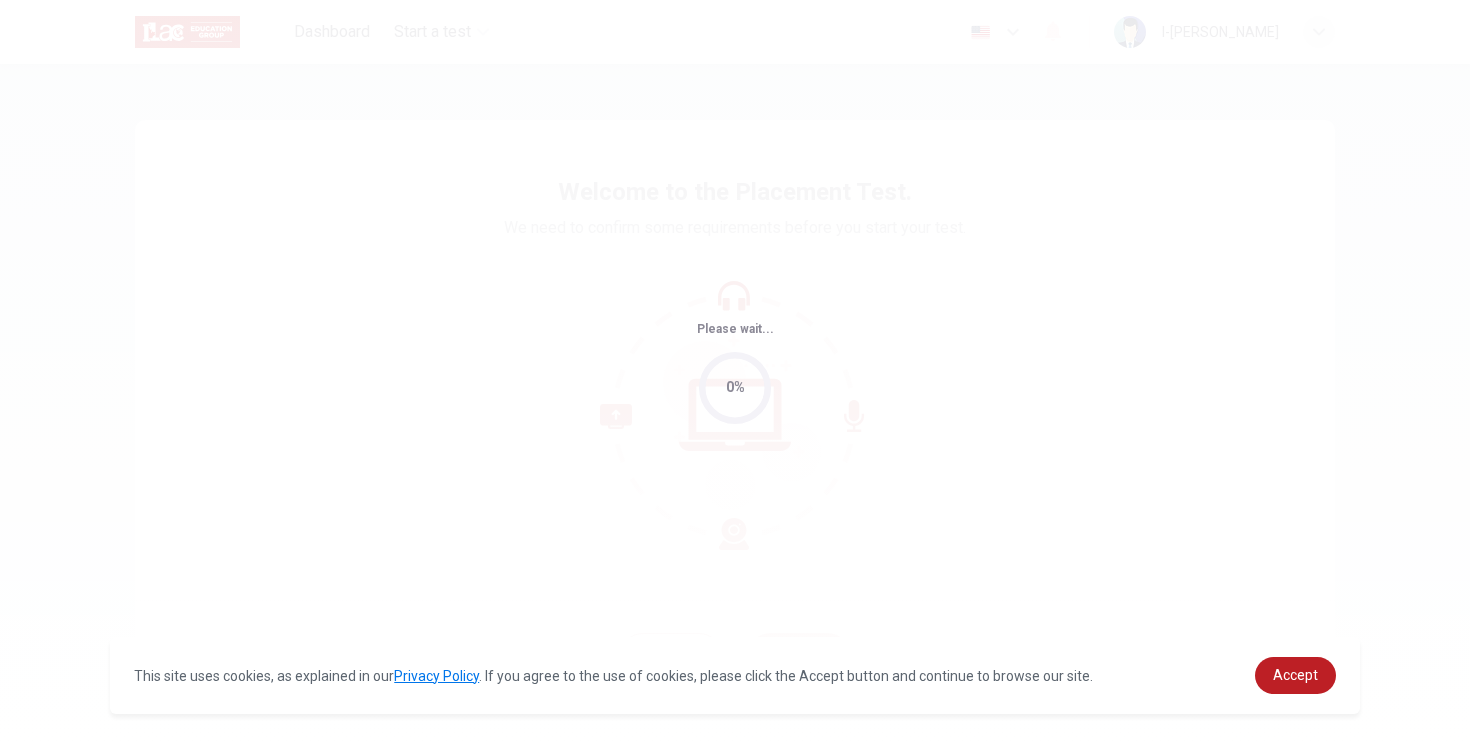 scroll, scrollTop: 0, scrollLeft: 0, axis: both 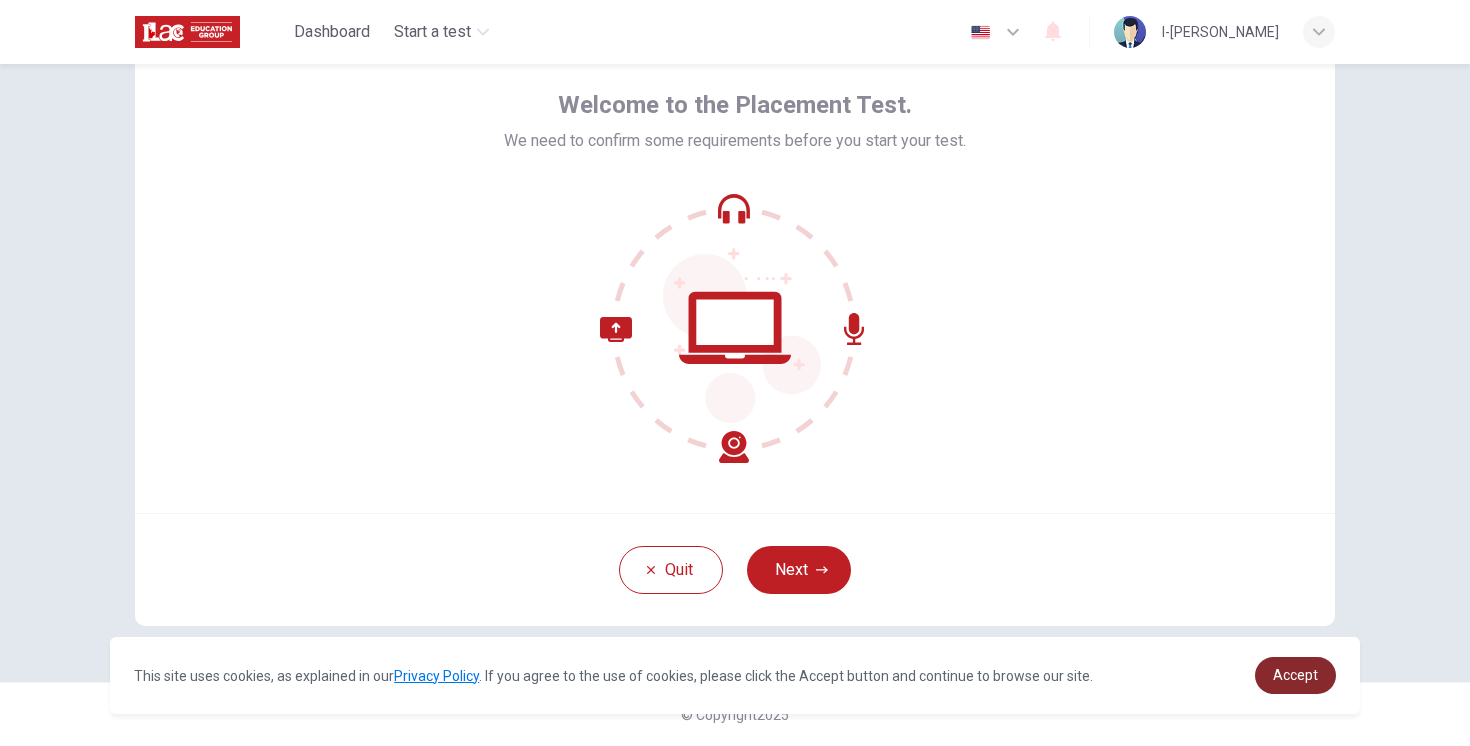 click on "Accept" at bounding box center [1295, 675] 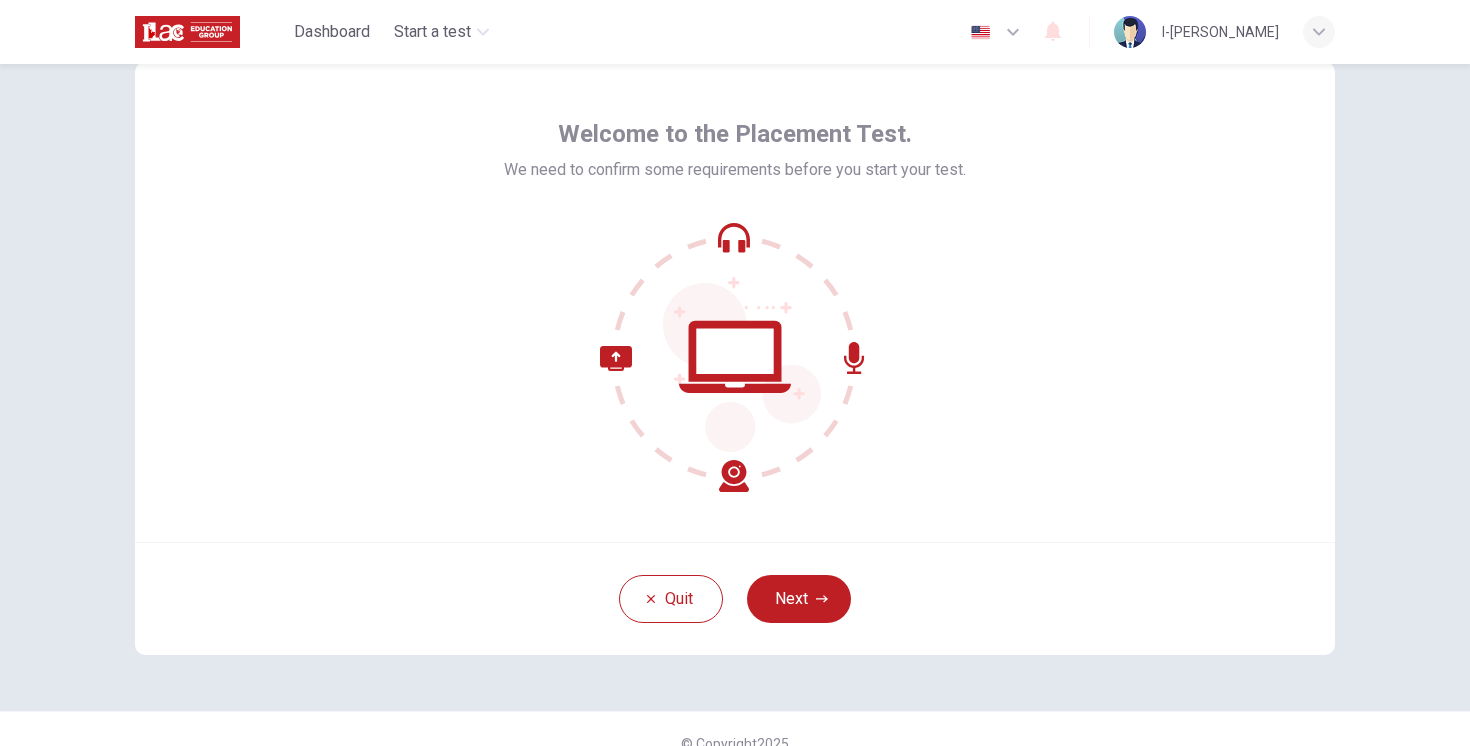 scroll, scrollTop: 54, scrollLeft: 0, axis: vertical 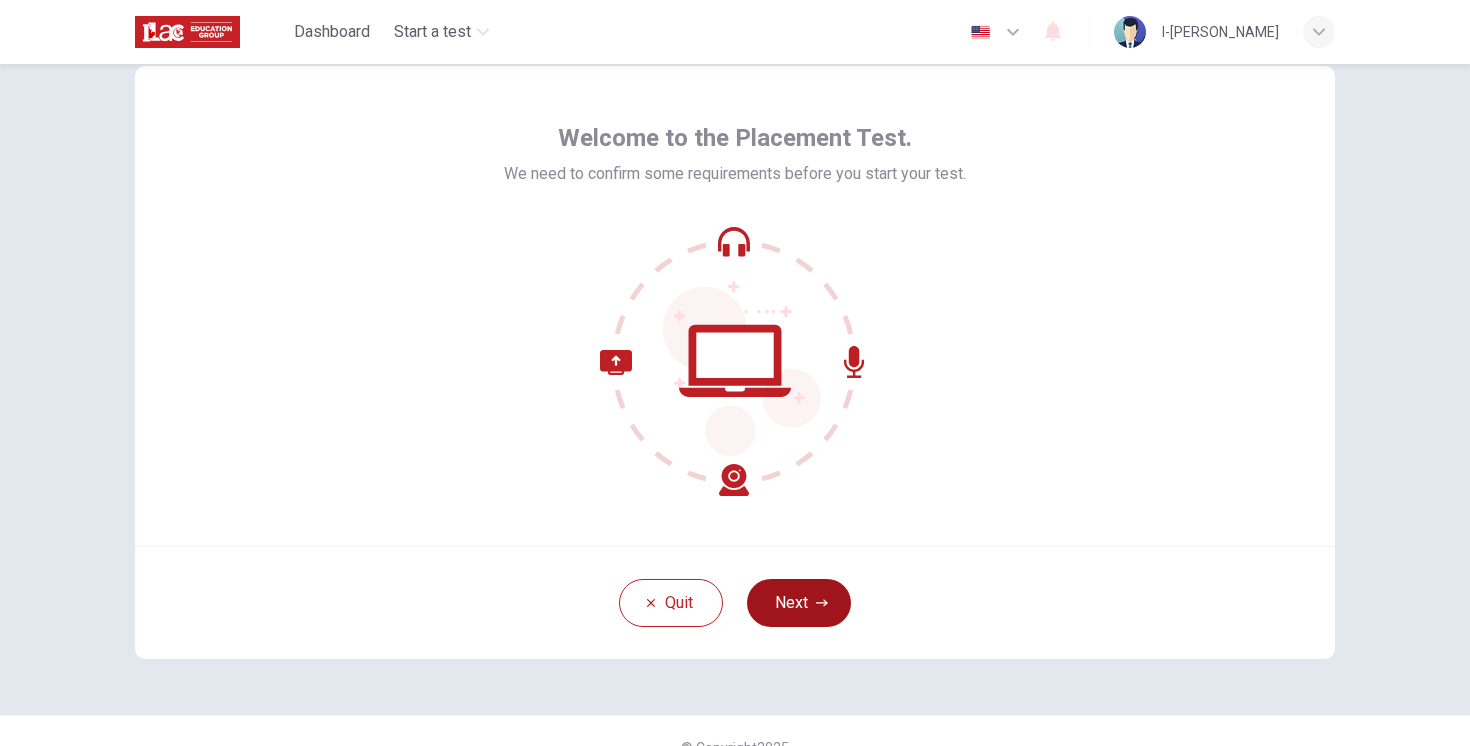 click on "Next" at bounding box center (799, 603) 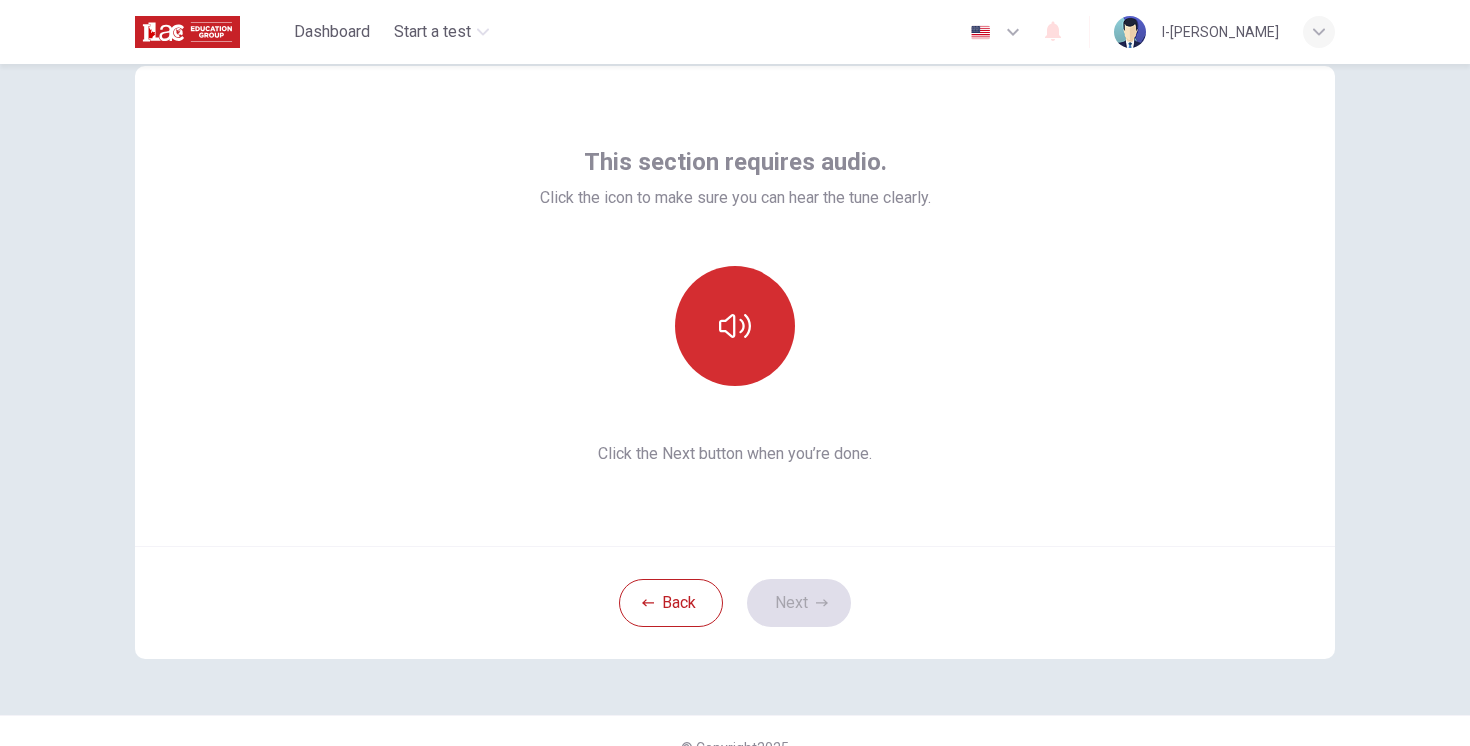 click 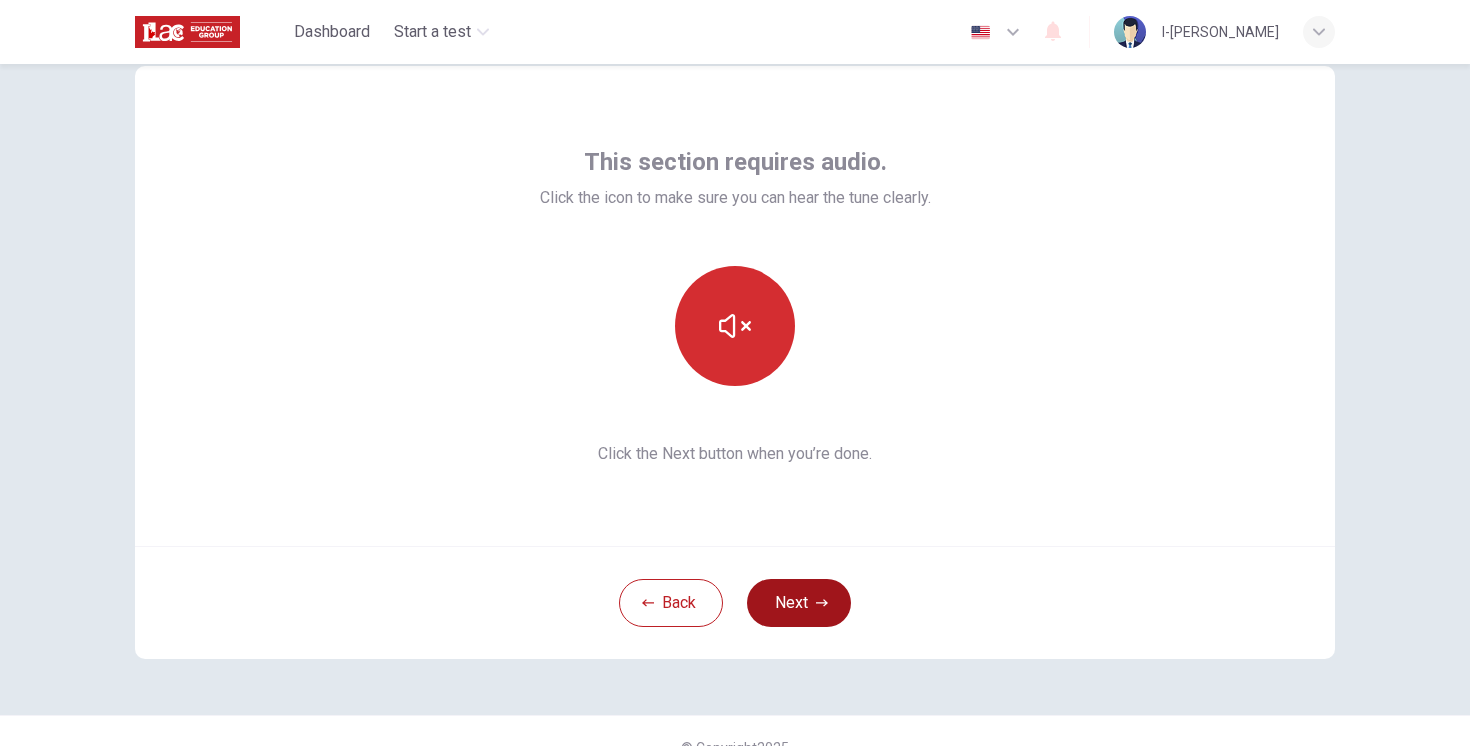 click on "Next" at bounding box center [799, 603] 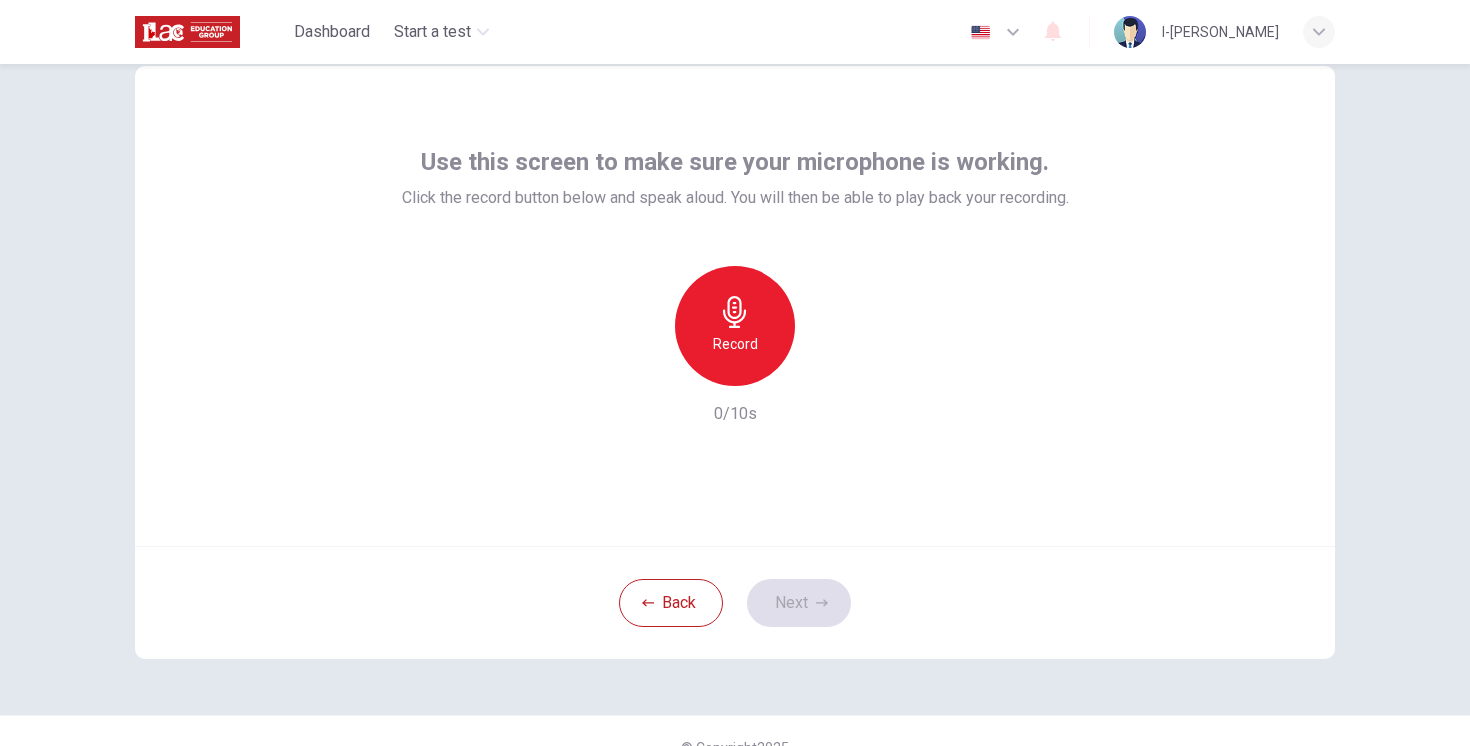 click on "Record" at bounding box center (735, 326) 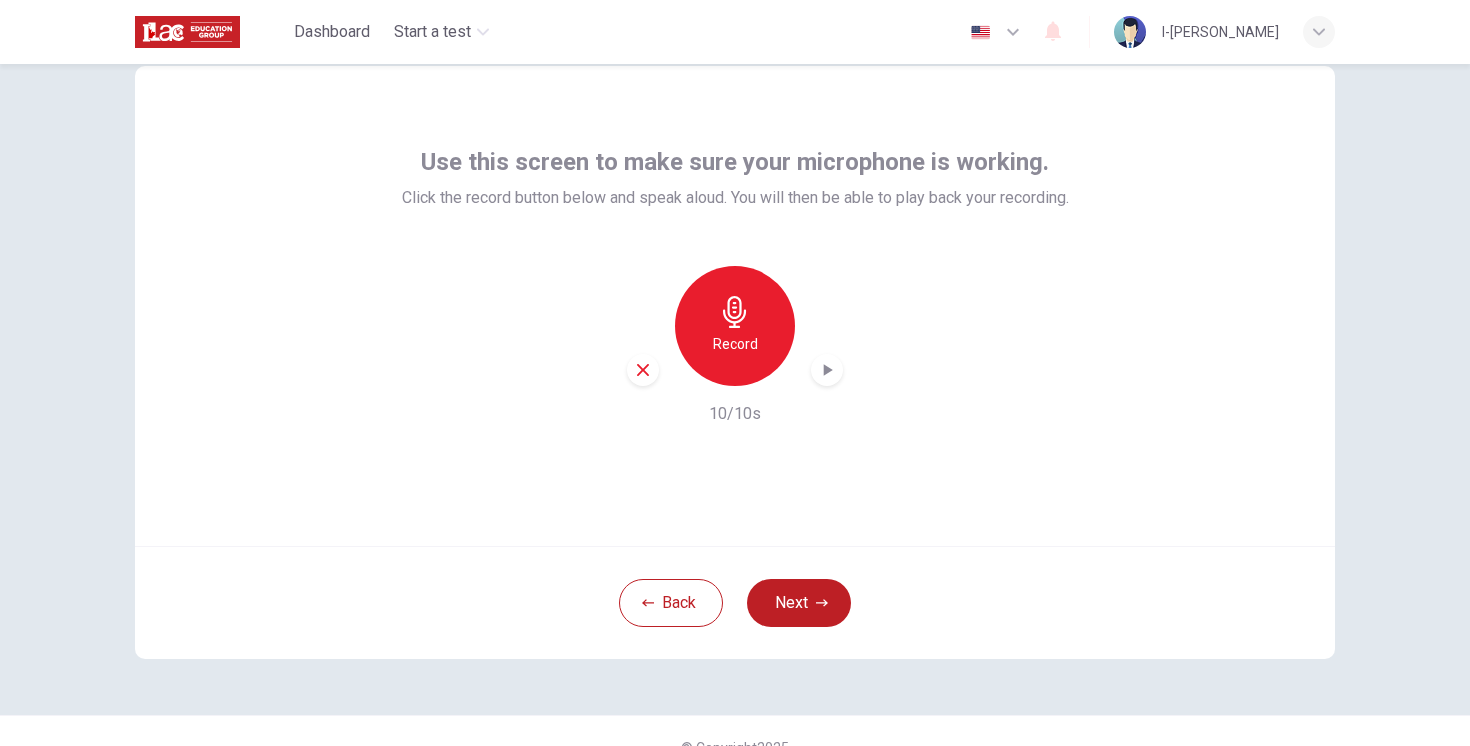 click 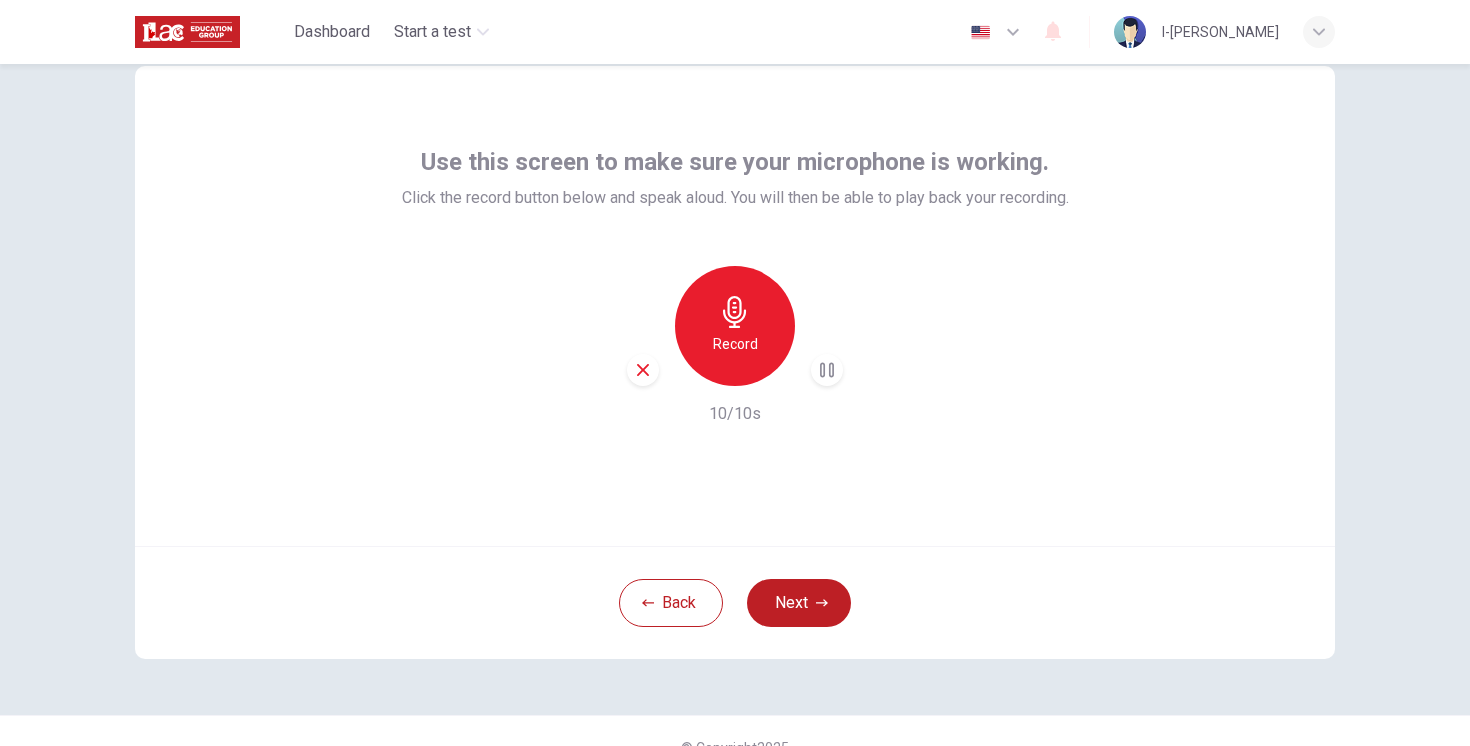 click 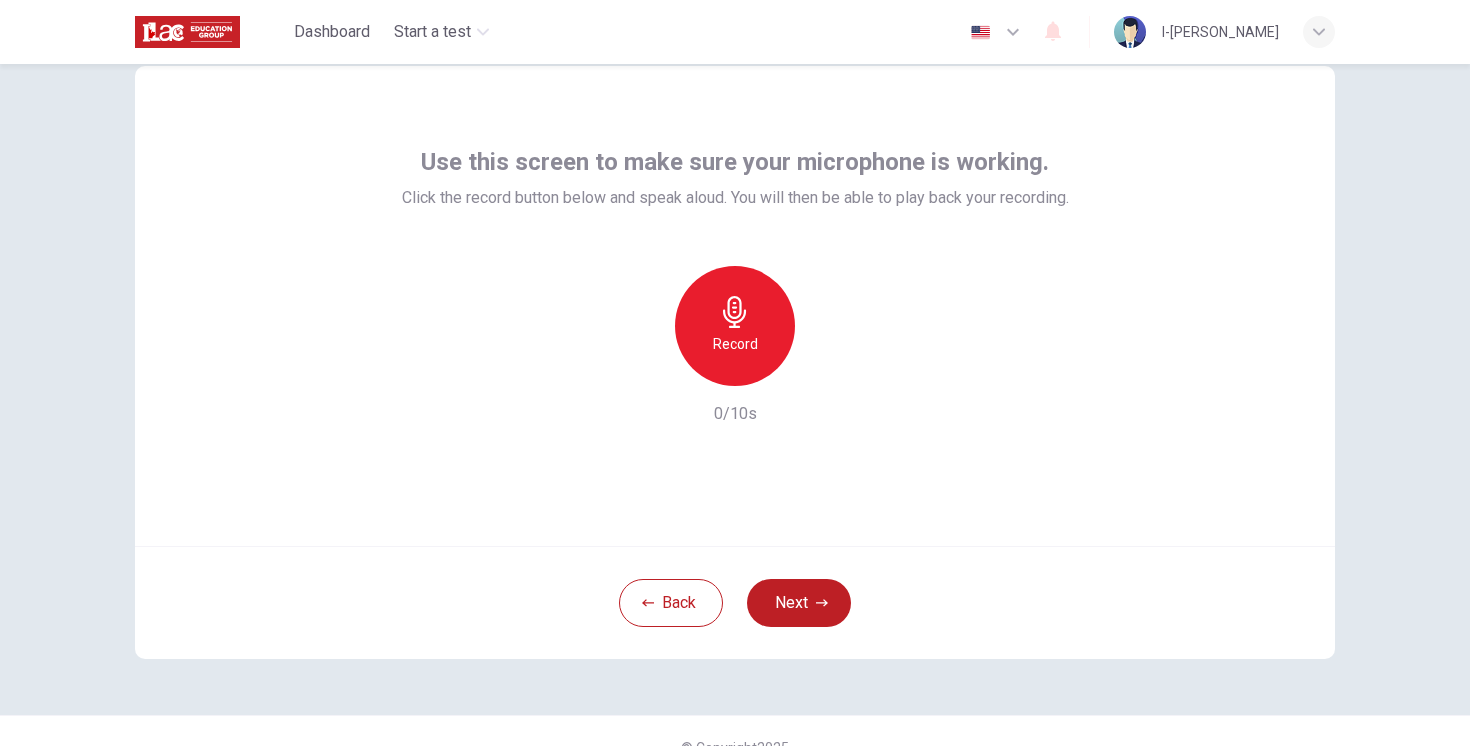 click on "Record" at bounding box center (735, 344) 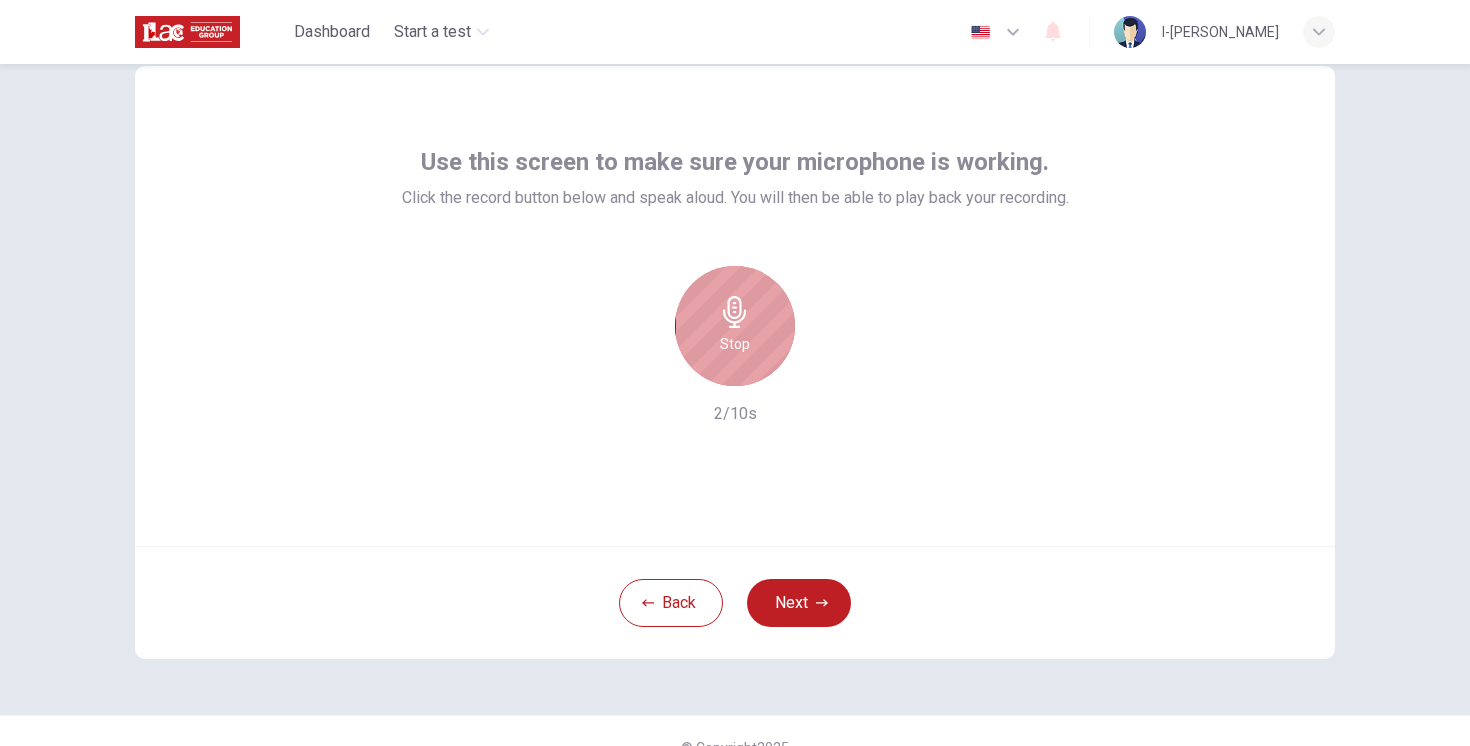 click on "Stop" at bounding box center [735, 326] 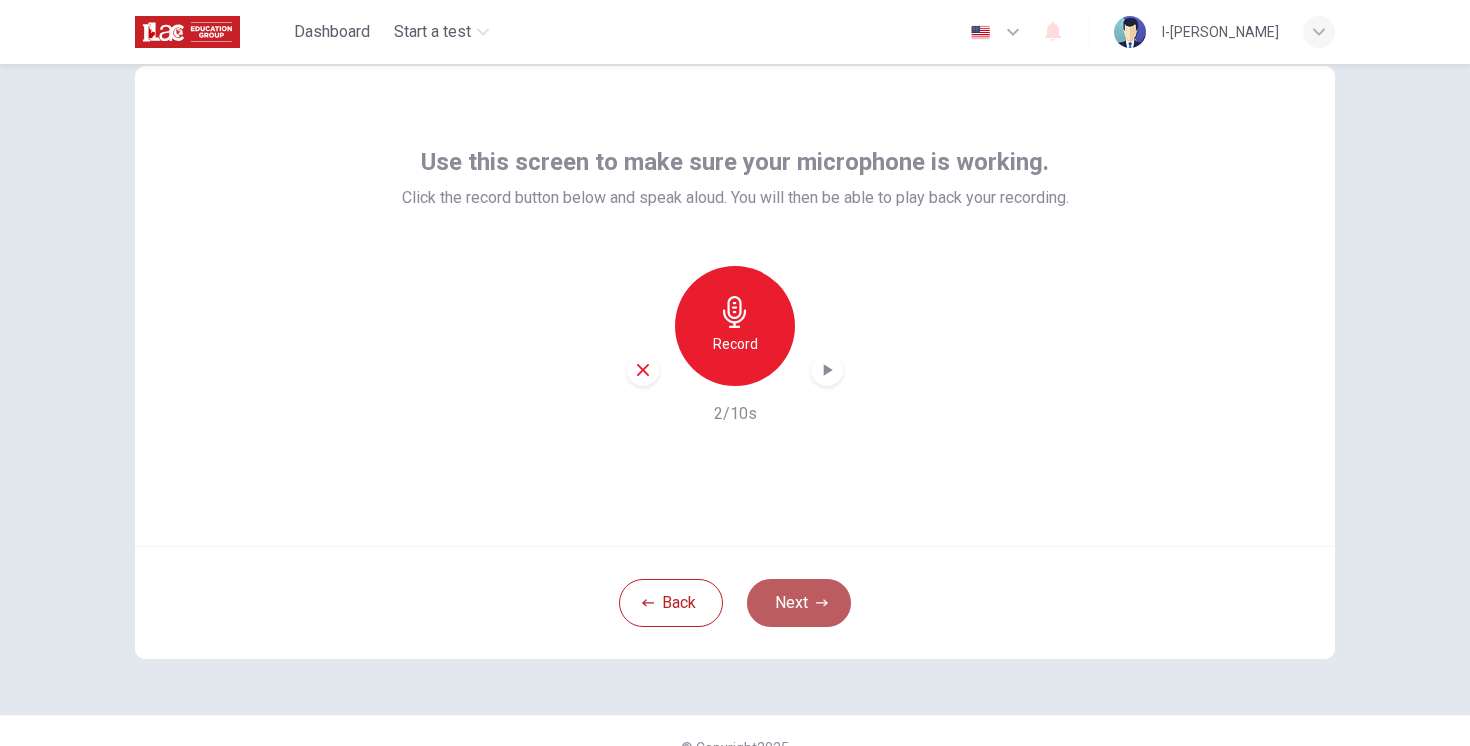 click on "Next" at bounding box center [799, 603] 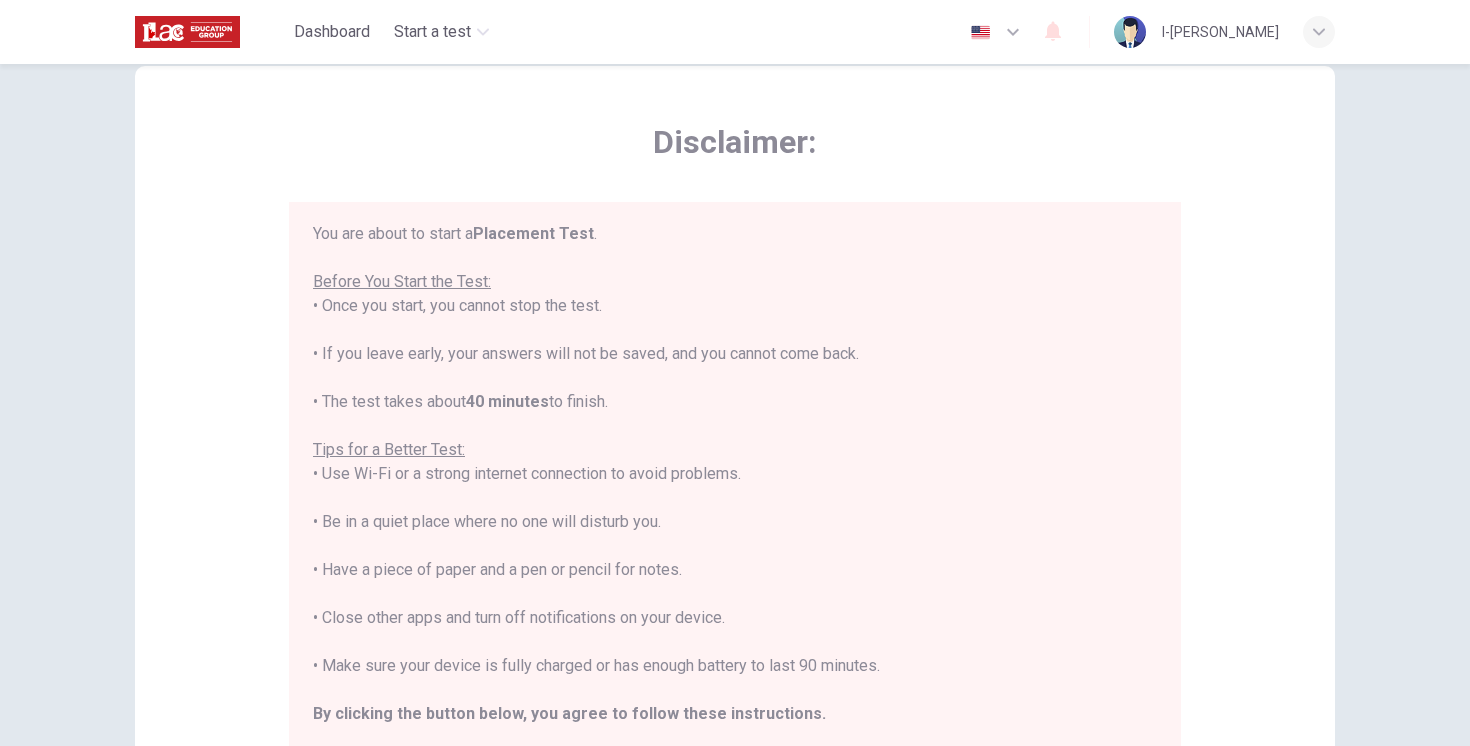 scroll, scrollTop: 23, scrollLeft: 0, axis: vertical 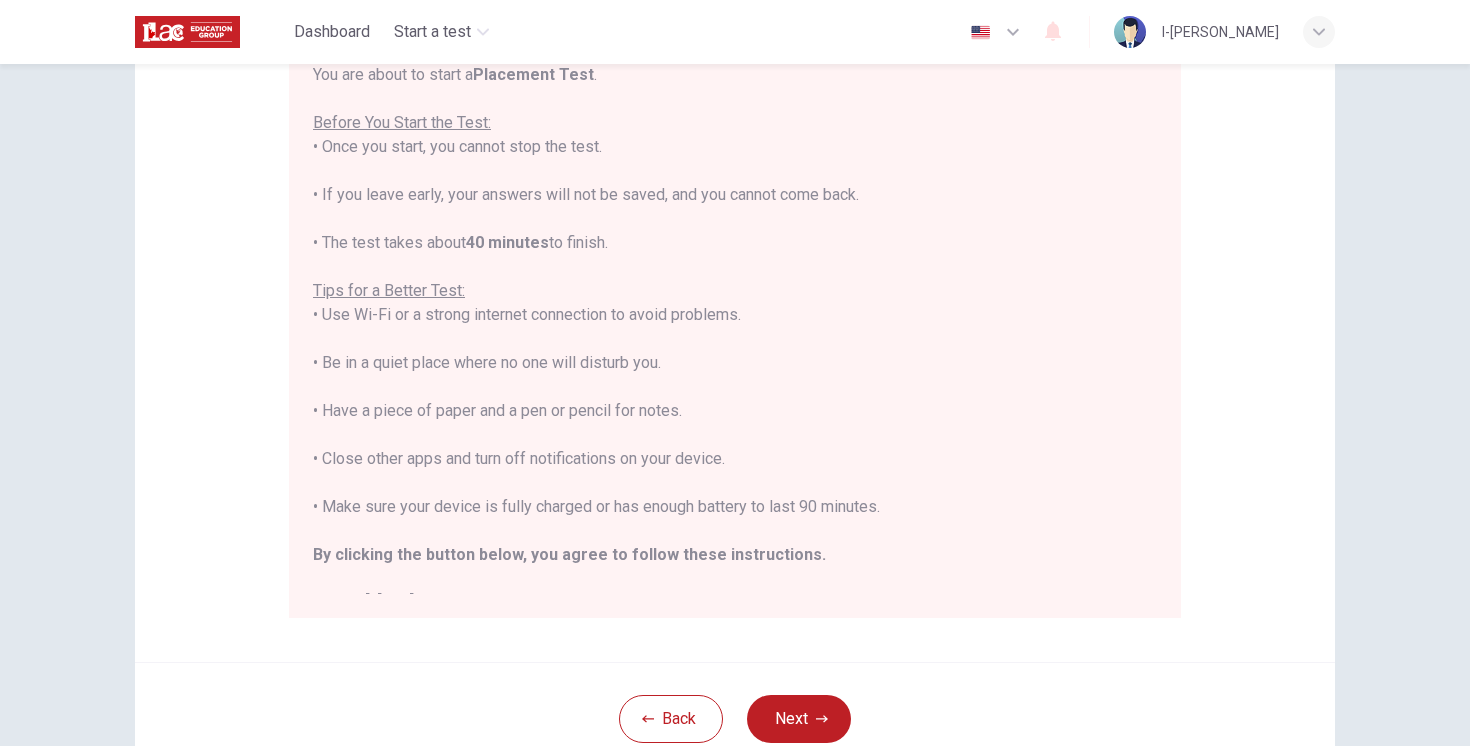 click on "You are about to start a  Placement Test .
Before You Start the Test:
• Once you start, you cannot stop the test.
• If you leave early, your answers will not be saved, and you cannot come back.
• The test takes about  40 minutes  to finish.
Tips for a Better Test:
• Use Wi-Fi or a strong internet connection to avoid problems.
• Be in a quiet place where no one will disturb you.
• Have a piece of paper and a pen or pencil for notes.
• Close other apps and turn off notifications on your device.
• Make sure your device is fully charged or has enough battery to last 90 minutes.
By clicking the button below, you agree to follow these instructions.
Good luck!" at bounding box center [735, 339] 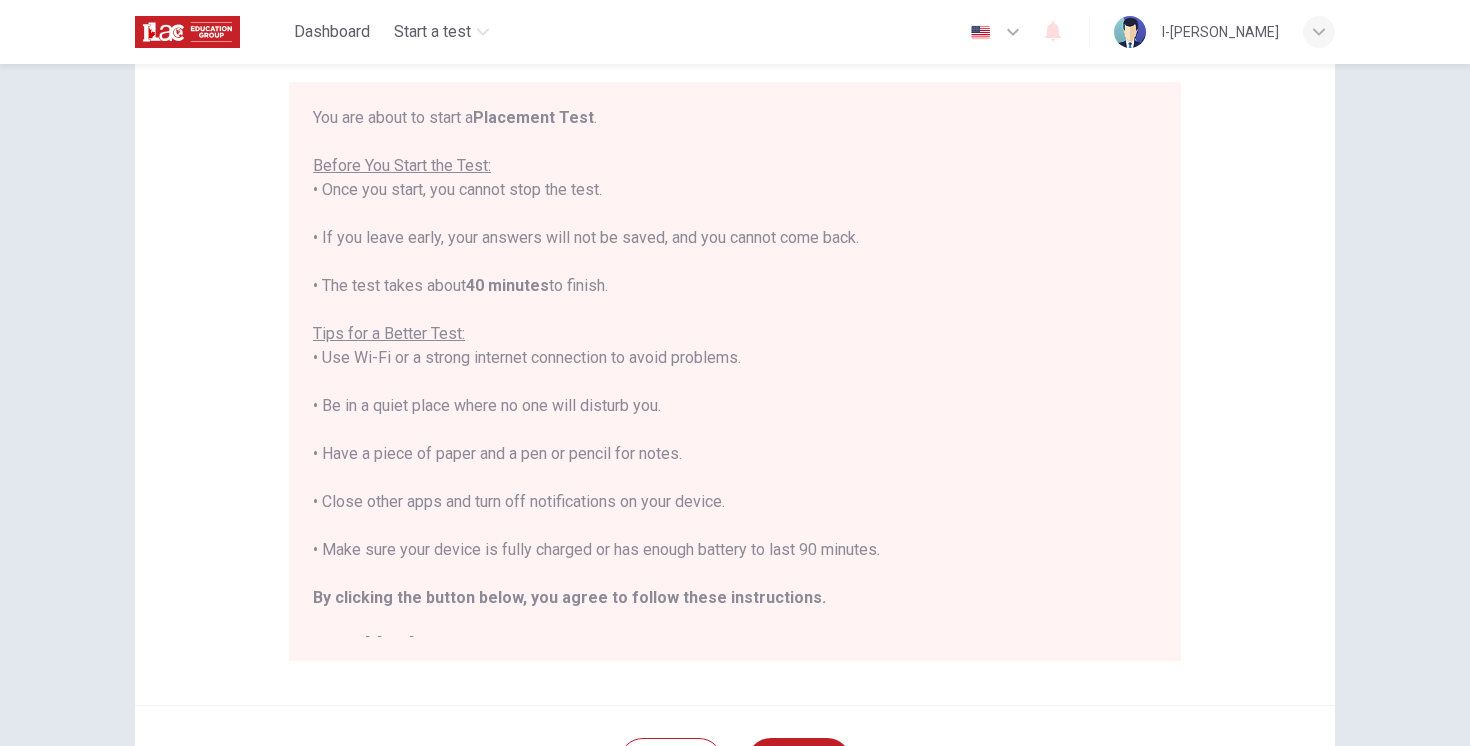scroll, scrollTop: 330, scrollLeft: 0, axis: vertical 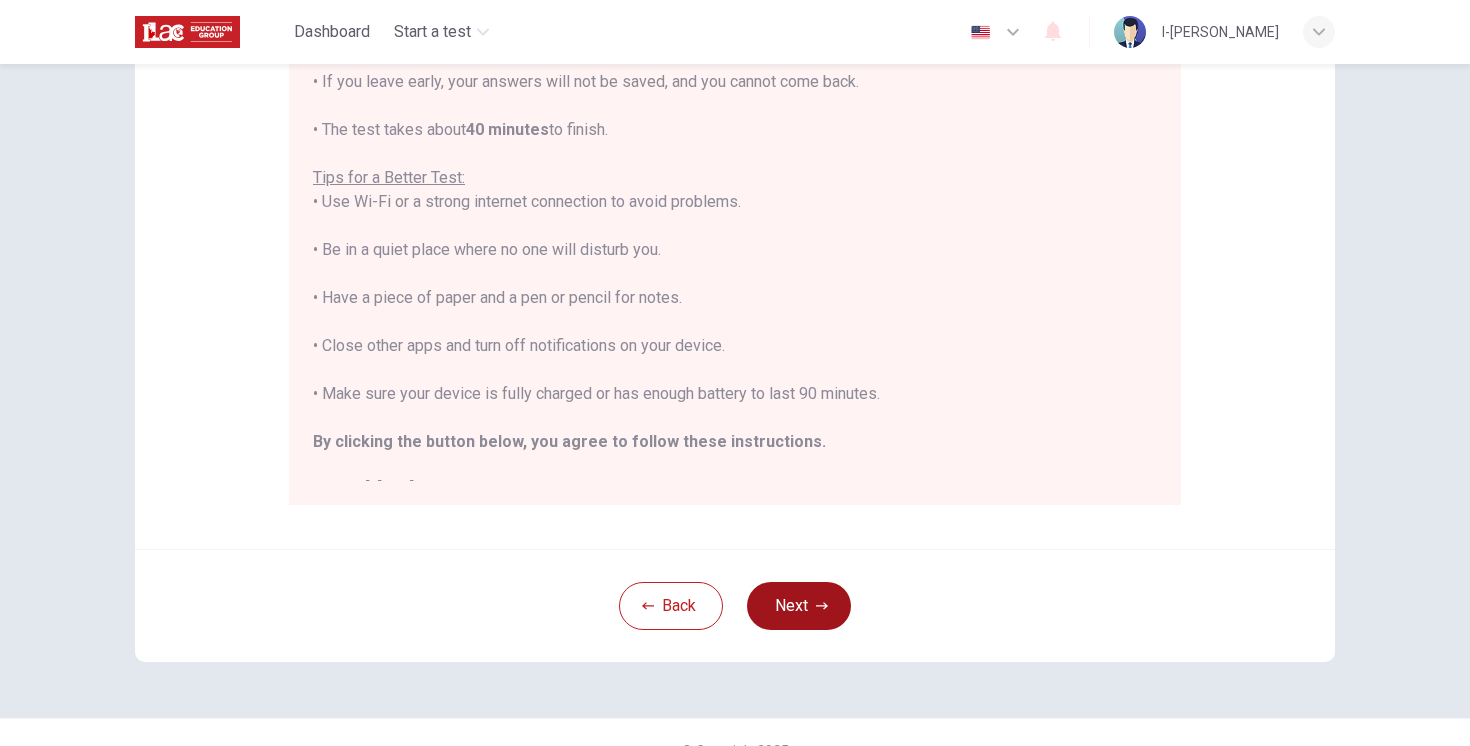 click on "Next" at bounding box center [799, 606] 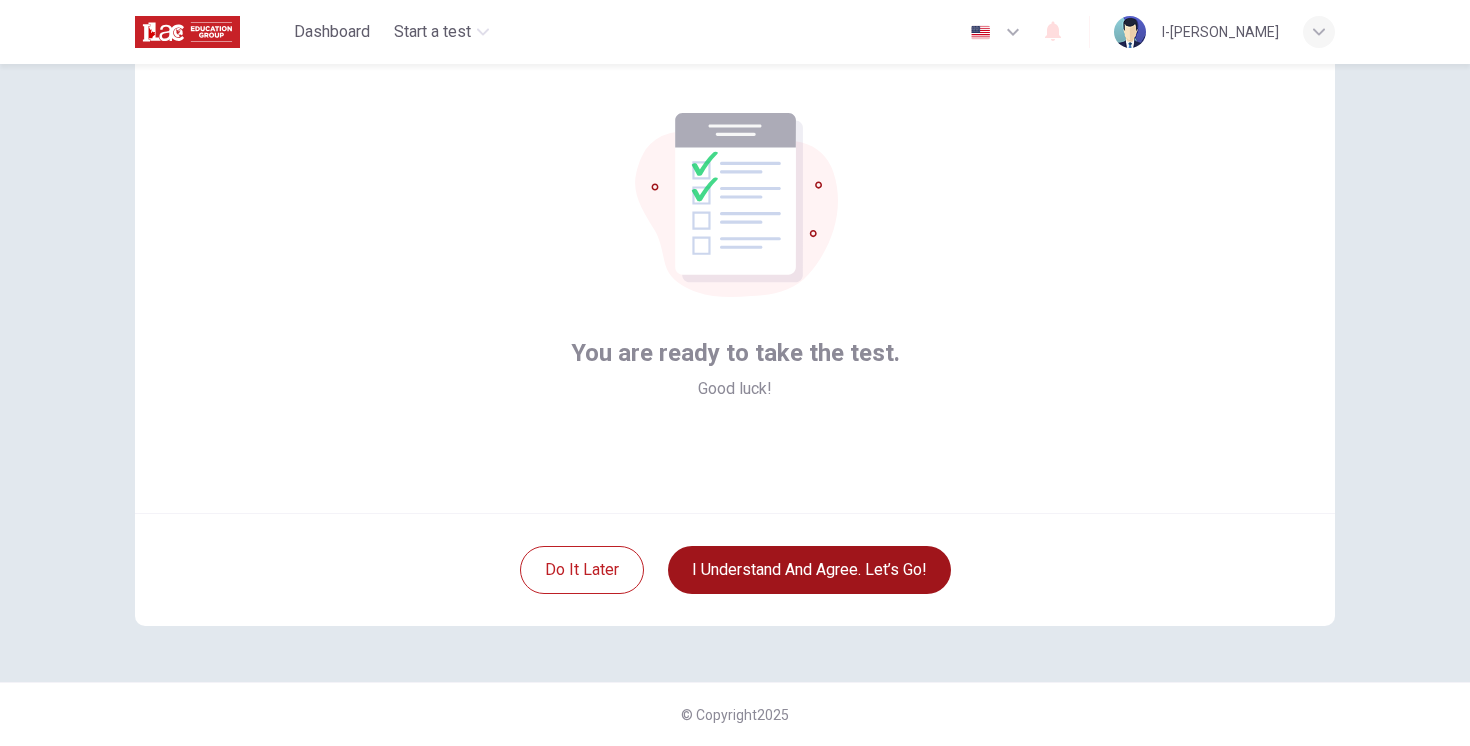 scroll, scrollTop: 87, scrollLeft: 0, axis: vertical 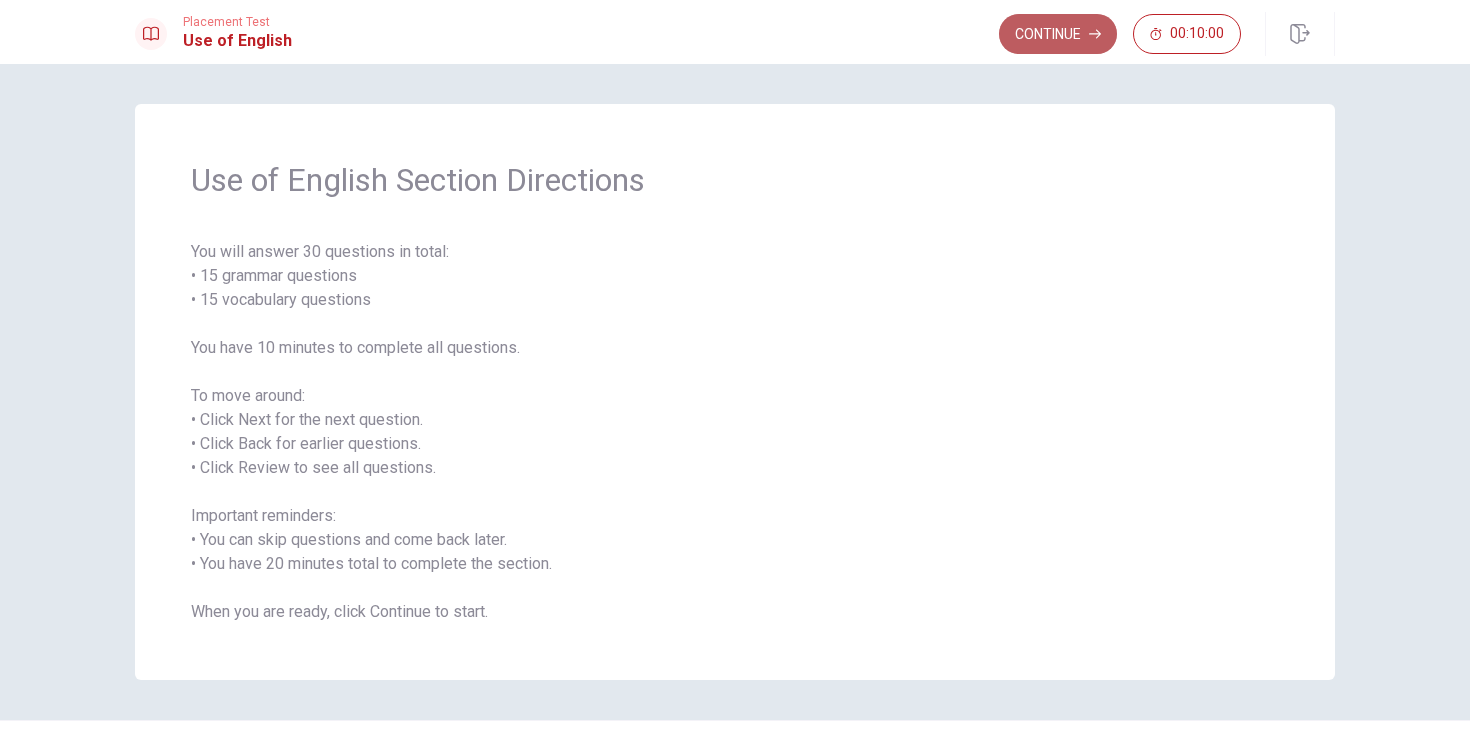 click on "Continue" at bounding box center (1058, 34) 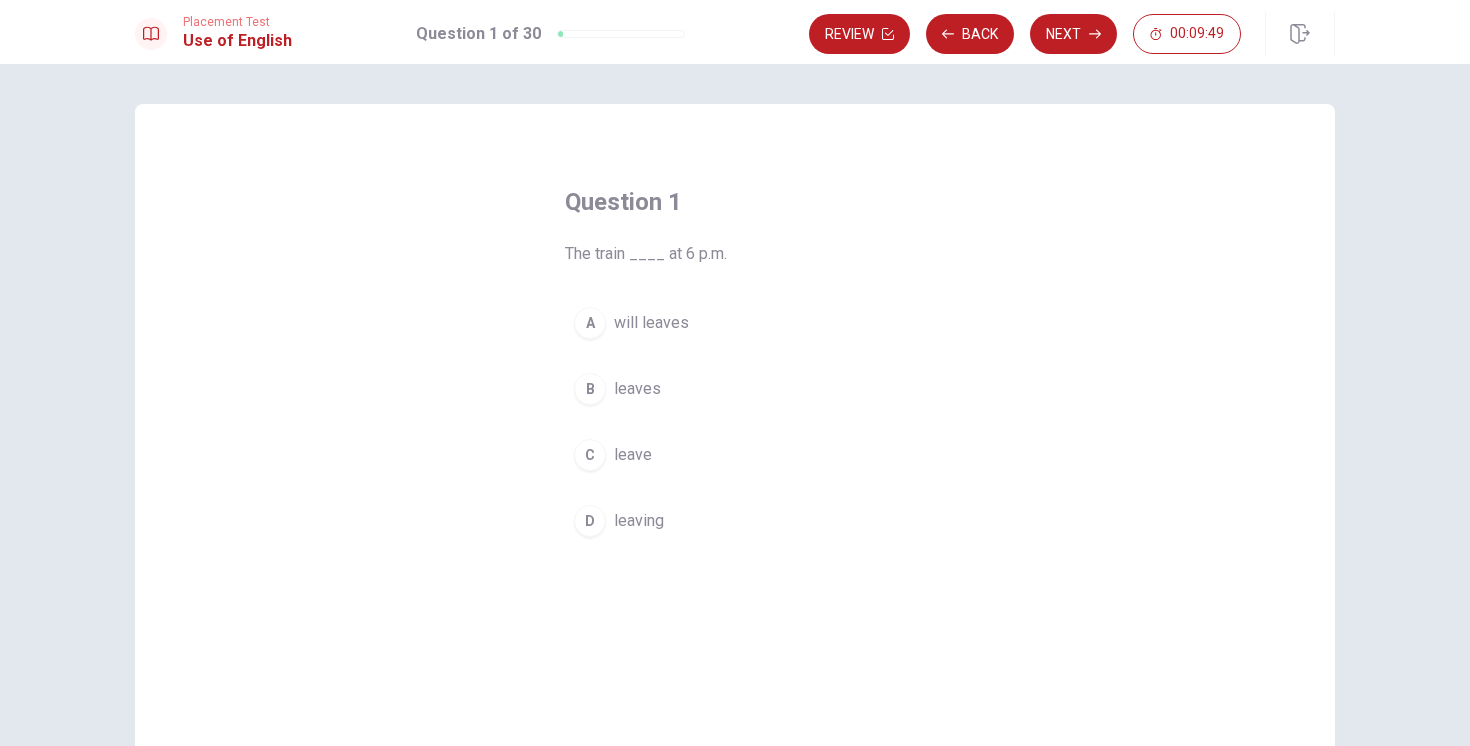 click on "leaves" at bounding box center [637, 389] 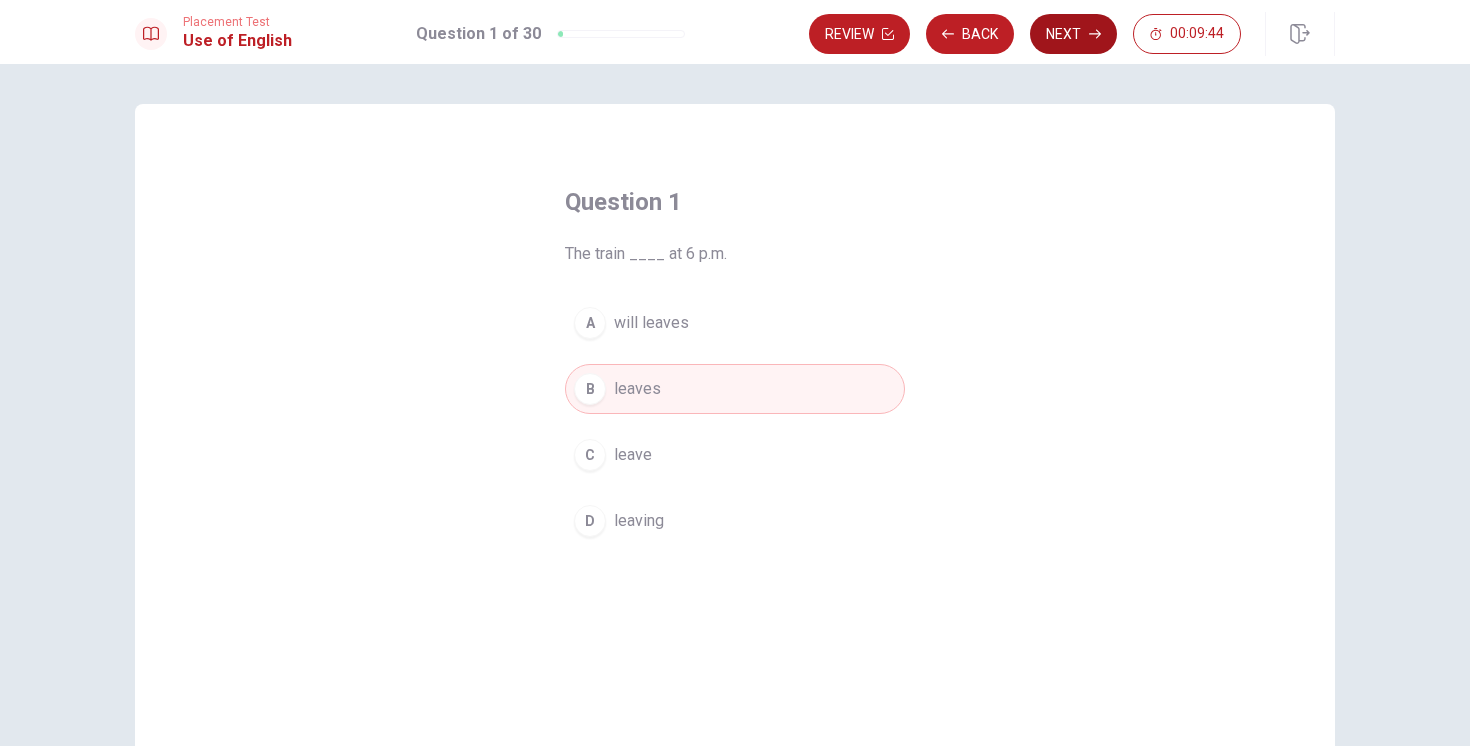 click on "Next" at bounding box center [1073, 34] 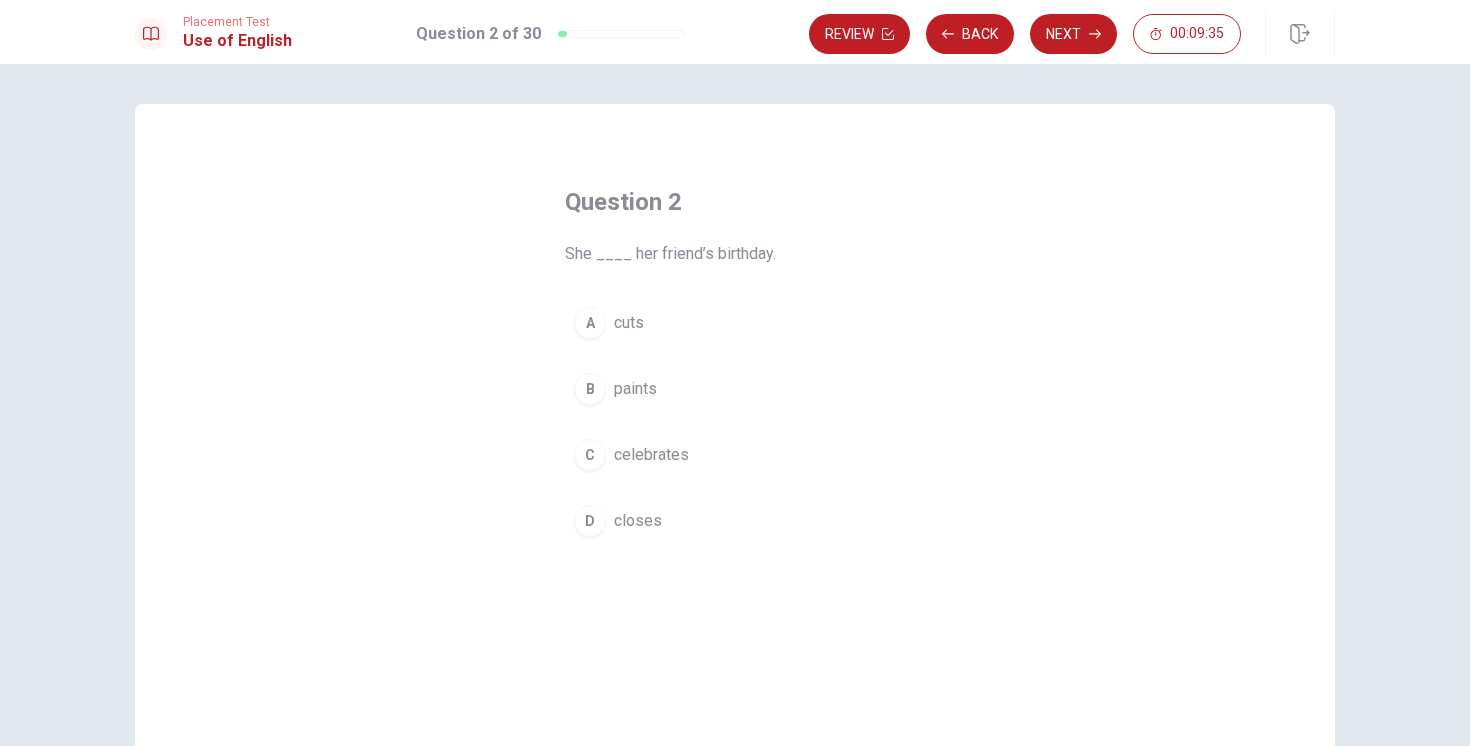 click on "celebrates" at bounding box center [651, 455] 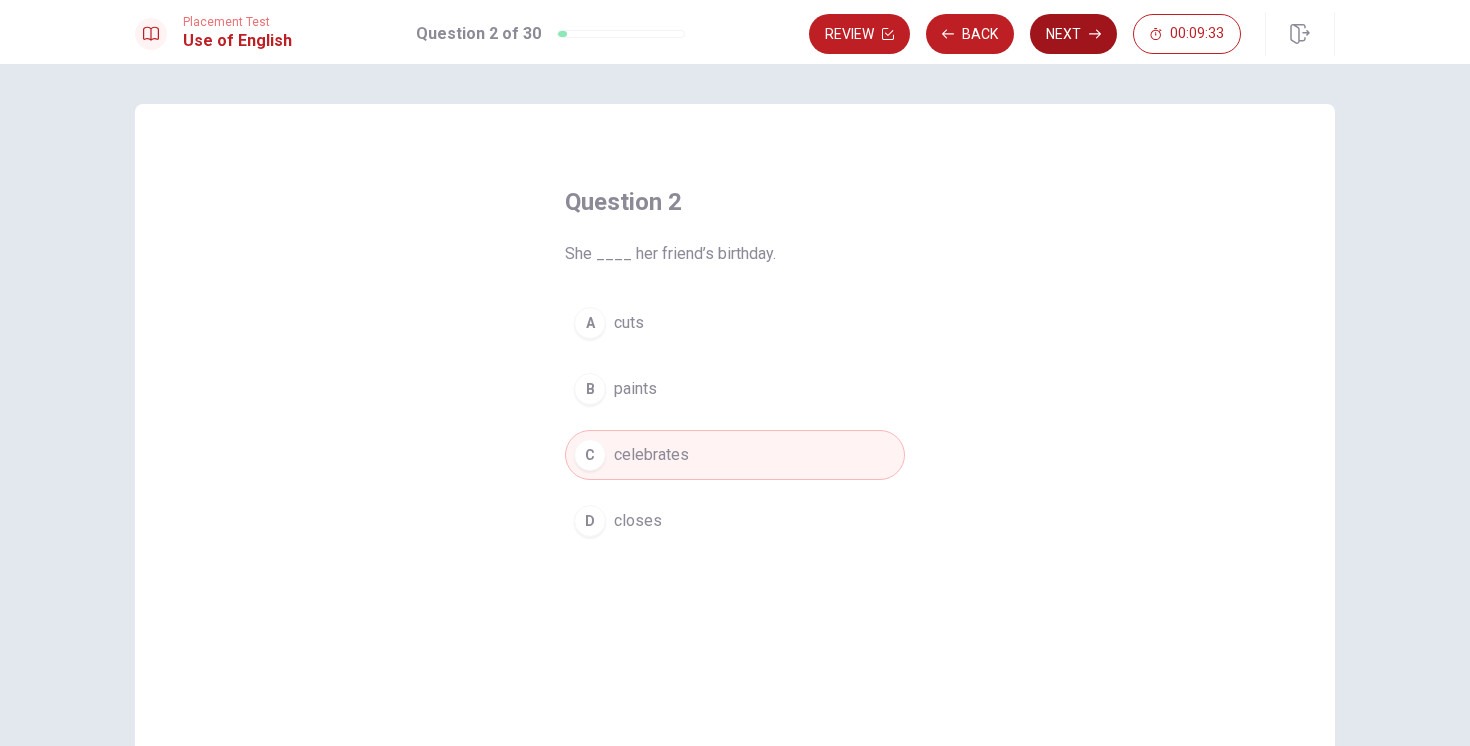 click on "Next" at bounding box center [1073, 34] 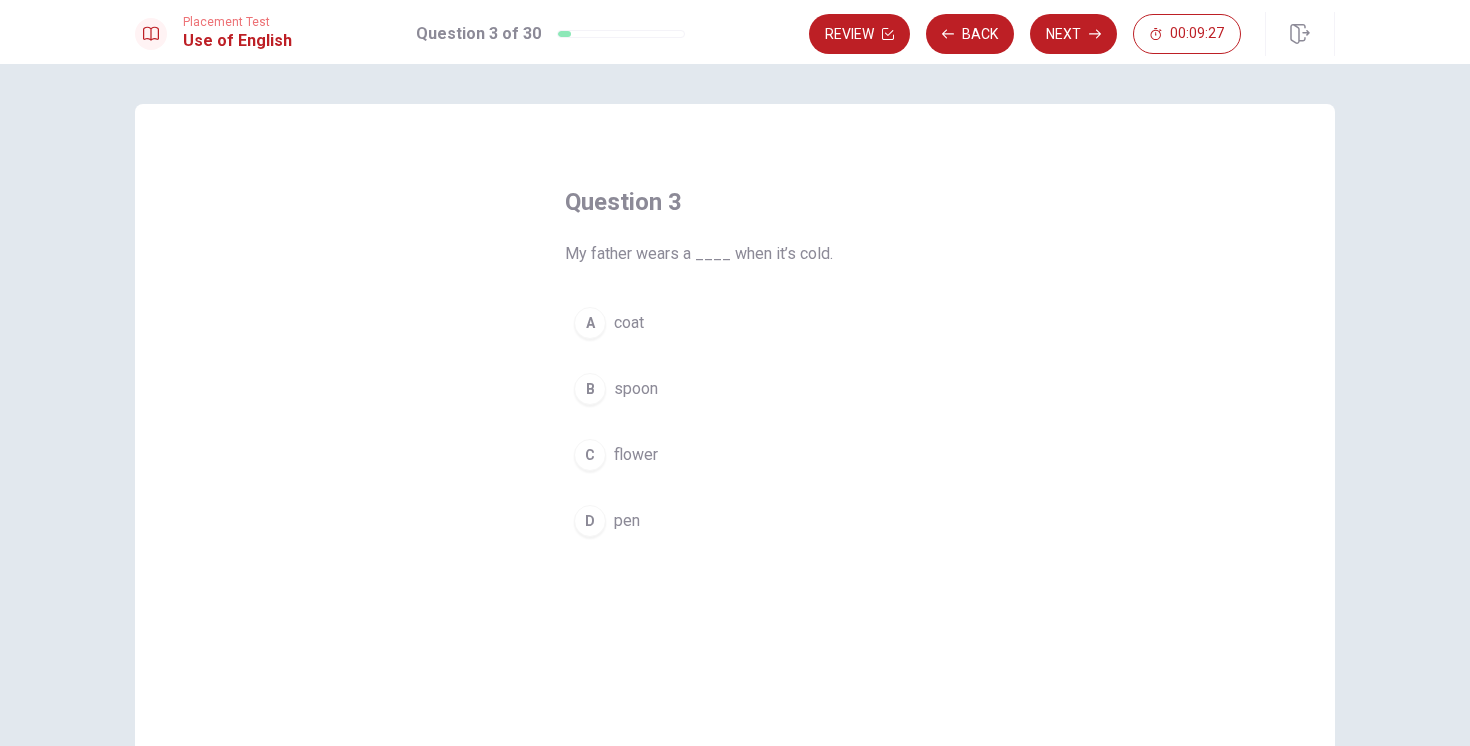 click on "coat" at bounding box center [629, 323] 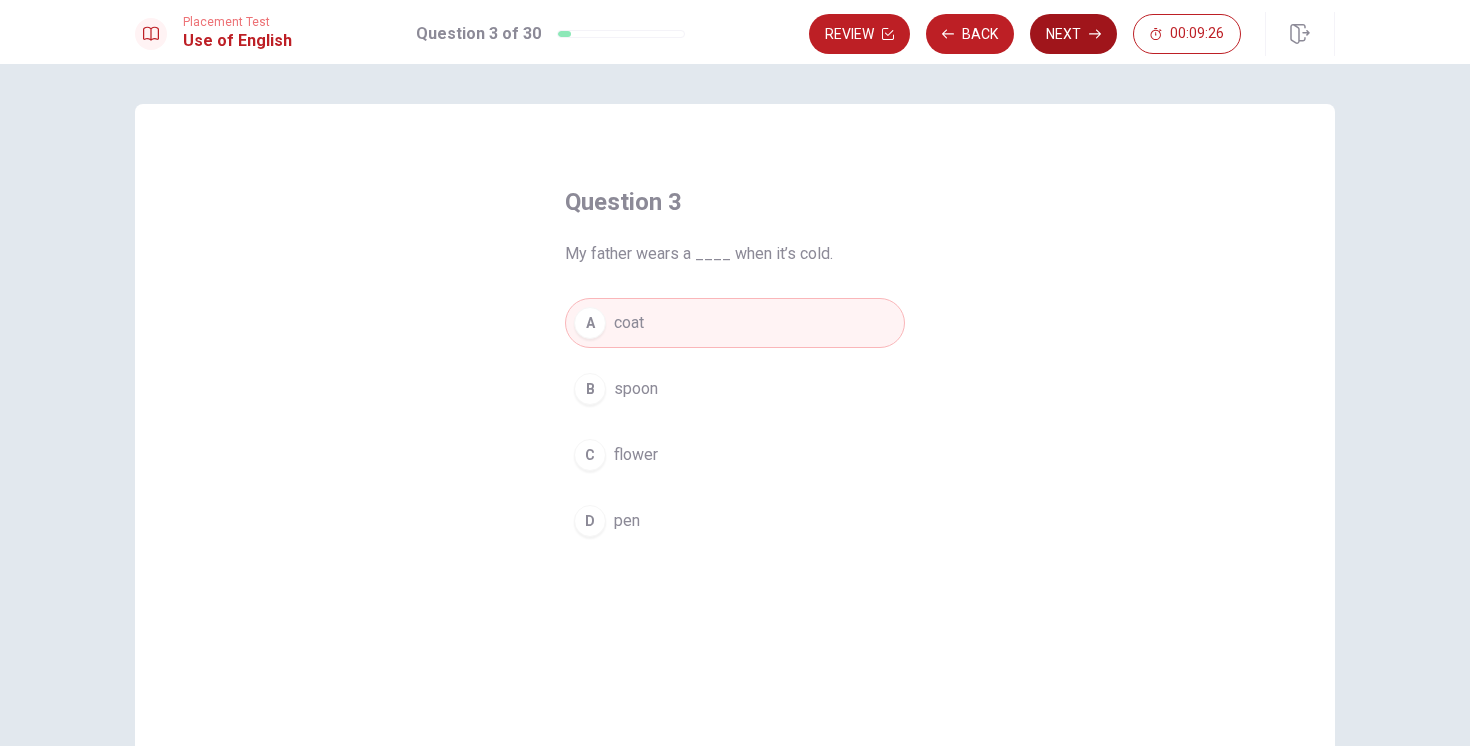 click on "Next" at bounding box center [1073, 34] 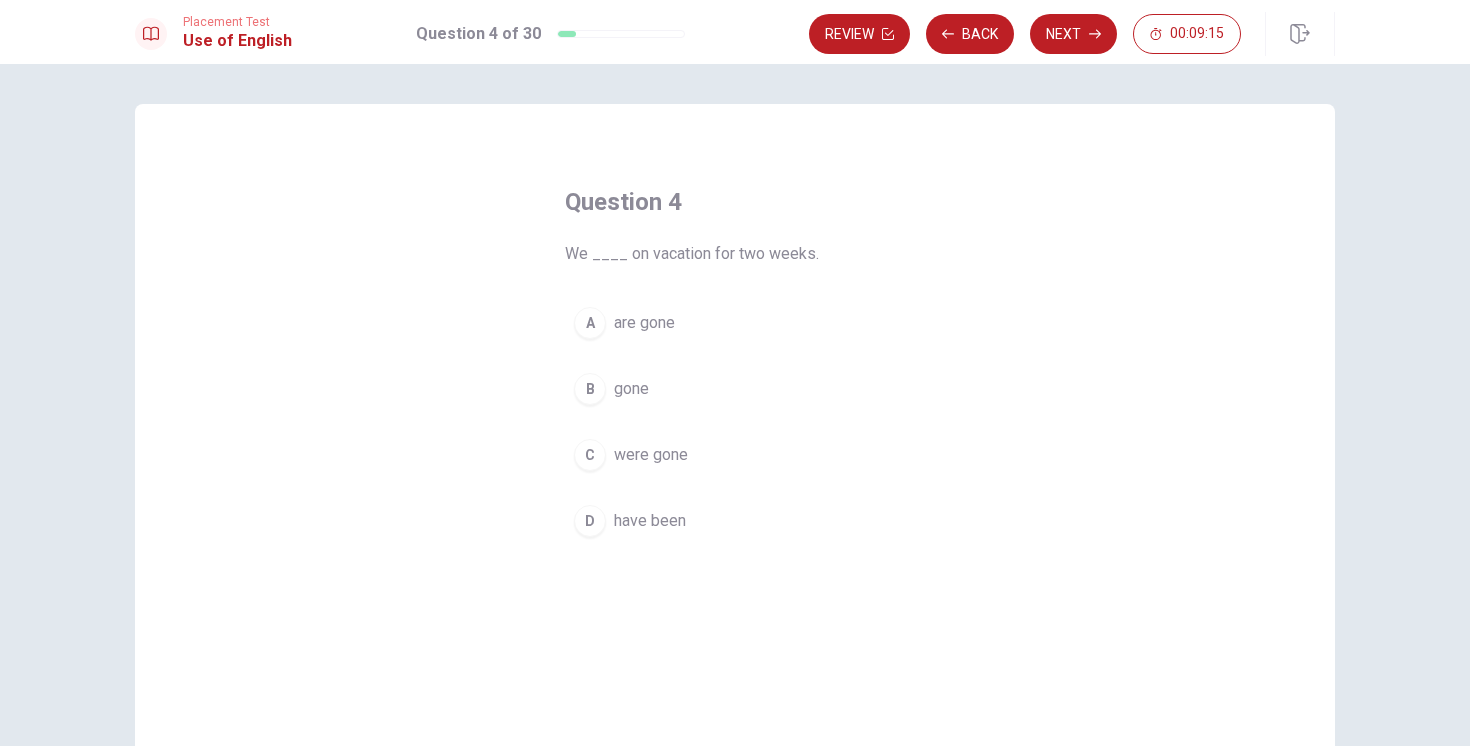 click on "have been" at bounding box center (650, 521) 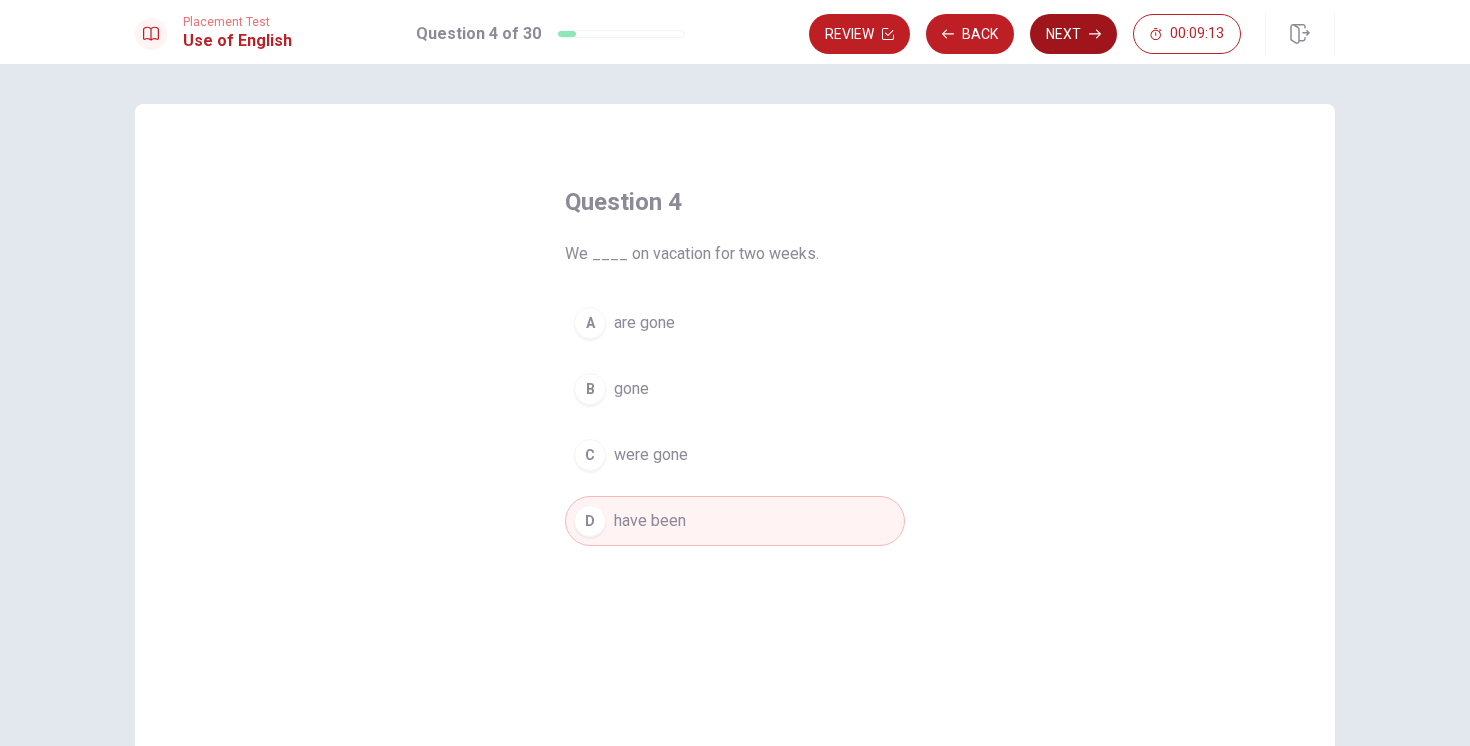 click on "Next" at bounding box center (1073, 34) 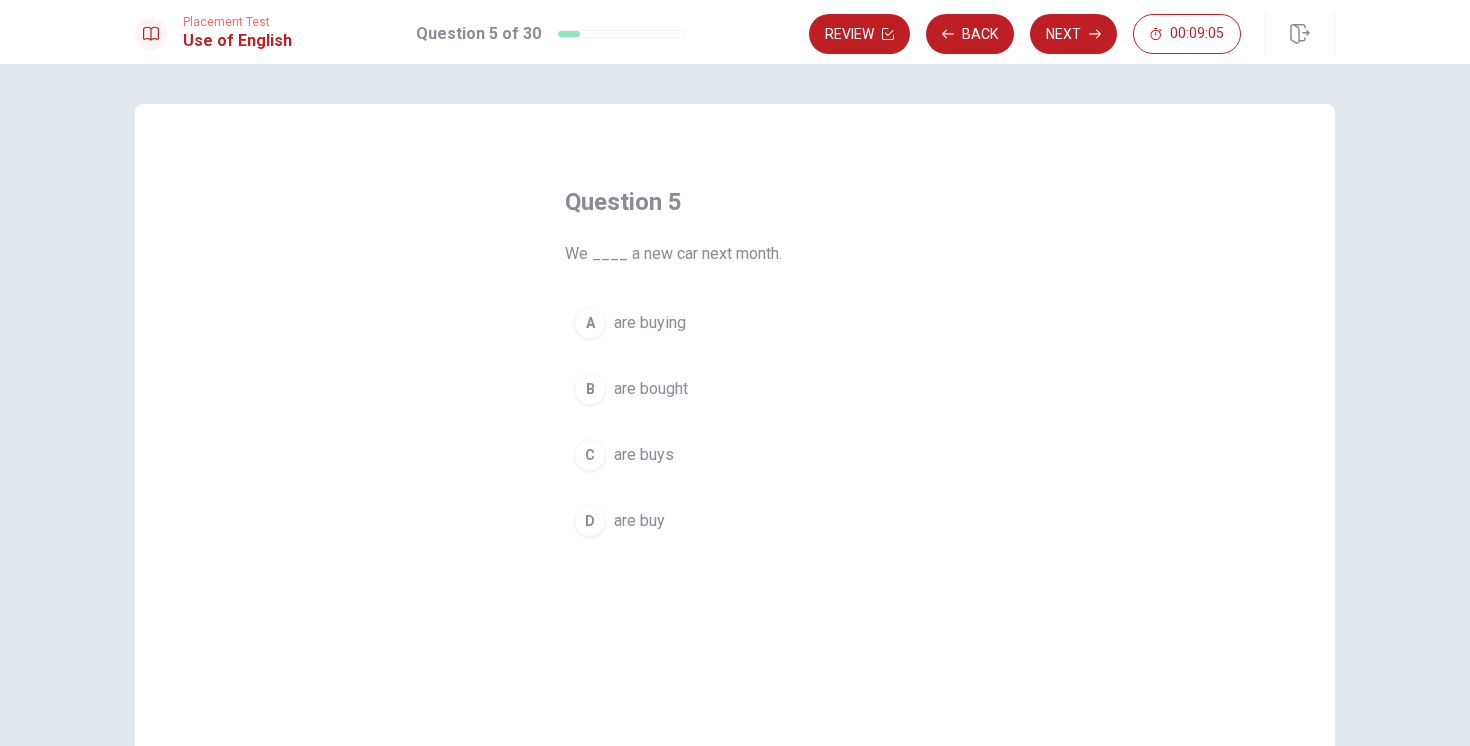 click on "are buying" at bounding box center (650, 323) 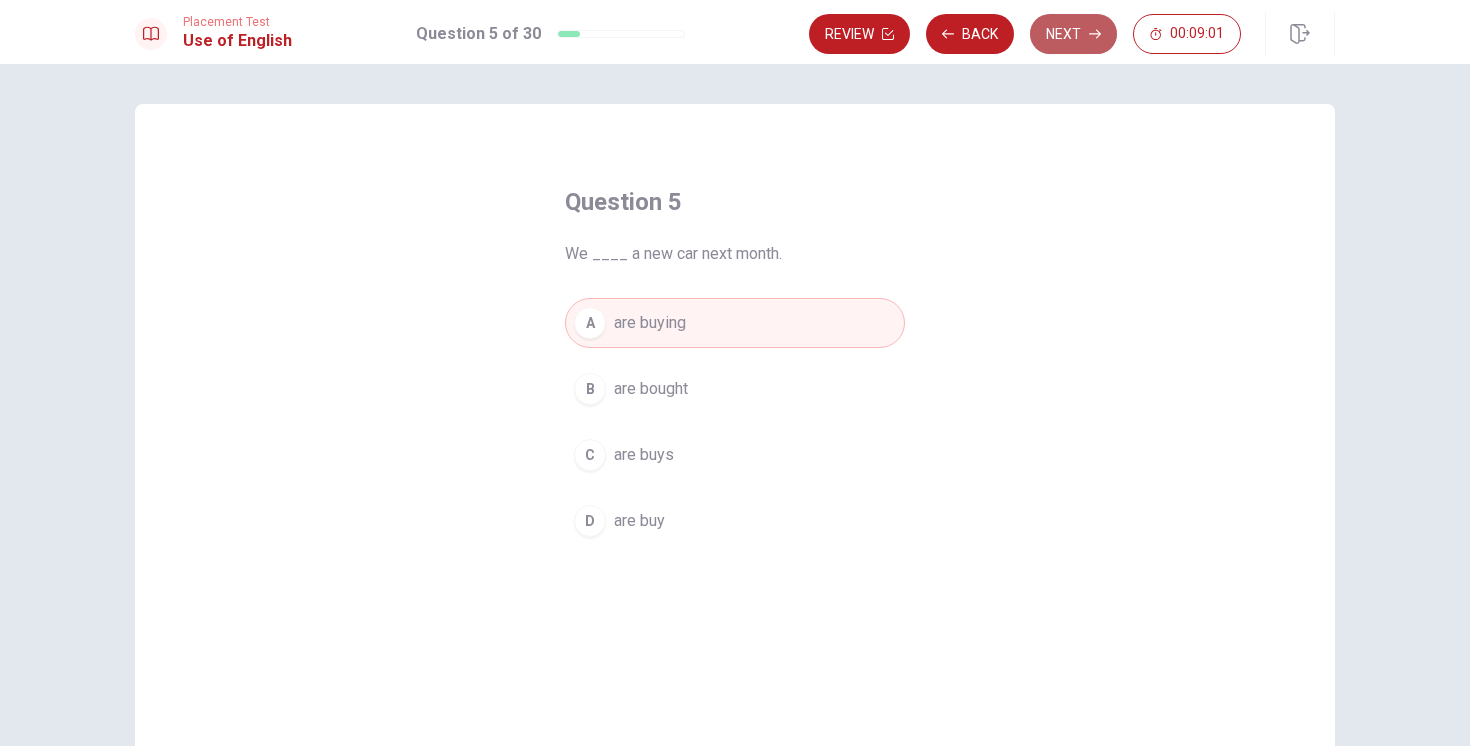 click on "Next" at bounding box center (1073, 34) 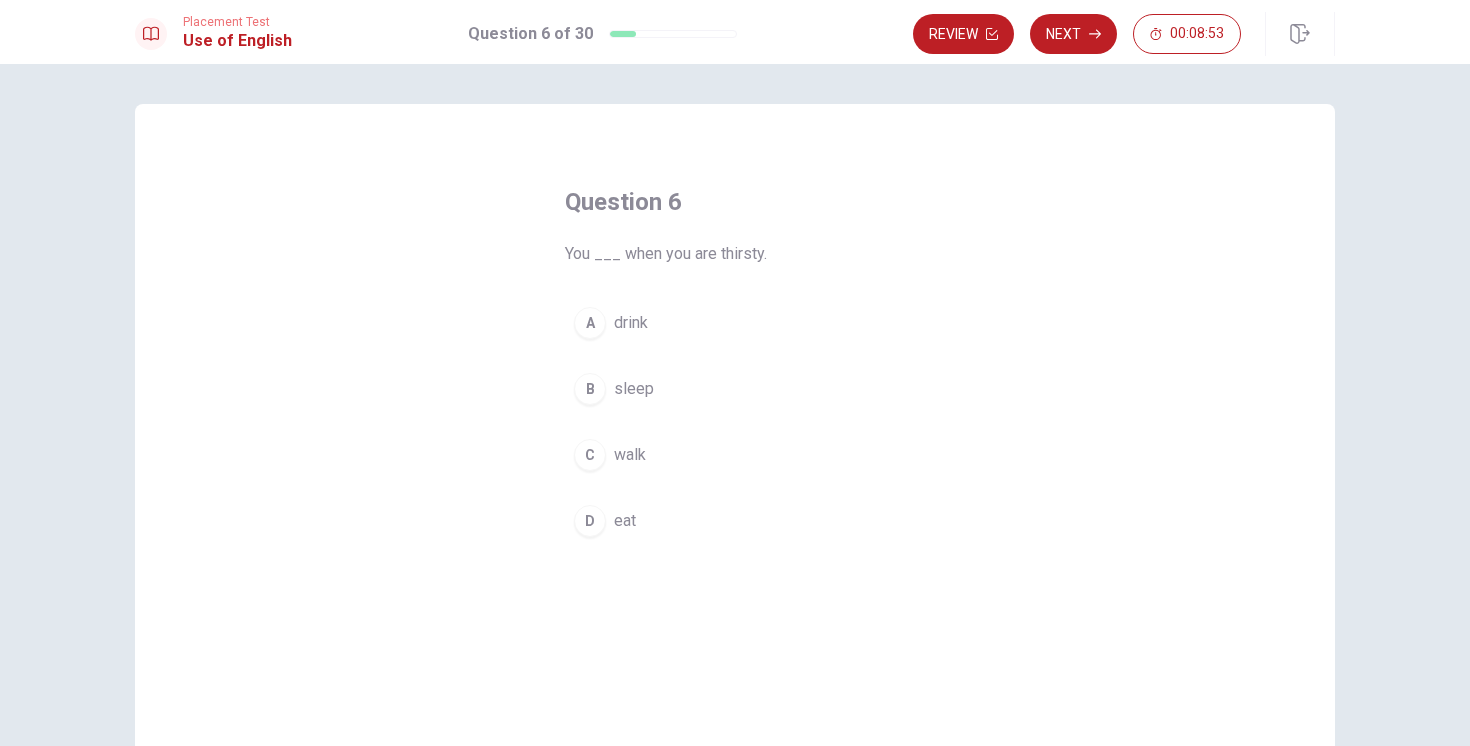 click on "drink" at bounding box center (631, 323) 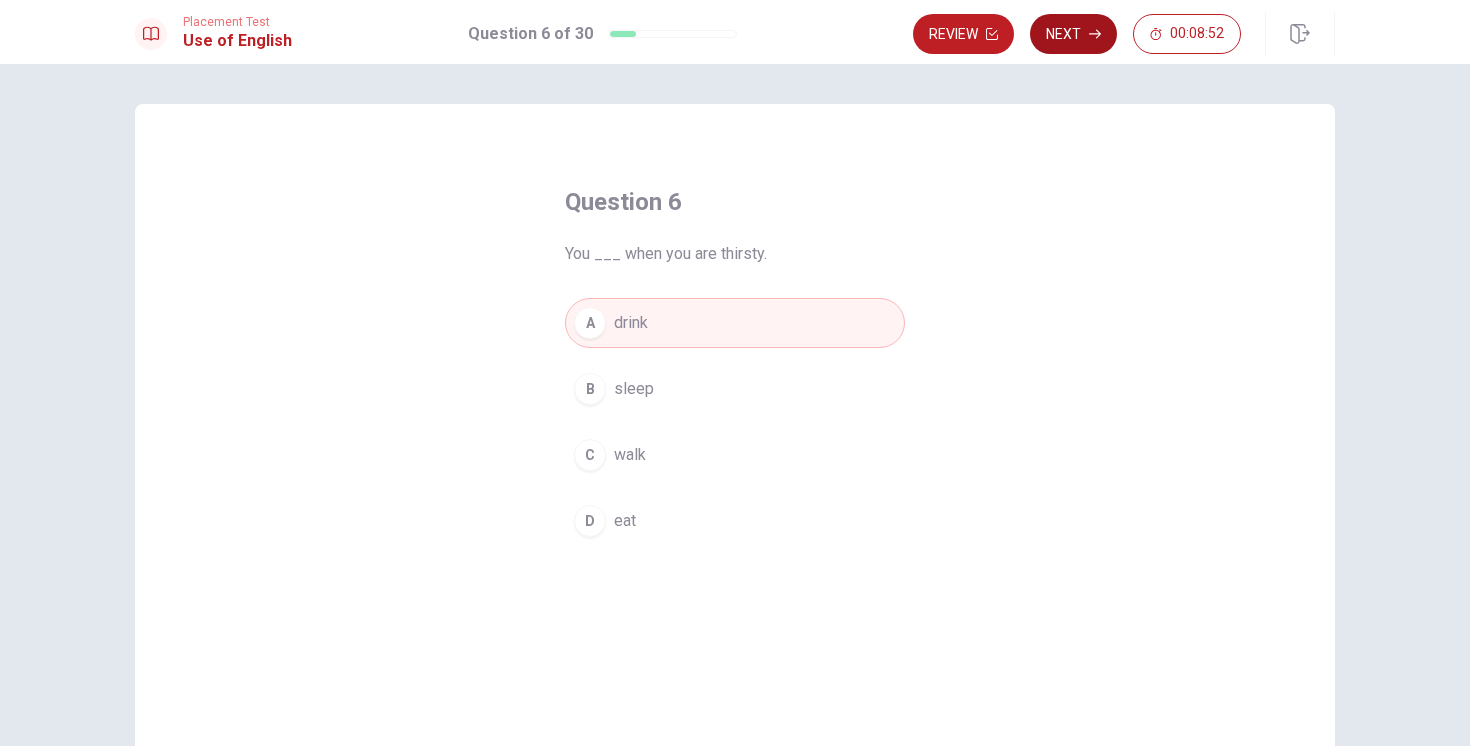 click on "Next" at bounding box center (1073, 34) 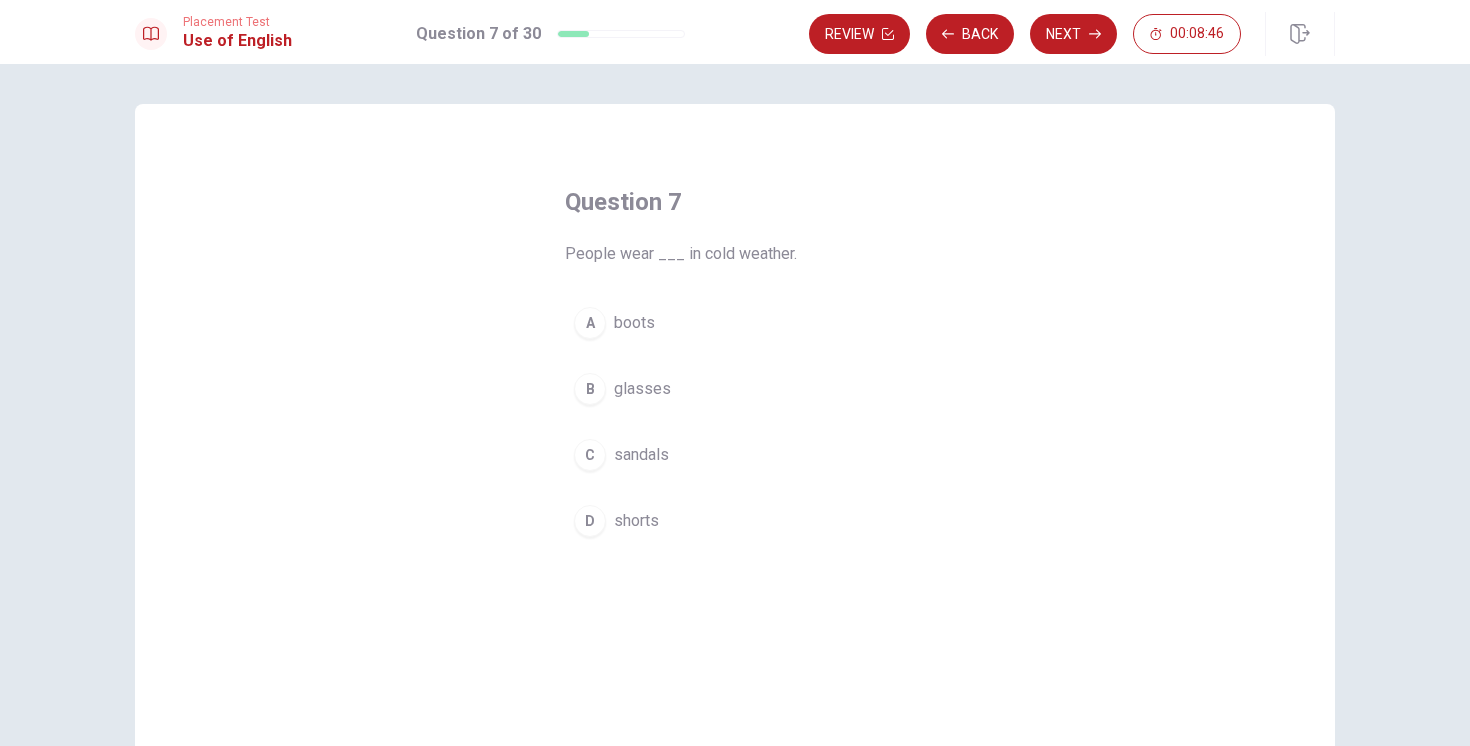 click on "boots" at bounding box center [634, 323] 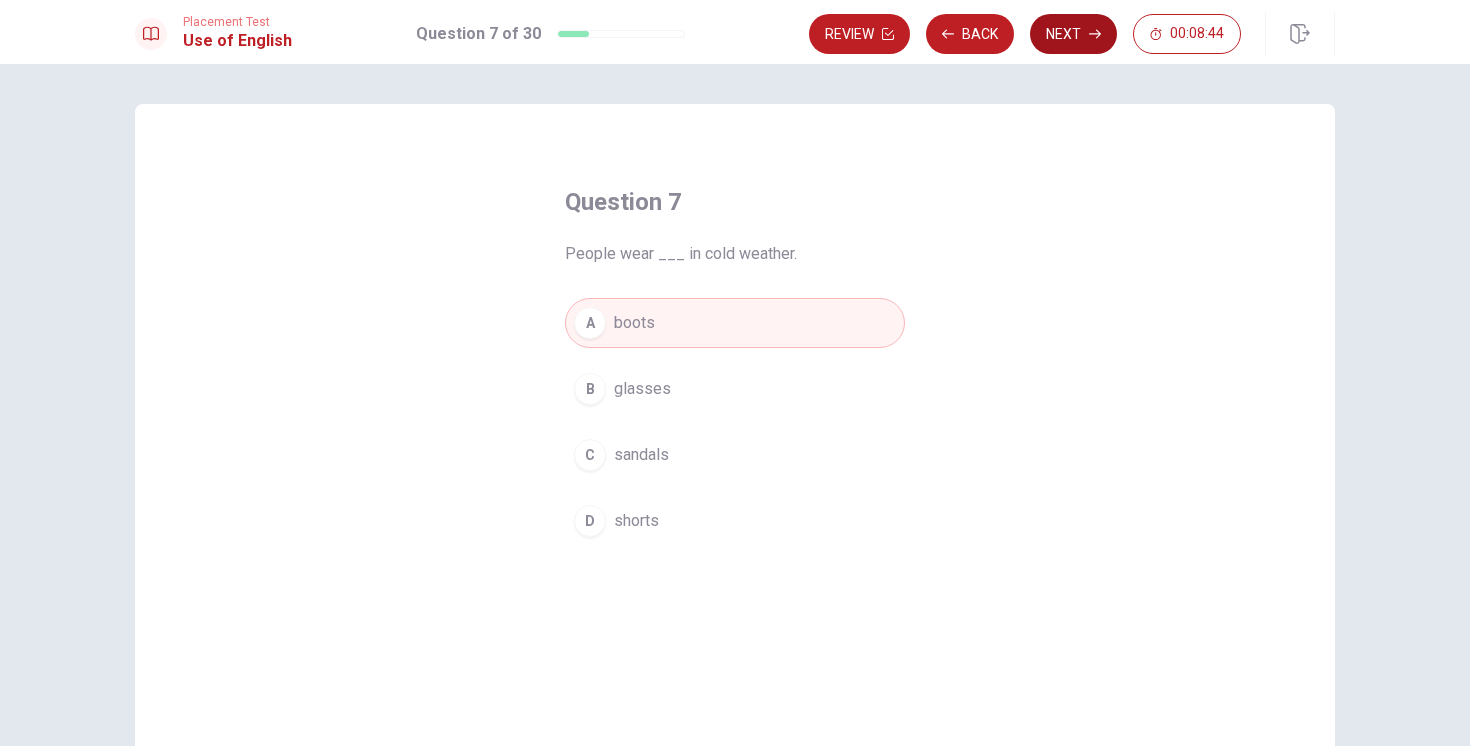 click on "Next" at bounding box center (1073, 34) 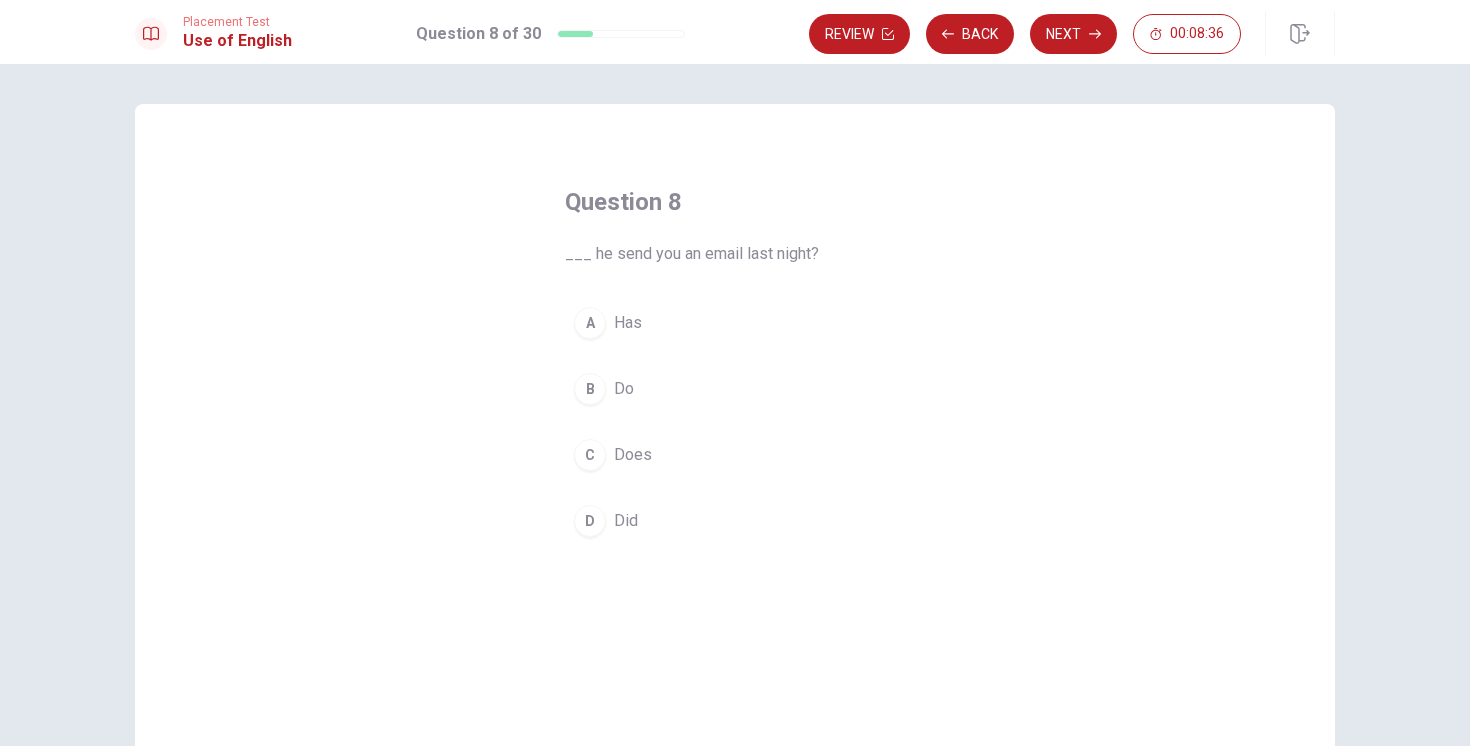 click on "Did" at bounding box center [626, 521] 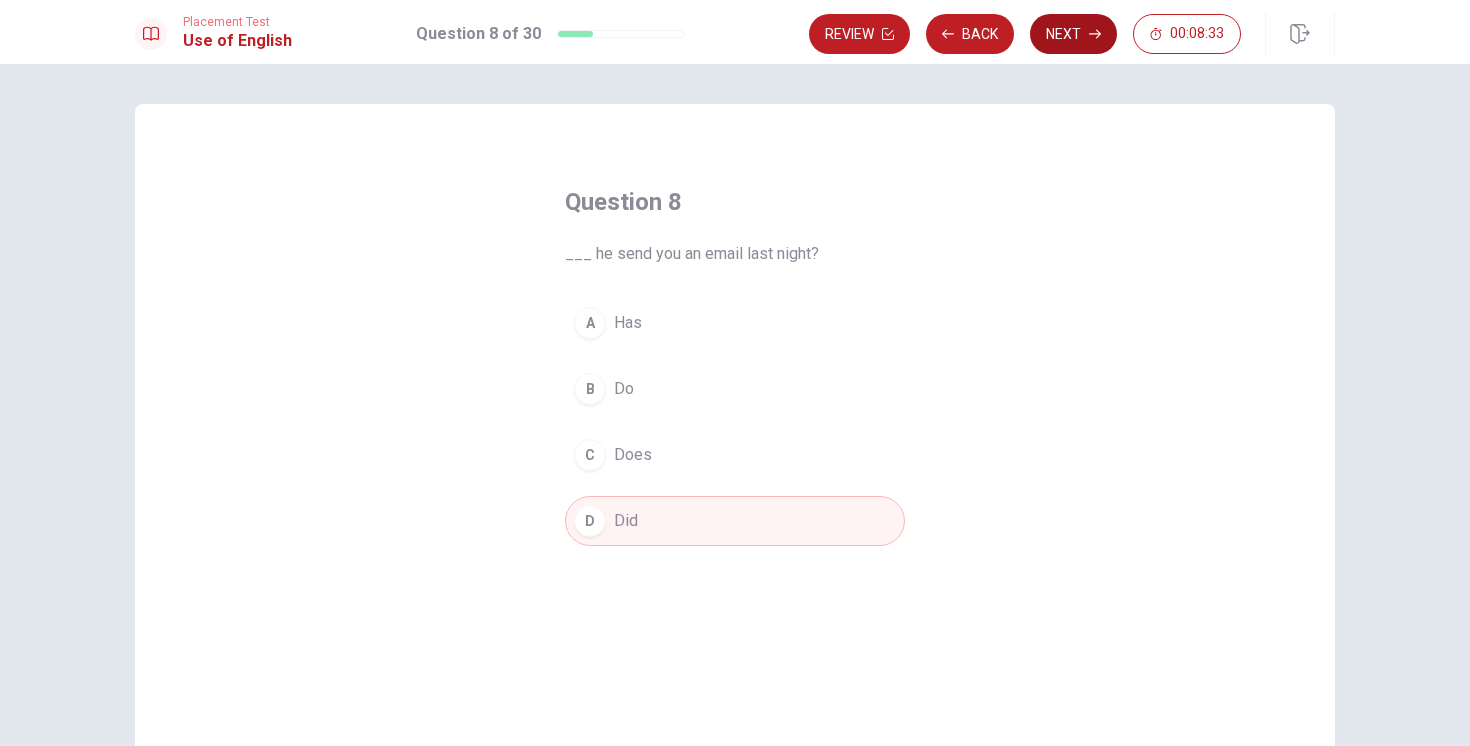 click on "Next" at bounding box center [1073, 34] 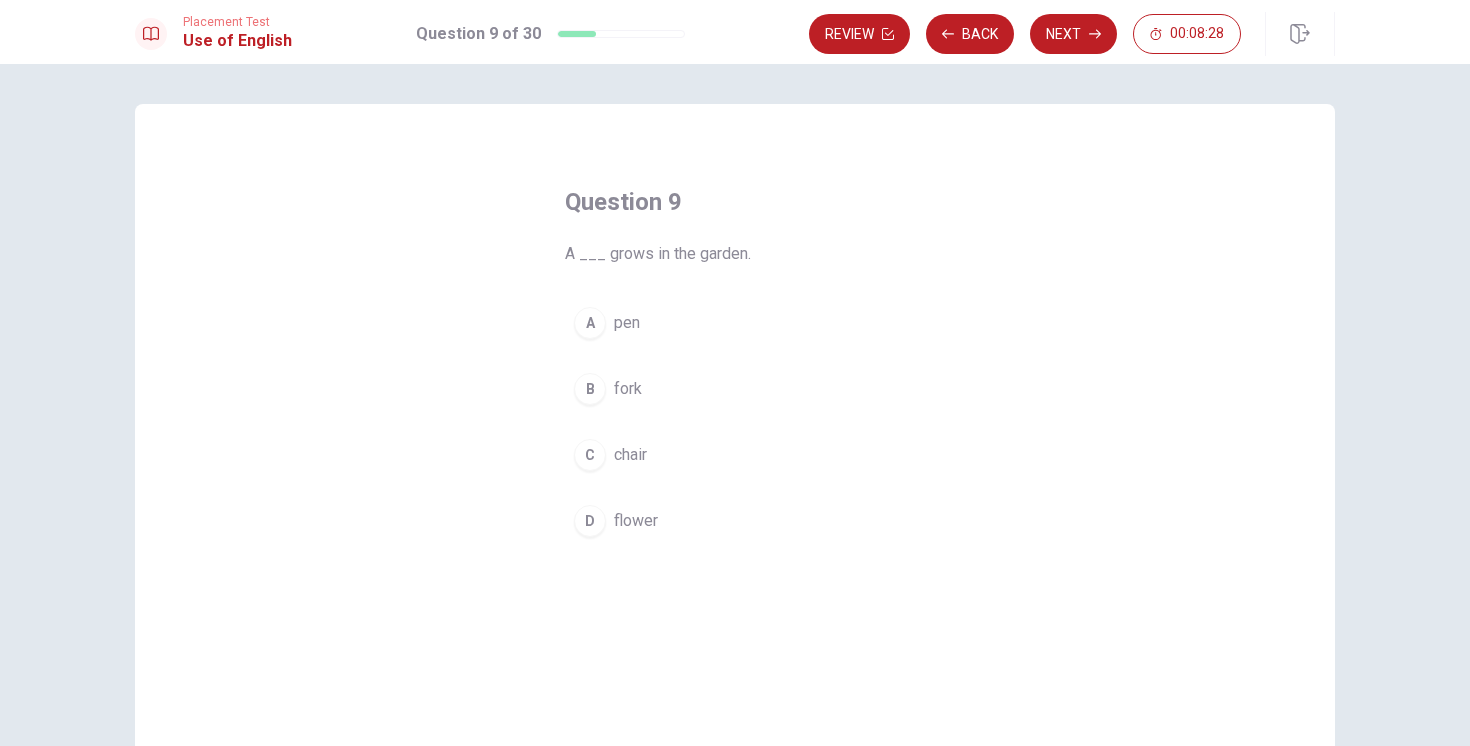 click on "flower" at bounding box center [636, 521] 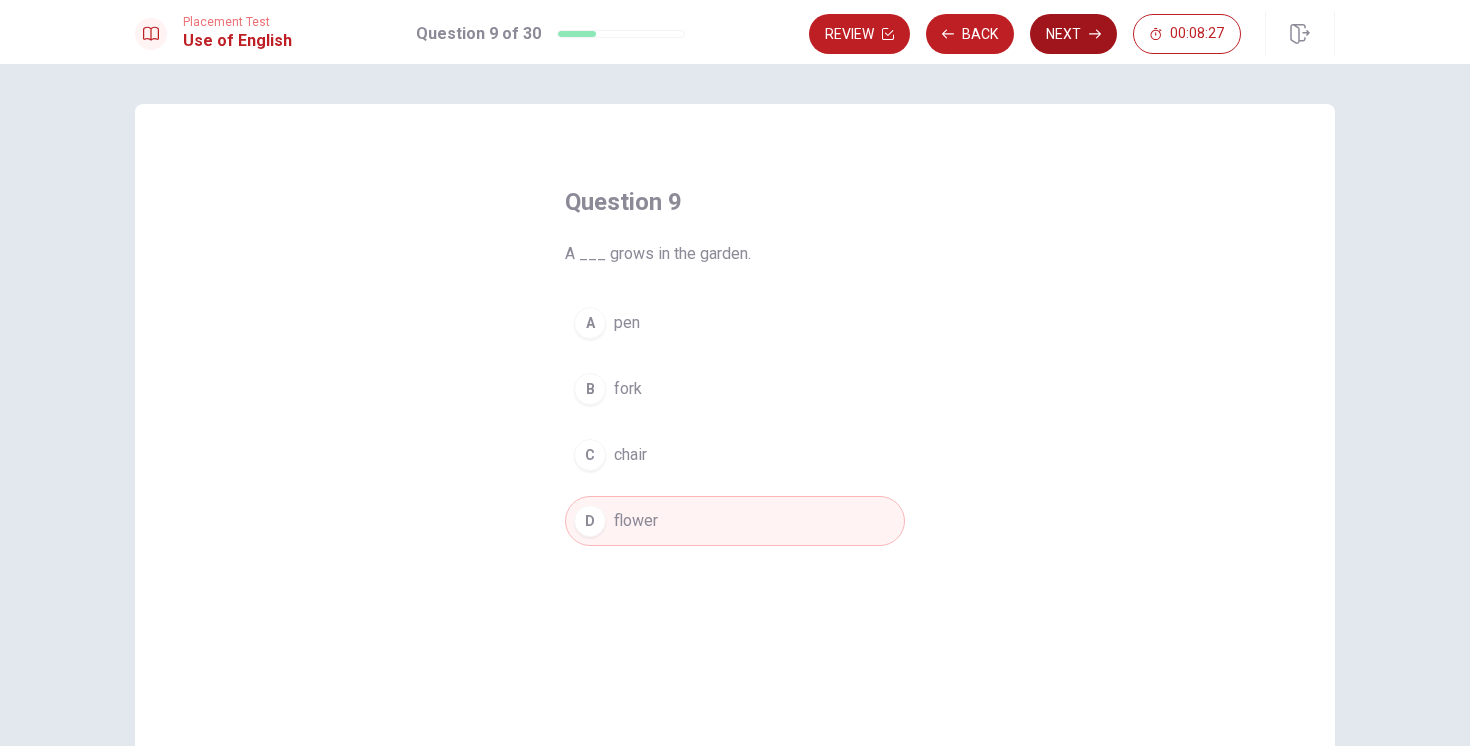 click on "Next" at bounding box center (1073, 34) 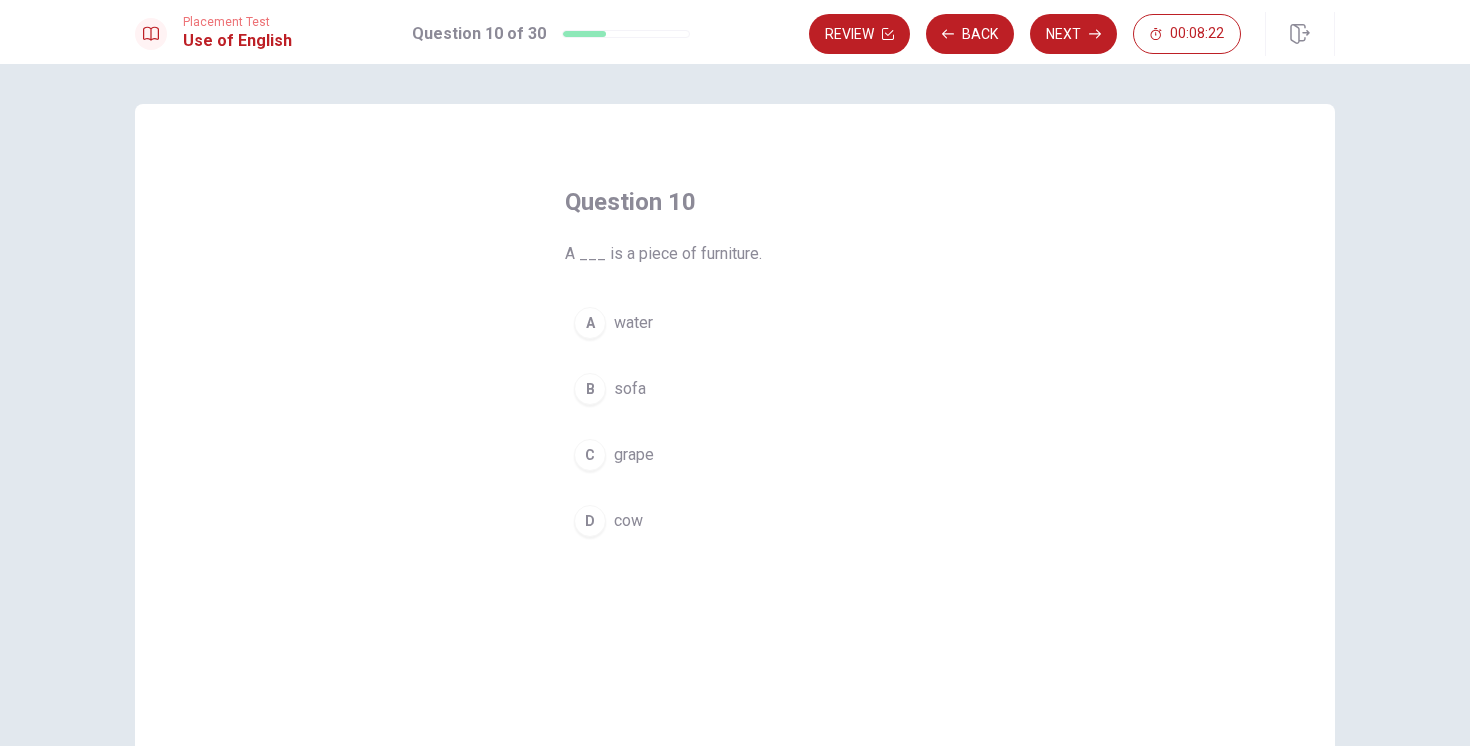 click on "B sofa" at bounding box center (735, 389) 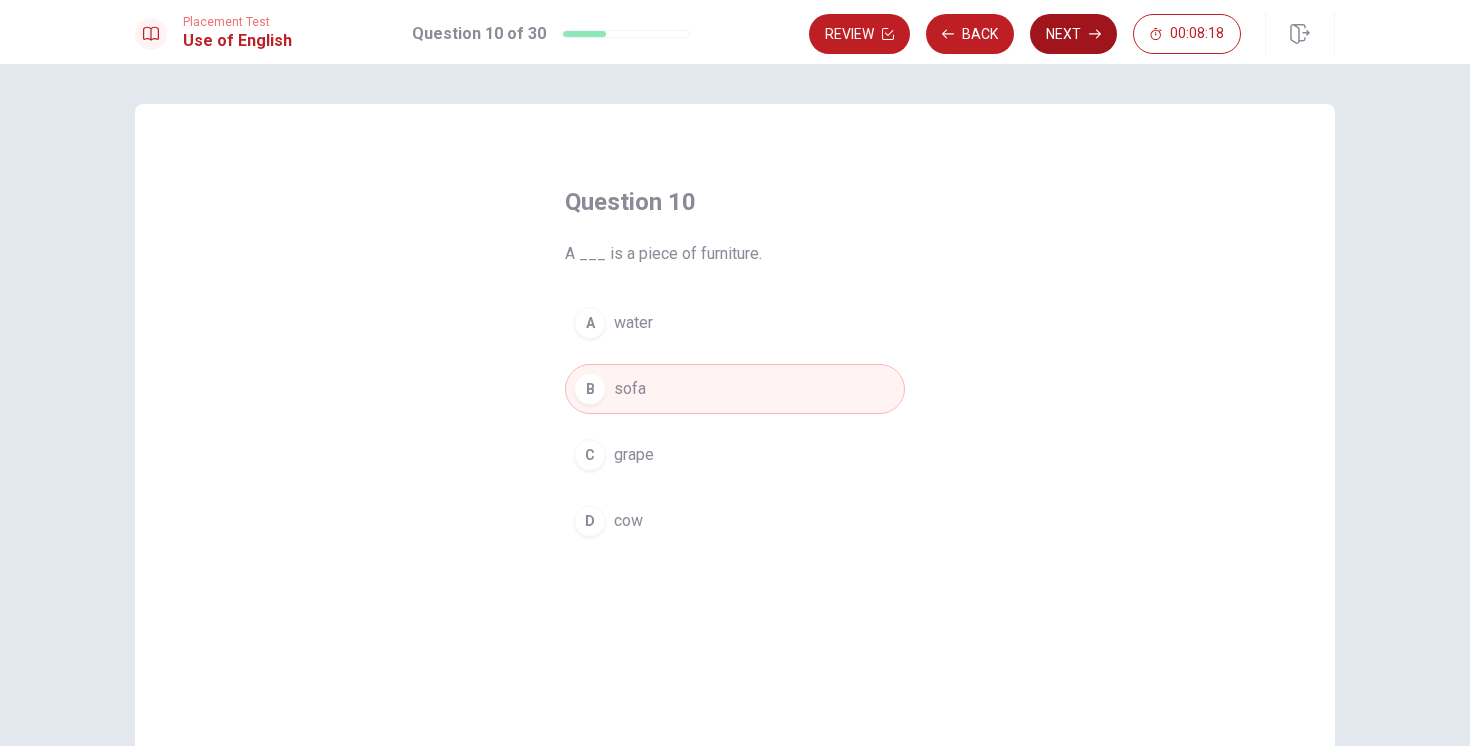click 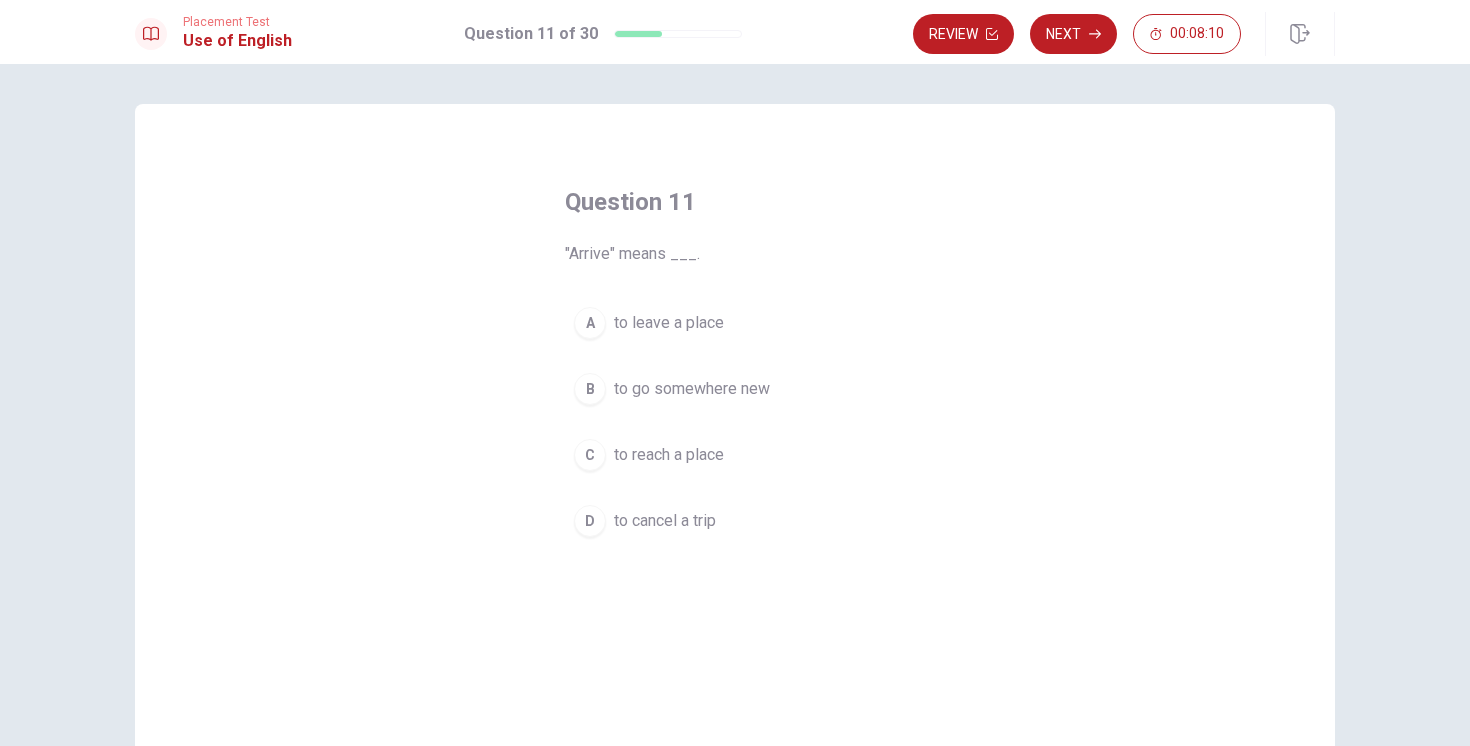 click on "to reach a place" at bounding box center [669, 455] 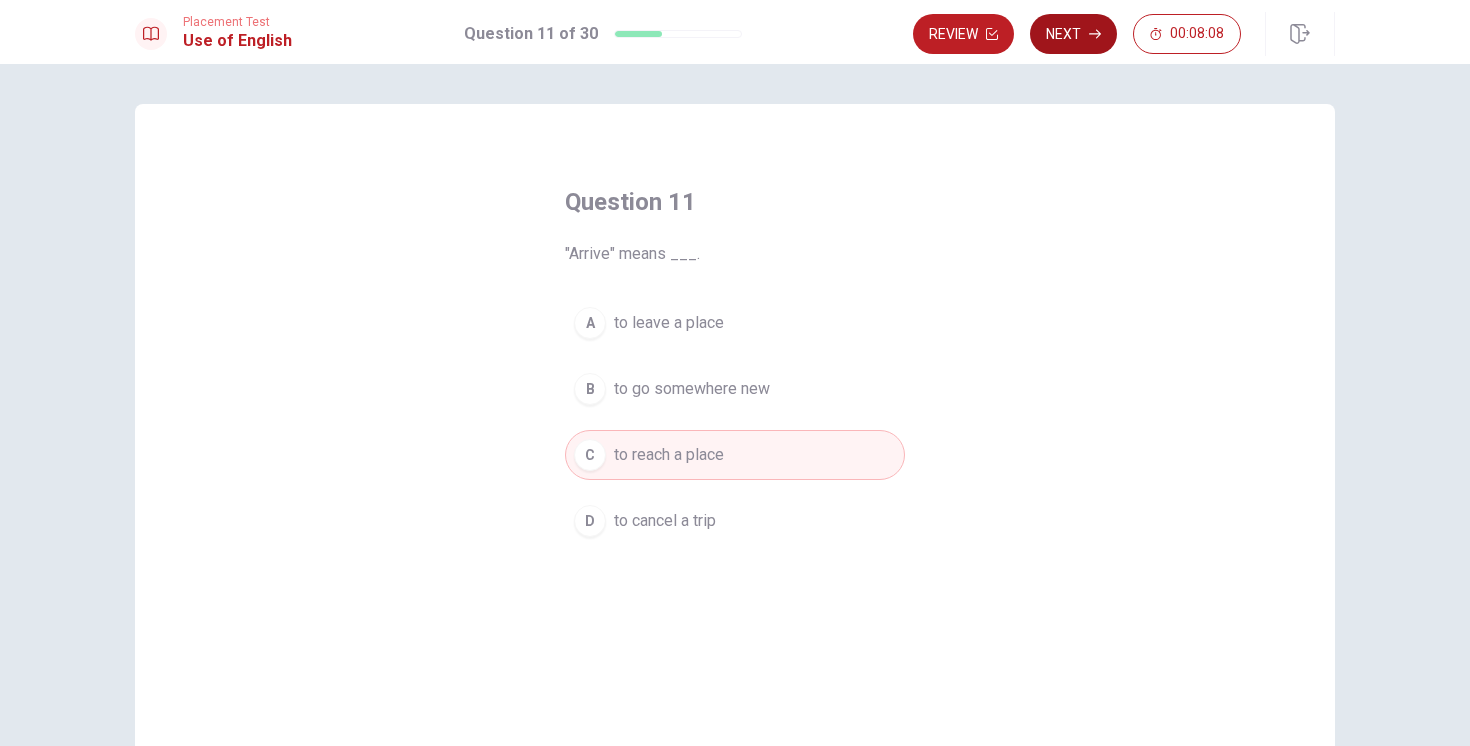 click on "Next" at bounding box center [1073, 34] 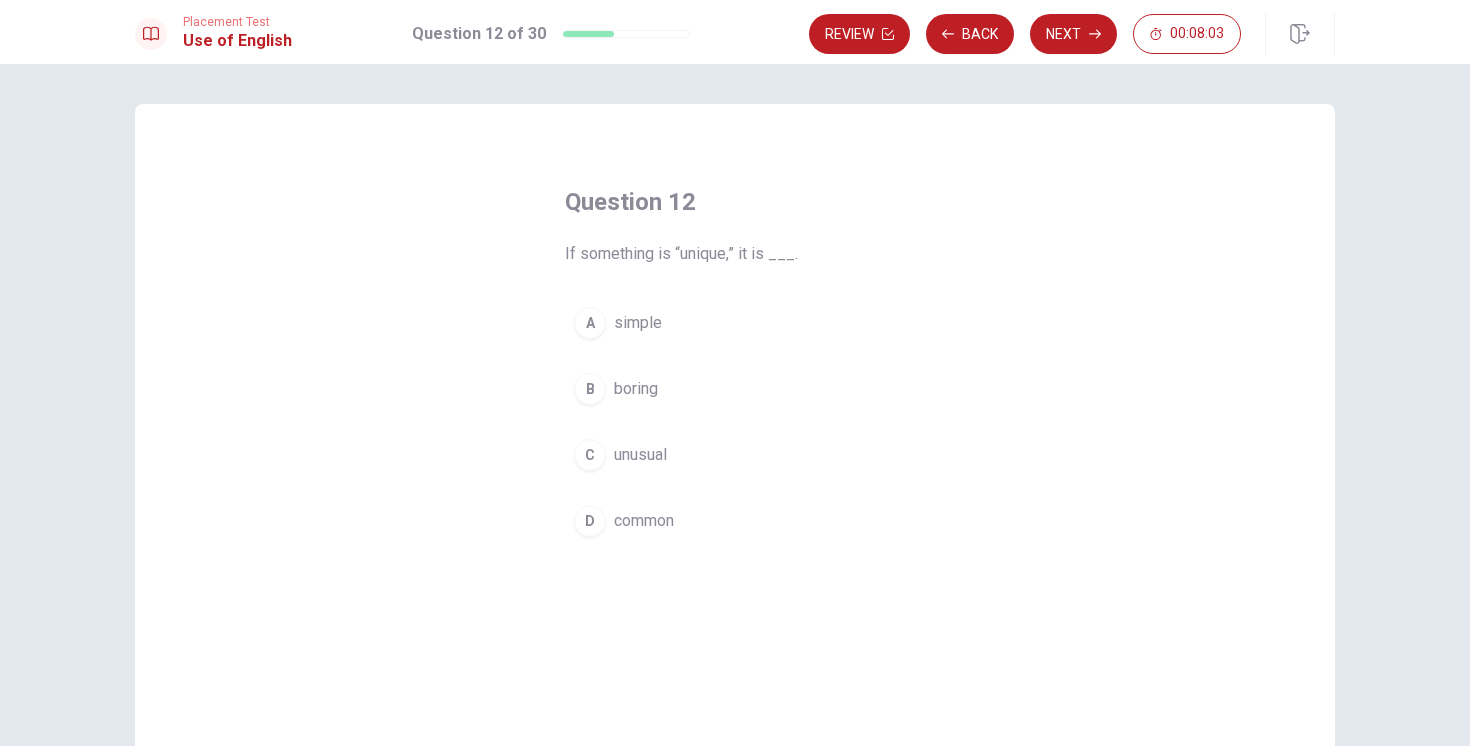 click on "unusual" at bounding box center (640, 455) 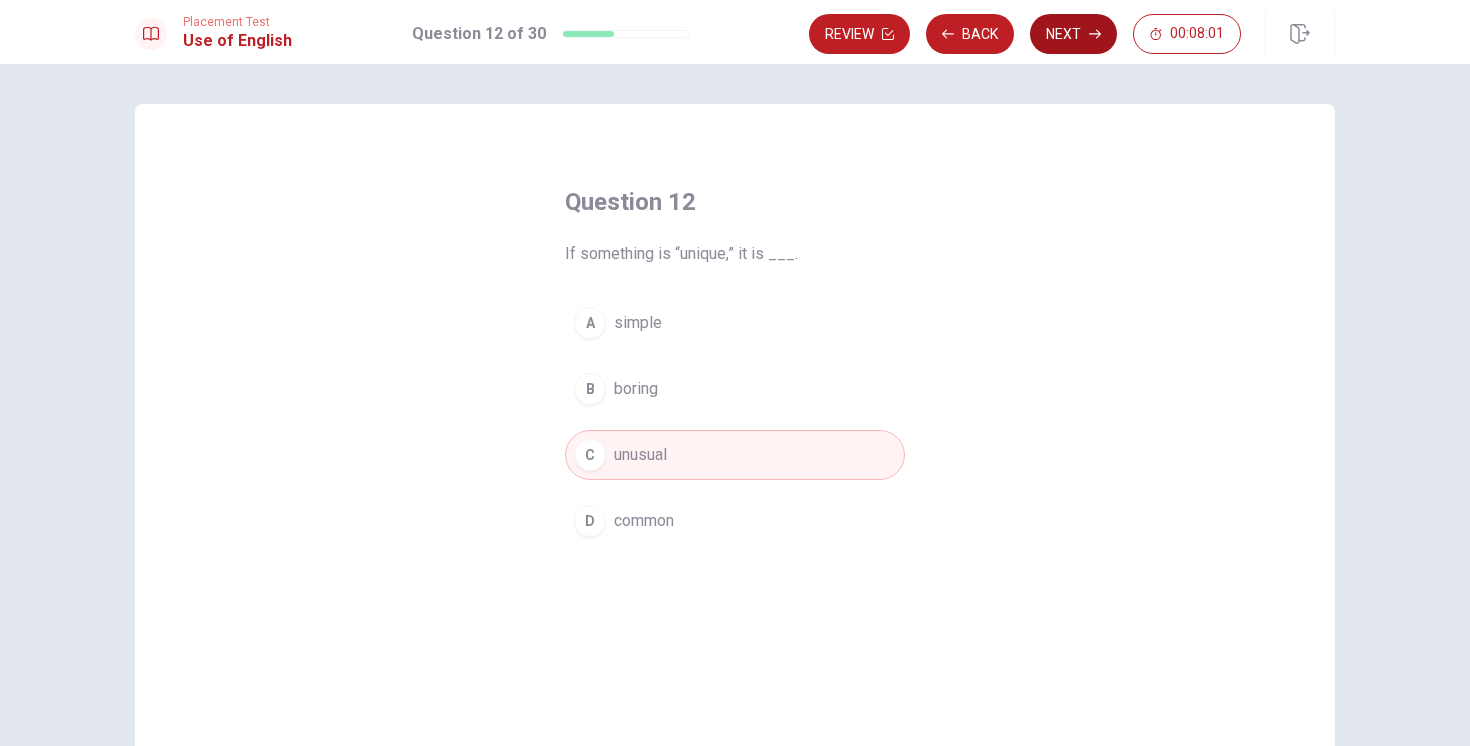 click on "Next" at bounding box center [1073, 34] 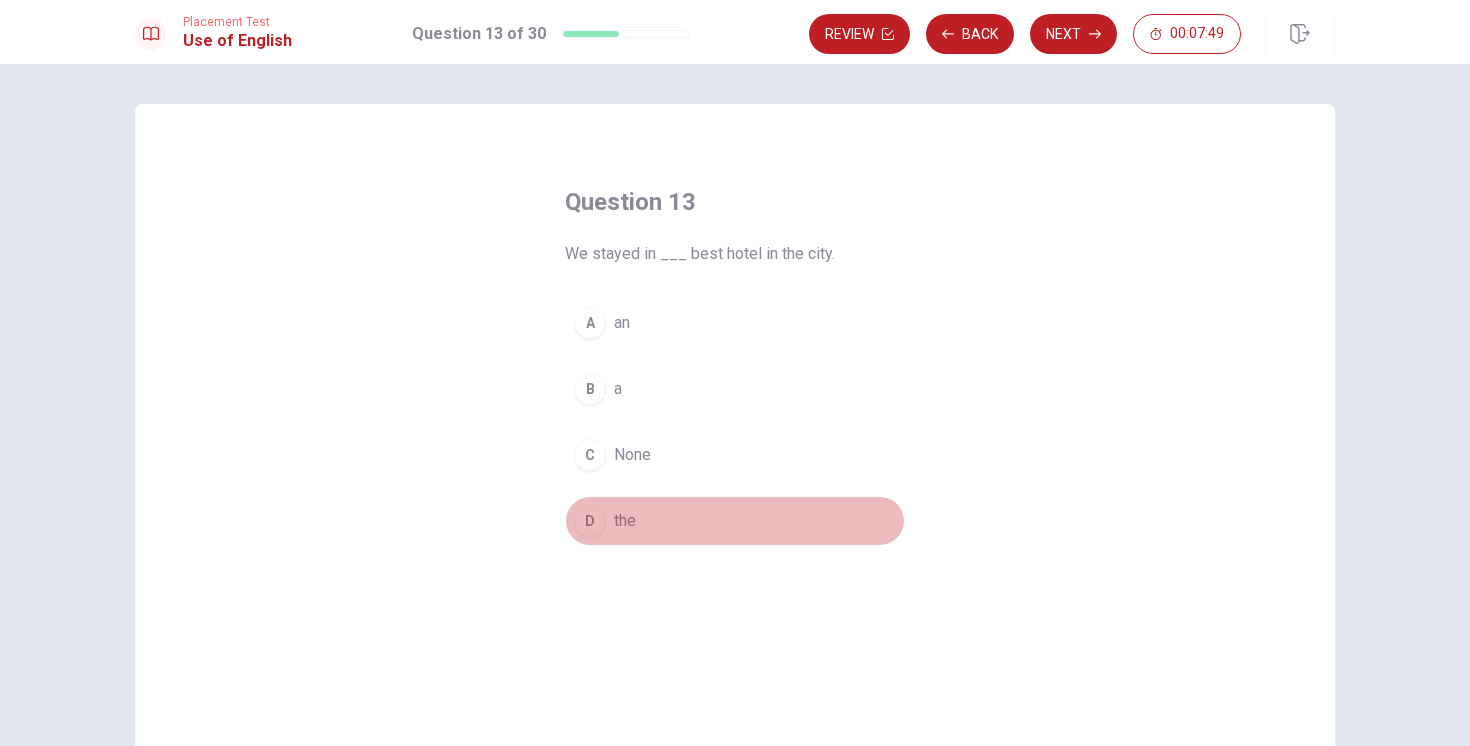 click on "the" at bounding box center (625, 521) 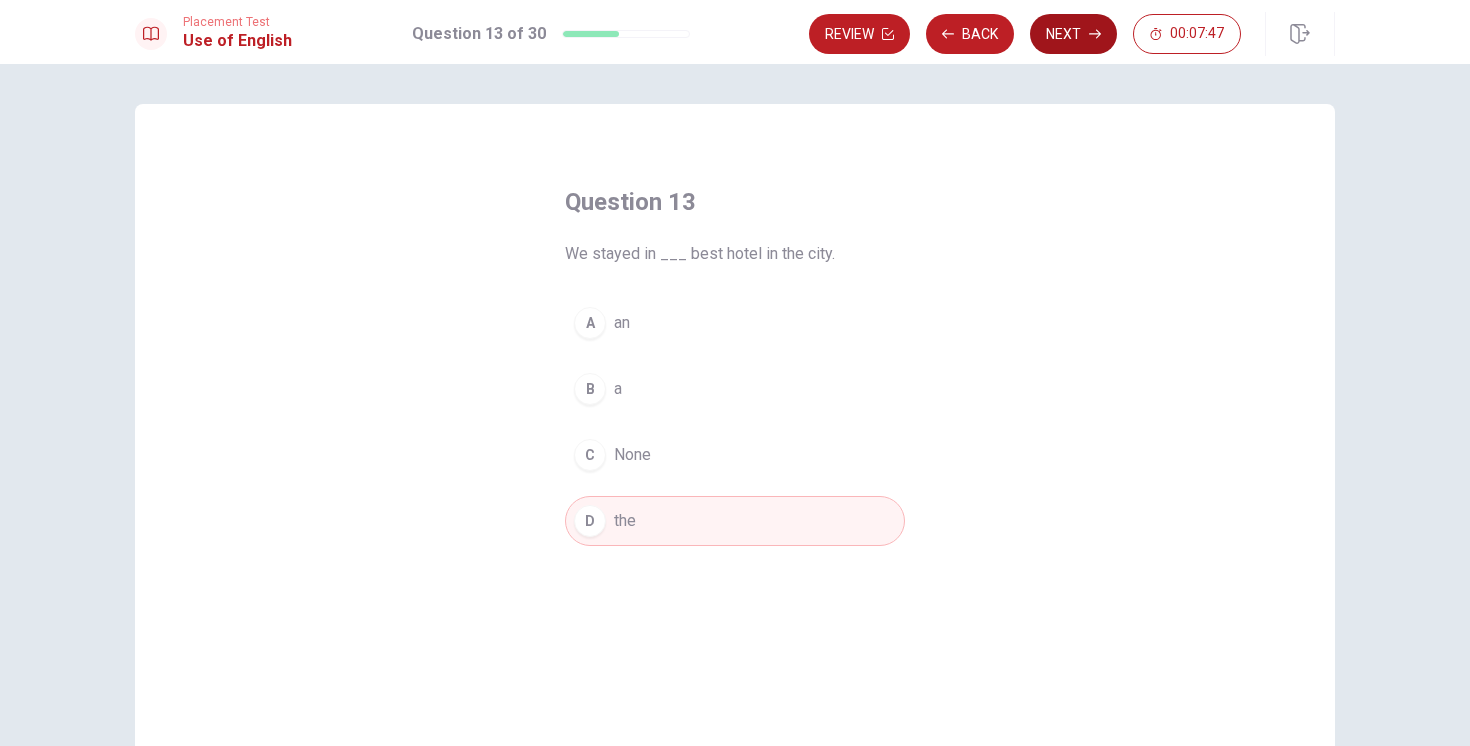click on "Next" at bounding box center [1073, 34] 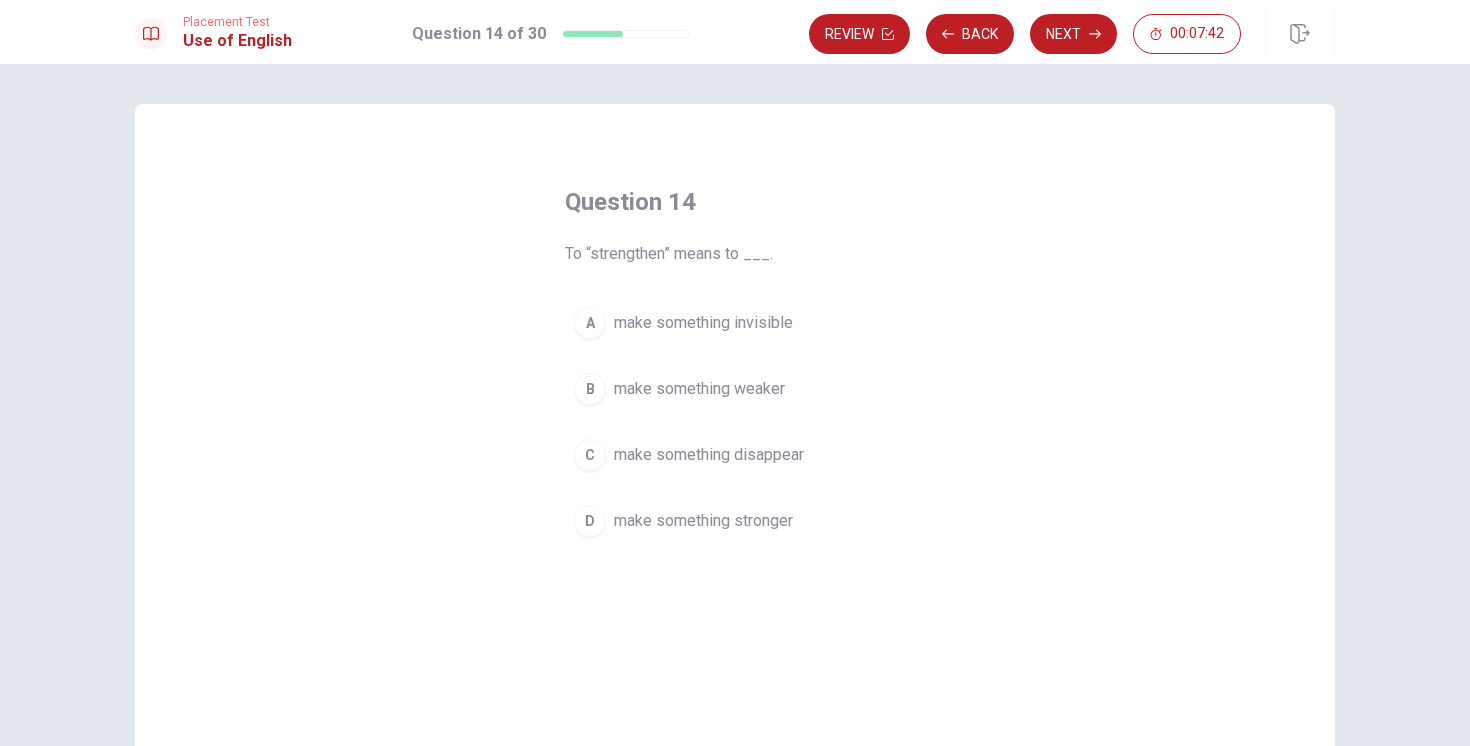 click on "make something stronger" at bounding box center (703, 521) 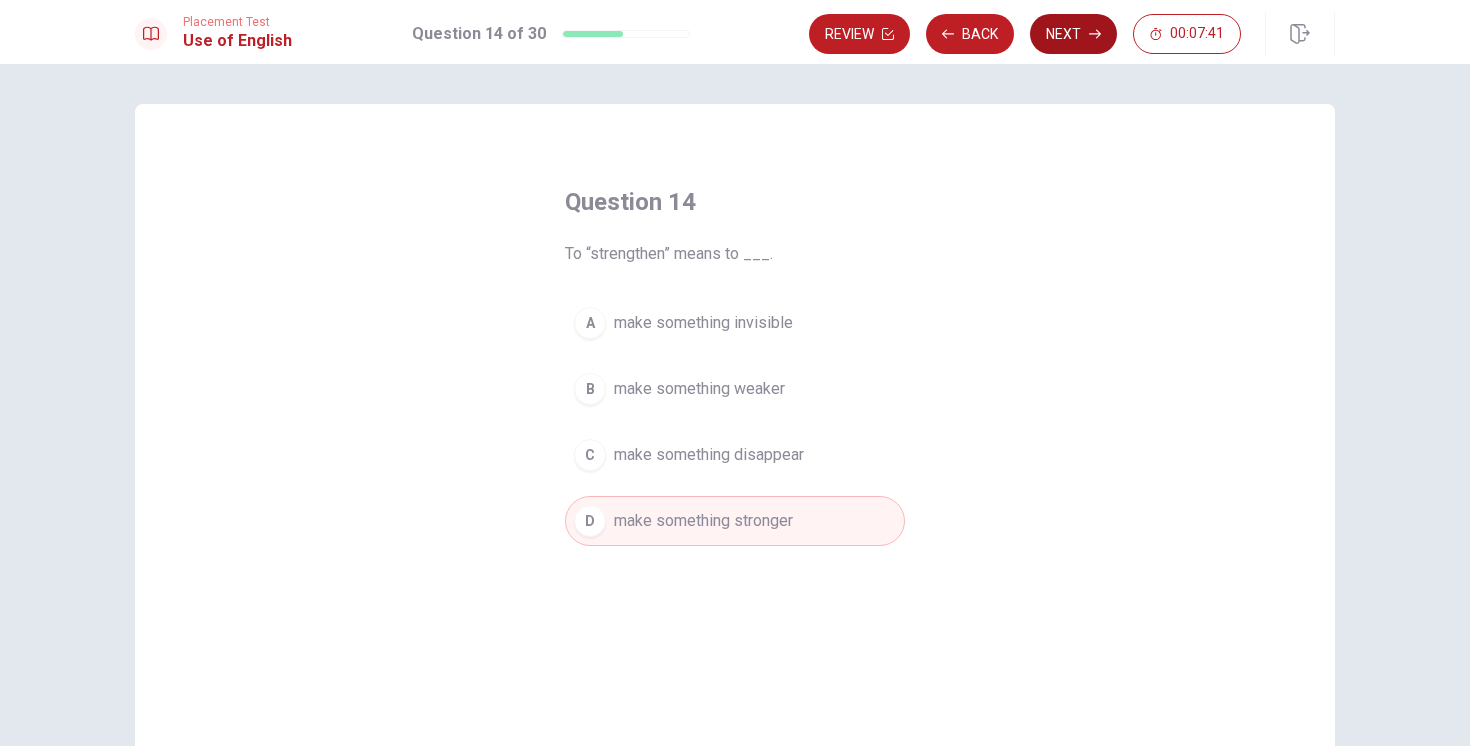 click on "Next" at bounding box center [1073, 34] 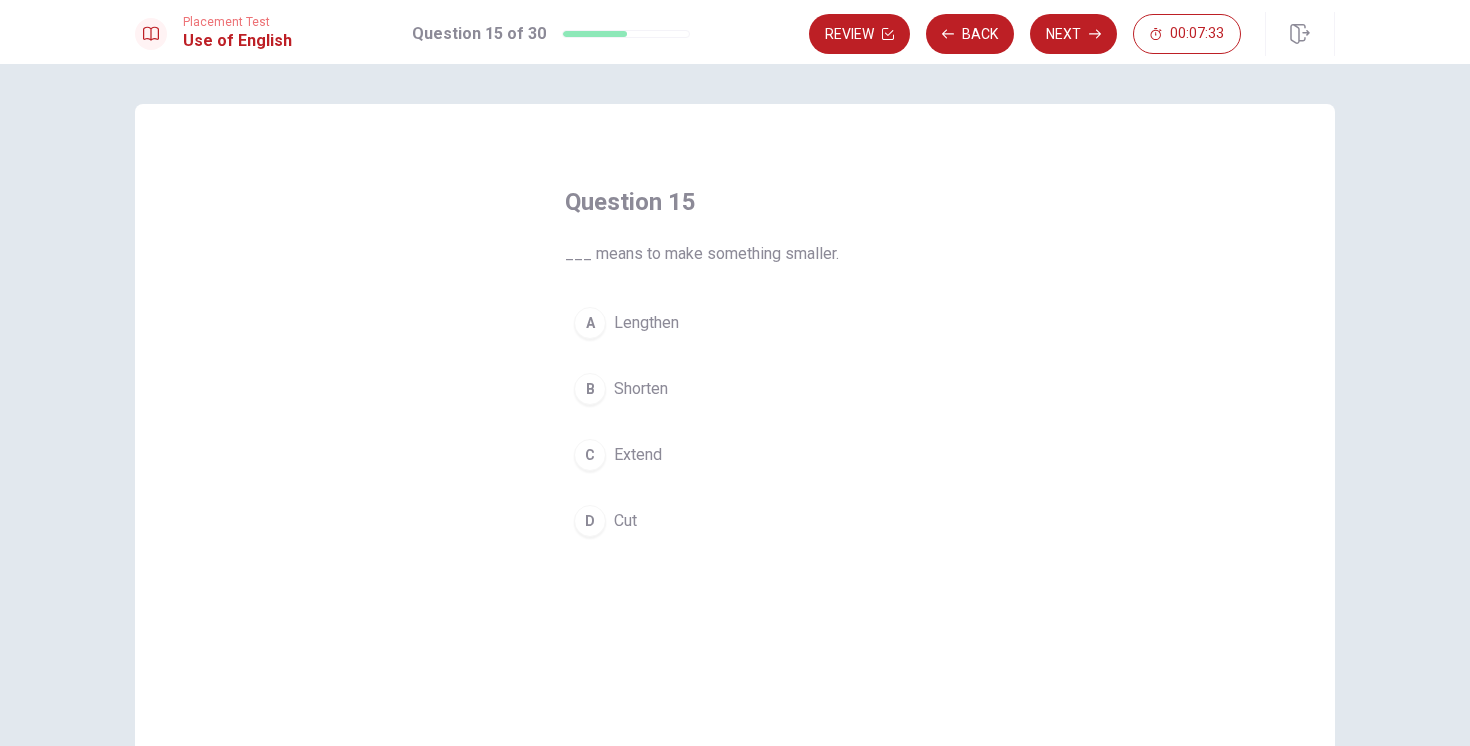 click on "Shorten" at bounding box center (641, 389) 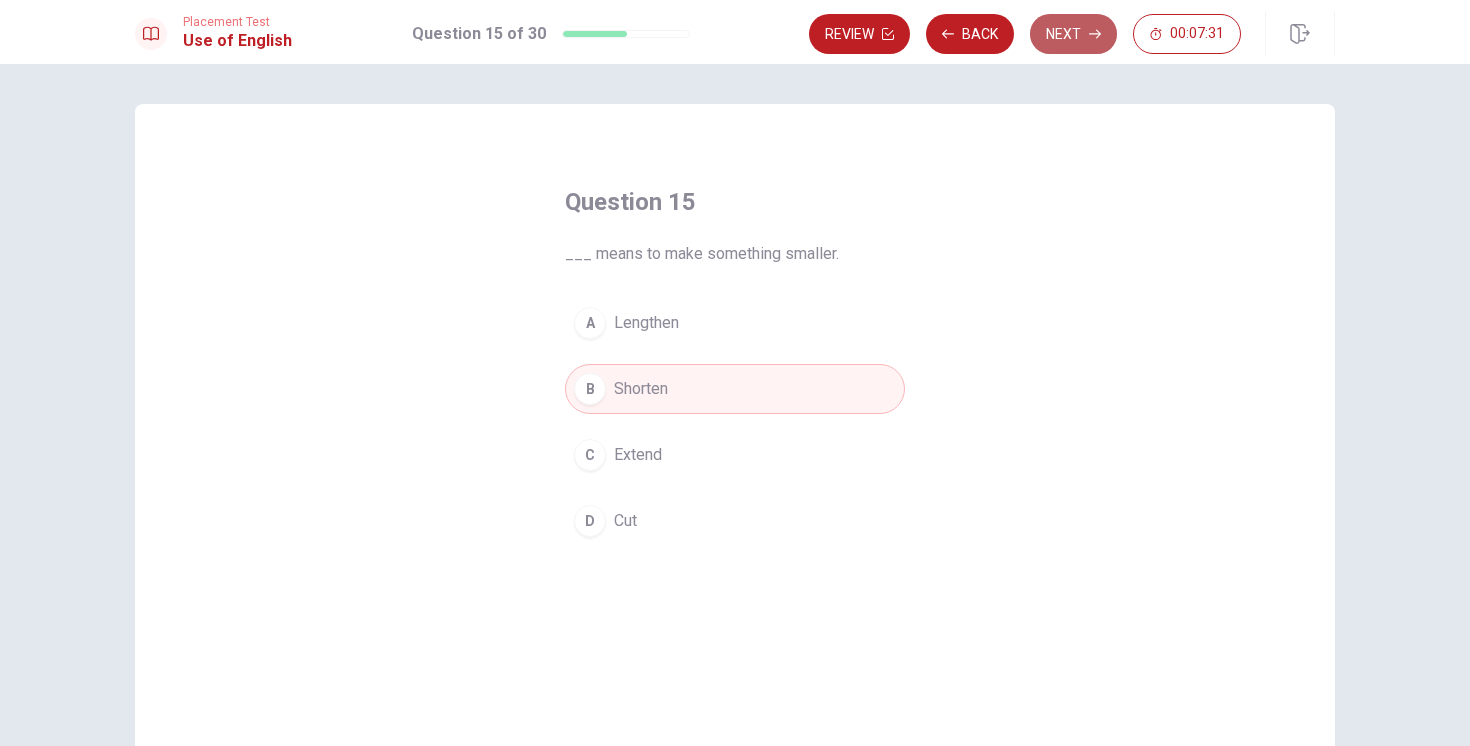 click on "Next" at bounding box center [1073, 34] 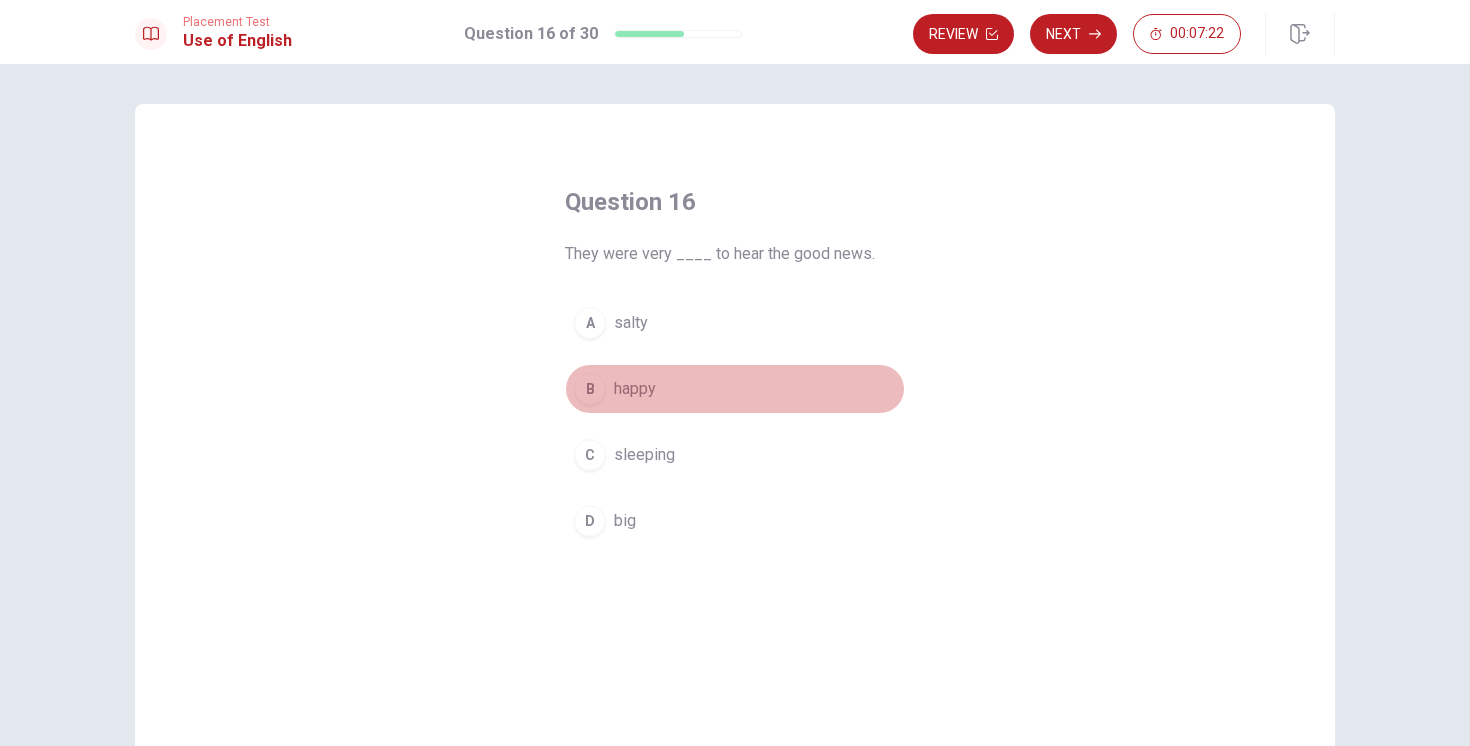 click on "happy" at bounding box center [635, 389] 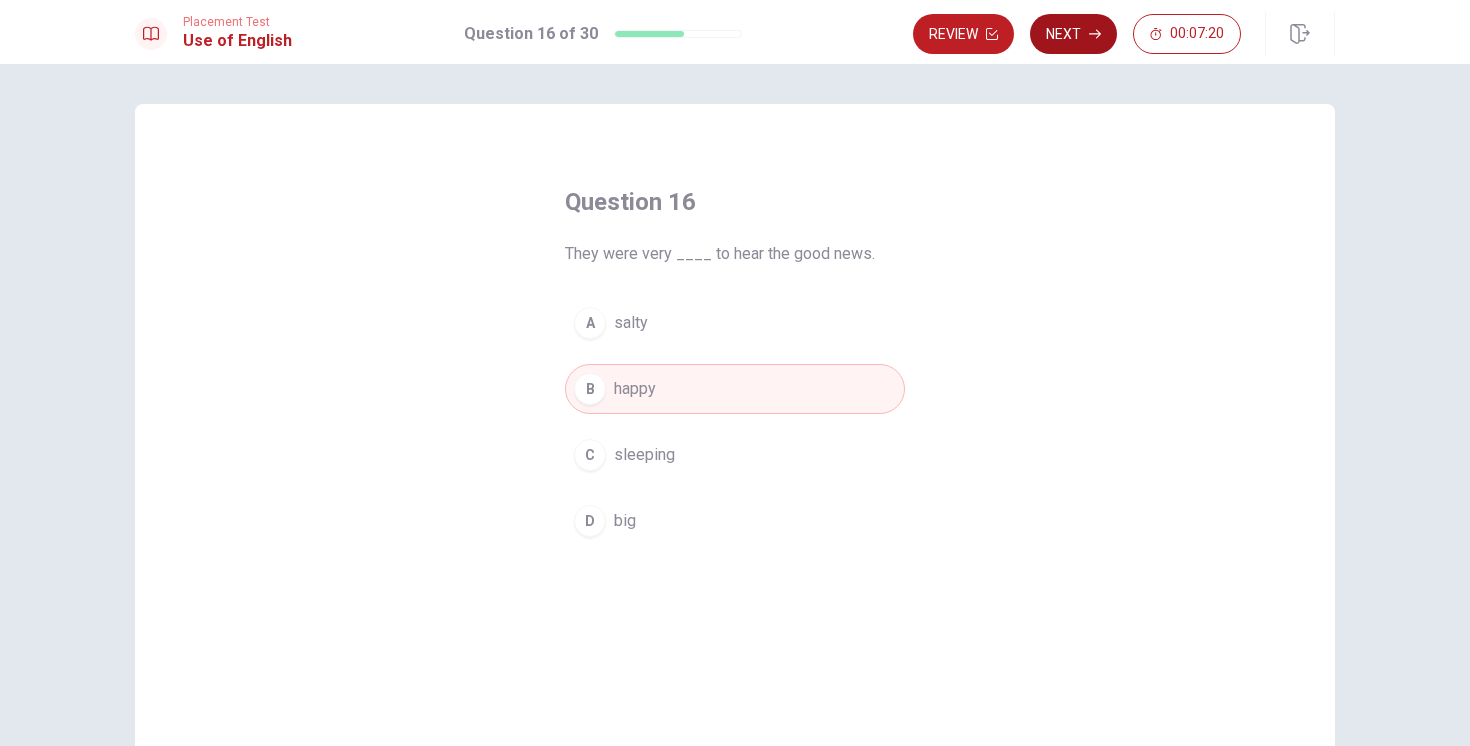 click on "Next" at bounding box center (1073, 34) 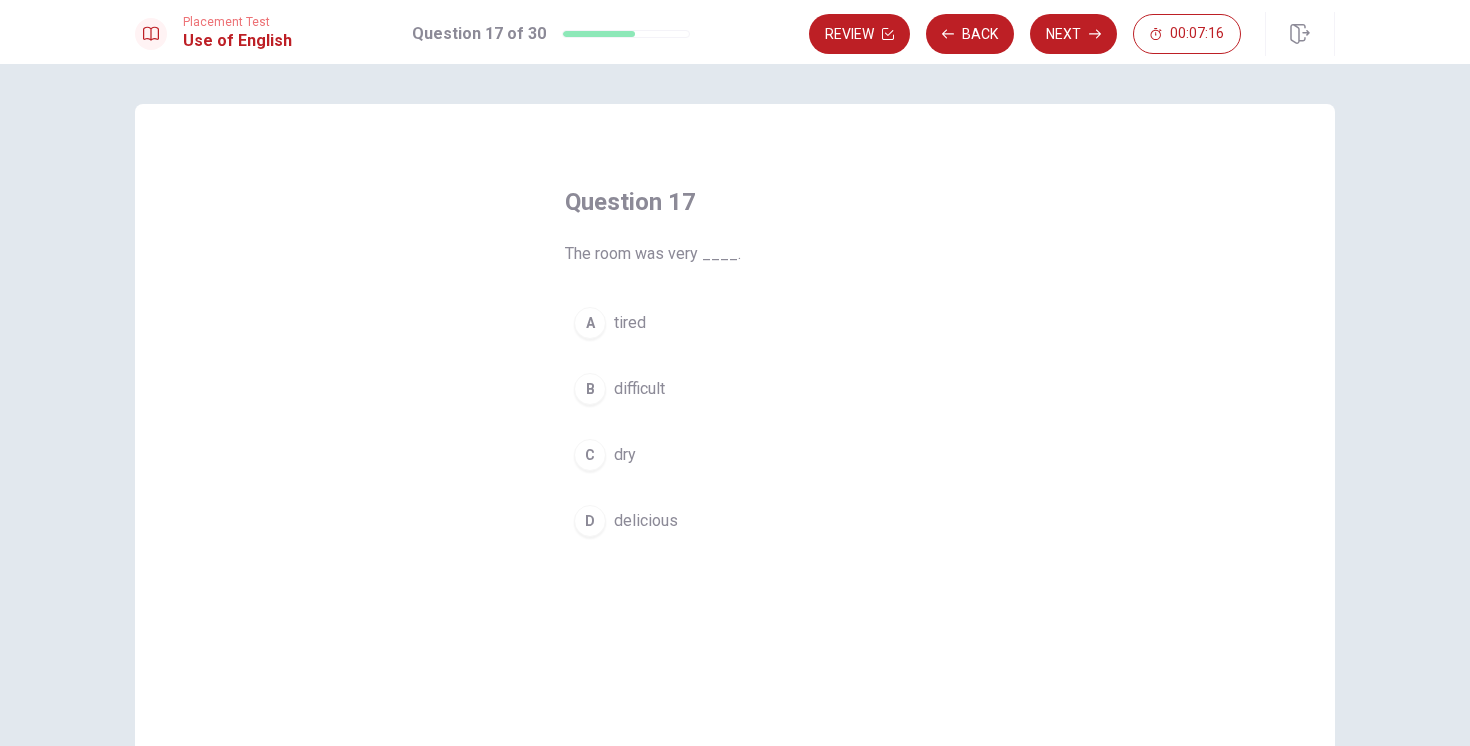 click on "dry" at bounding box center (625, 455) 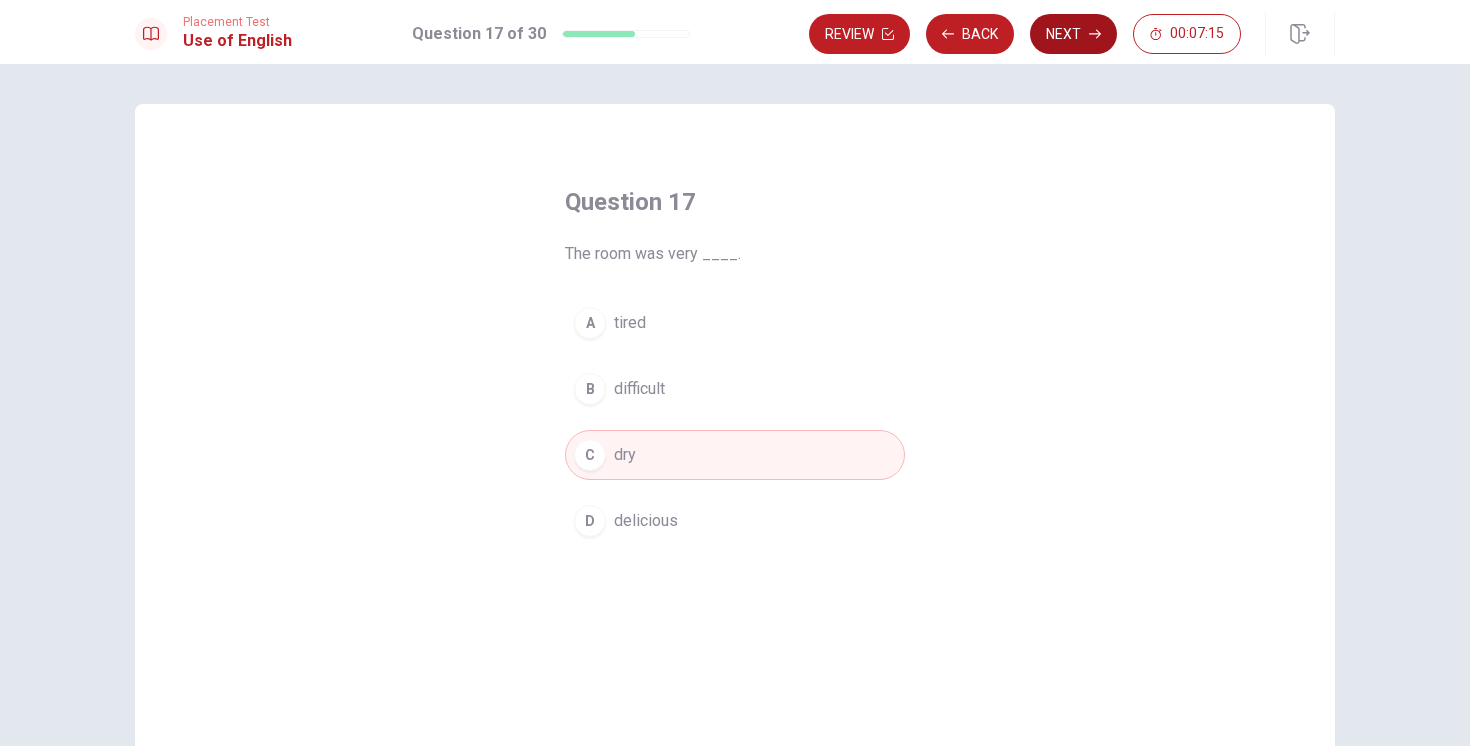 click on "Next" at bounding box center [1073, 34] 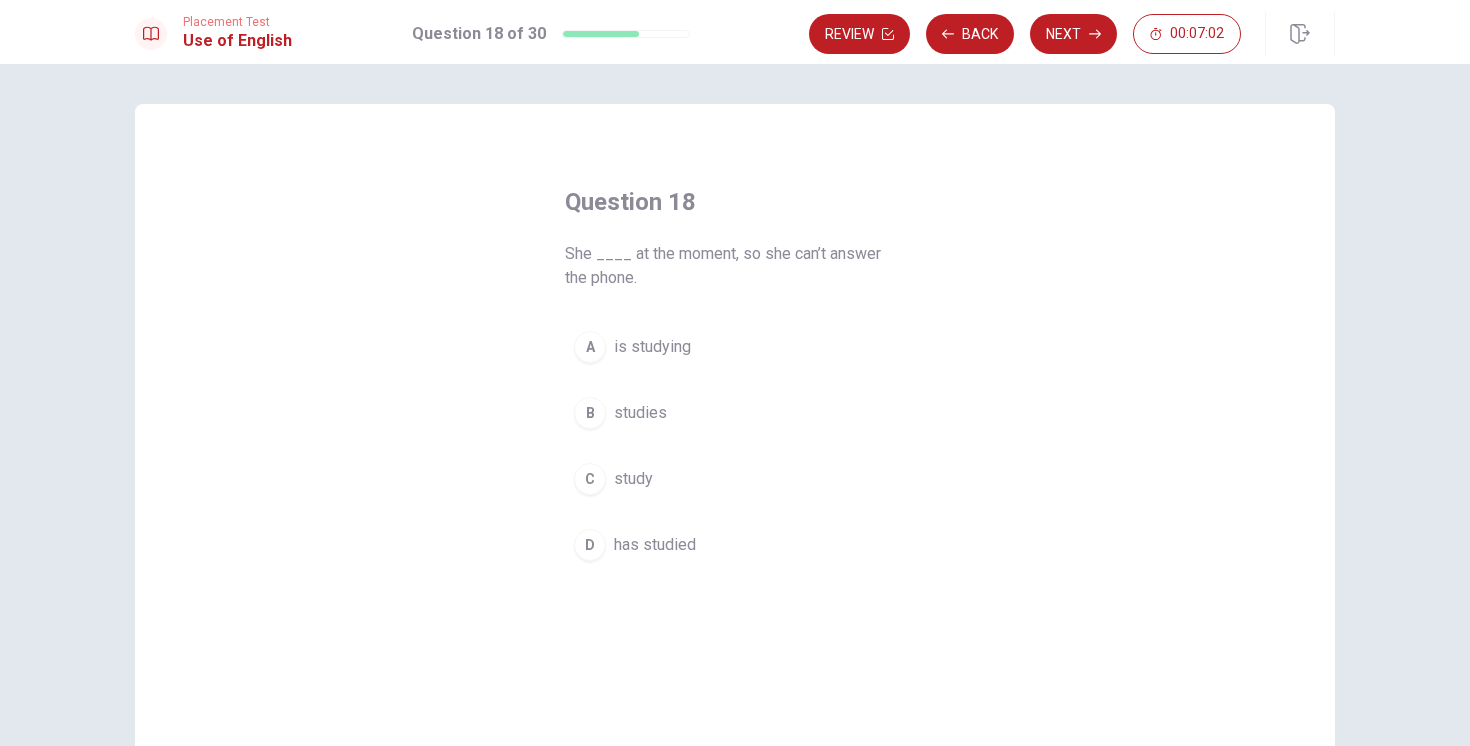 click on "is studying" at bounding box center [652, 347] 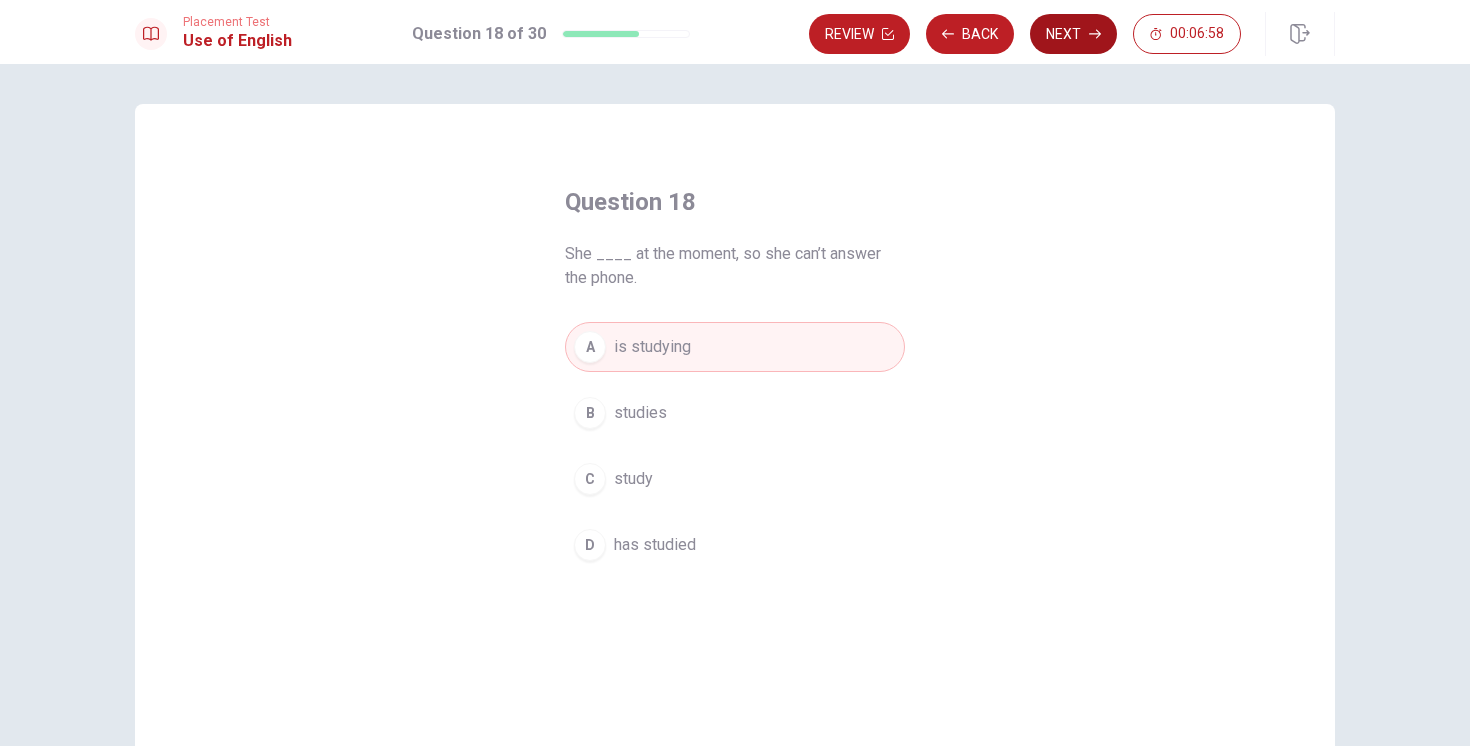 click on "Next" at bounding box center [1073, 34] 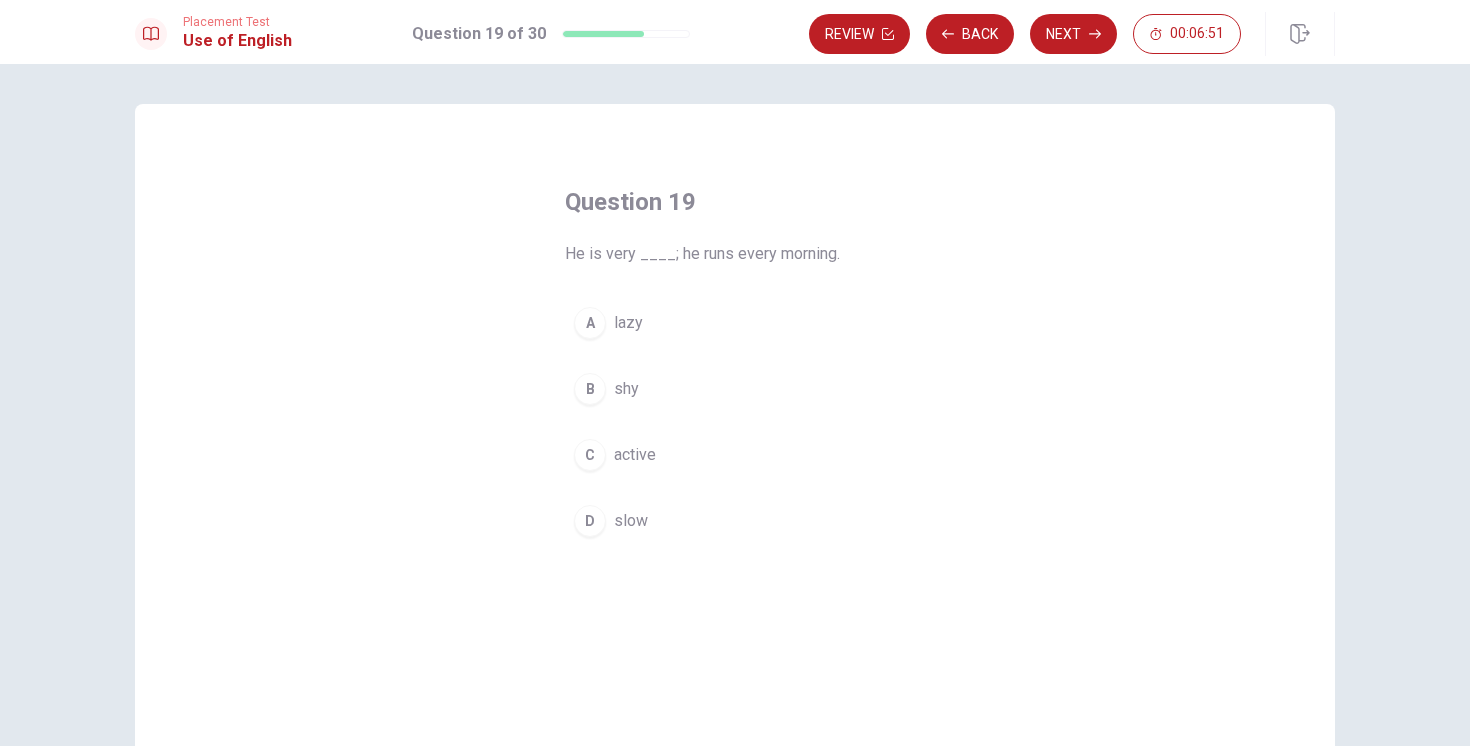click on "active" at bounding box center (635, 455) 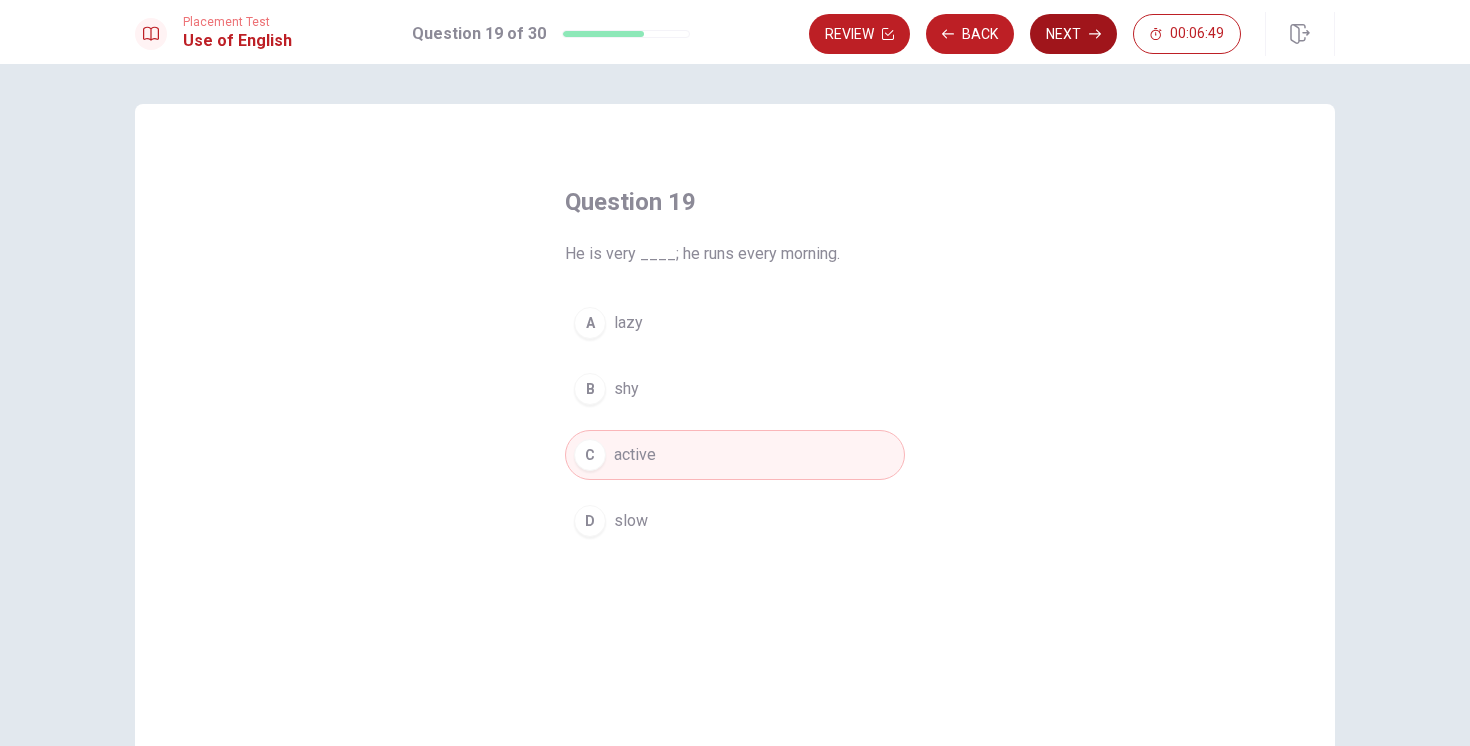 click on "Next" at bounding box center [1073, 34] 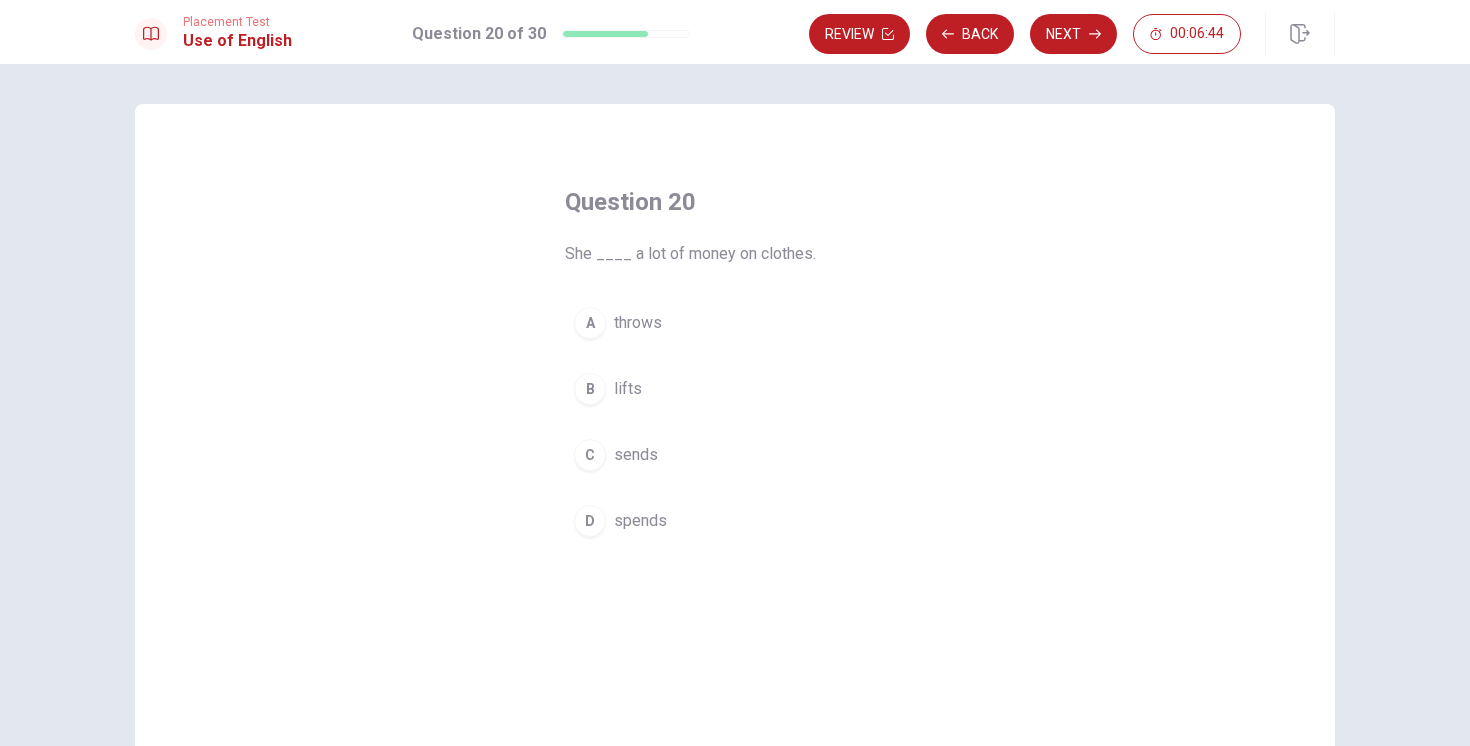click on "spends" at bounding box center (640, 521) 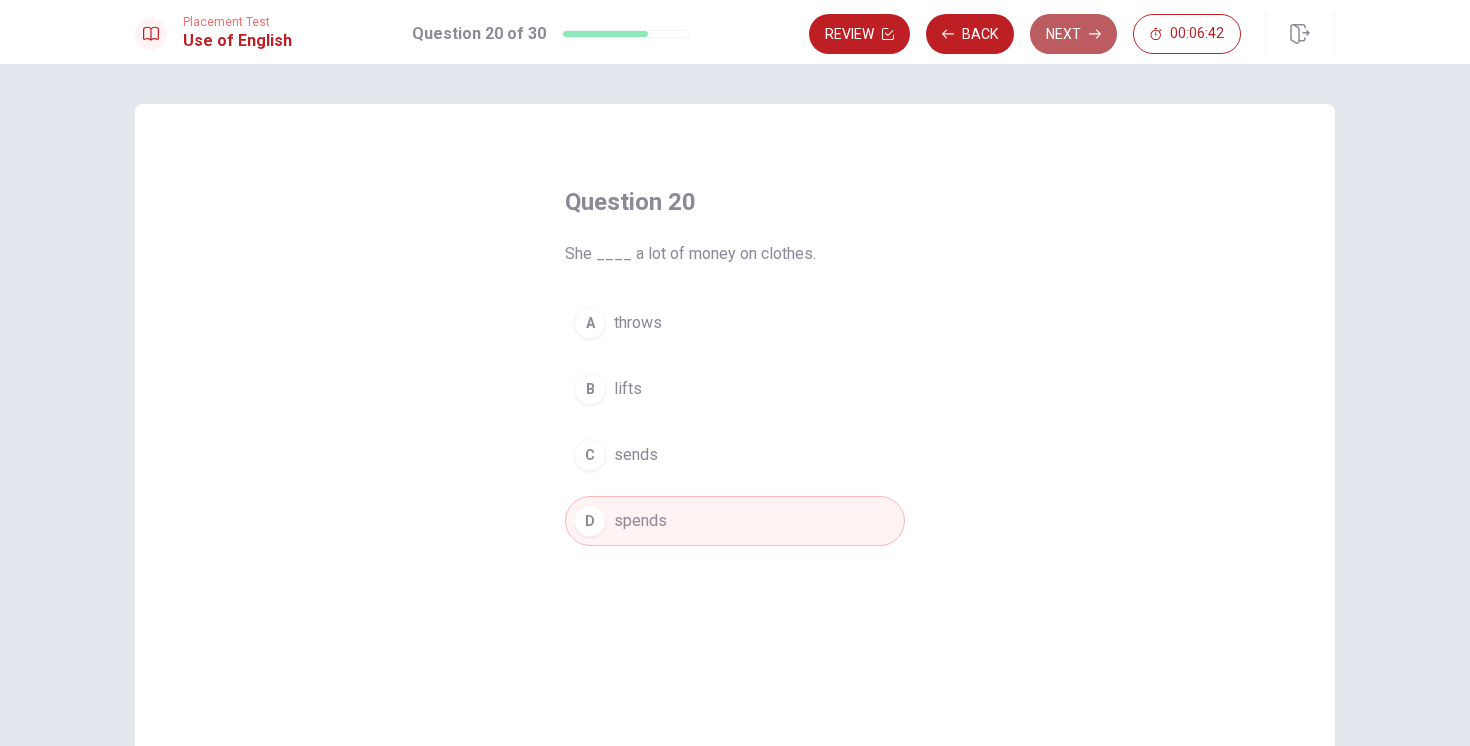 click on "Next" at bounding box center [1073, 34] 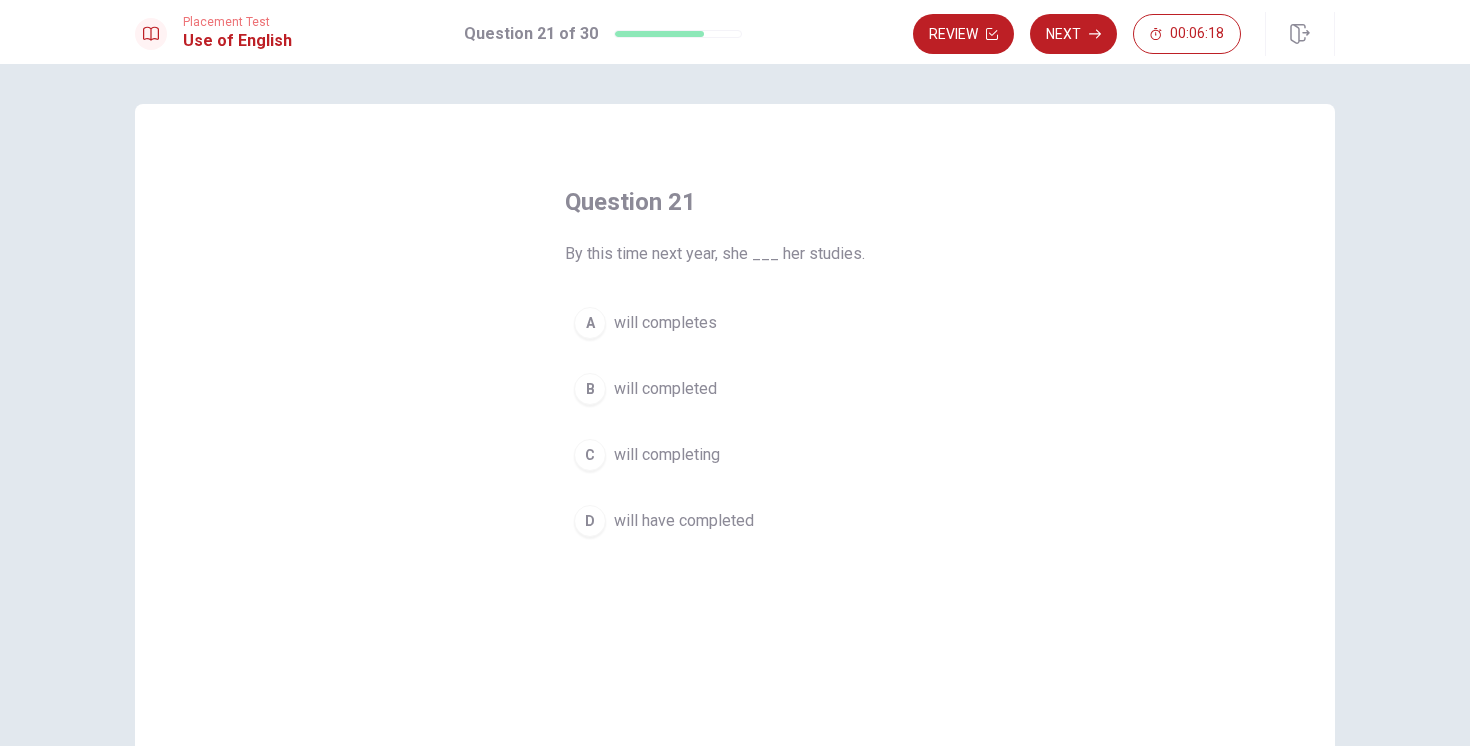 click on "will have completed" at bounding box center (684, 521) 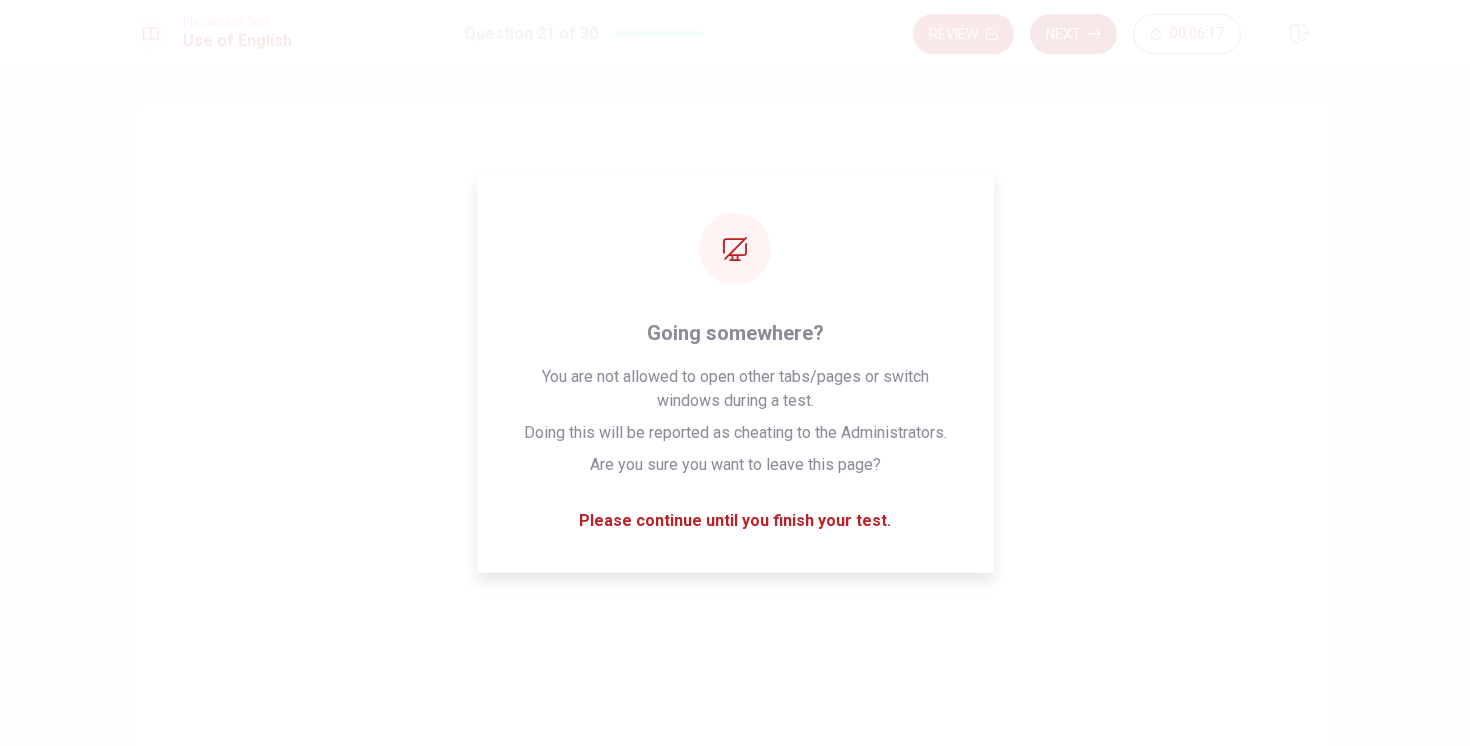 click on "Next" at bounding box center (1073, 34) 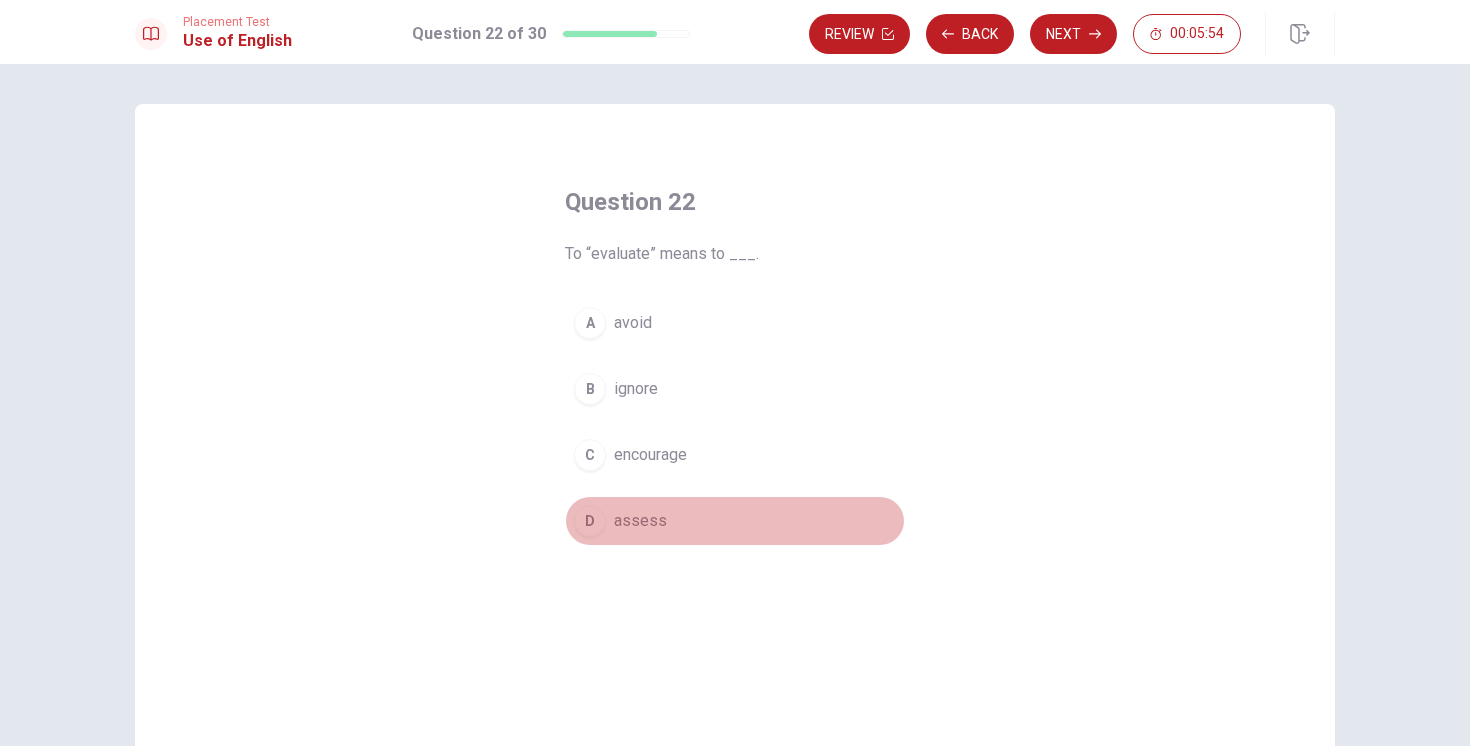 click on "assess" at bounding box center [640, 521] 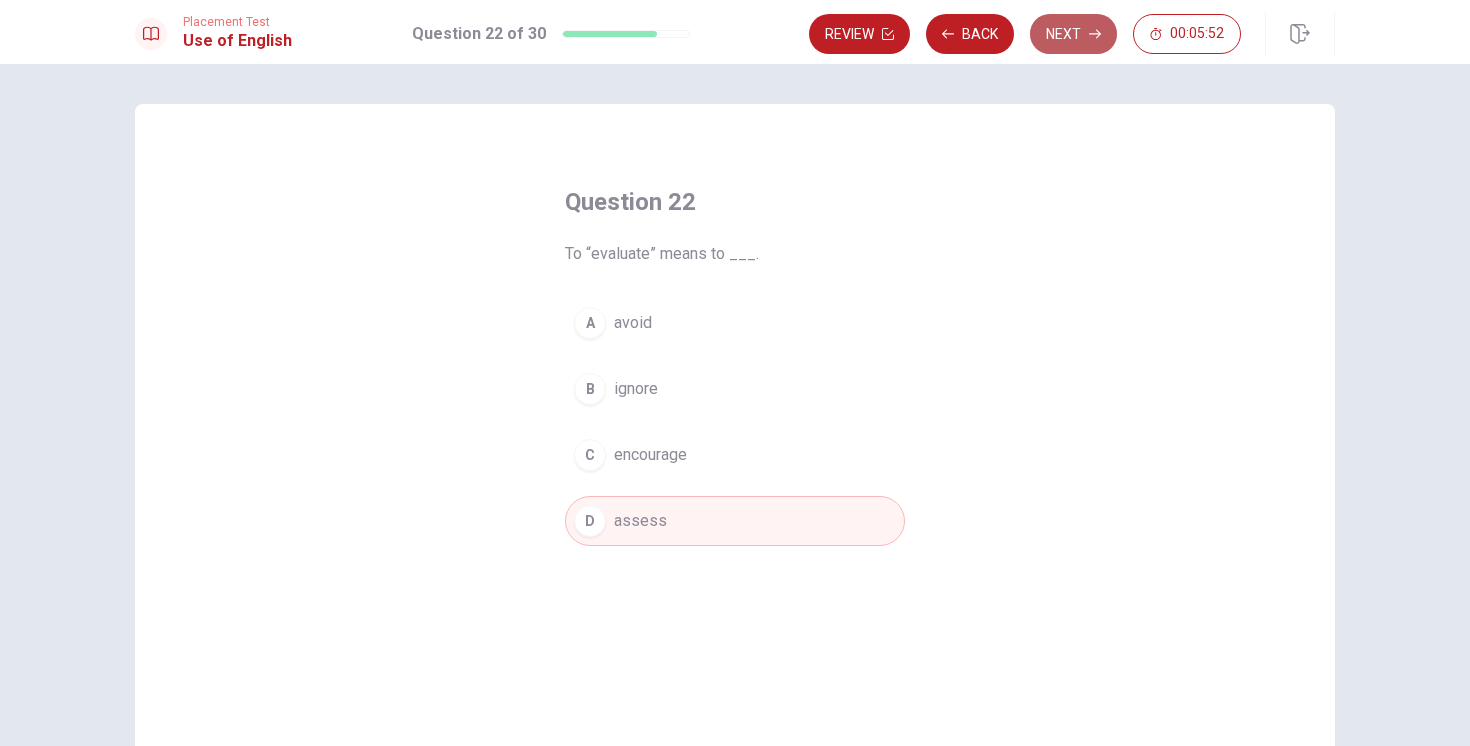 click on "Next" at bounding box center [1073, 34] 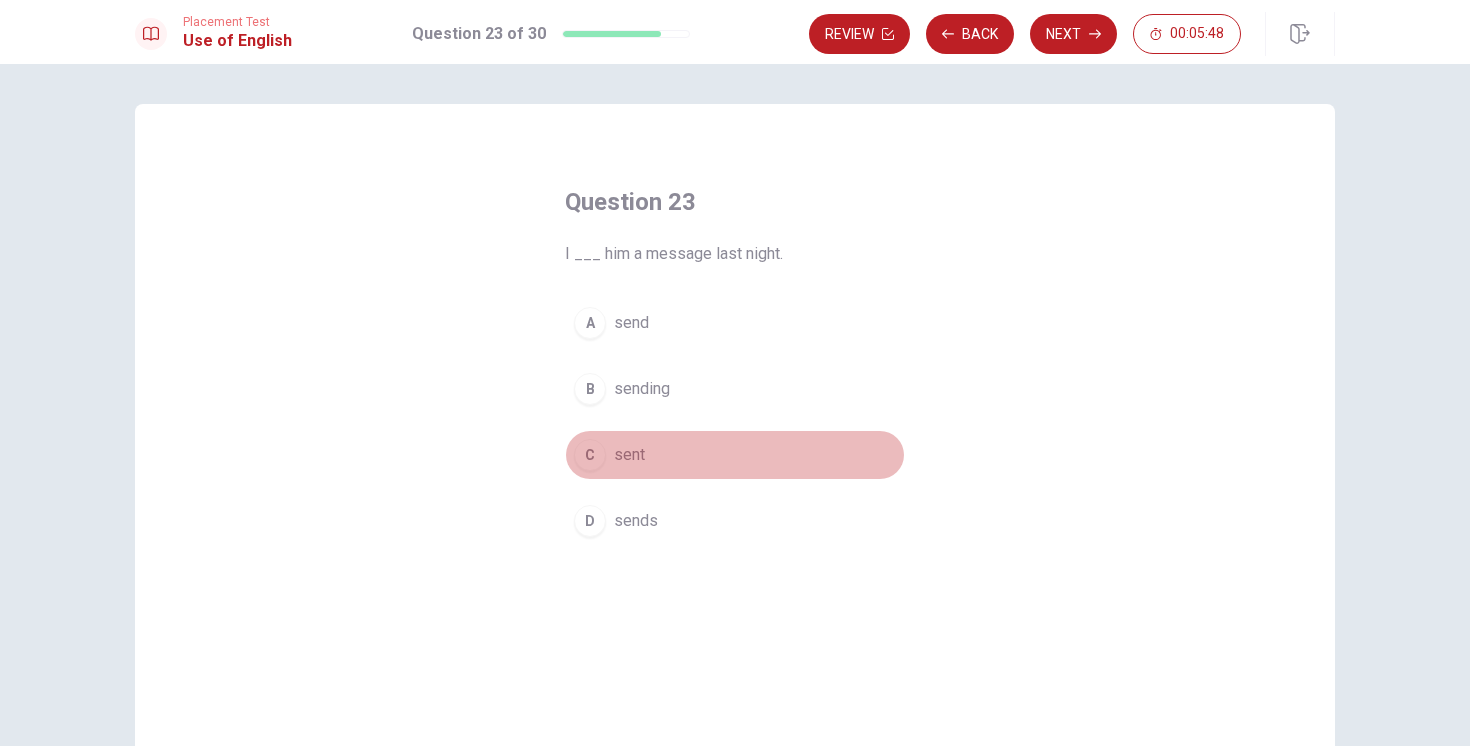 click on "sent" at bounding box center (629, 455) 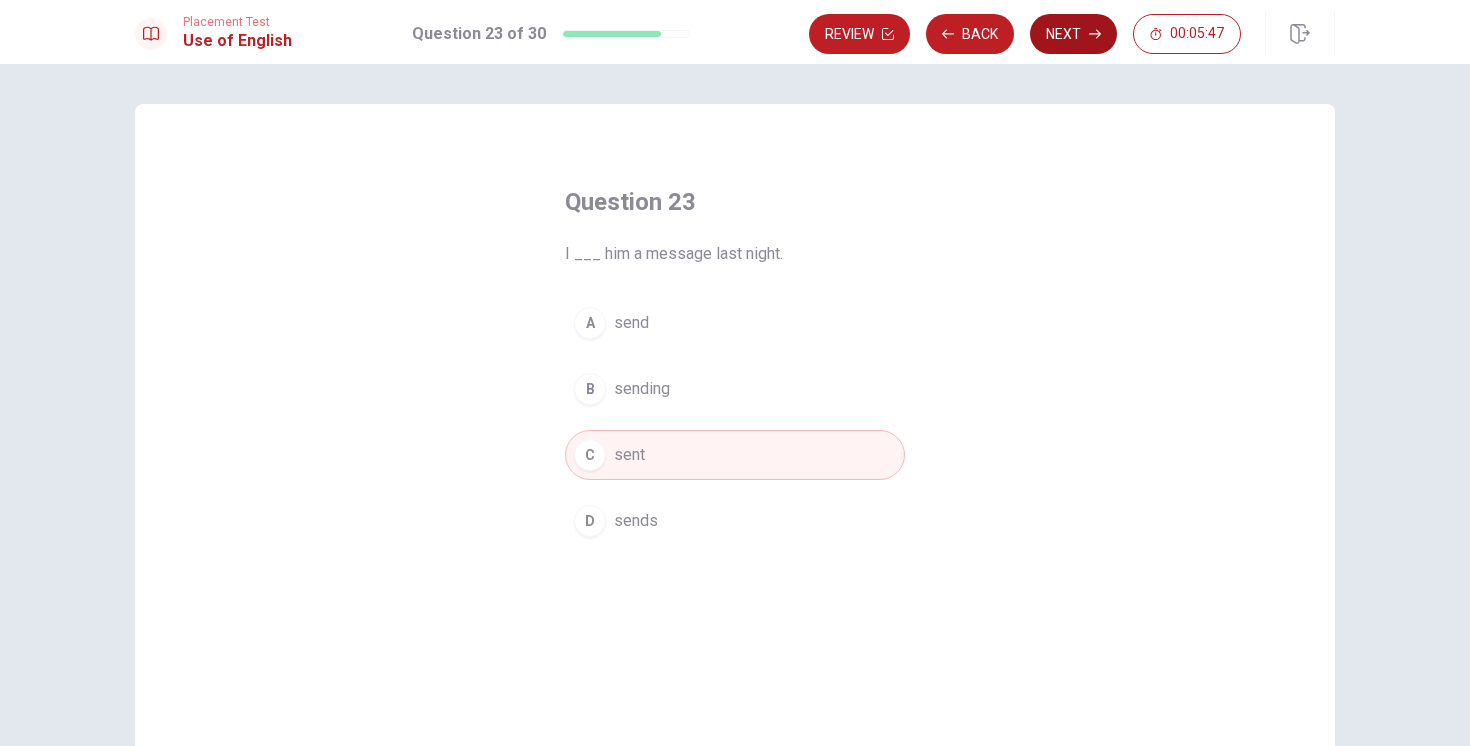 click on "Next" at bounding box center [1073, 34] 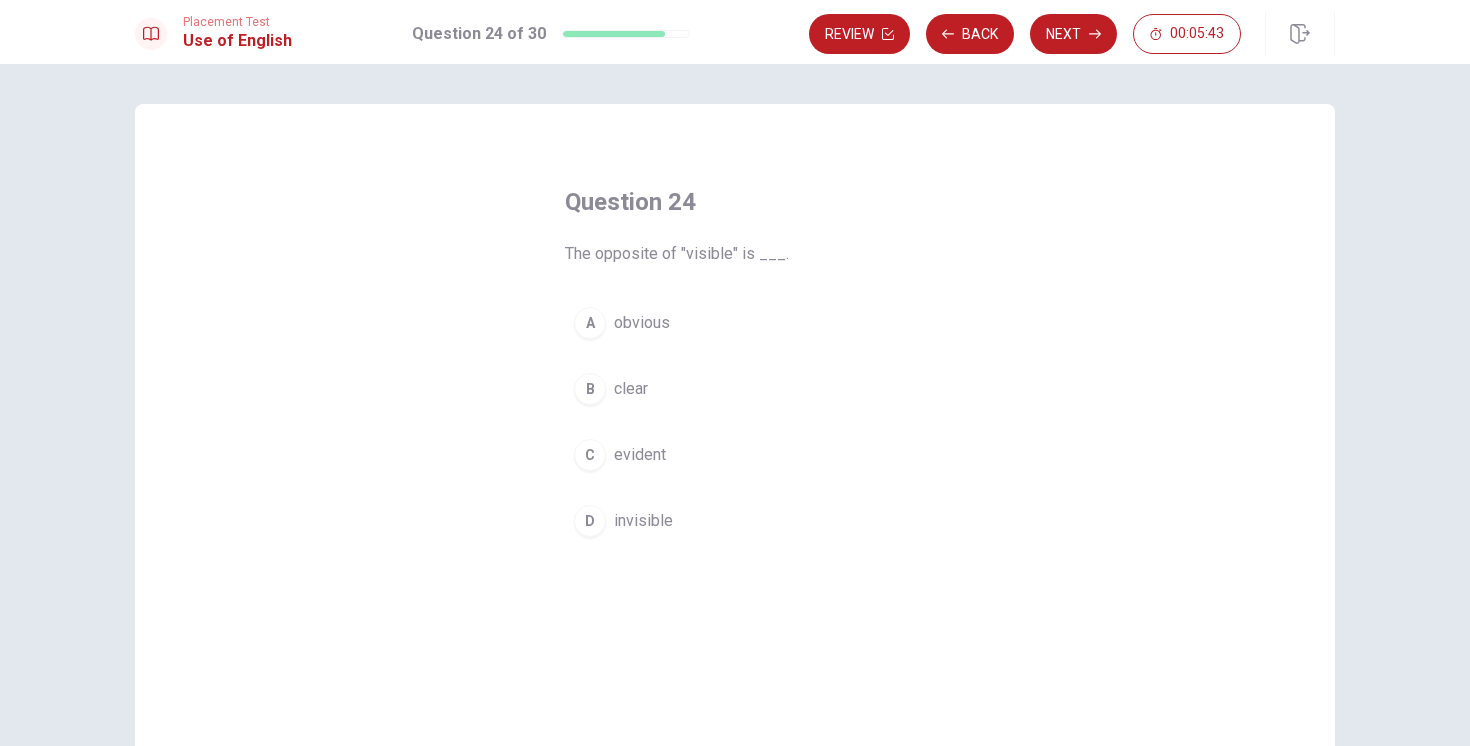 click on "invisible" at bounding box center [643, 521] 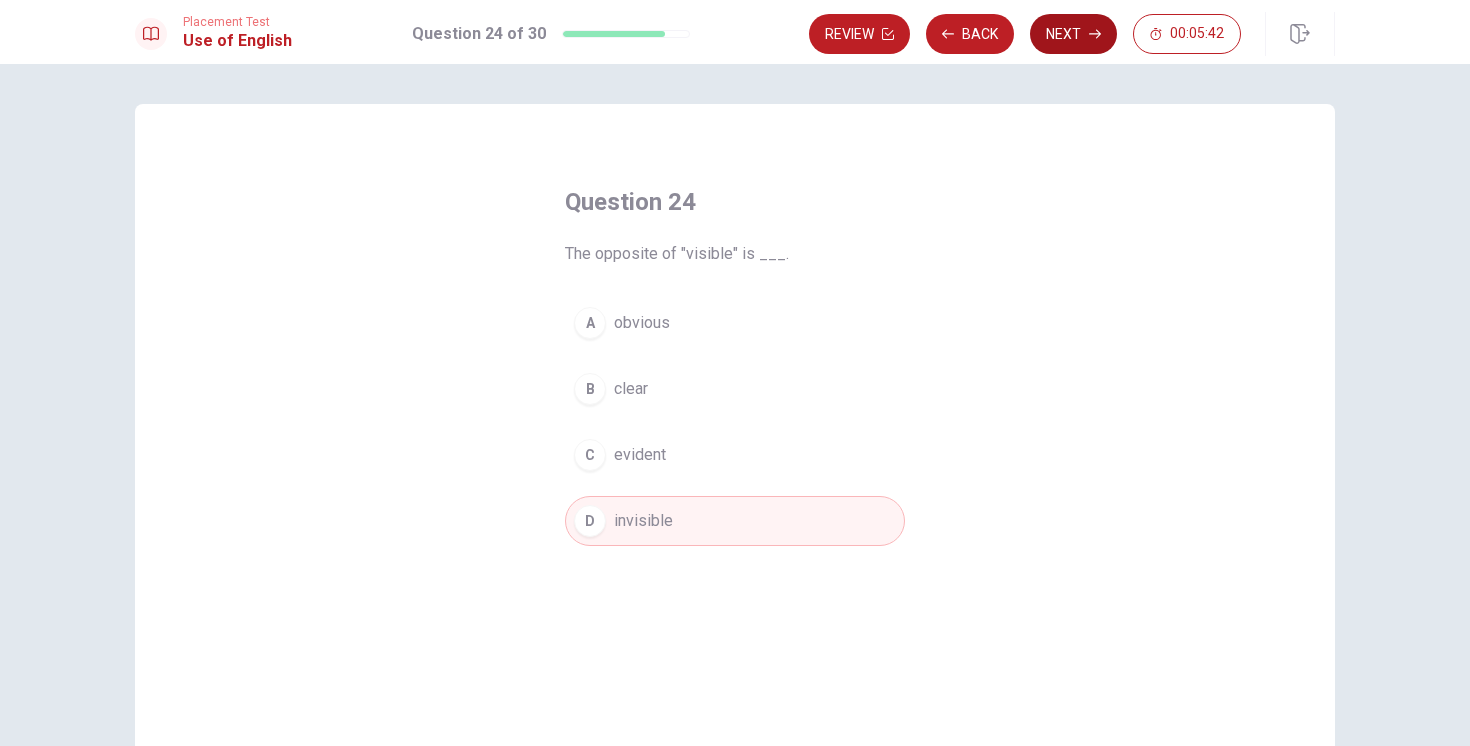 click on "Next" at bounding box center [1073, 34] 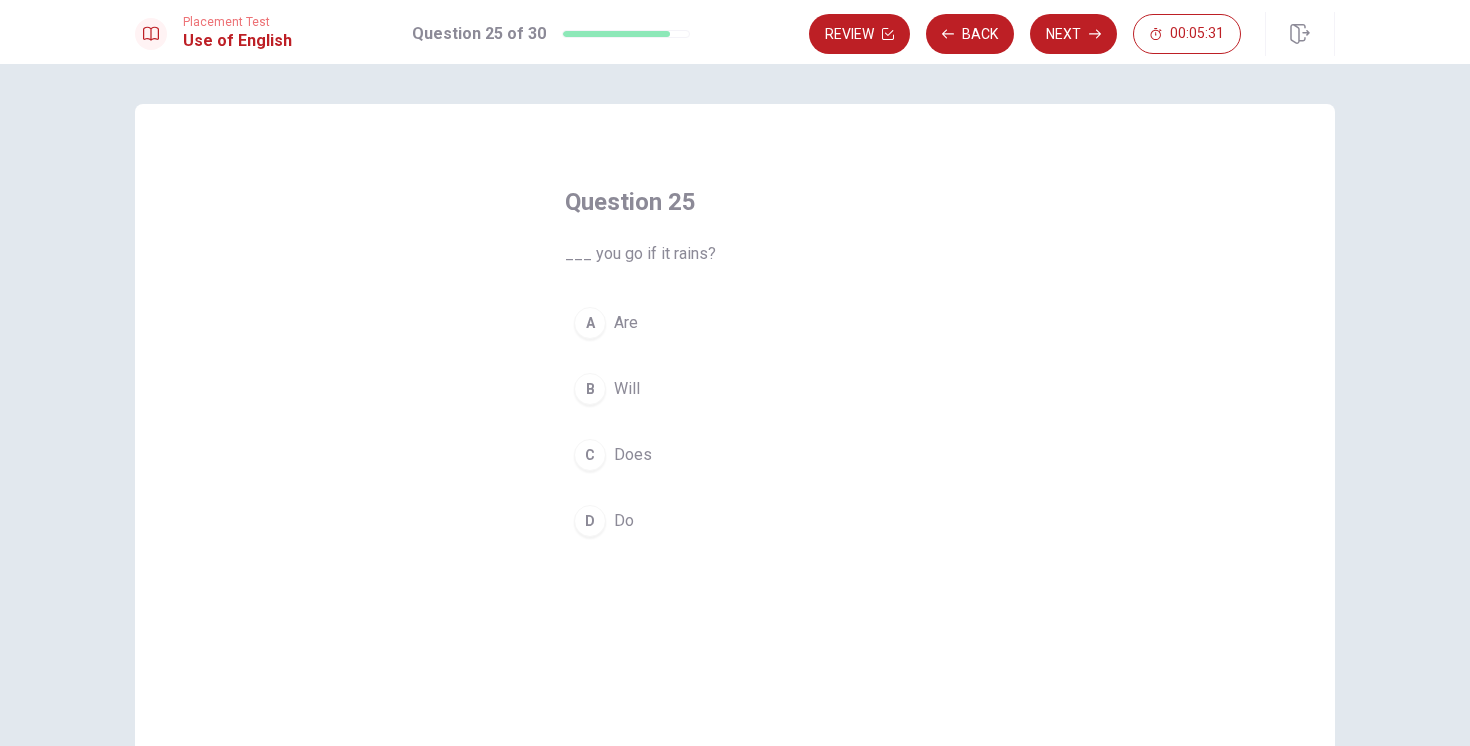 click on "Will" at bounding box center [627, 389] 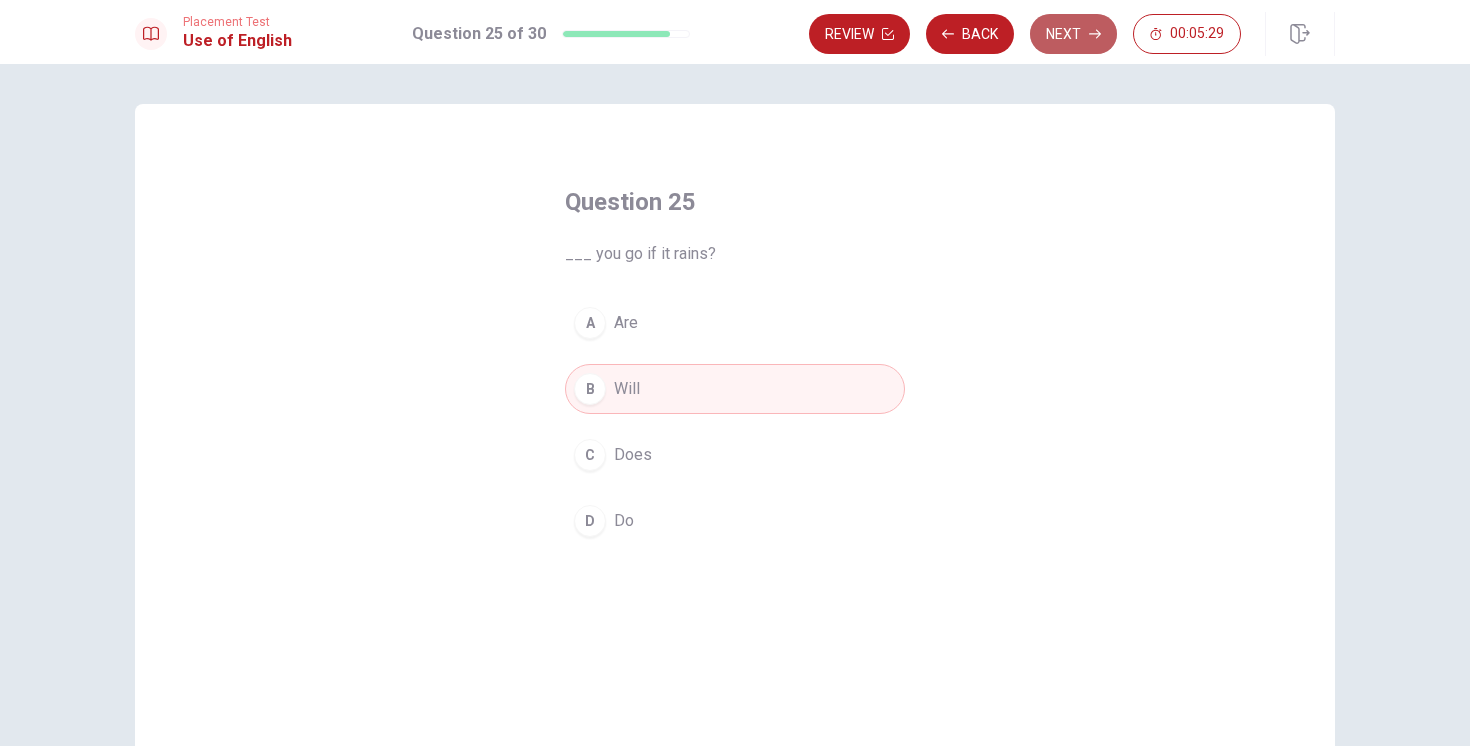 click on "Next" at bounding box center [1073, 34] 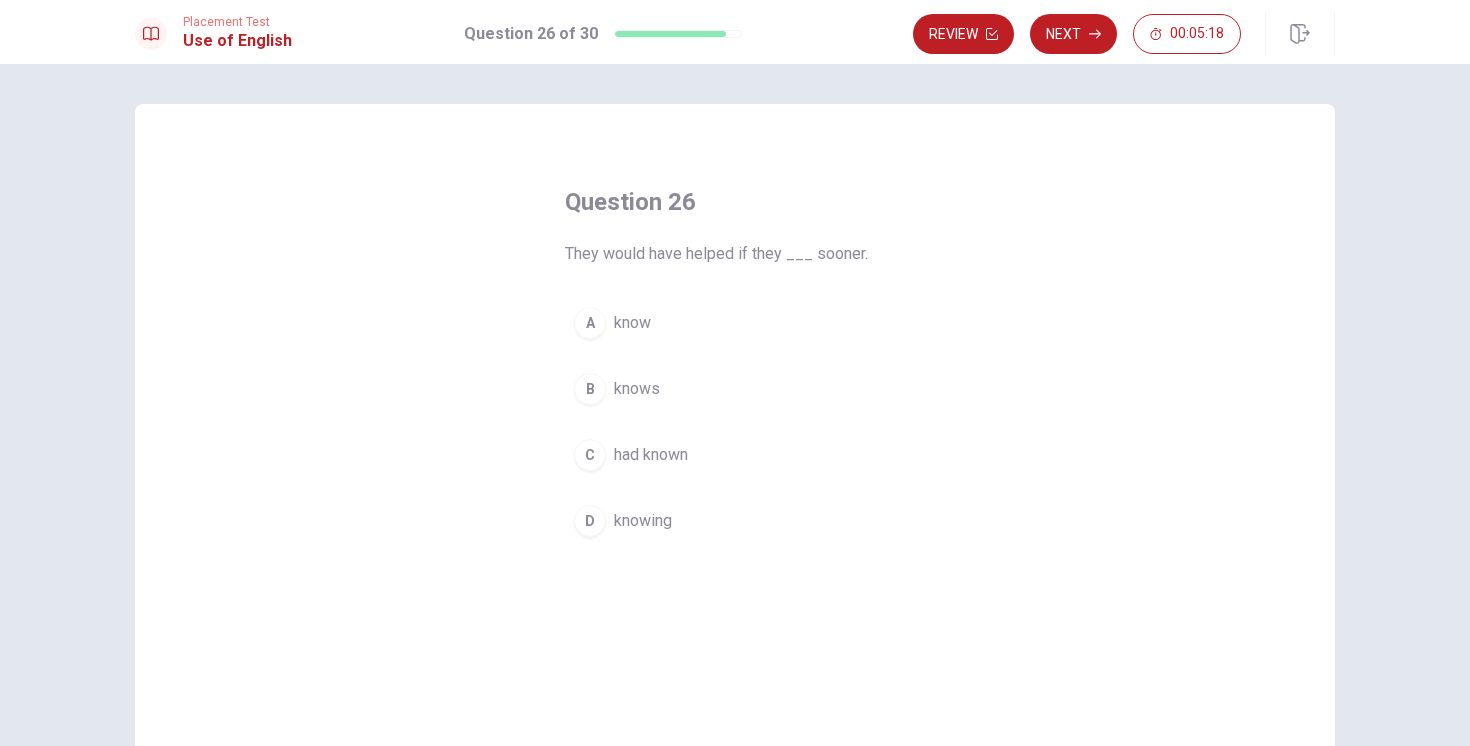 click on "had known" at bounding box center [651, 455] 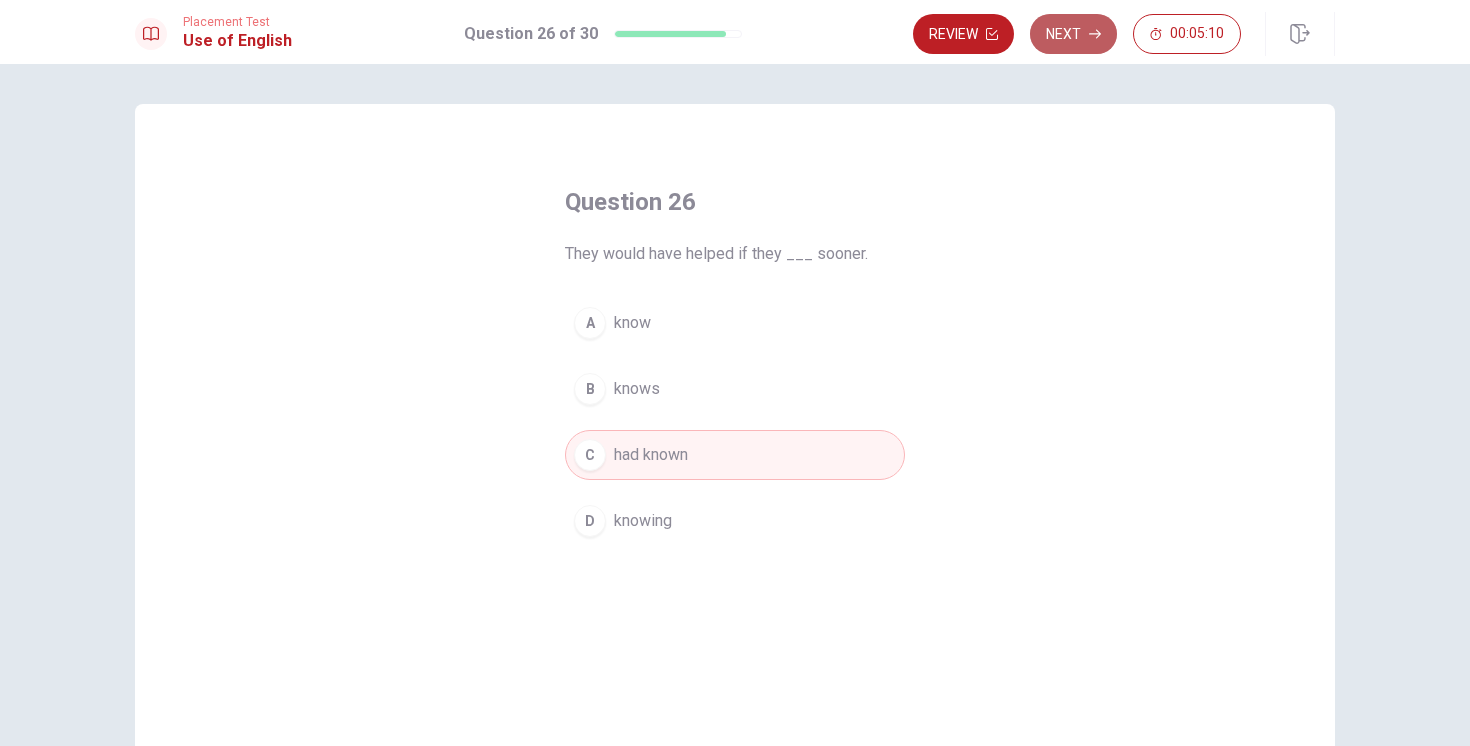 click on "Next" at bounding box center (1073, 34) 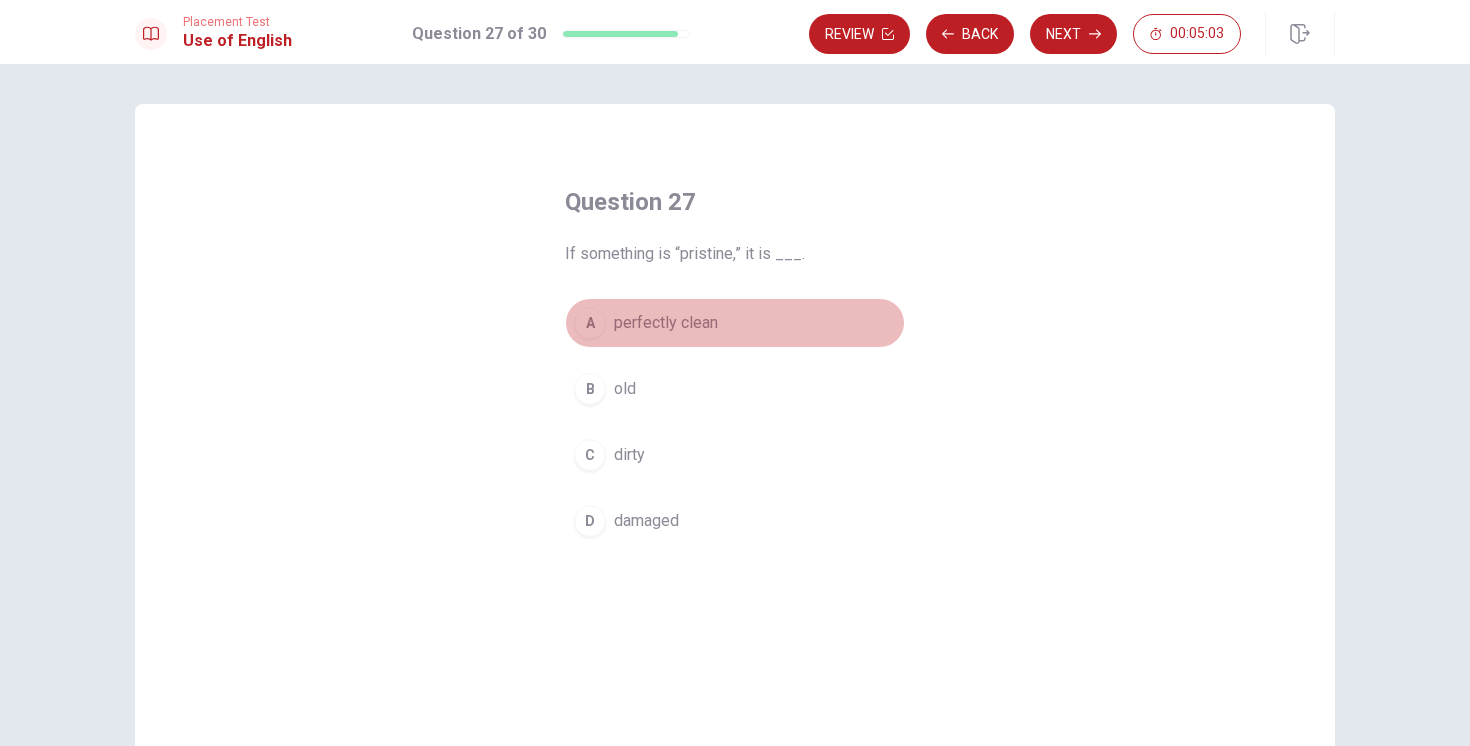 click on "perfectly clean" at bounding box center (666, 323) 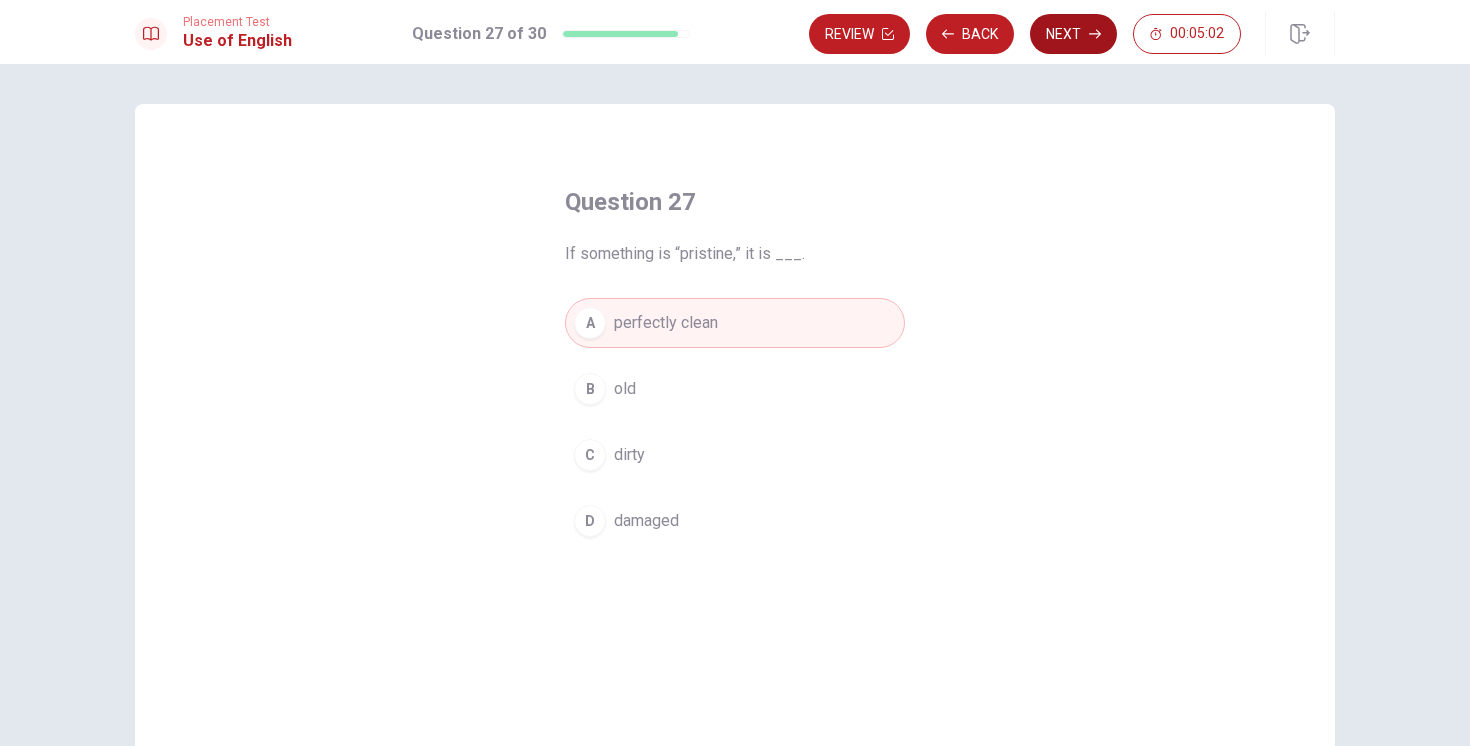 click on "Next" at bounding box center (1073, 34) 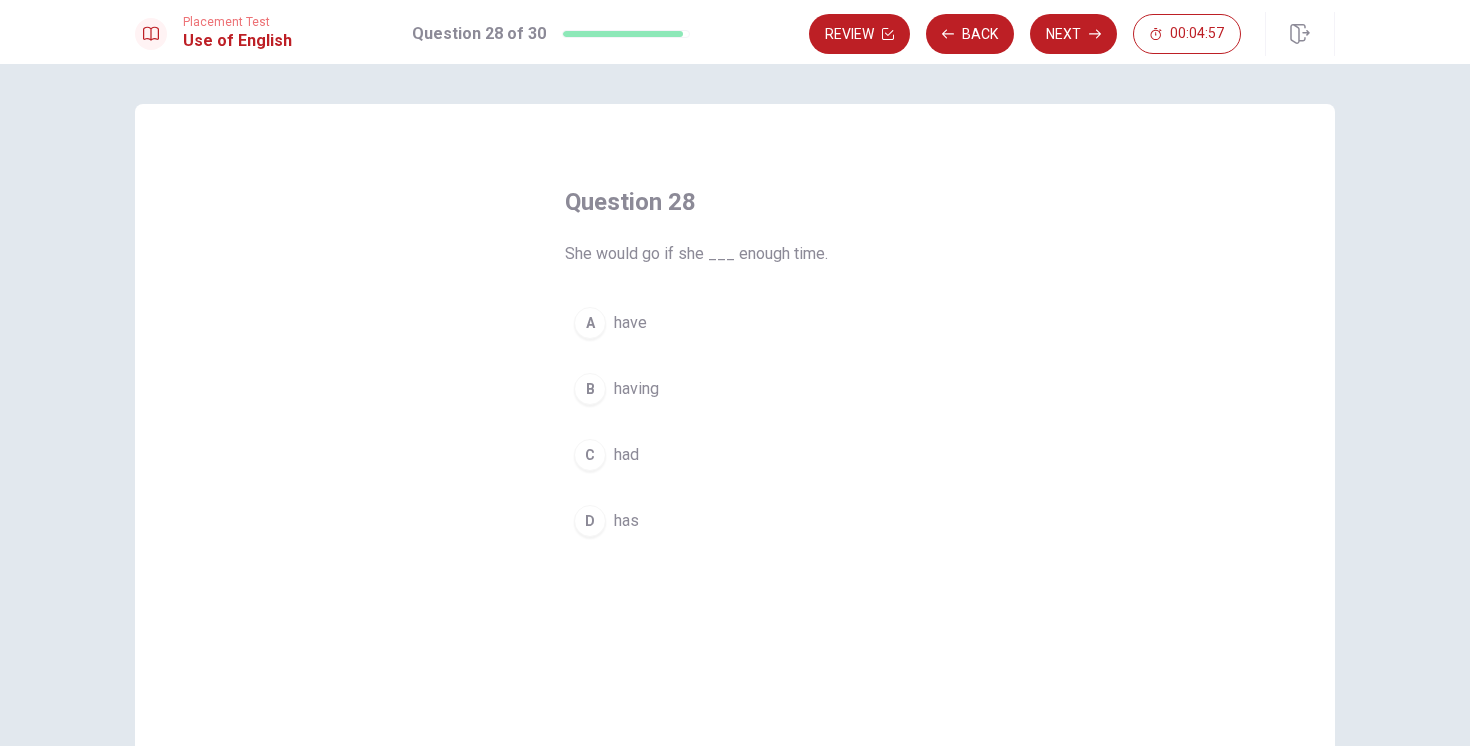 click on "had" at bounding box center (626, 455) 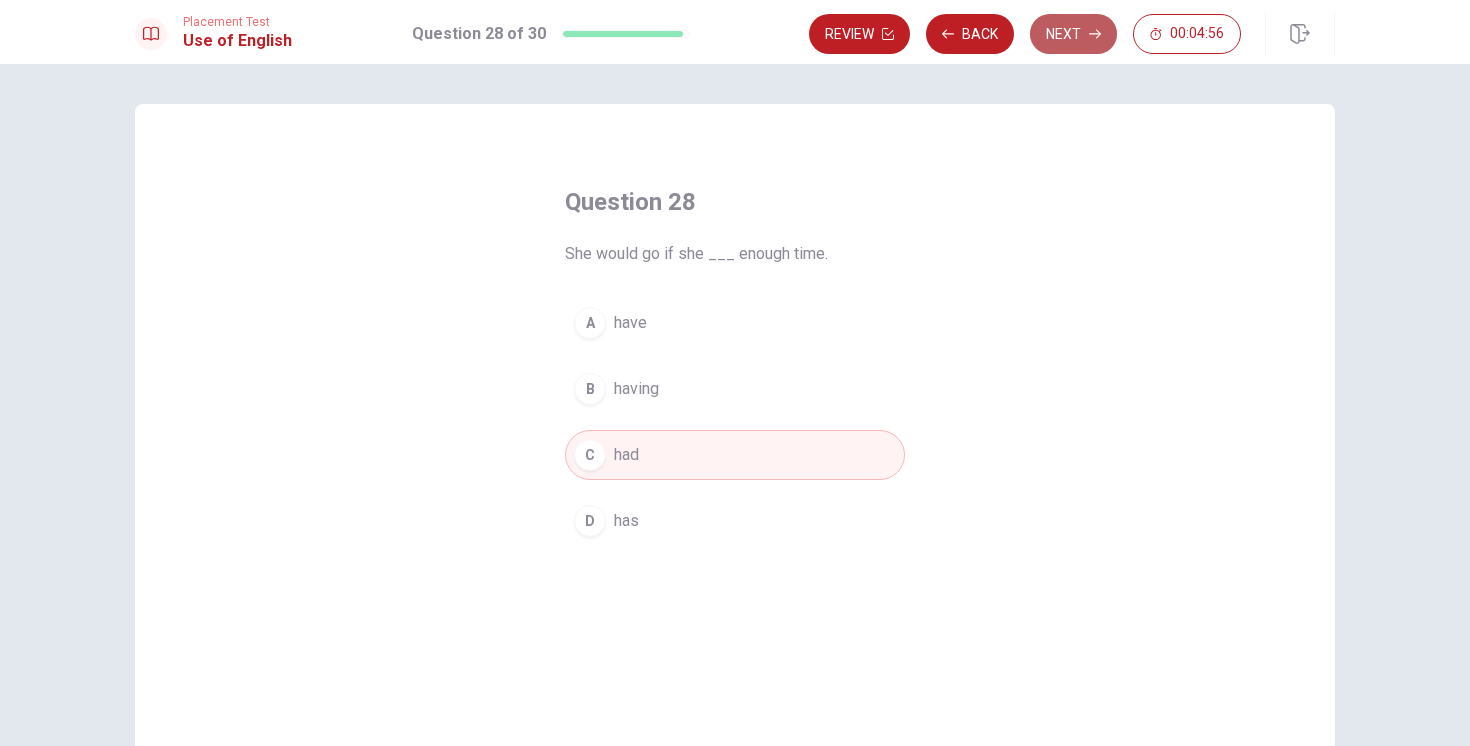 click on "Next" at bounding box center [1073, 34] 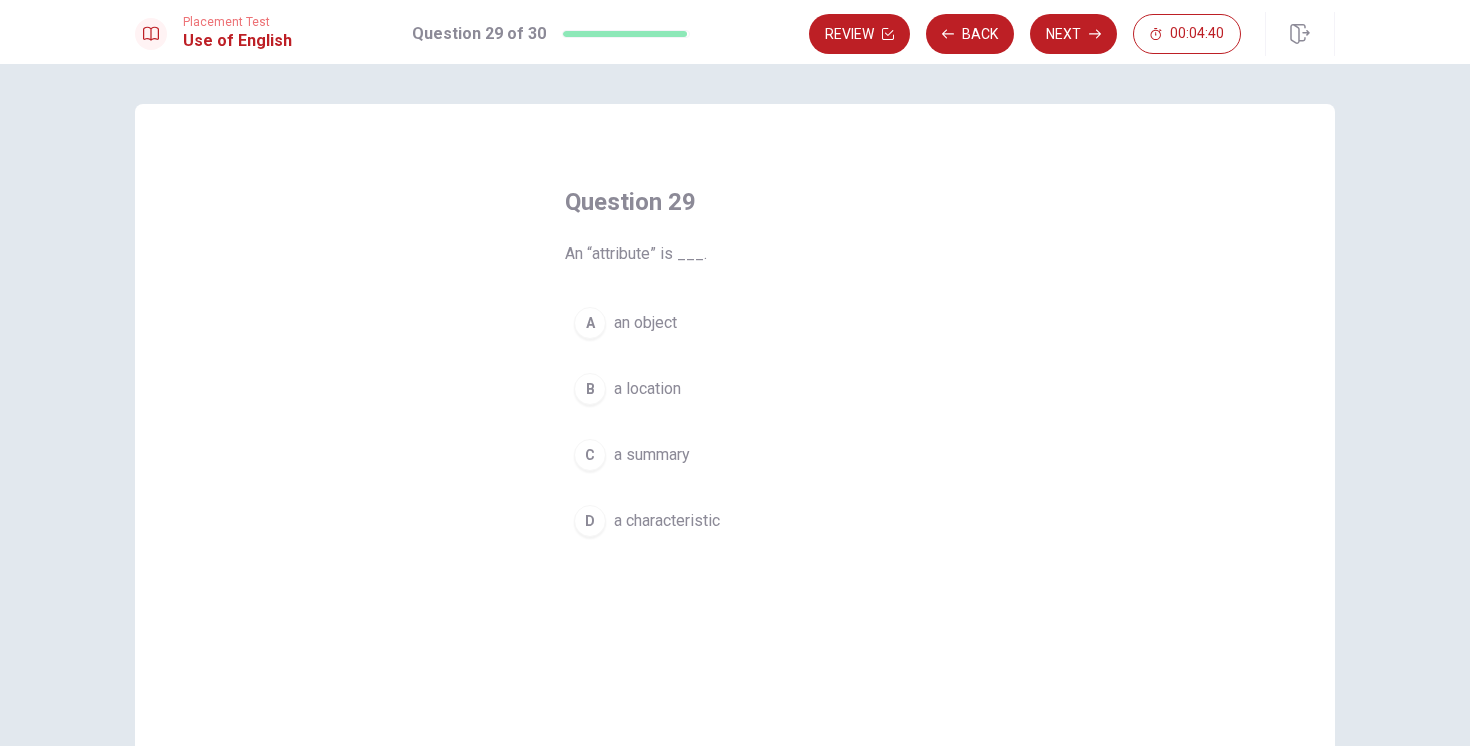 click on "A an object" at bounding box center [735, 323] 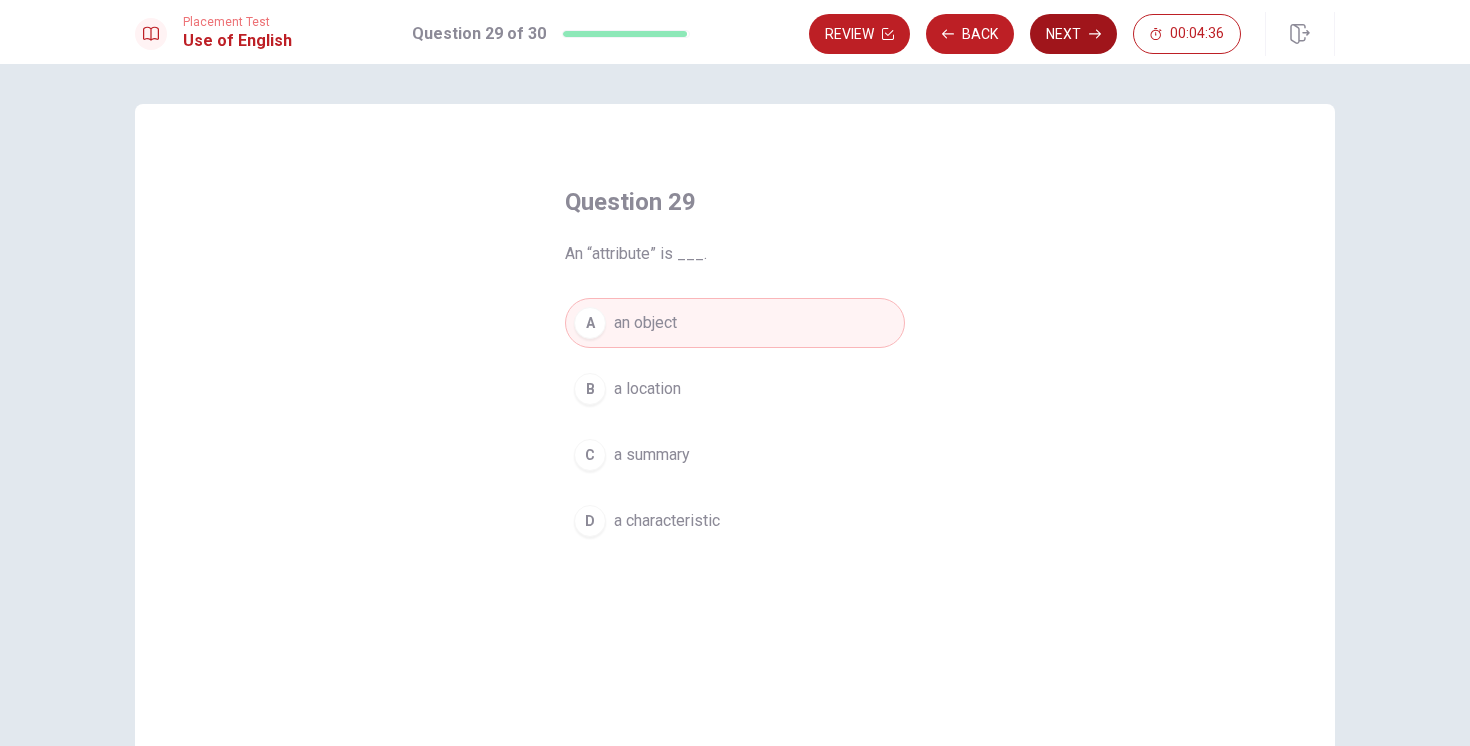 click 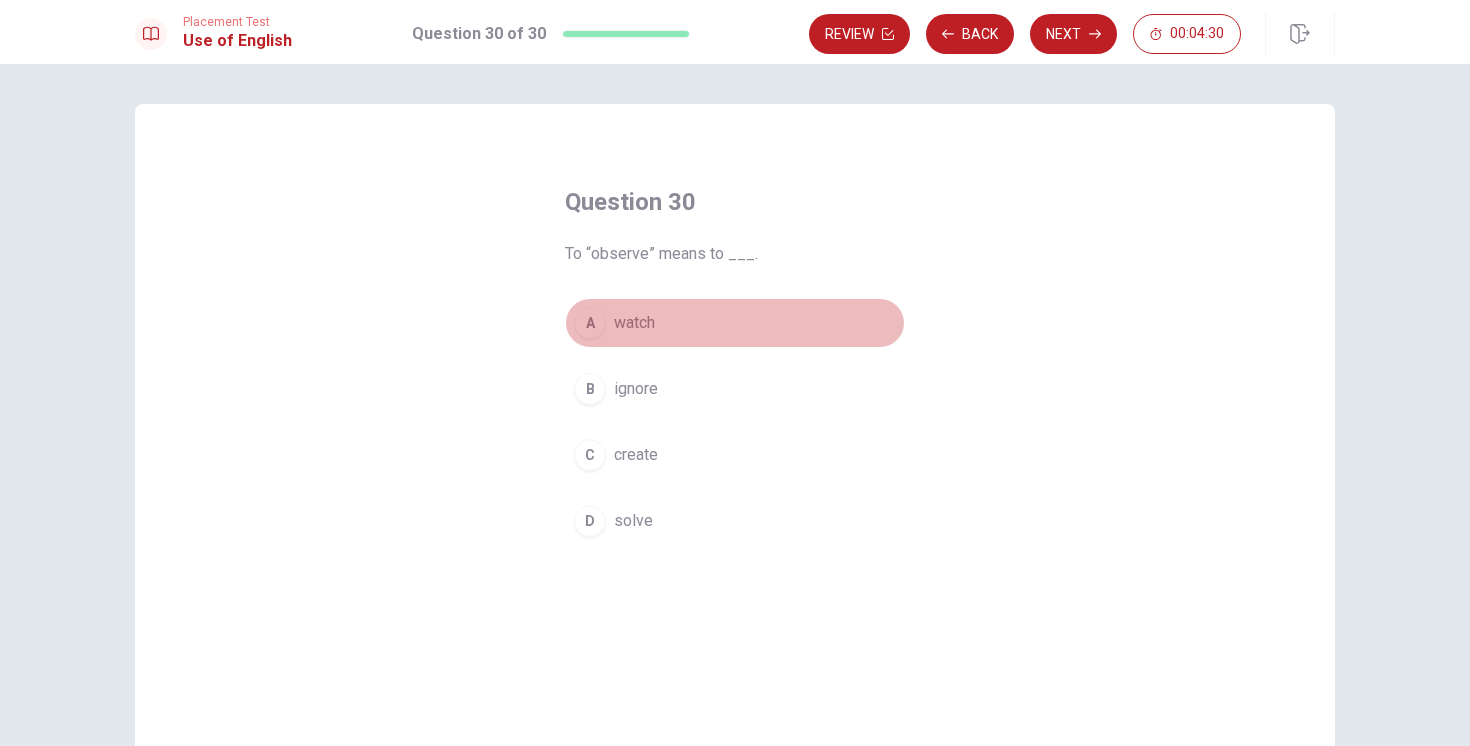 click on "watch" at bounding box center [634, 323] 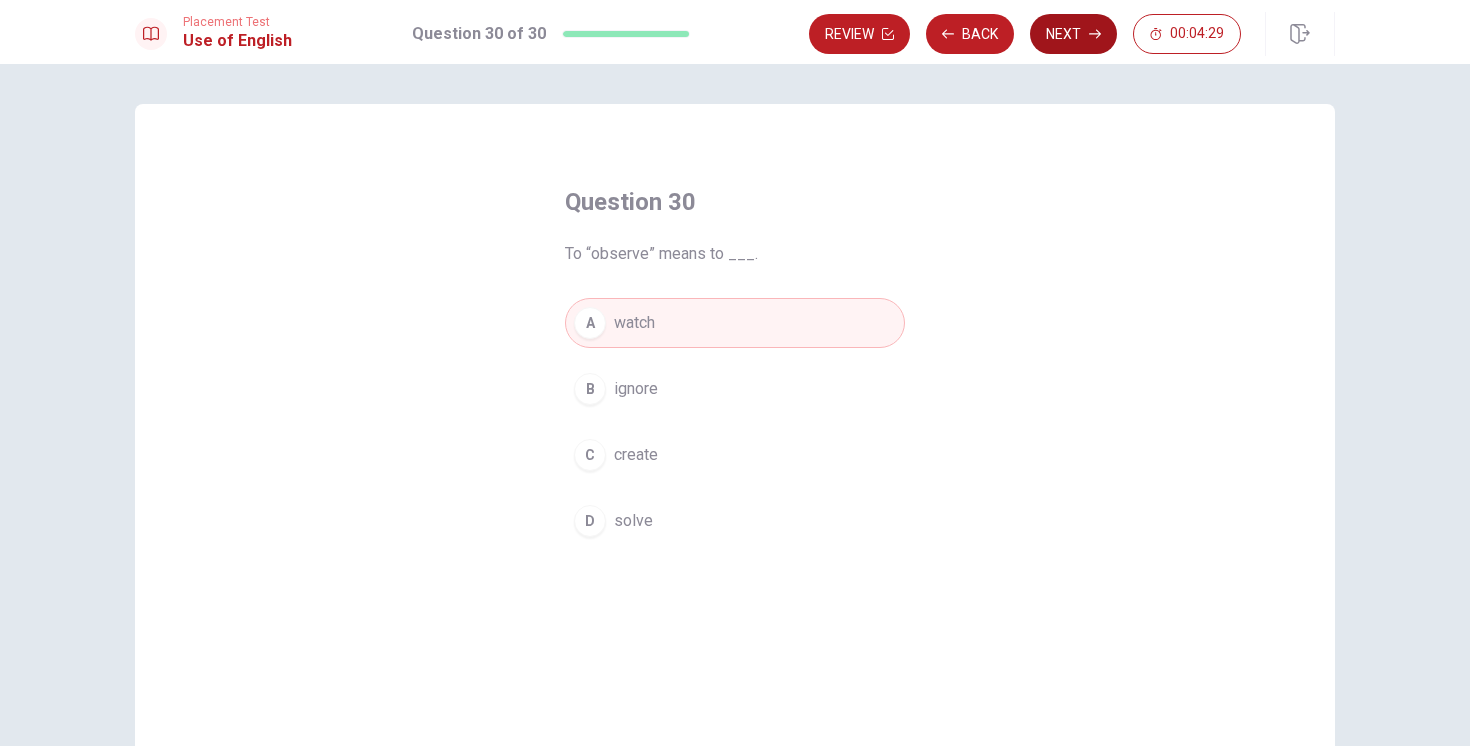 click 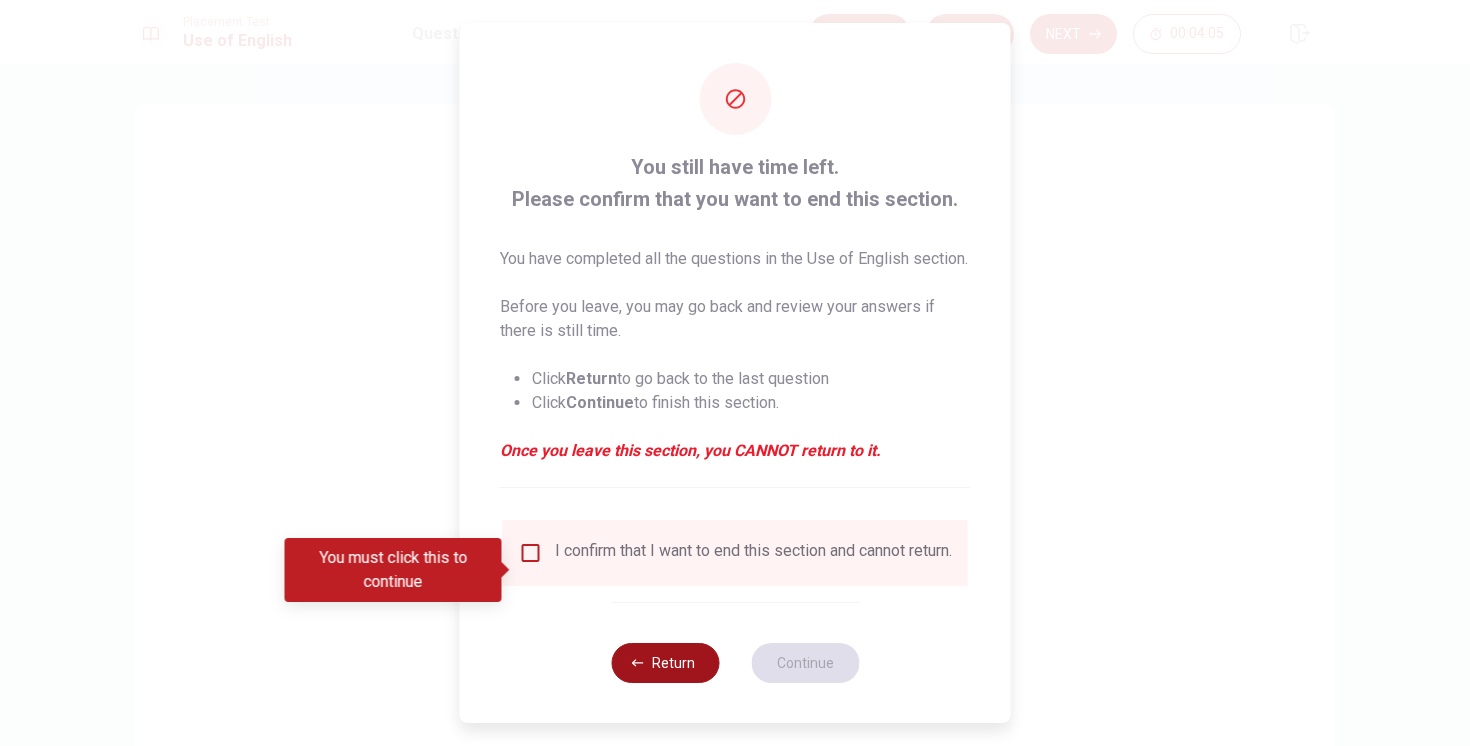 click on "Return" at bounding box center (665, 663) 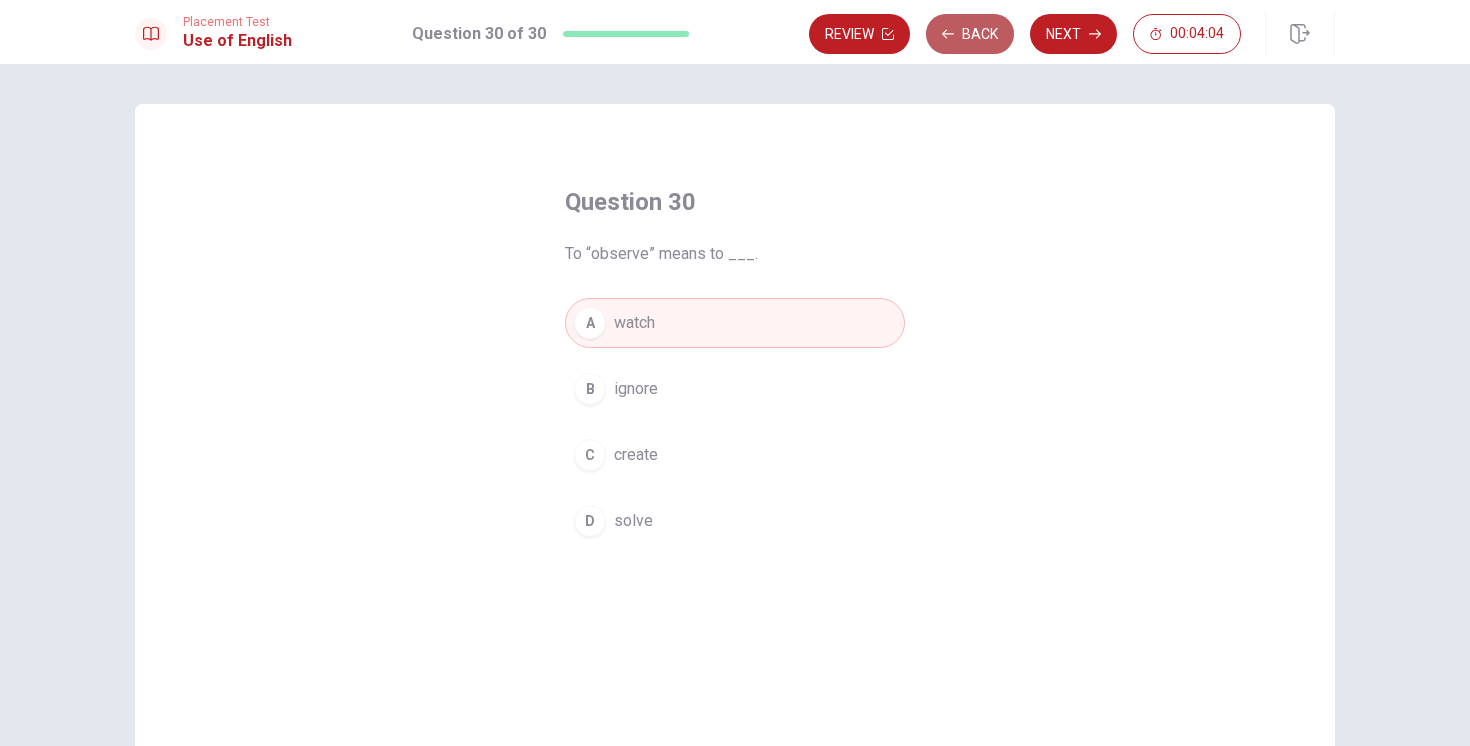 click on "Back" at bounding box center [970, 34] 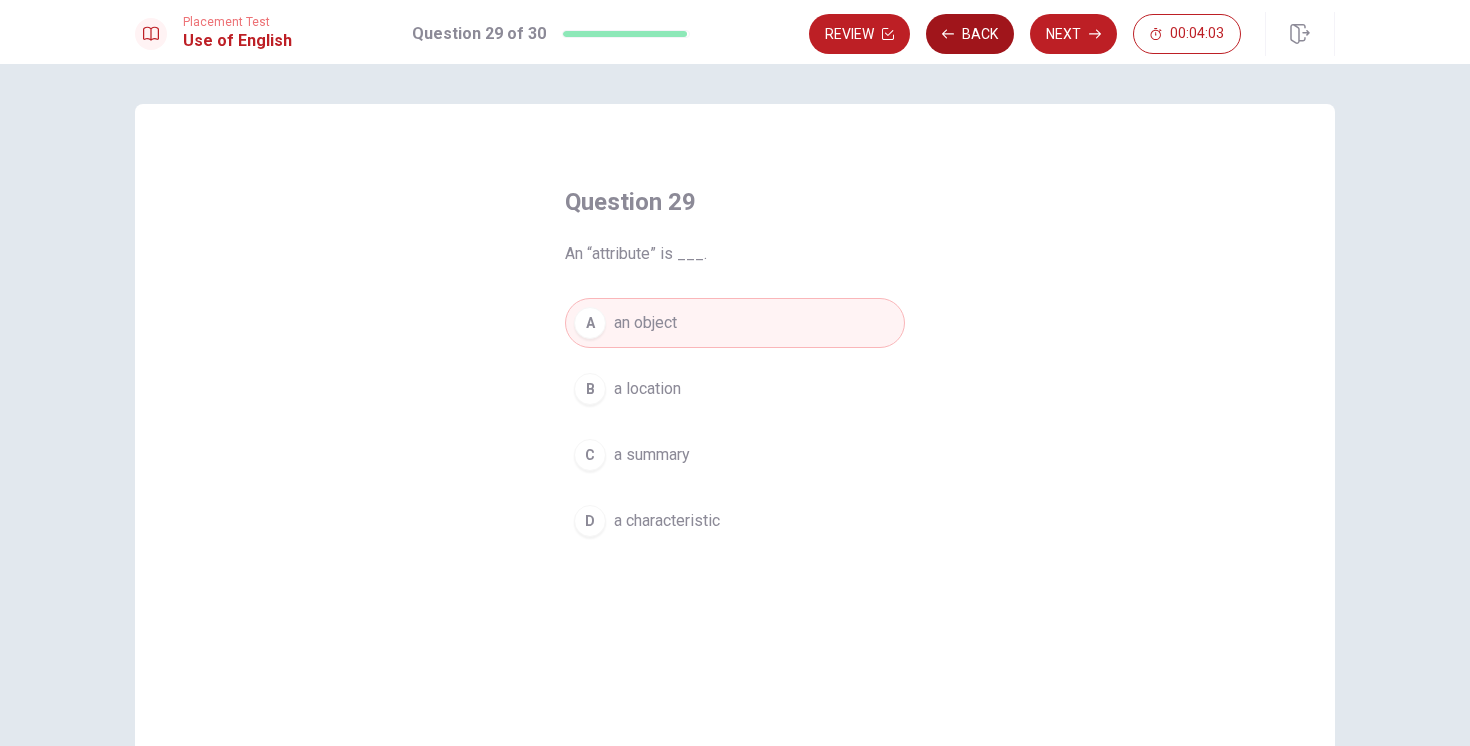 click on "Back" at bounding box center [970, 34] 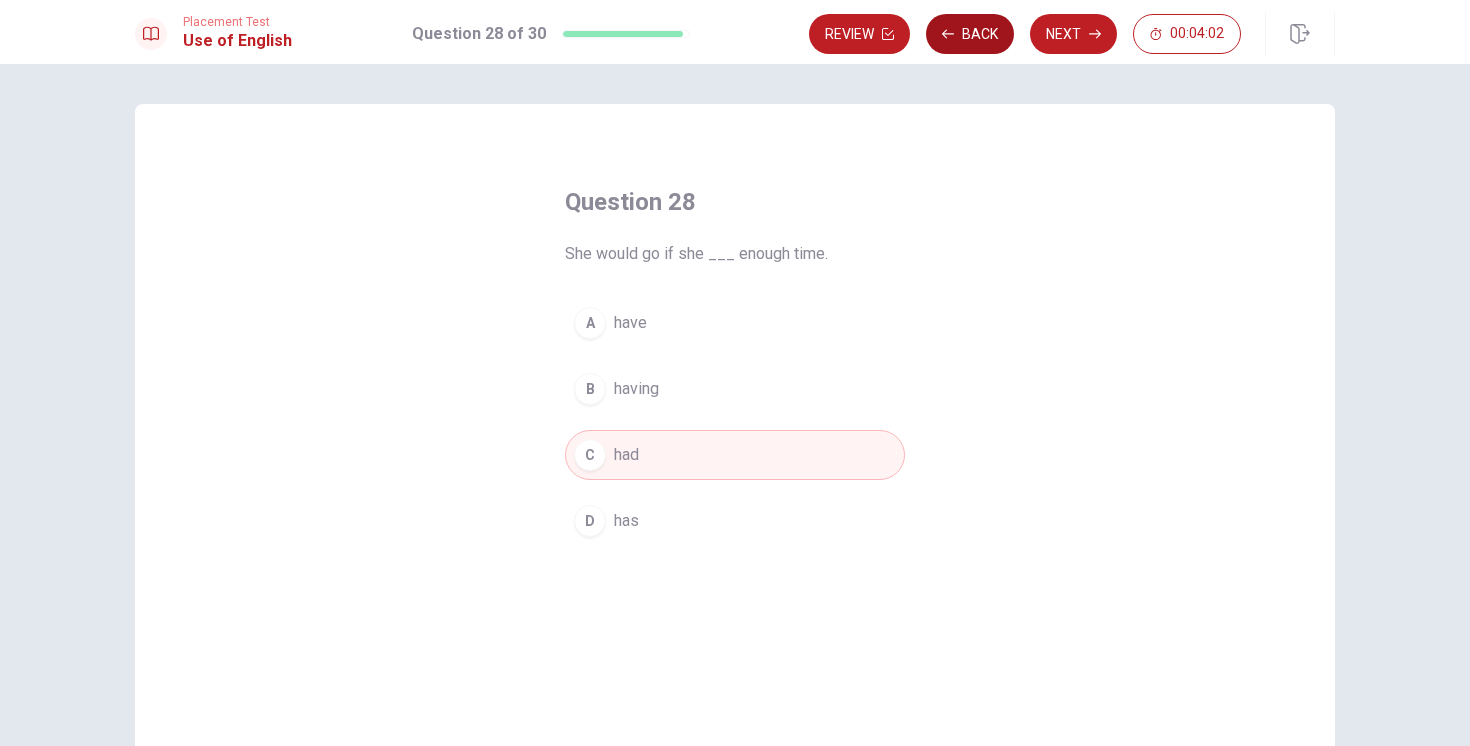 click on "Back" at bounding box center [970, 34] 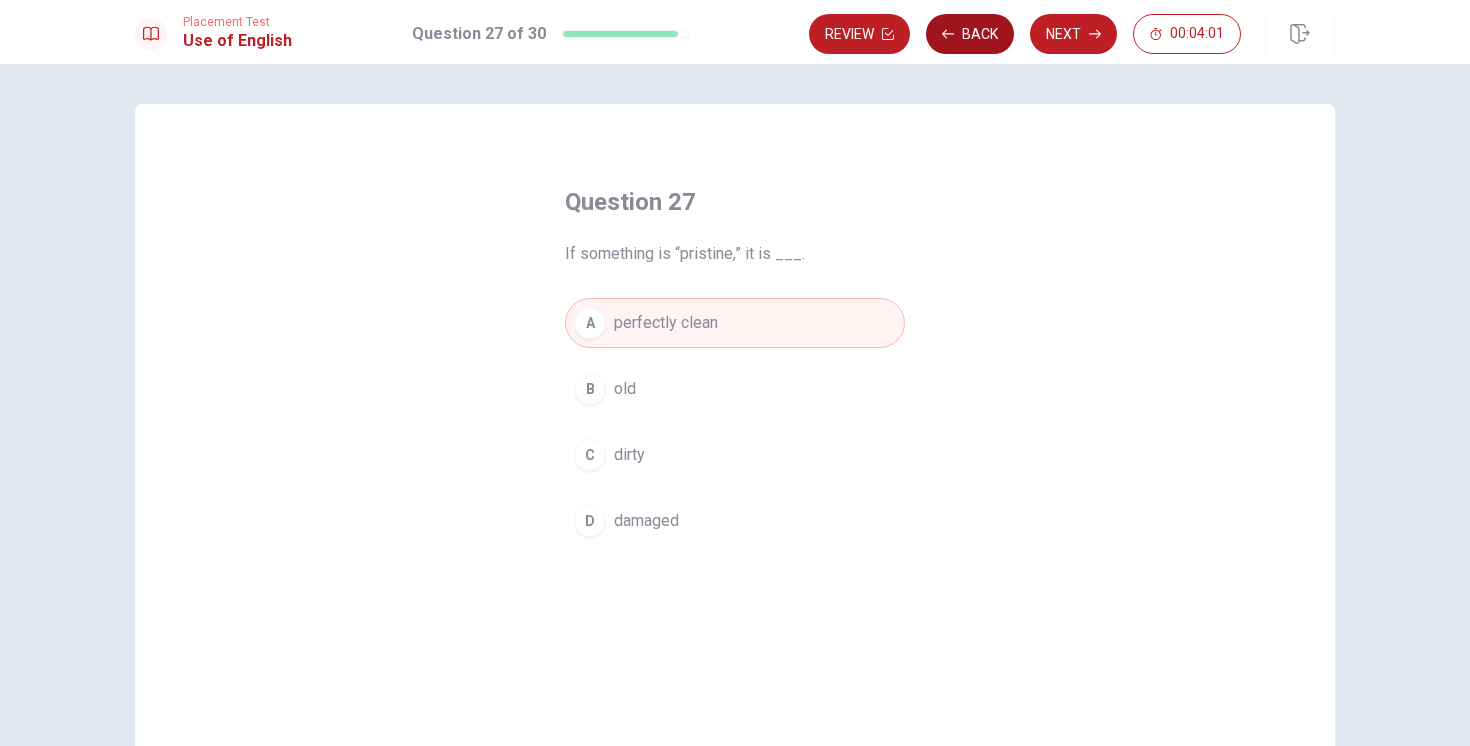 click on "Back" at bounding box center [970, 34] 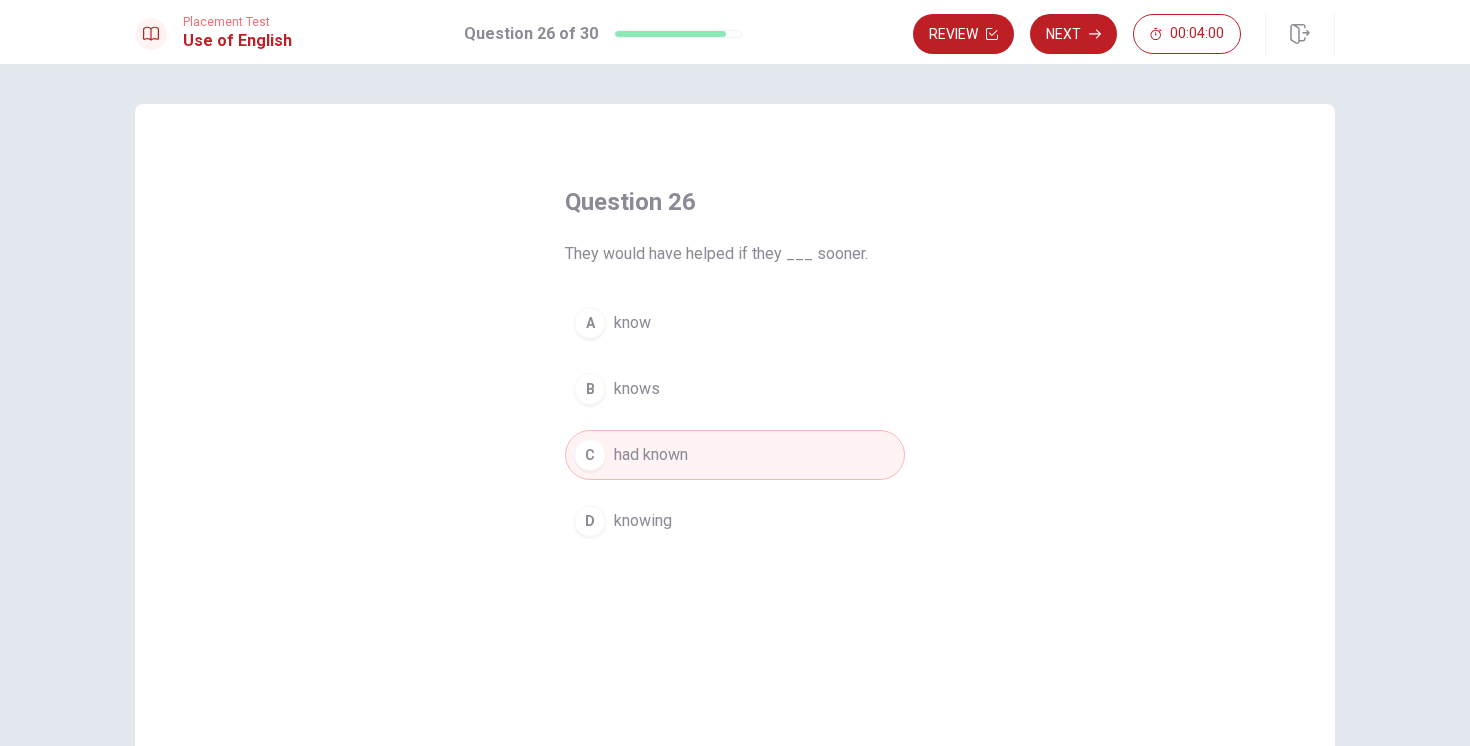 click on "Review" at bounding box center [963, 34] 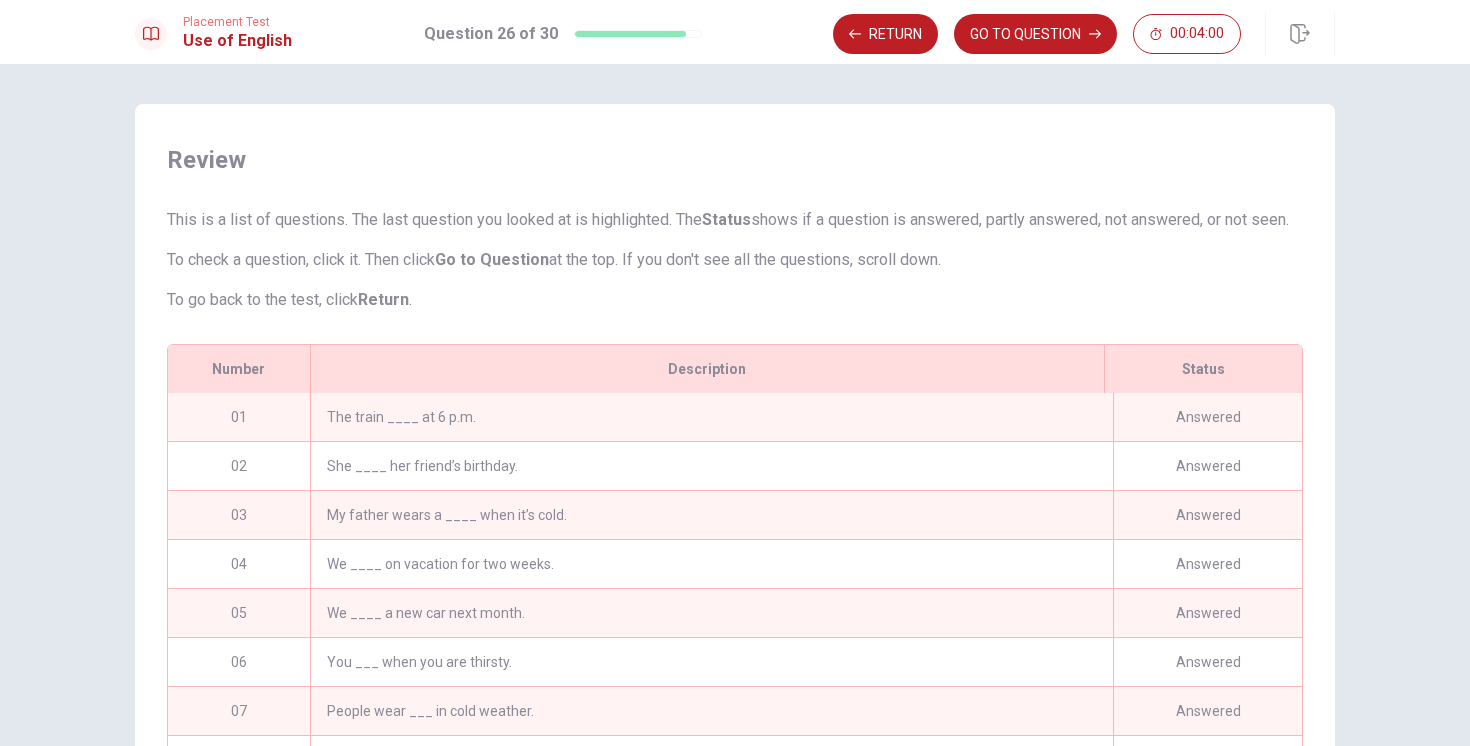 scroll, scrollTop: 197, scrollLeft: 0, axis: vertical 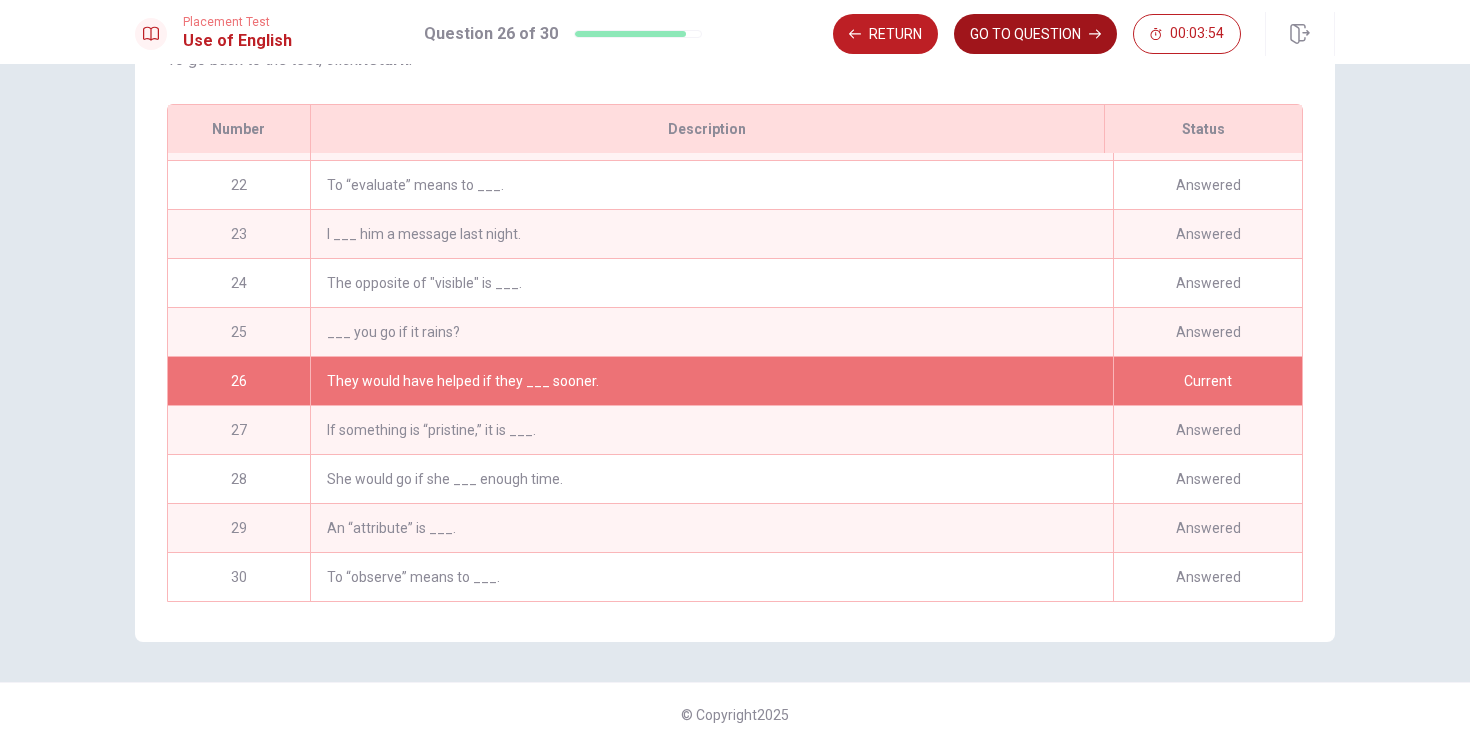 click on "GO TO QUESTION" at bounding box center [1035, 34] 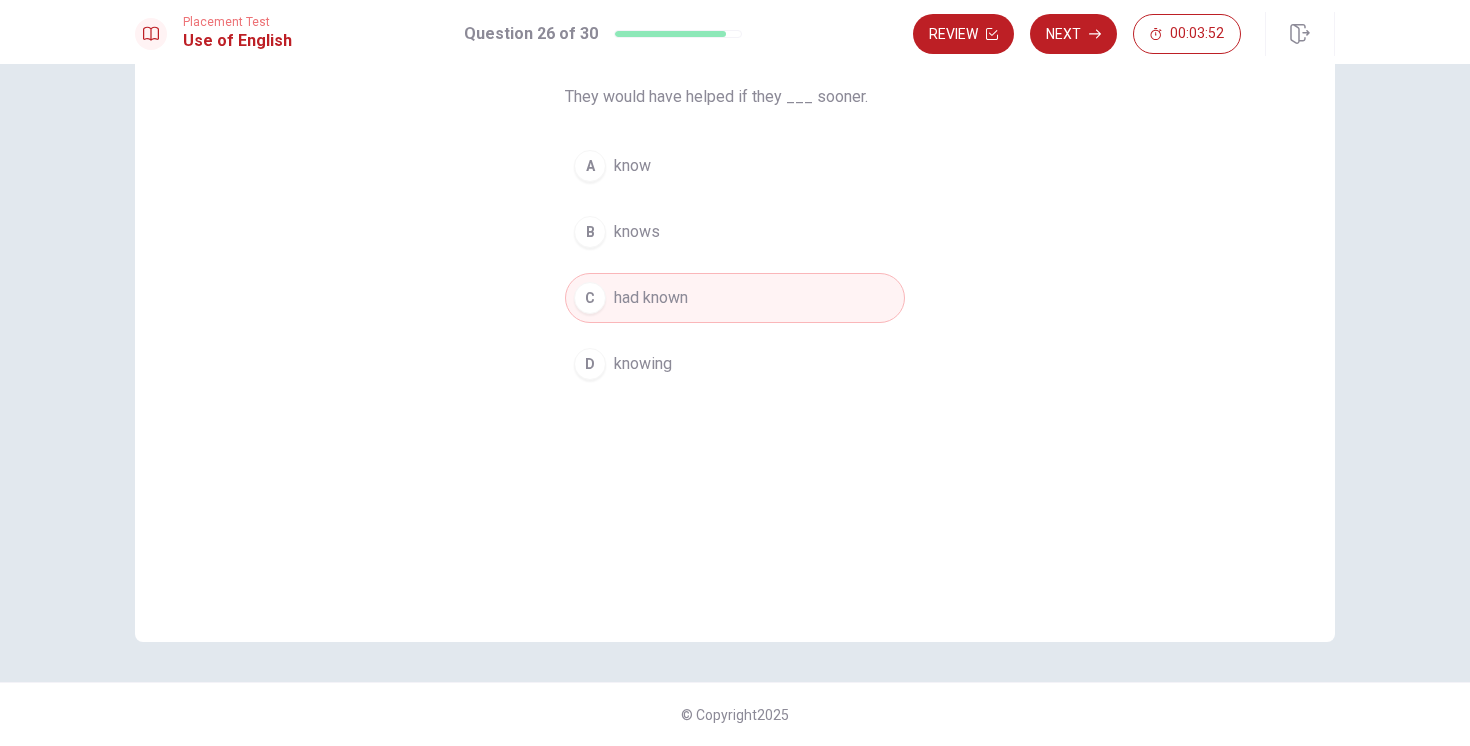 scroll, scrollTop: 0, scrollLeft: 0, axis: both 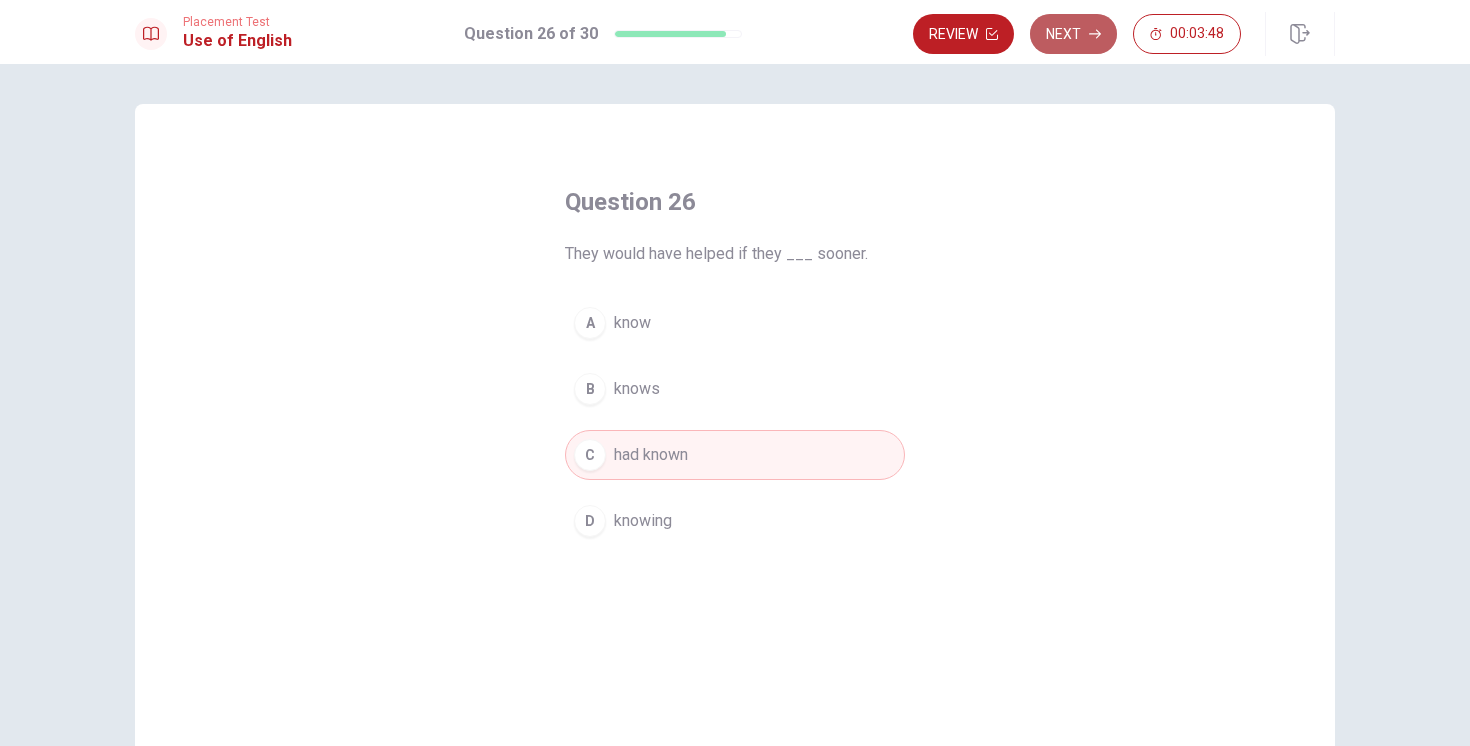 click on "Next" at bounding box center [1073, 34] 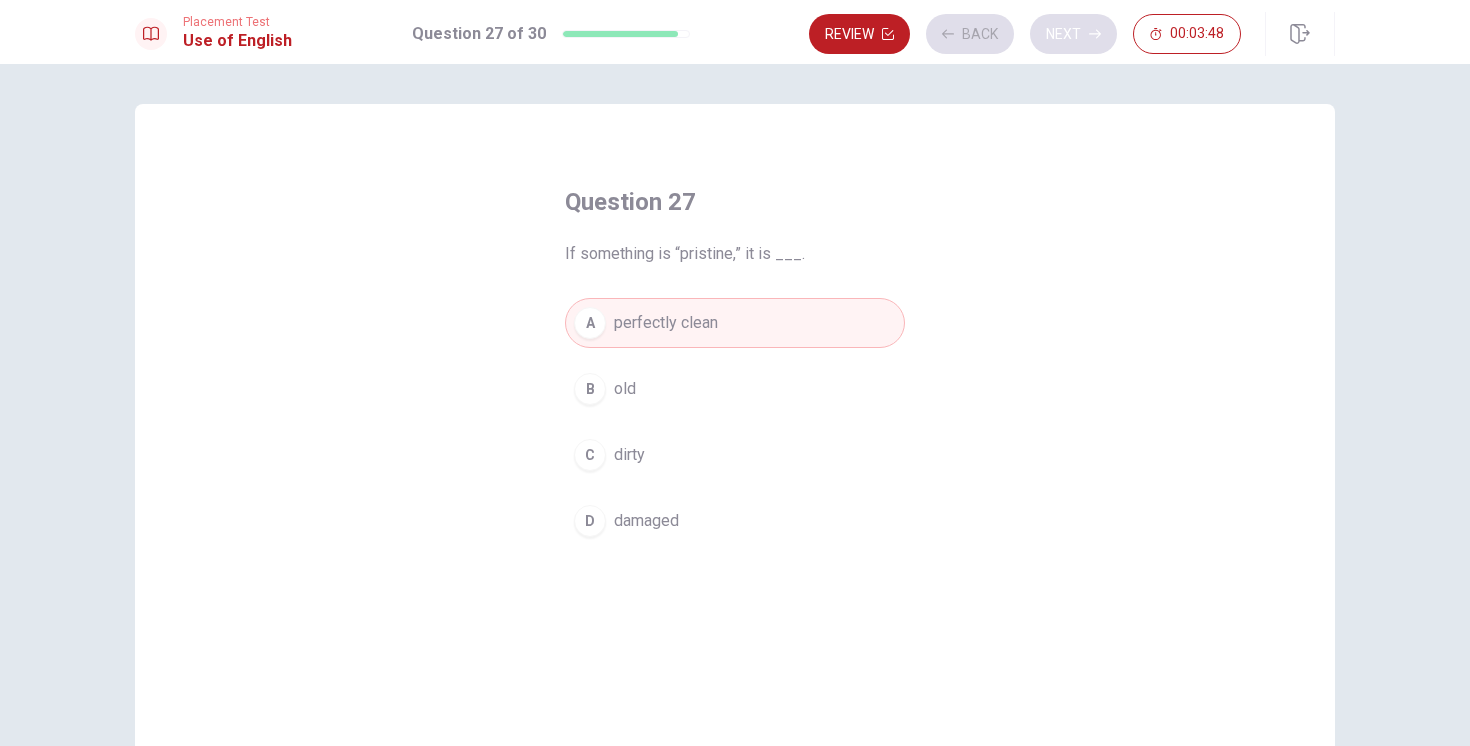 click on "Review Back Next 00:03:48" at bounding box center (1025, 34) 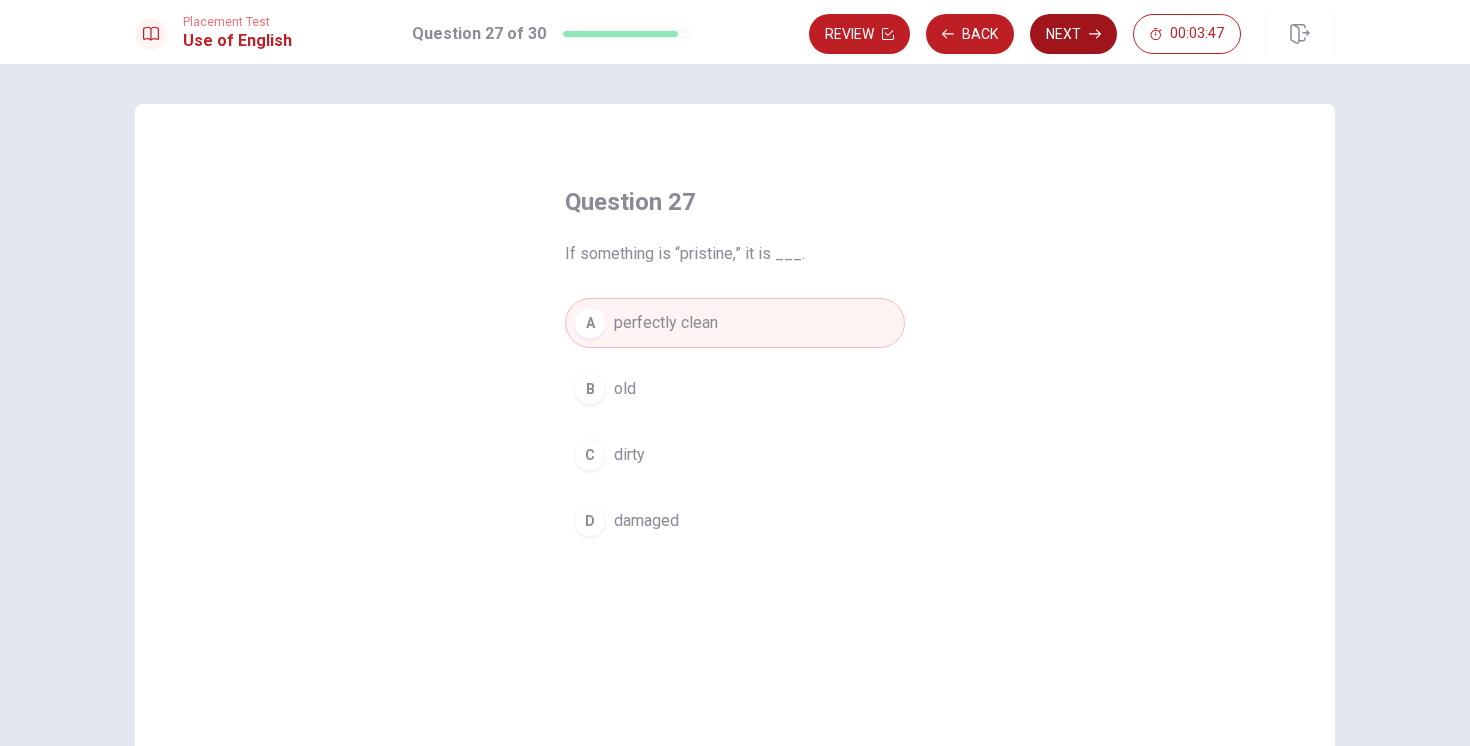 click on "Next" at bounding box center [1073, 34] 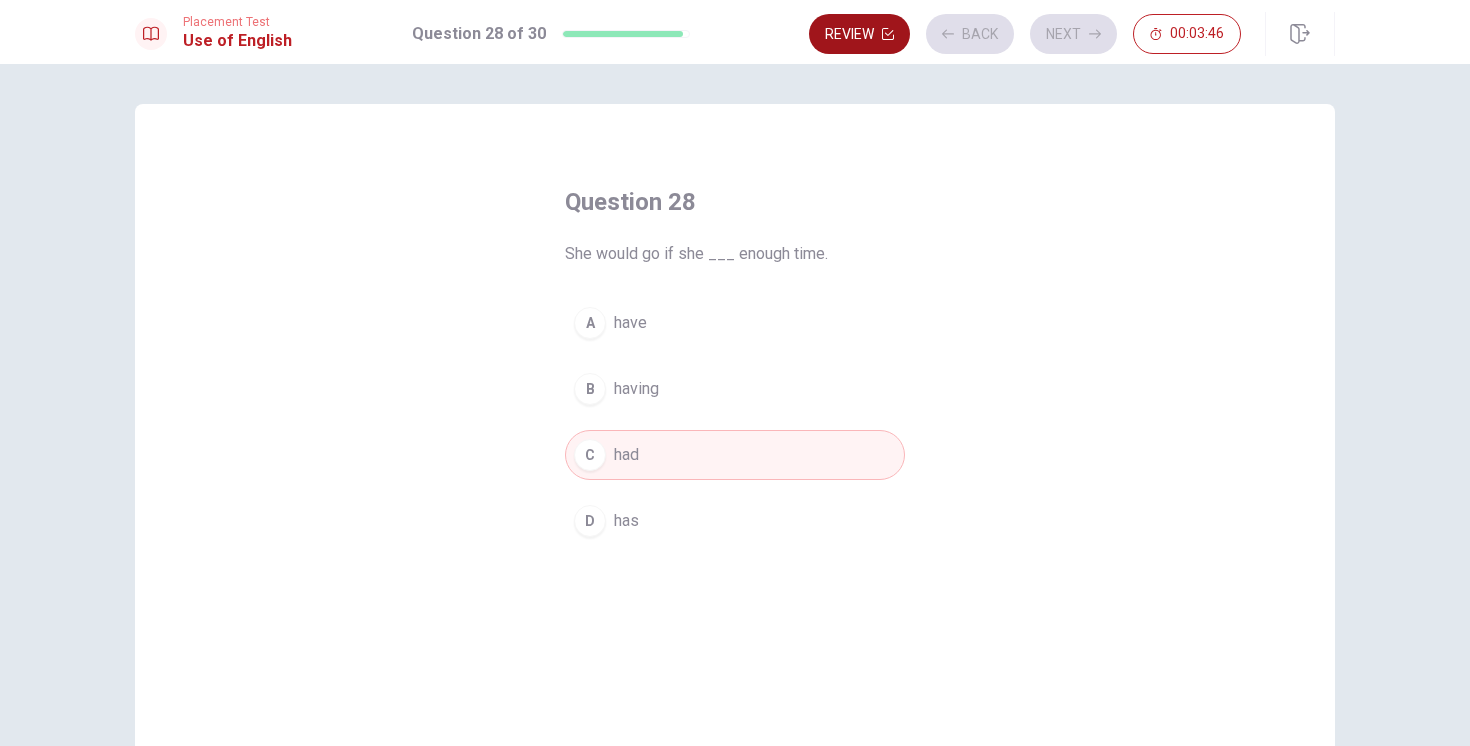 click 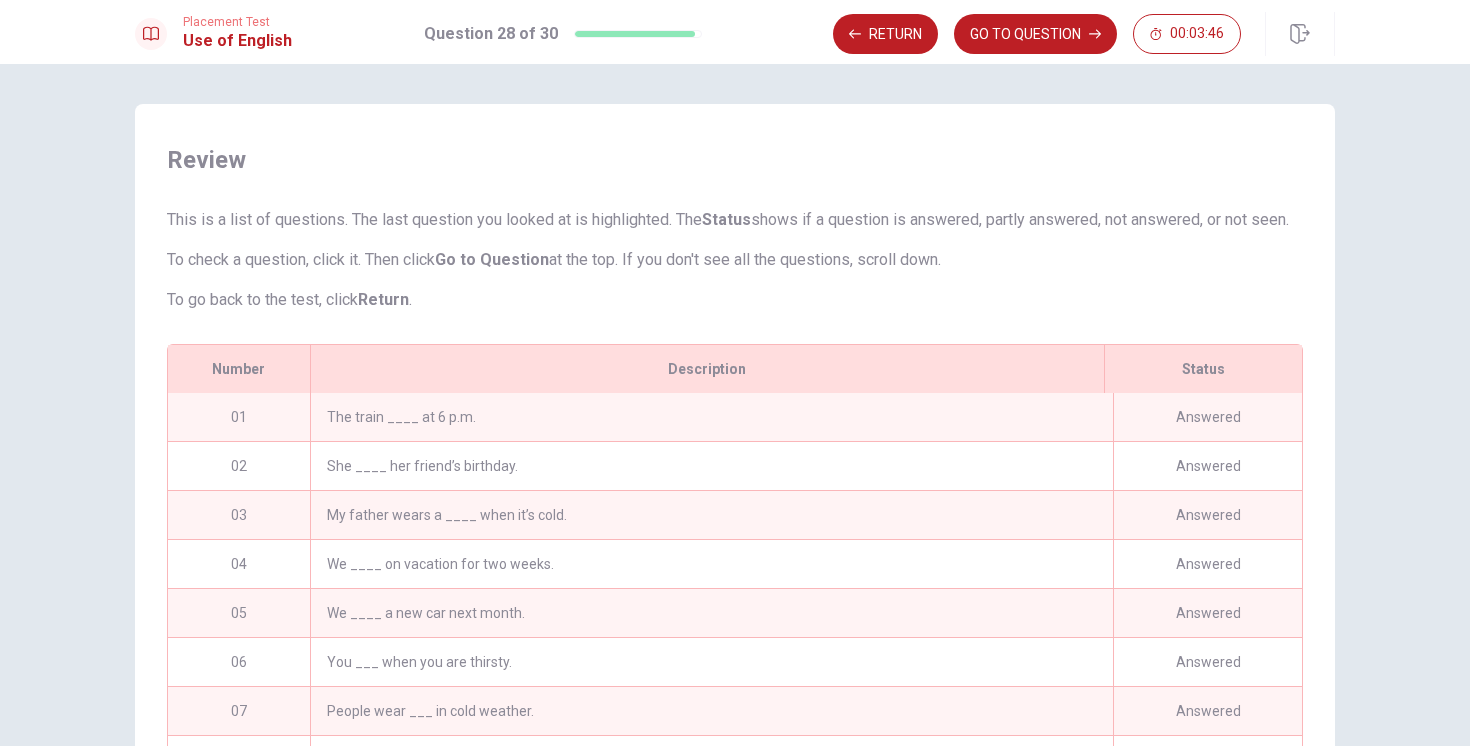 scroll, scrollTop: 161, scrollLeft: 0, axis: vertical 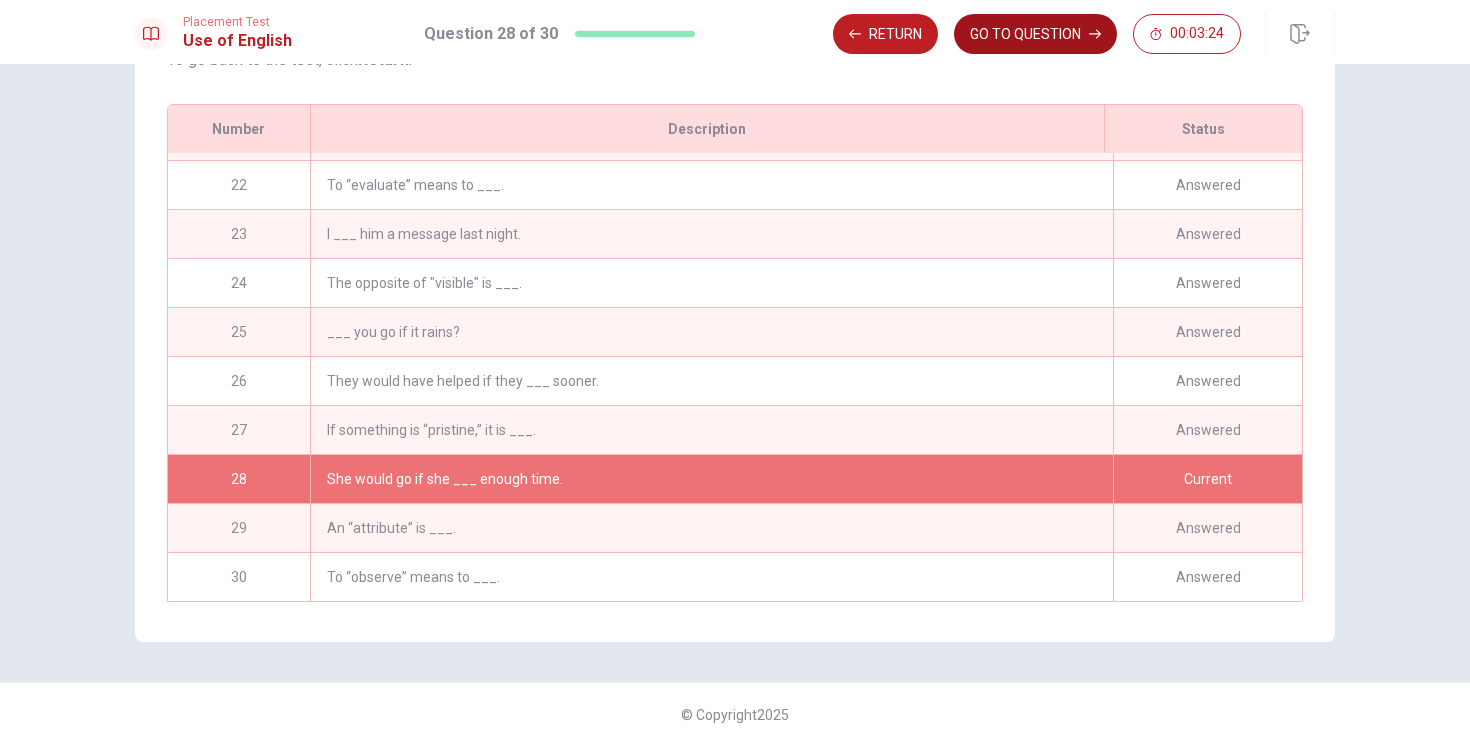 click on "GO TO QUESTION" at bounding box center (1035, 34) 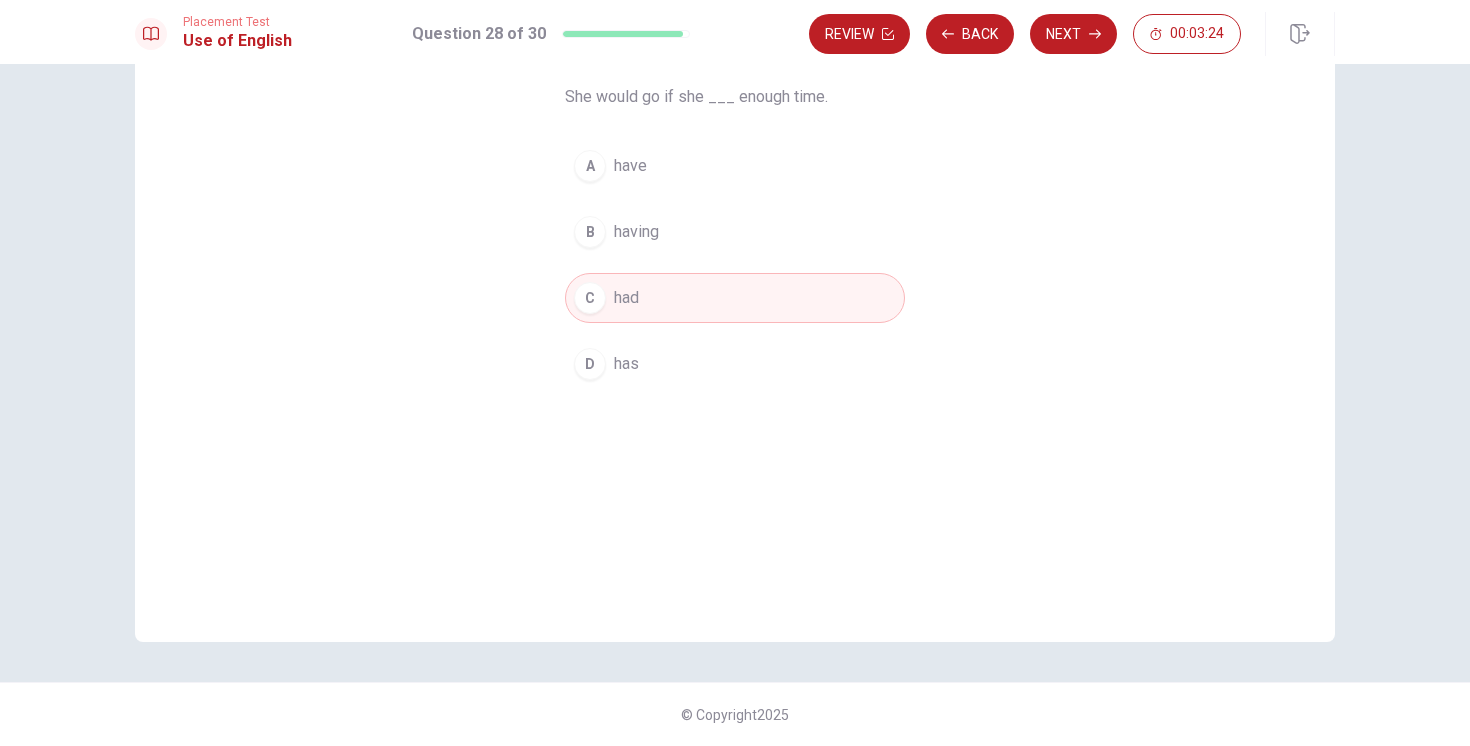 scroll, scrollTop: 157, scrollLeft: 0, axis: vertical 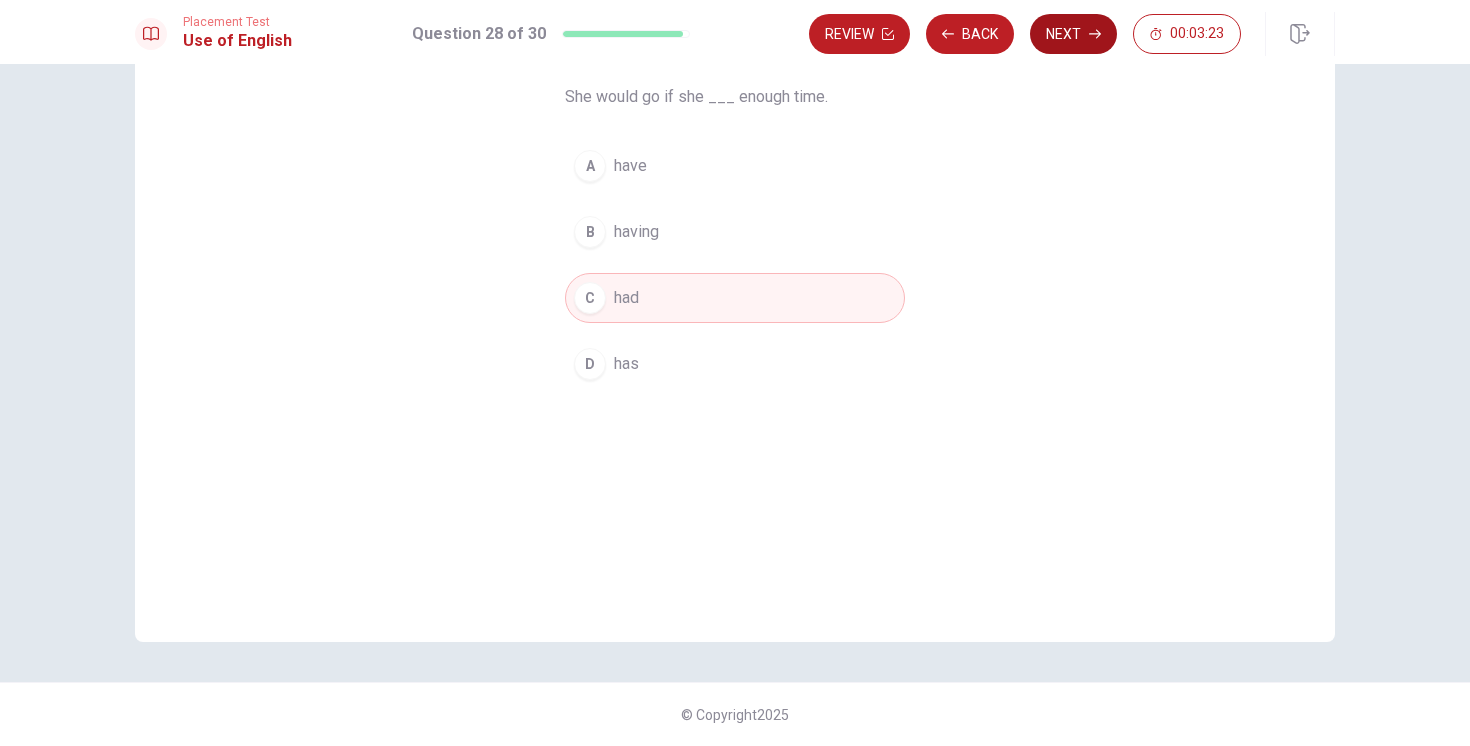 click on "Next" at bounding box center (1073, 34) 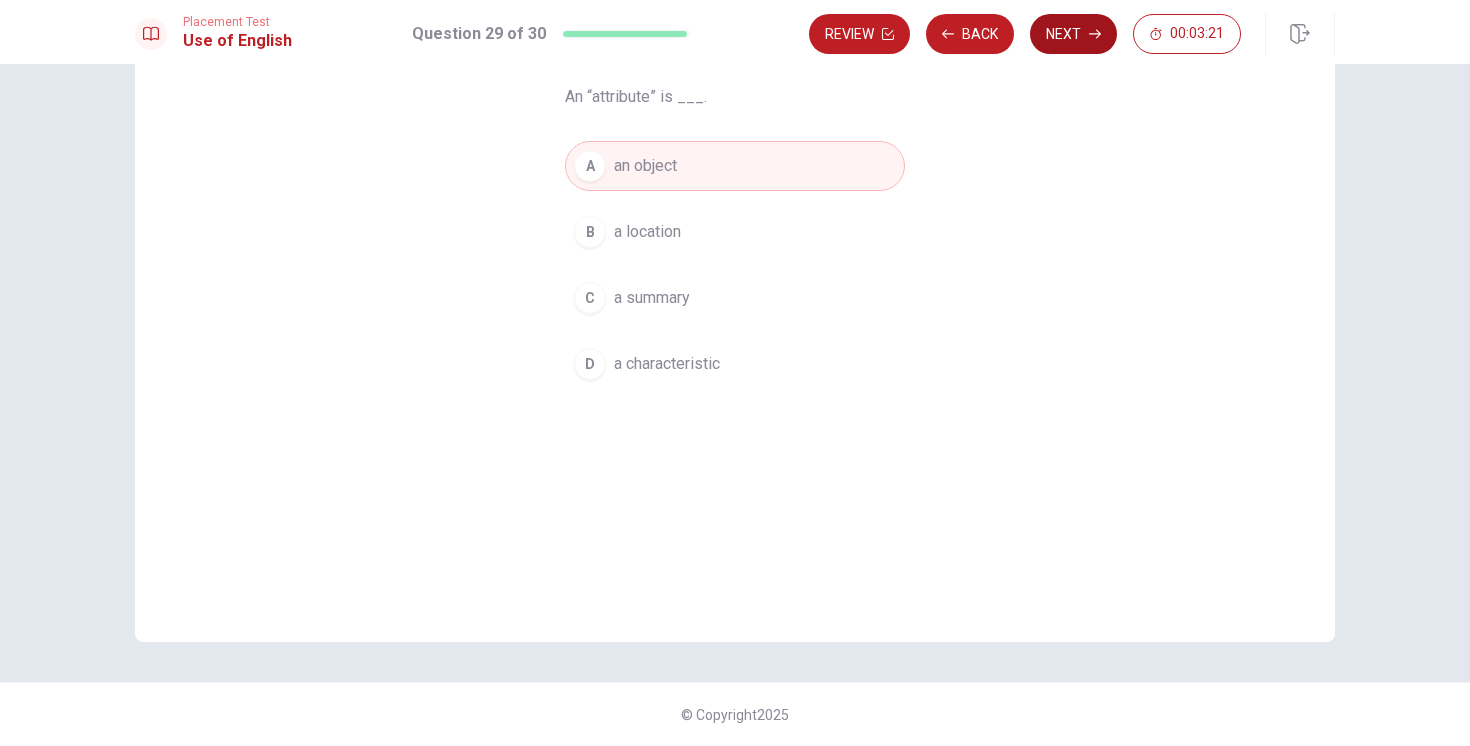 click on "Next" at bounding box center (1073, 34) 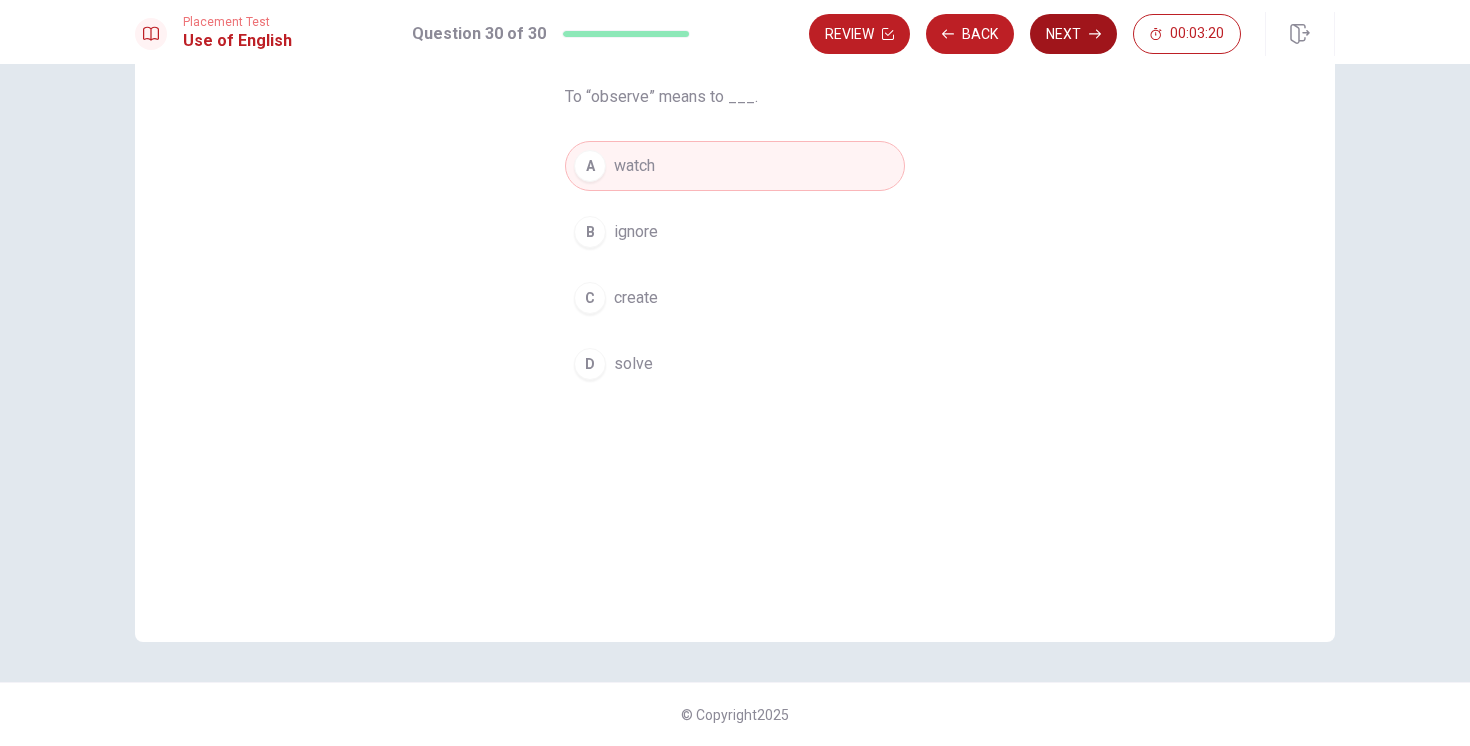 click on "Next" at bounding box center (1073, 34) 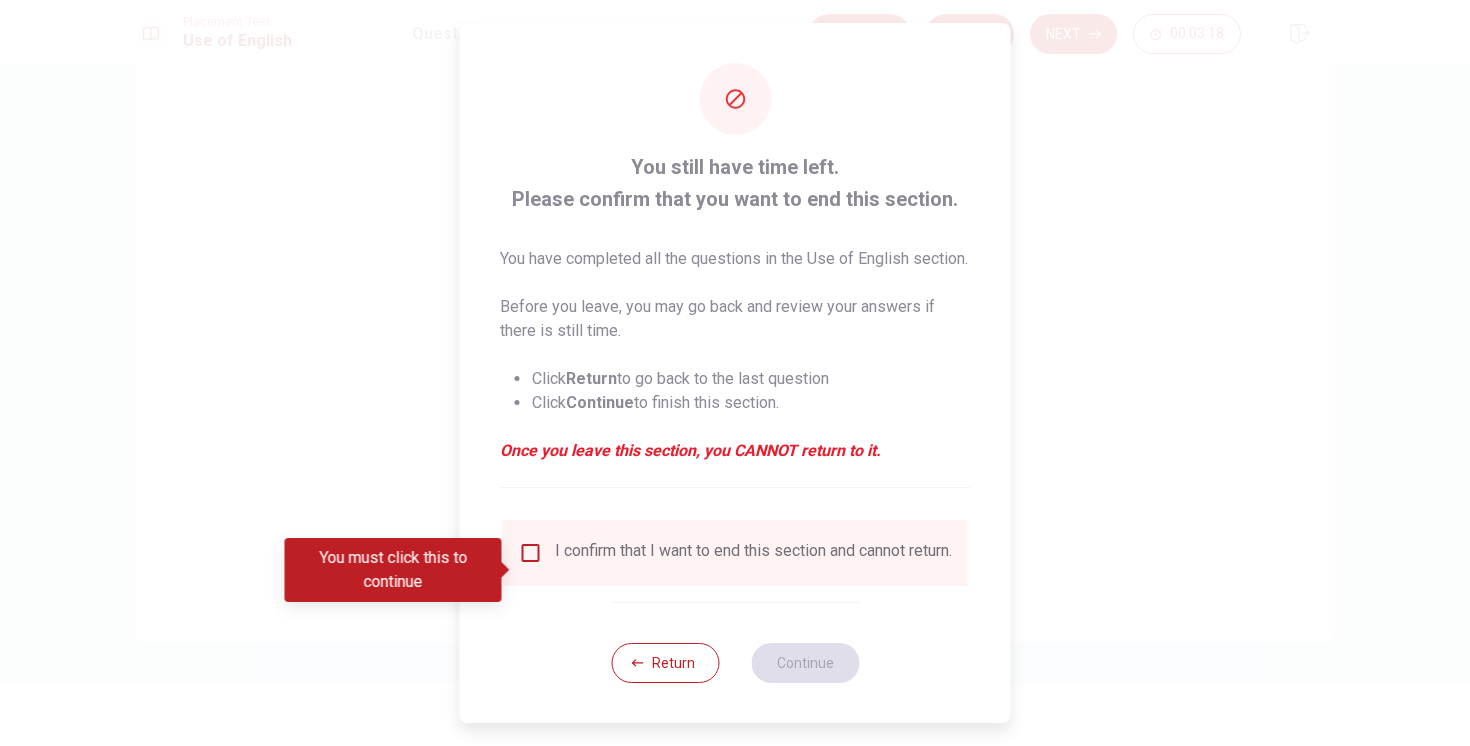 click at bounding box center (531, 553) 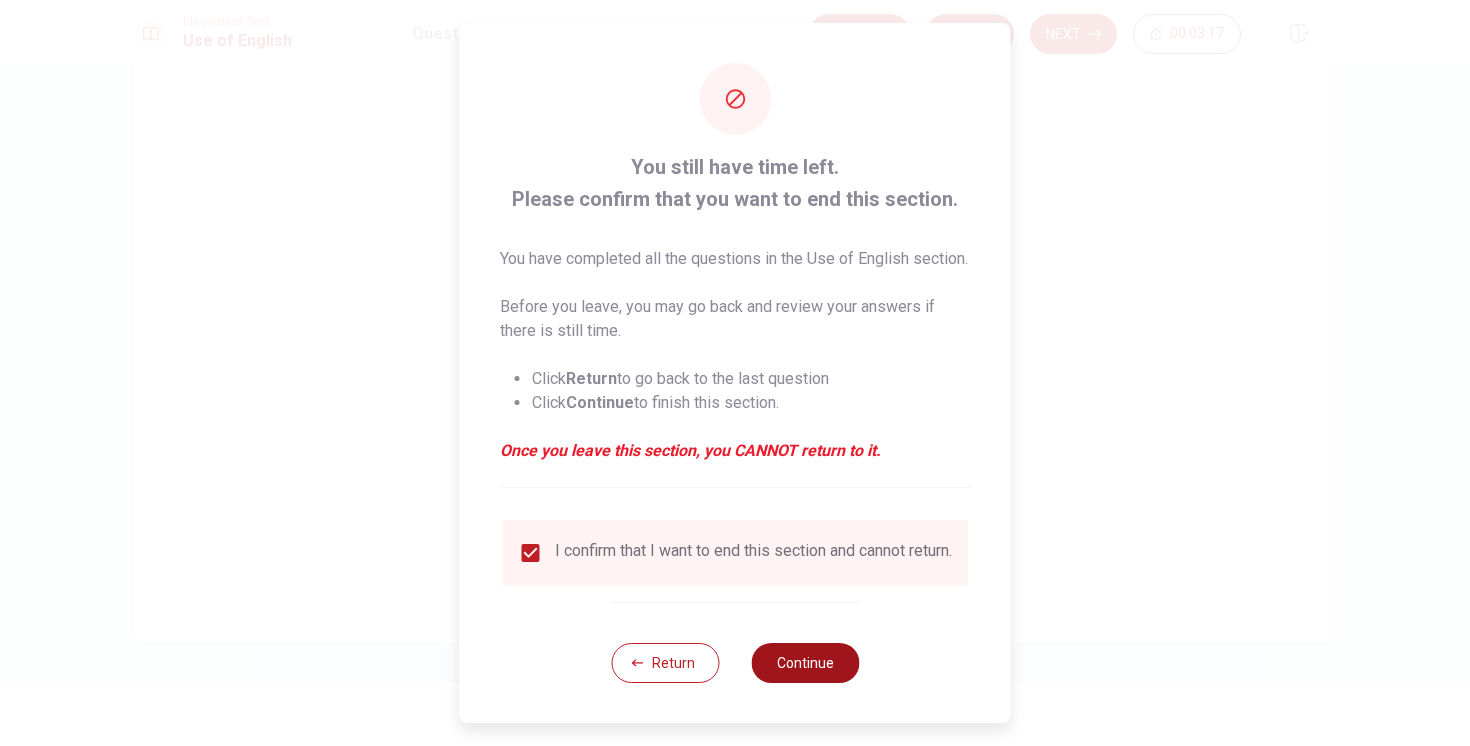 click on "Continue" at bounding box center (805, 663) 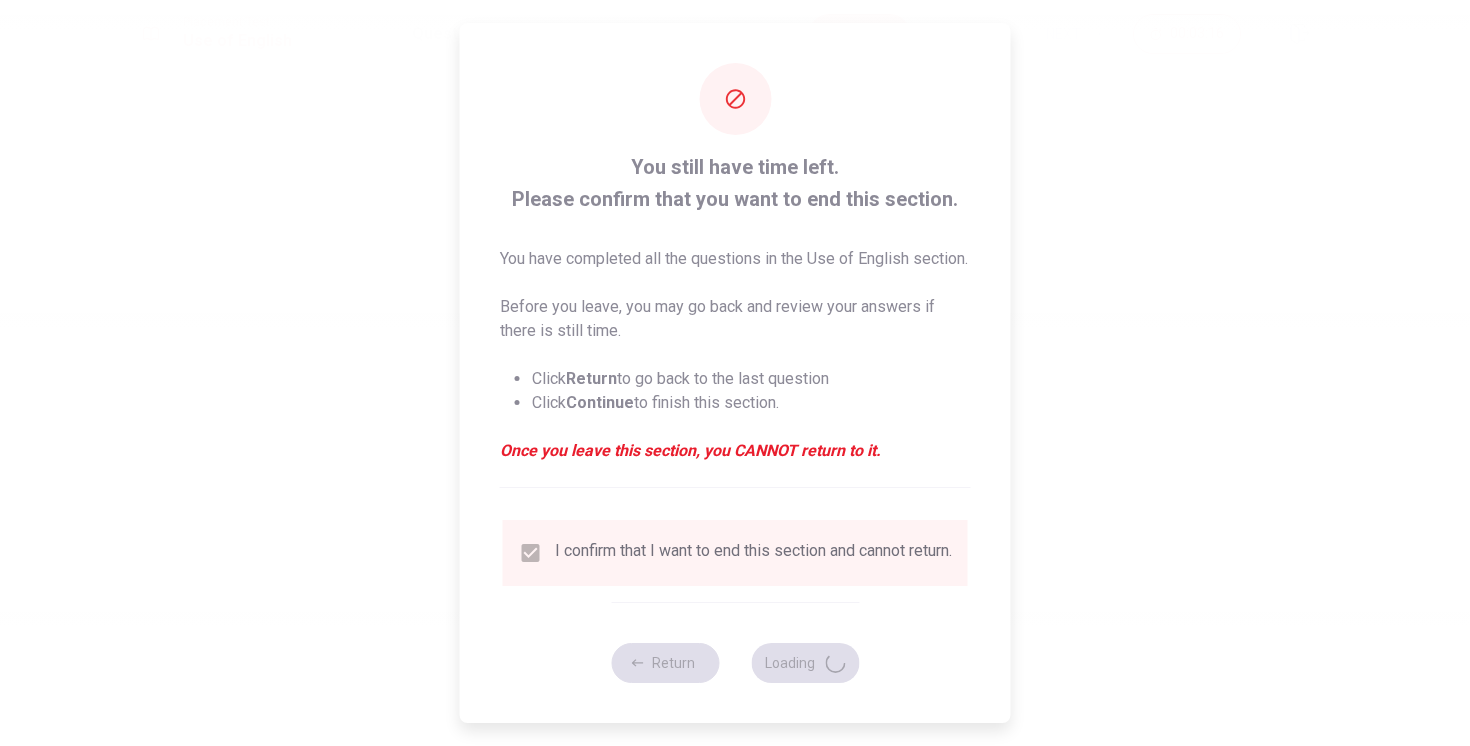 scroll, scrollTop: 0, scrollLeft: 0, axis: both 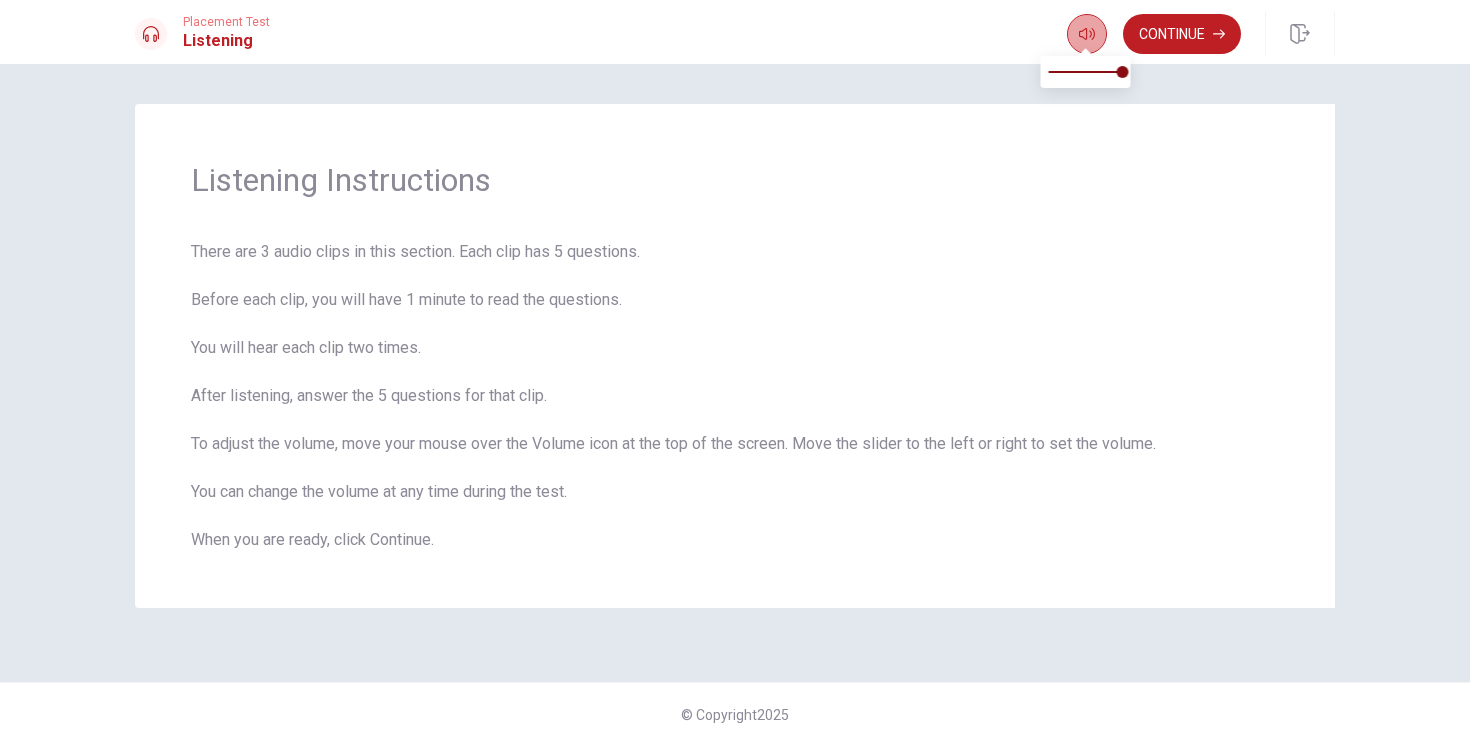 click at bounding box center (1087, 34) 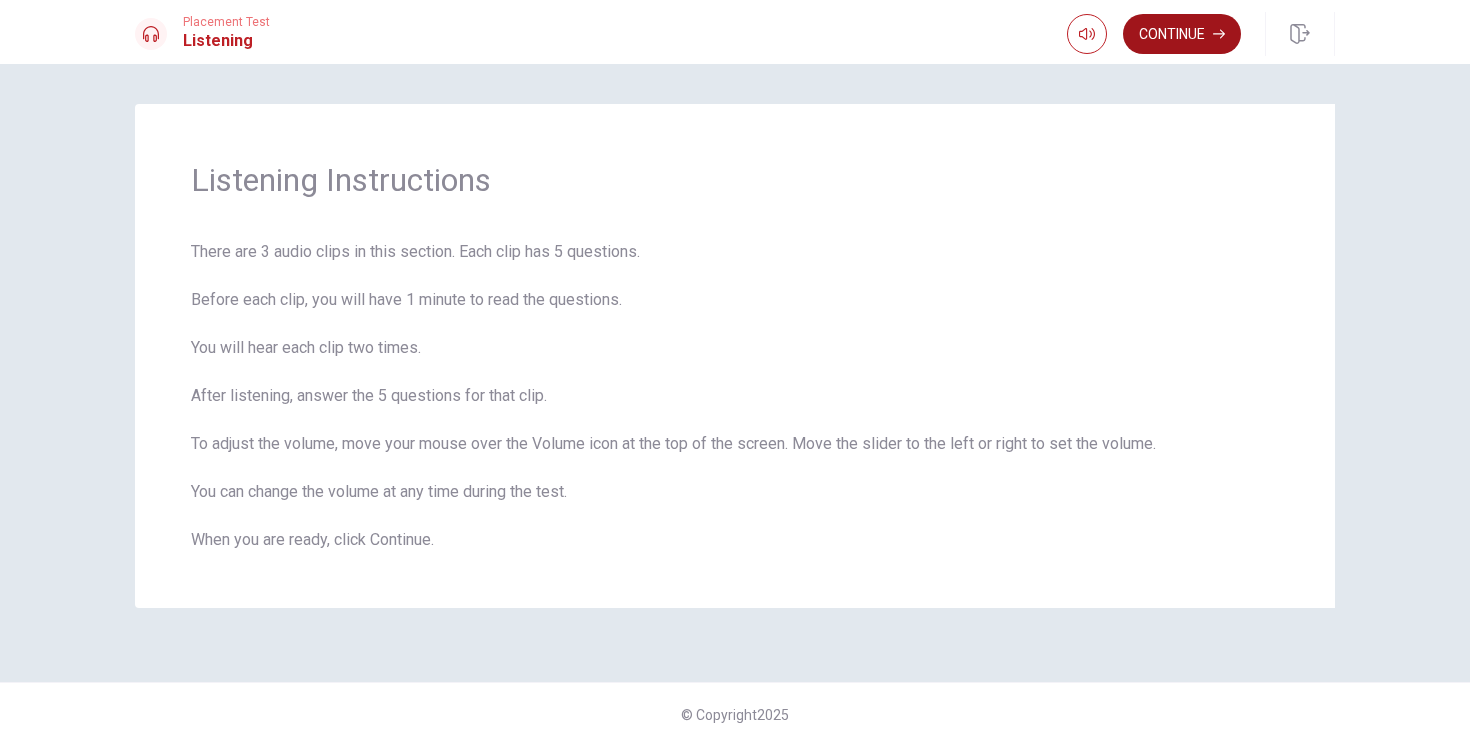 click on "Continue" at bounding box center (1182, 34) 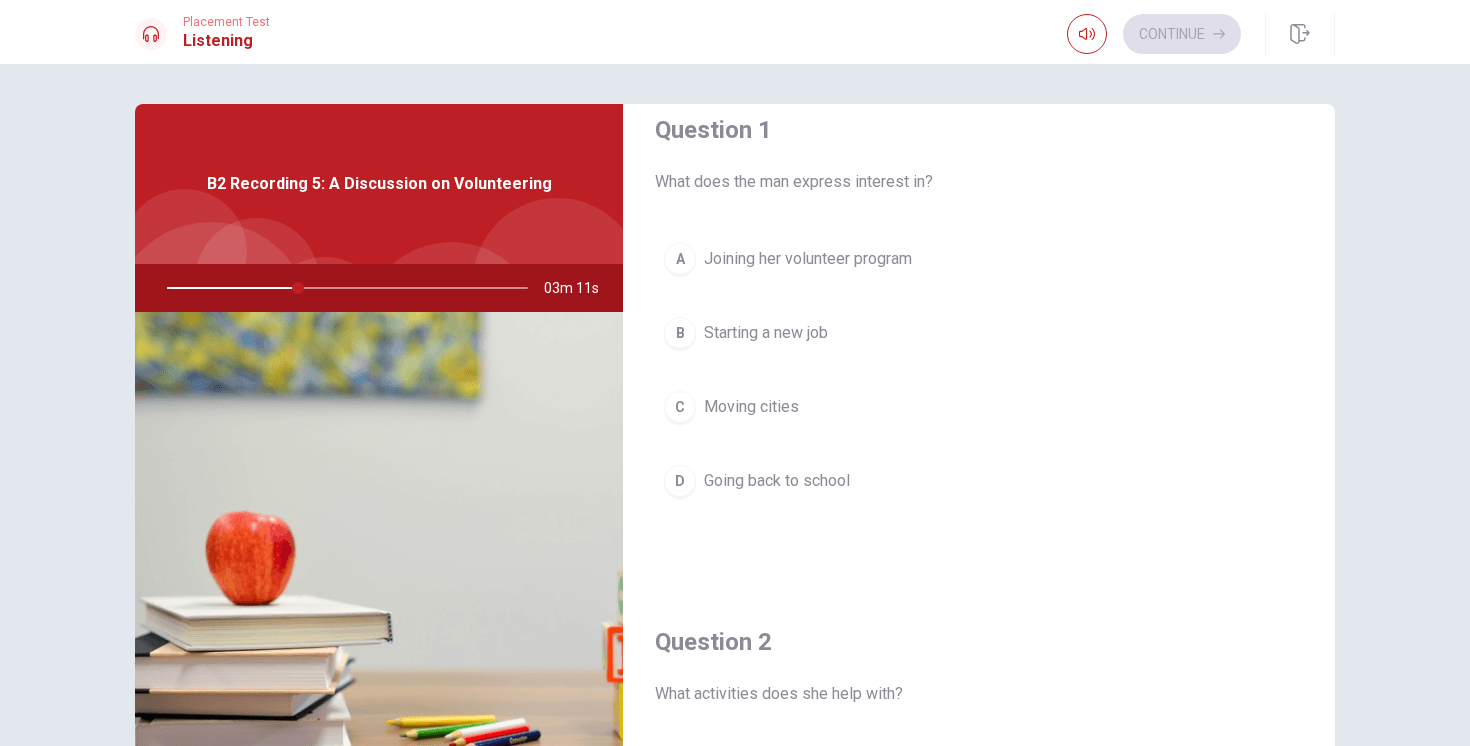 scroll, scrollTop: 0, scrollLeft: 0, axis: both 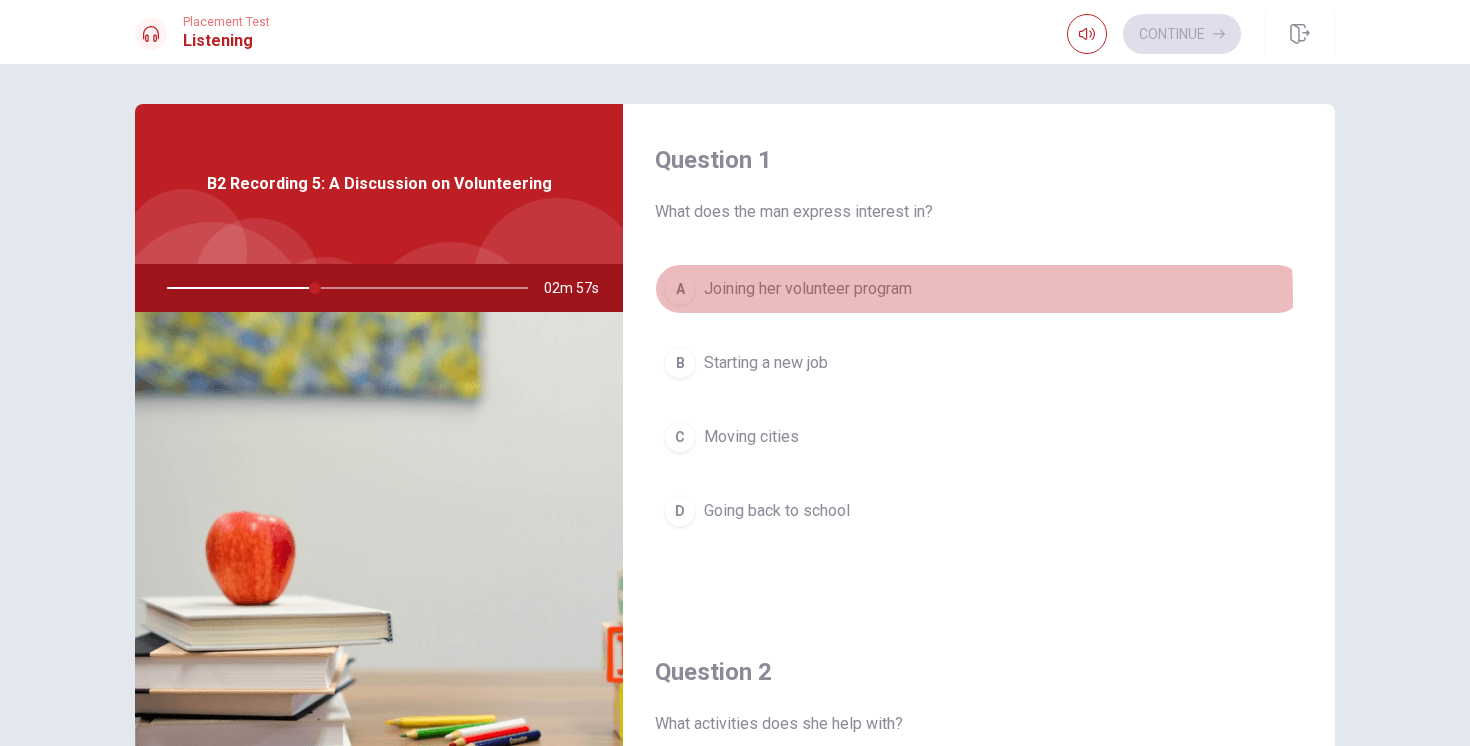click on "Joining her volunteer program" at bounding box center (808, 289) 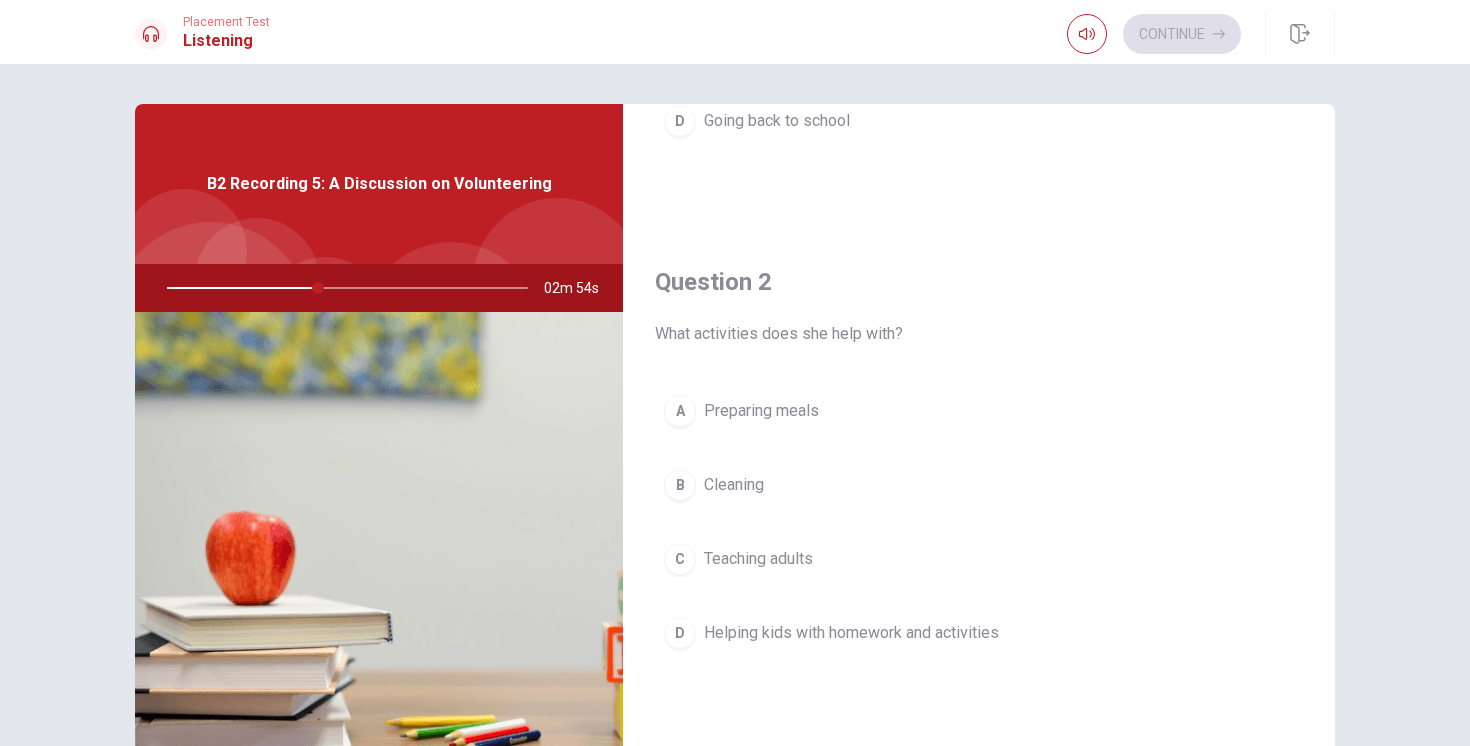 scroll, scrollTop: 455, scrollLeft: 0, axis: vertical 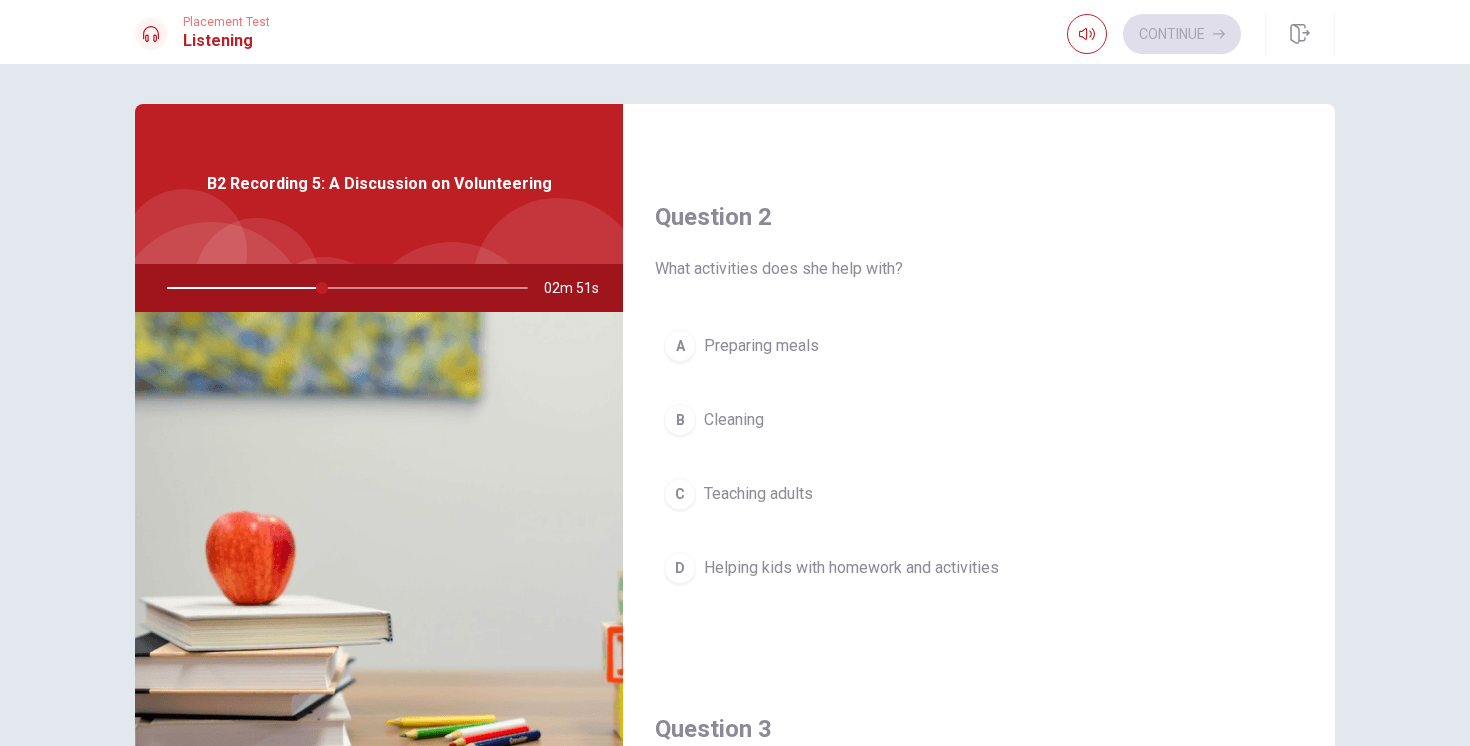 click on "Helping kids with homework and activities" at bounding box center (851, 568) 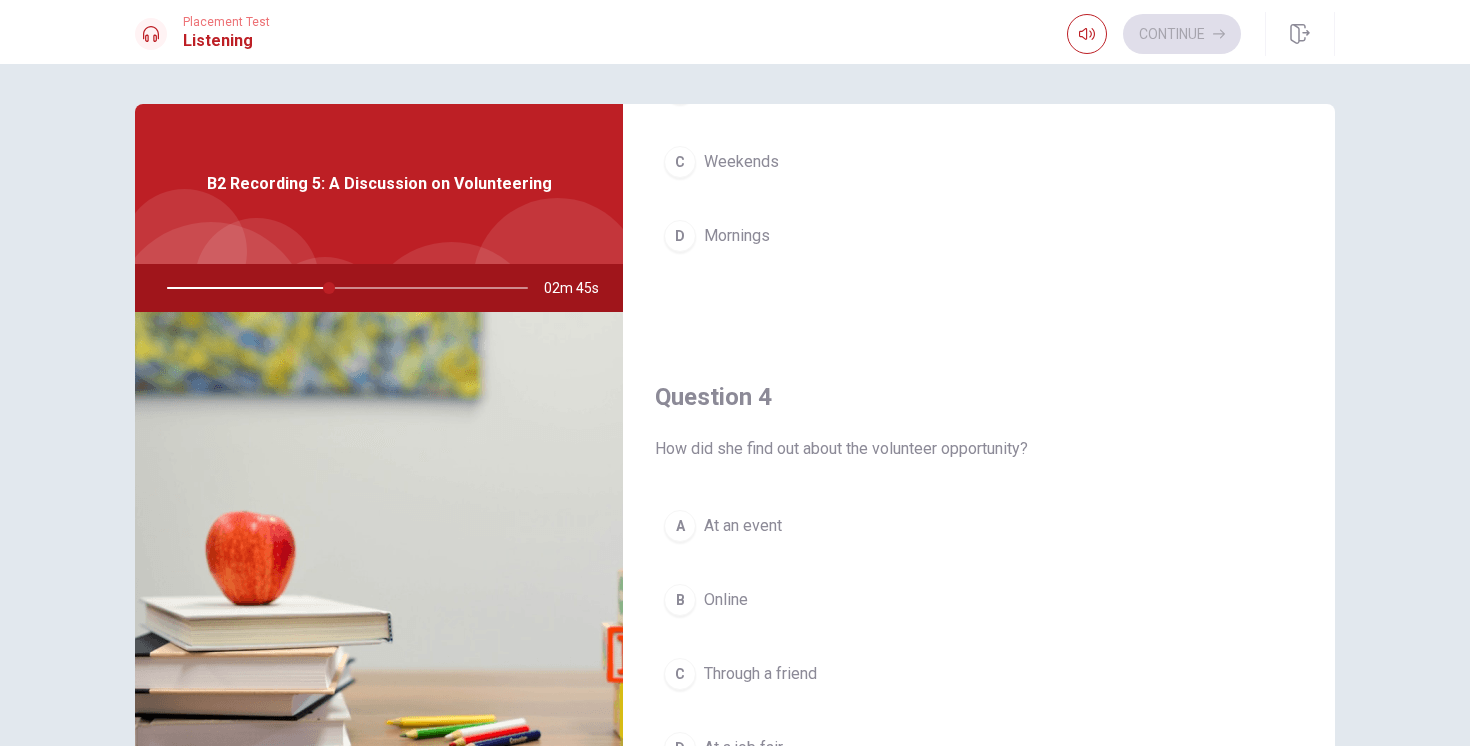 scroll, scrollTop: 1436, scrollLeft: 0, axis: vertical 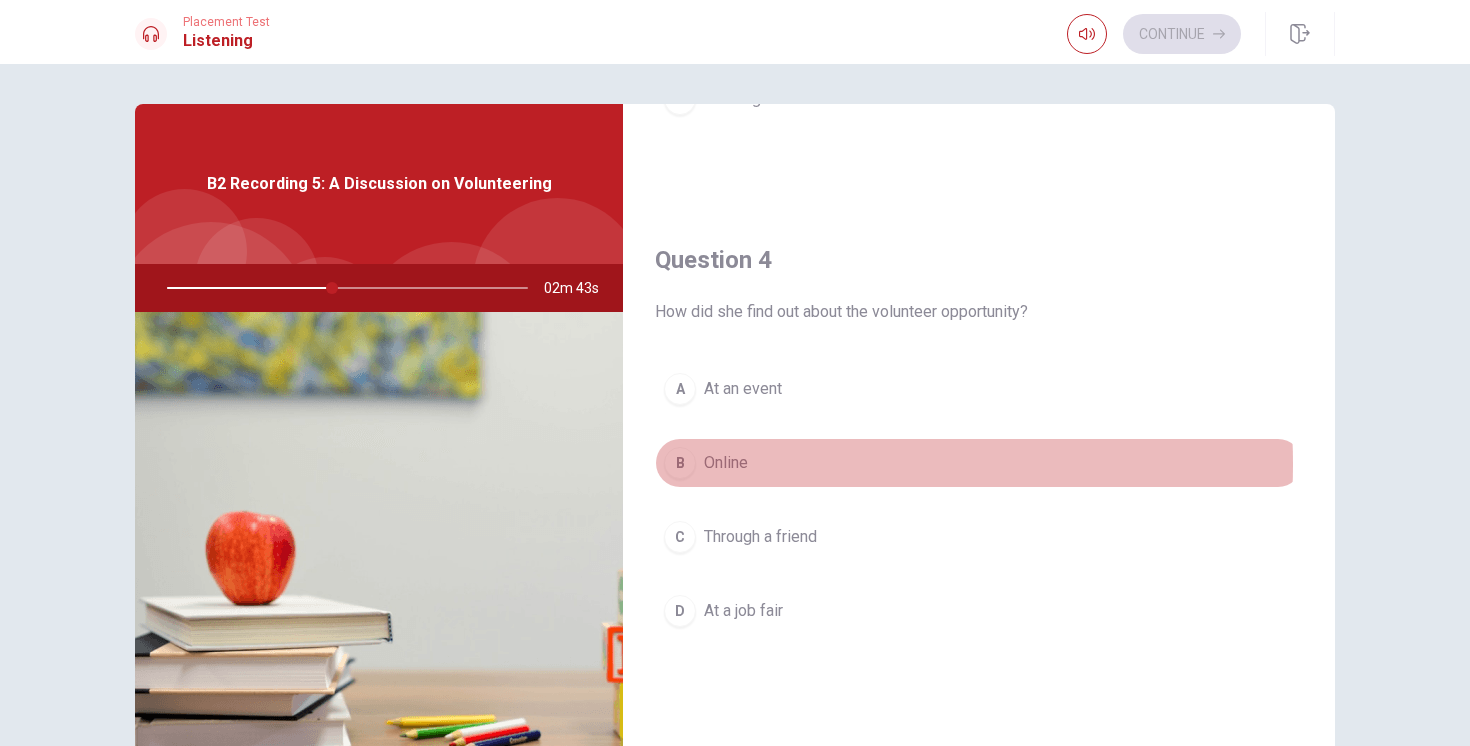 click on "Online" at bounding box center [726, 463] 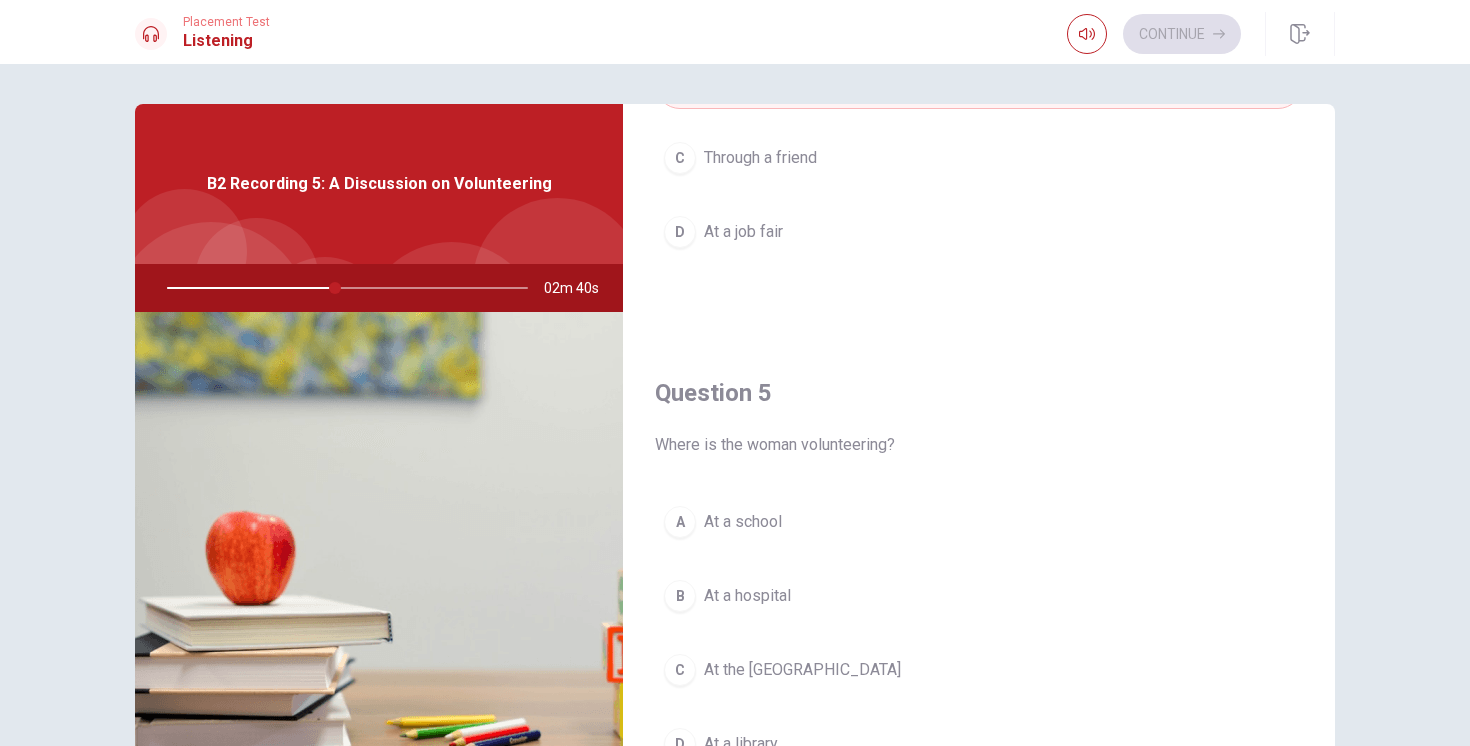 scroll, scrollTop: 1865, scrollLeft: 0, axis: vertical 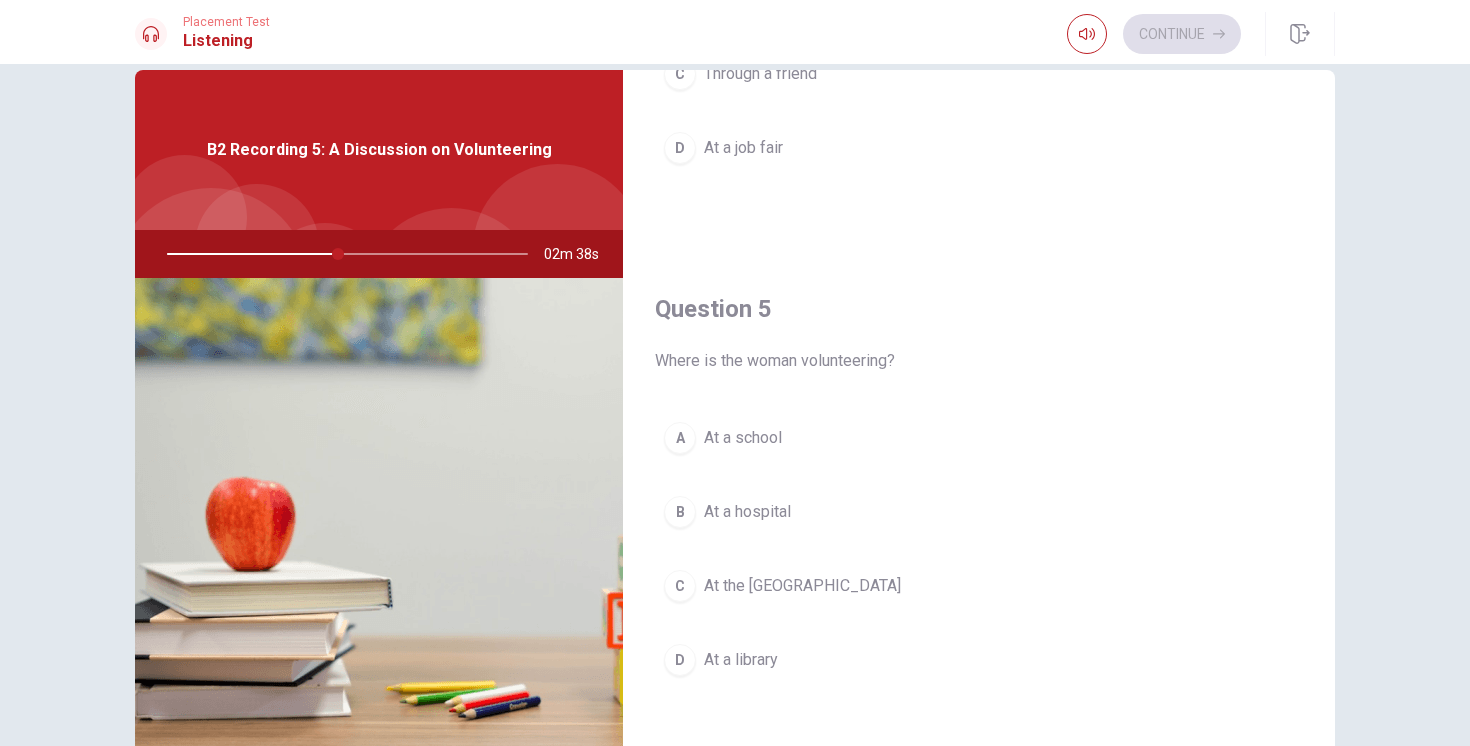 click on "At the [GEOGRAPHIC_DATA]" at bounding box center [802, 586] 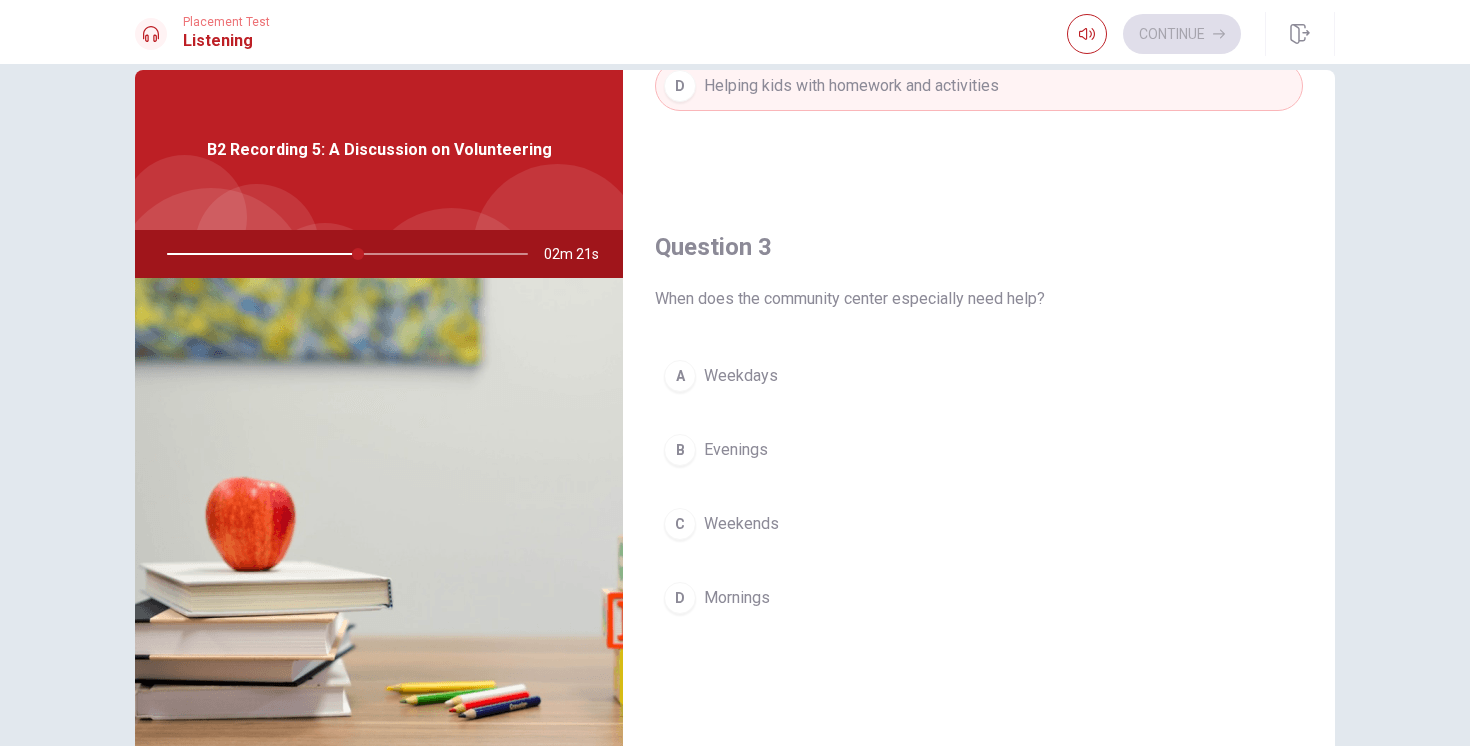 scroll, scrollTop: 938, scrollLeft: 0, axis: vertical 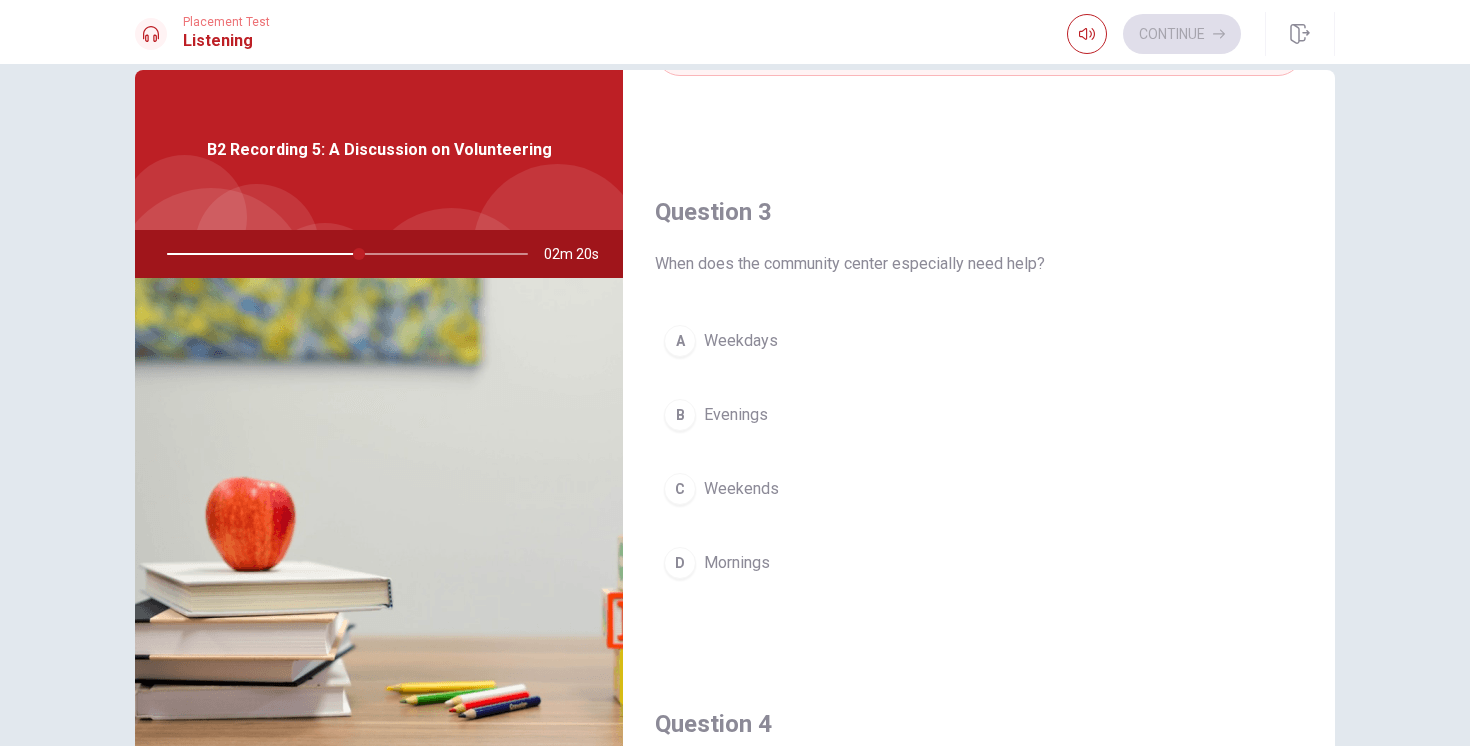 click on "Weekends" at bounding box center [741, 489] 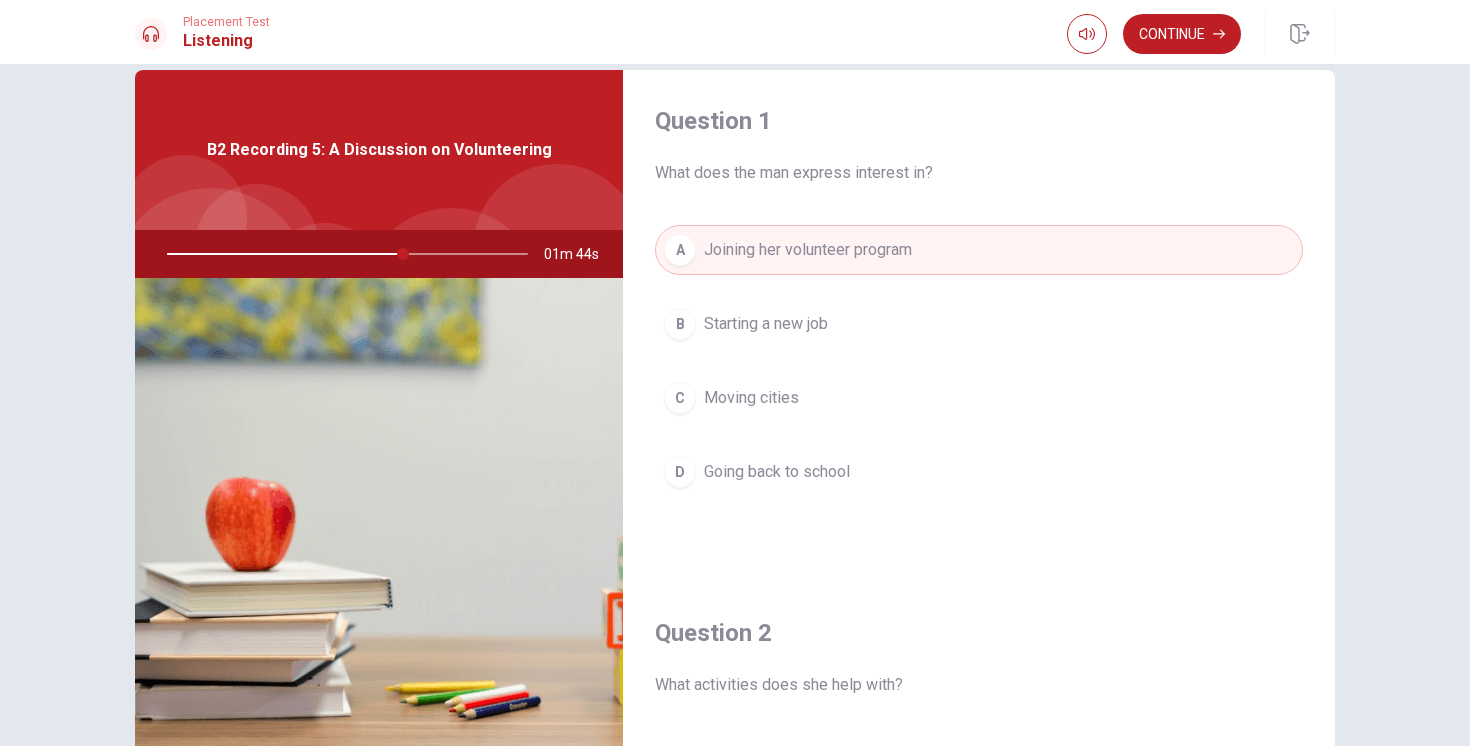 scroll, scrollTop: 0, scrollLeft: 0, axis: both 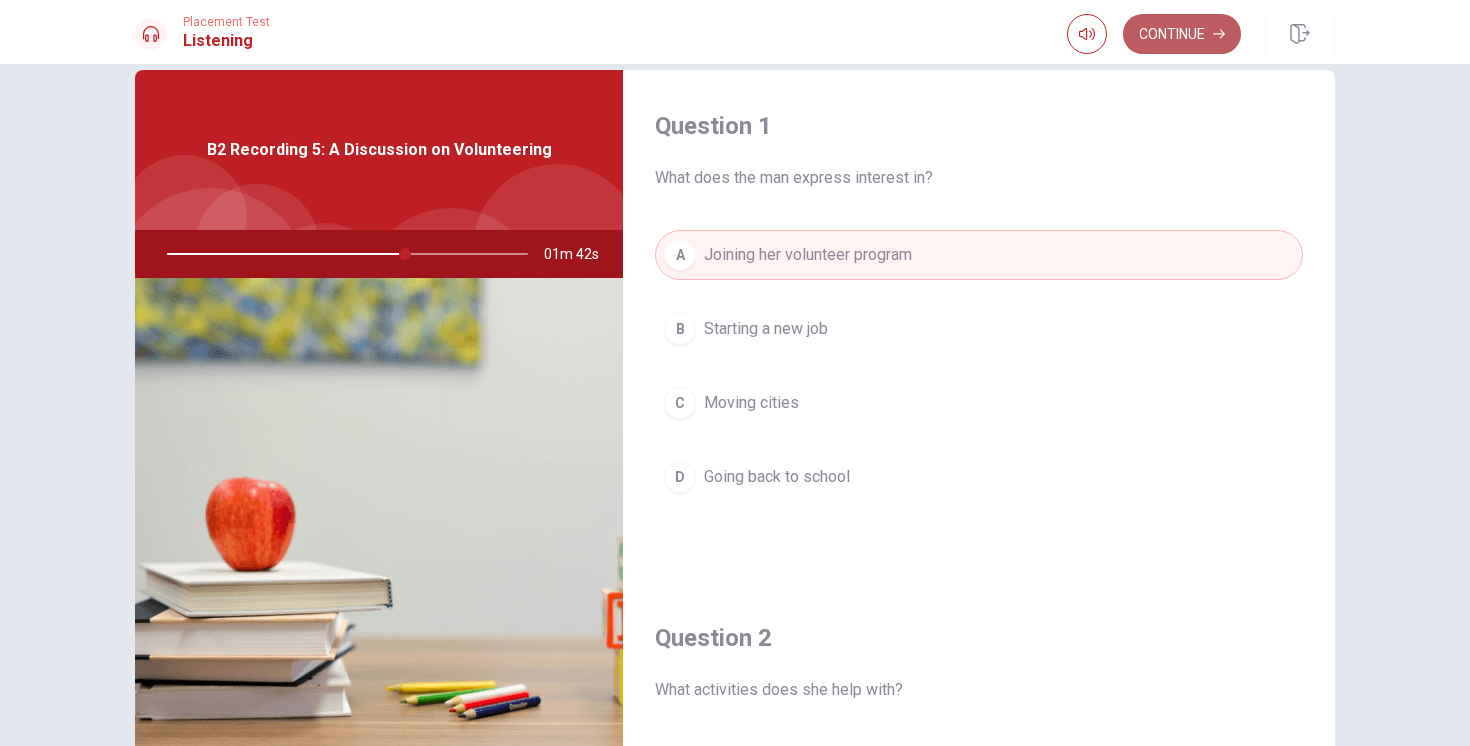 click on "Continue" at bounding box center [1182, 34] 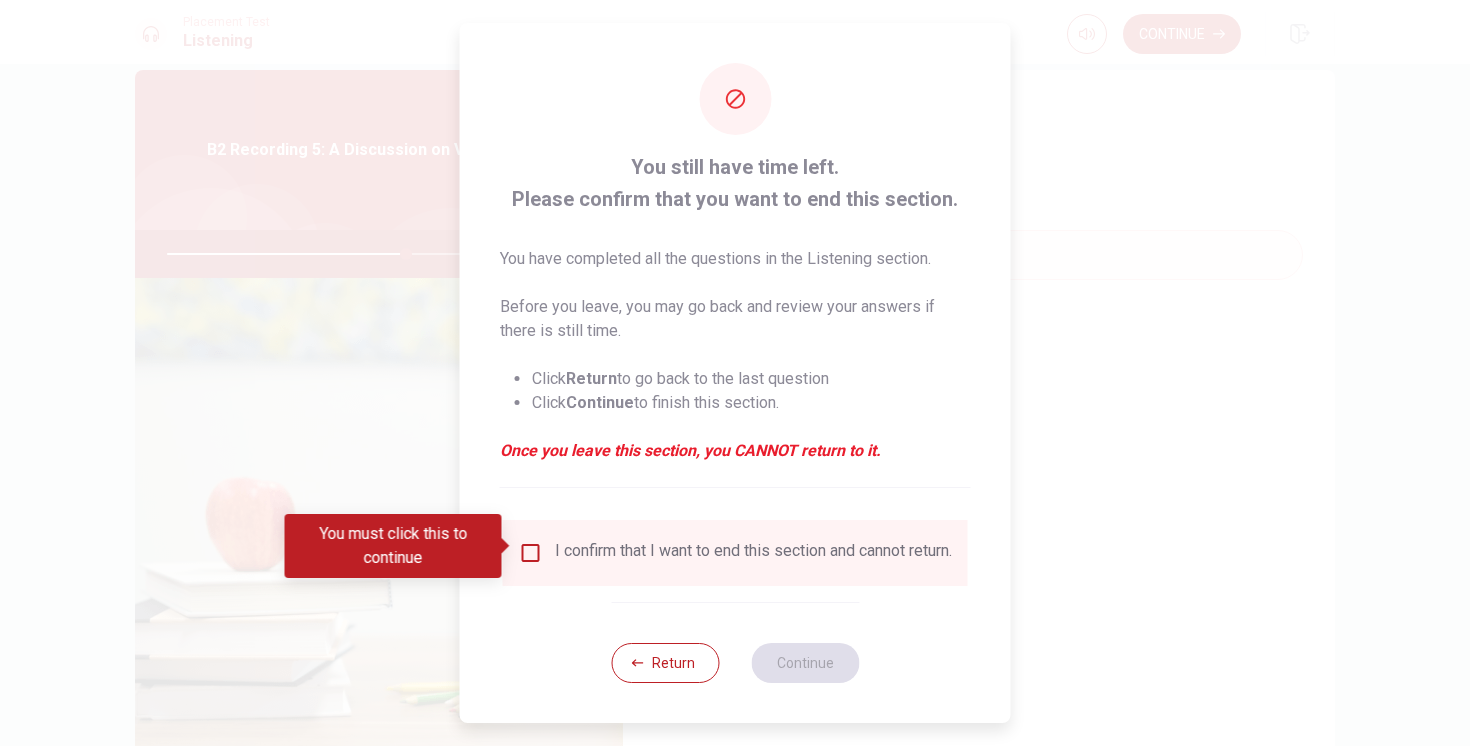 click at bounding box center (531, 553) 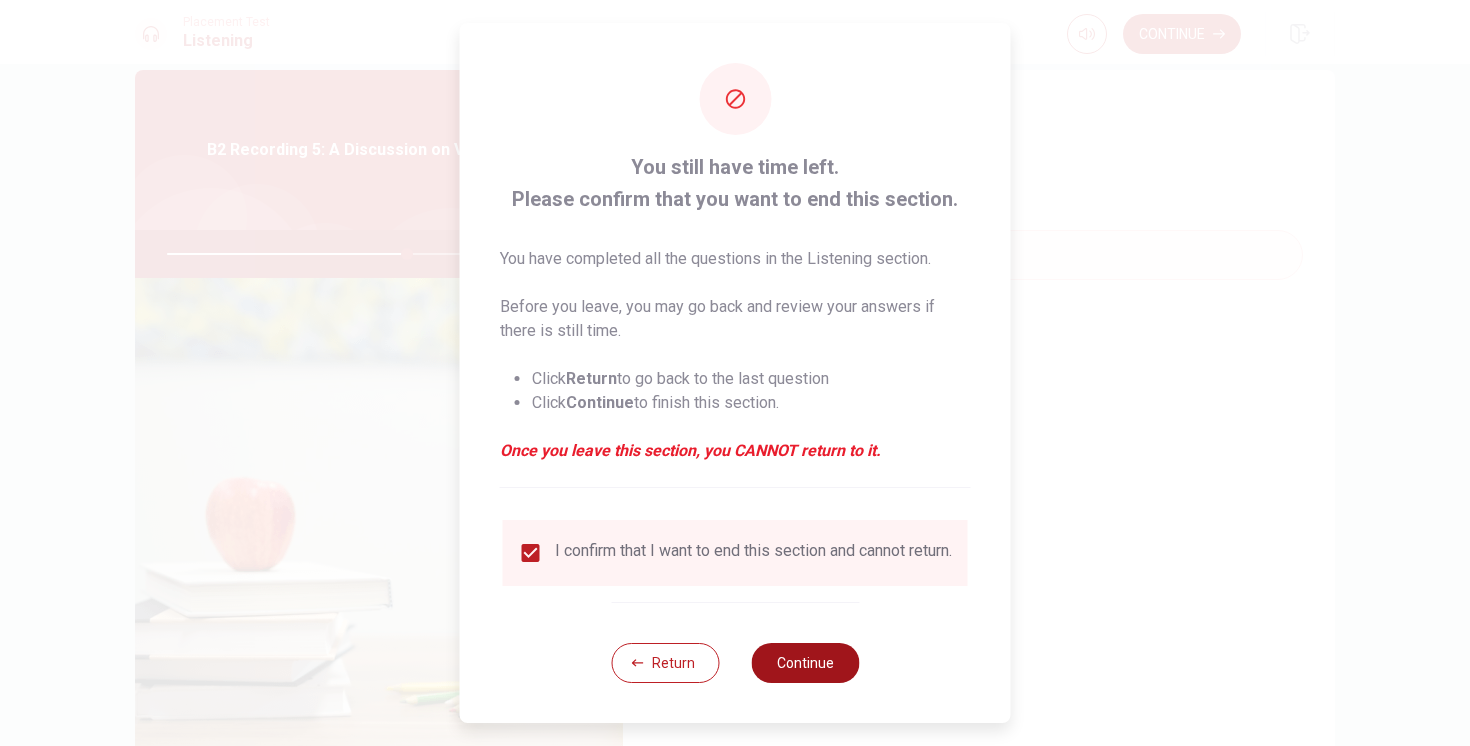 click on "Continue" at bounding box center (805, 663) 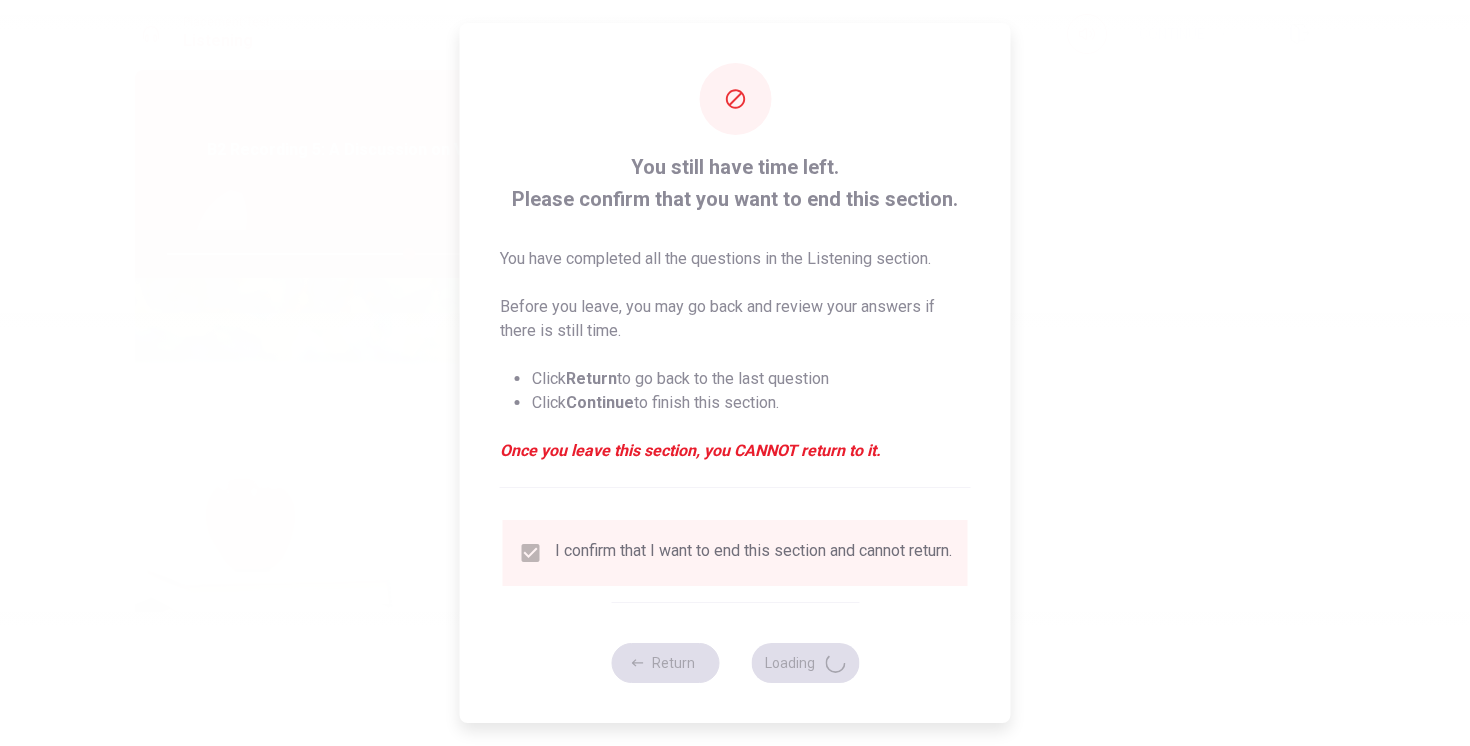 type on "67" 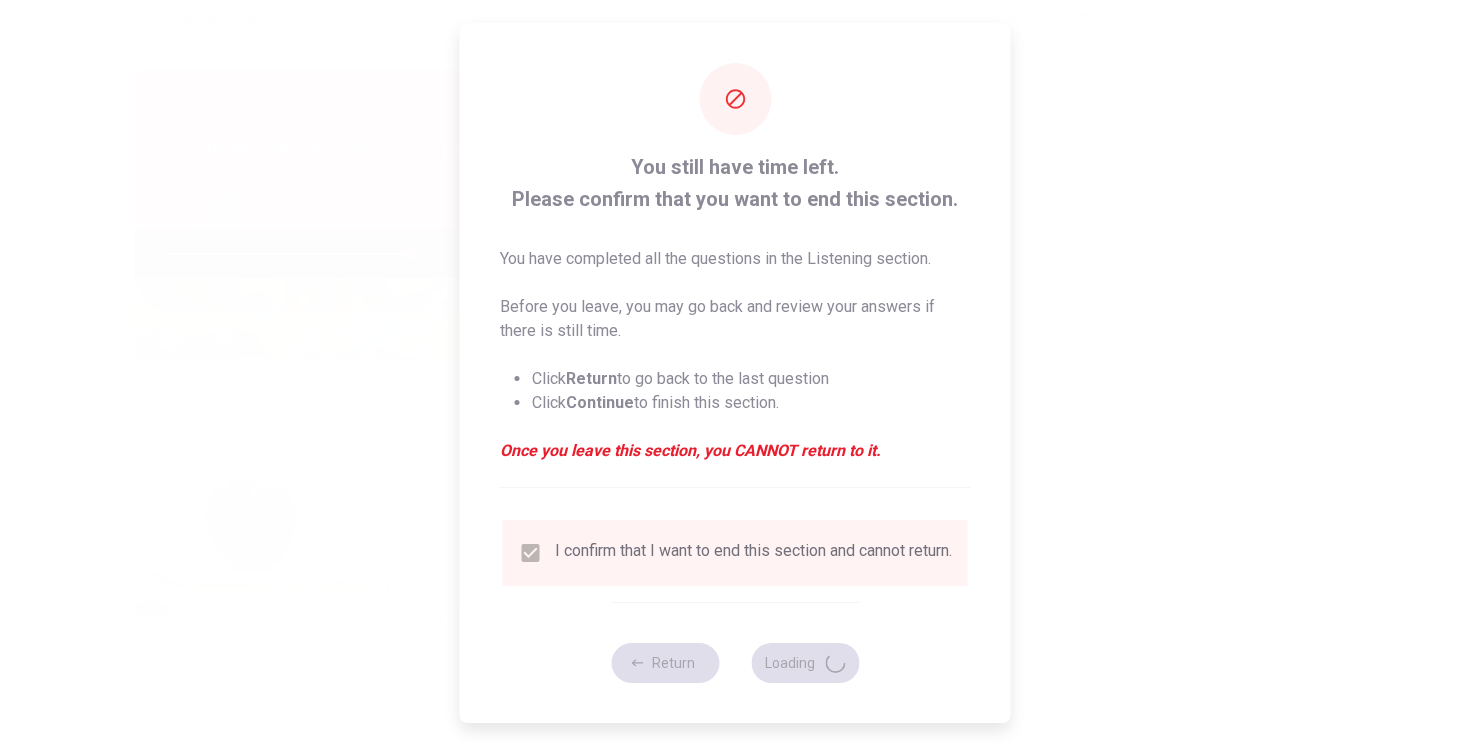 scroll, scrollTop: 0, scrollLeft: 0, axis: both 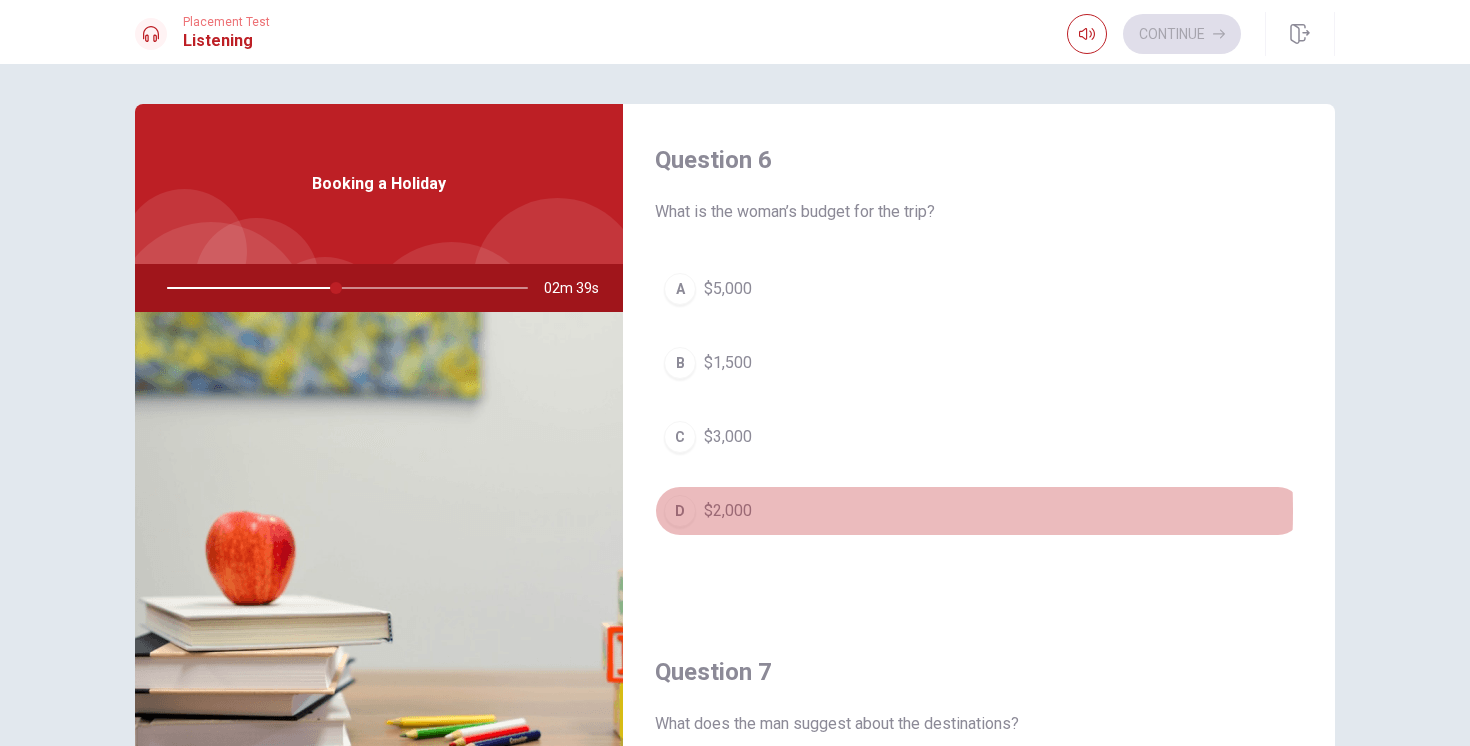 click on "$2,000" at bounding box center (728, 511) 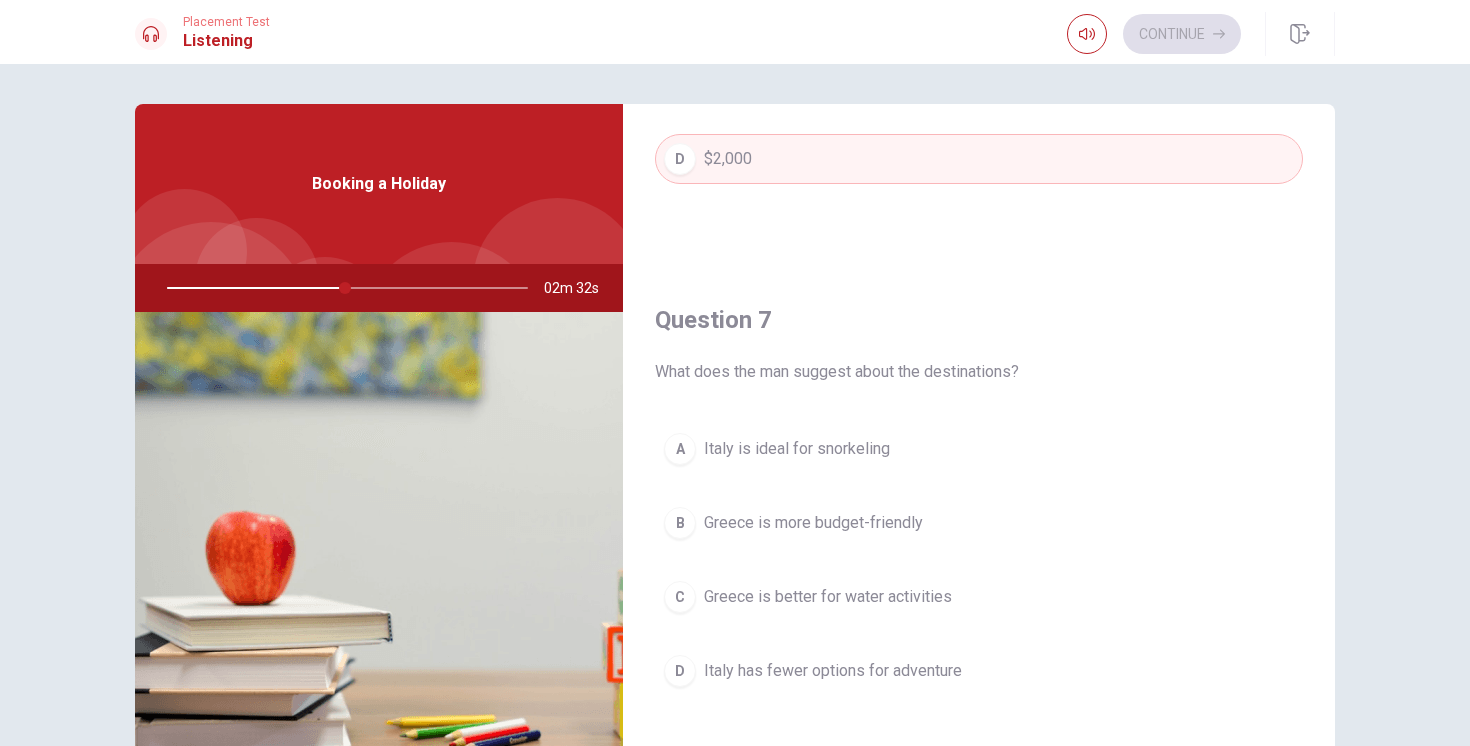 scroll, scrollTop: 381, scrollLeft: 0, axis: vertical 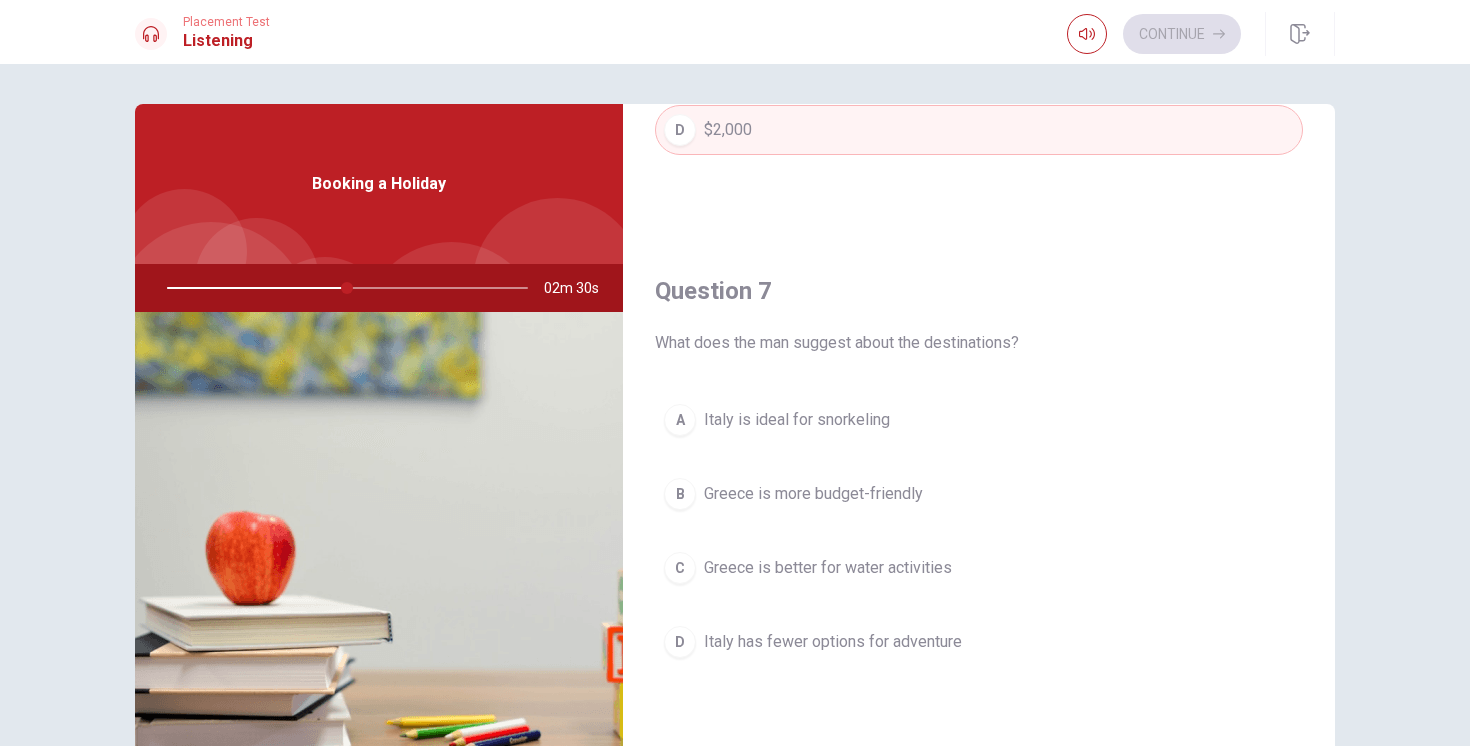 click on "Greece is better for water activities" at bounding box center [828, 568] 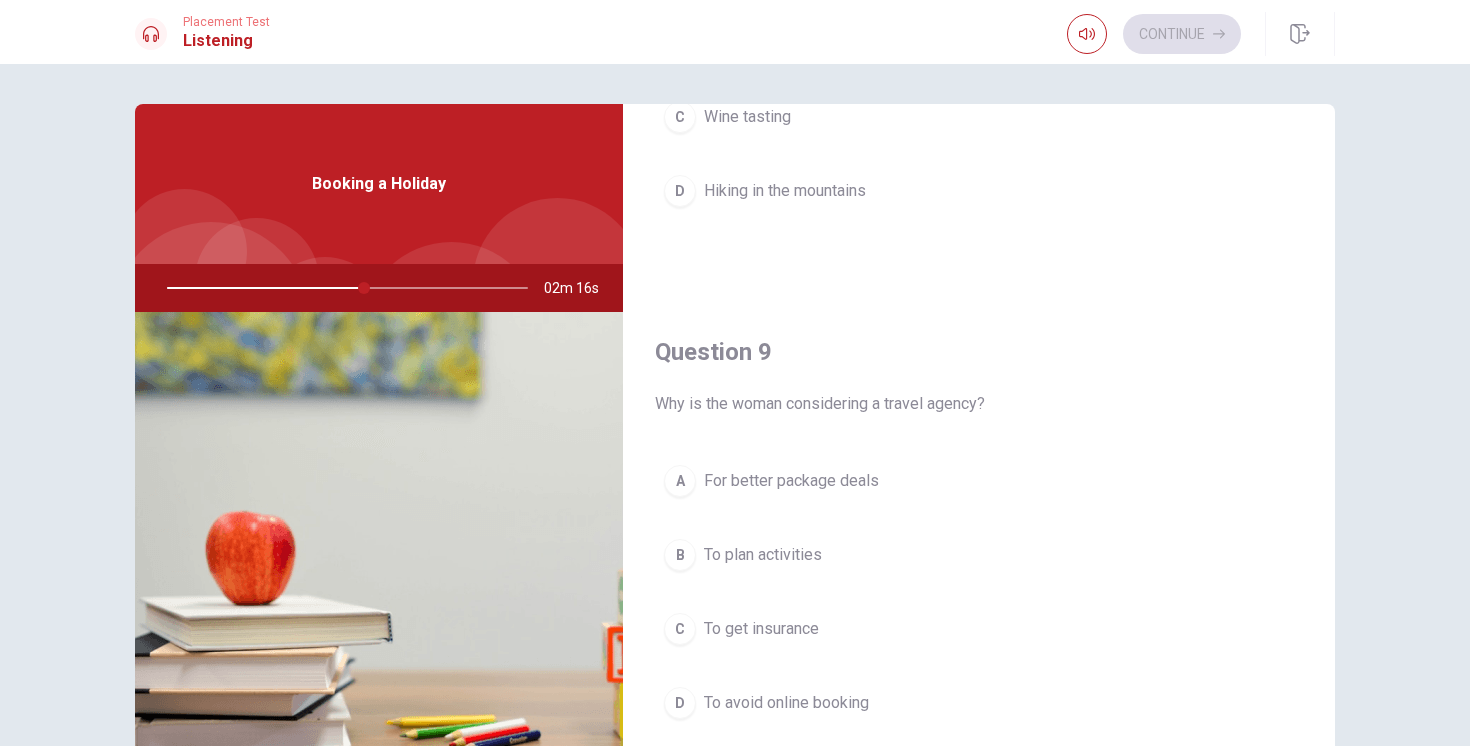 scroll, scrollTop: 1371, scrollLeft: 0, axis: vertical 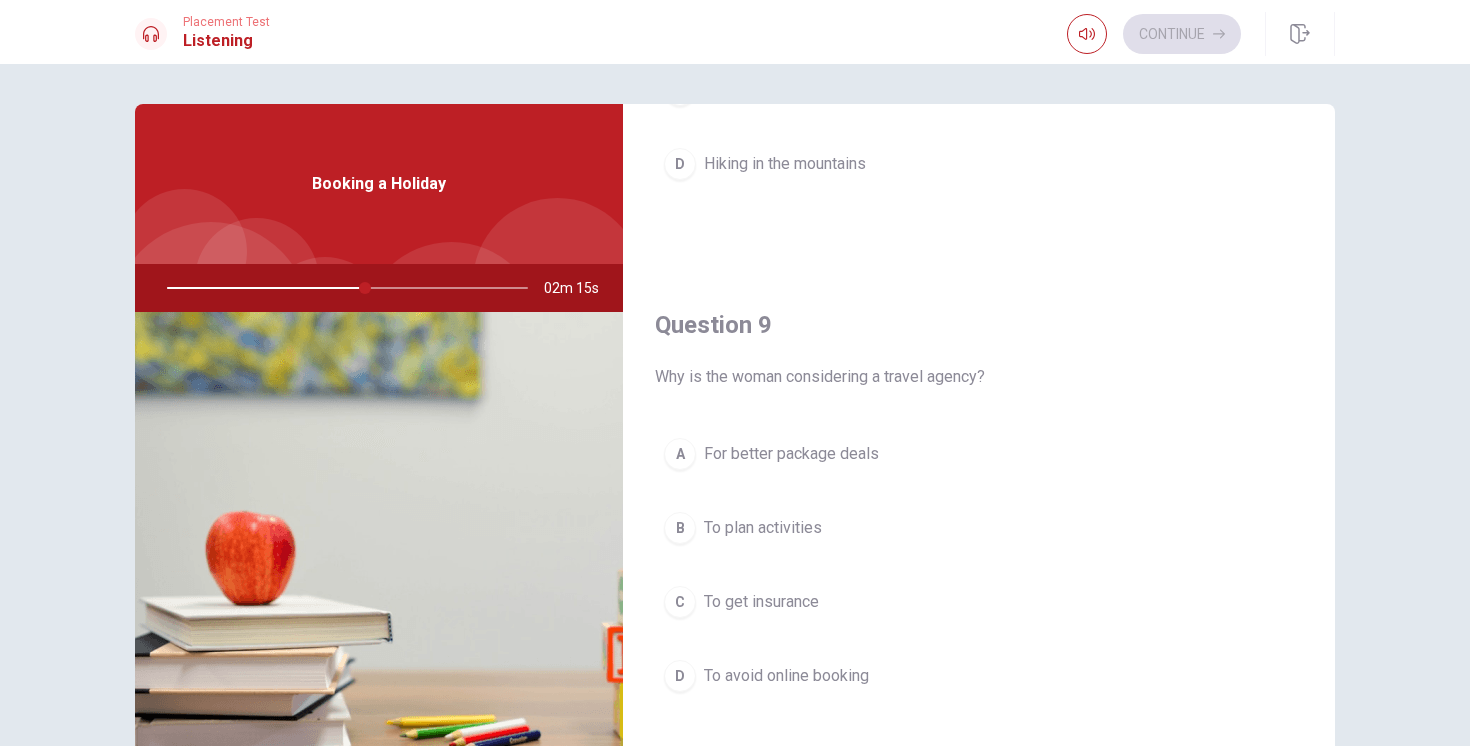 click on "For better package deals" at bounding box center [791, 454] 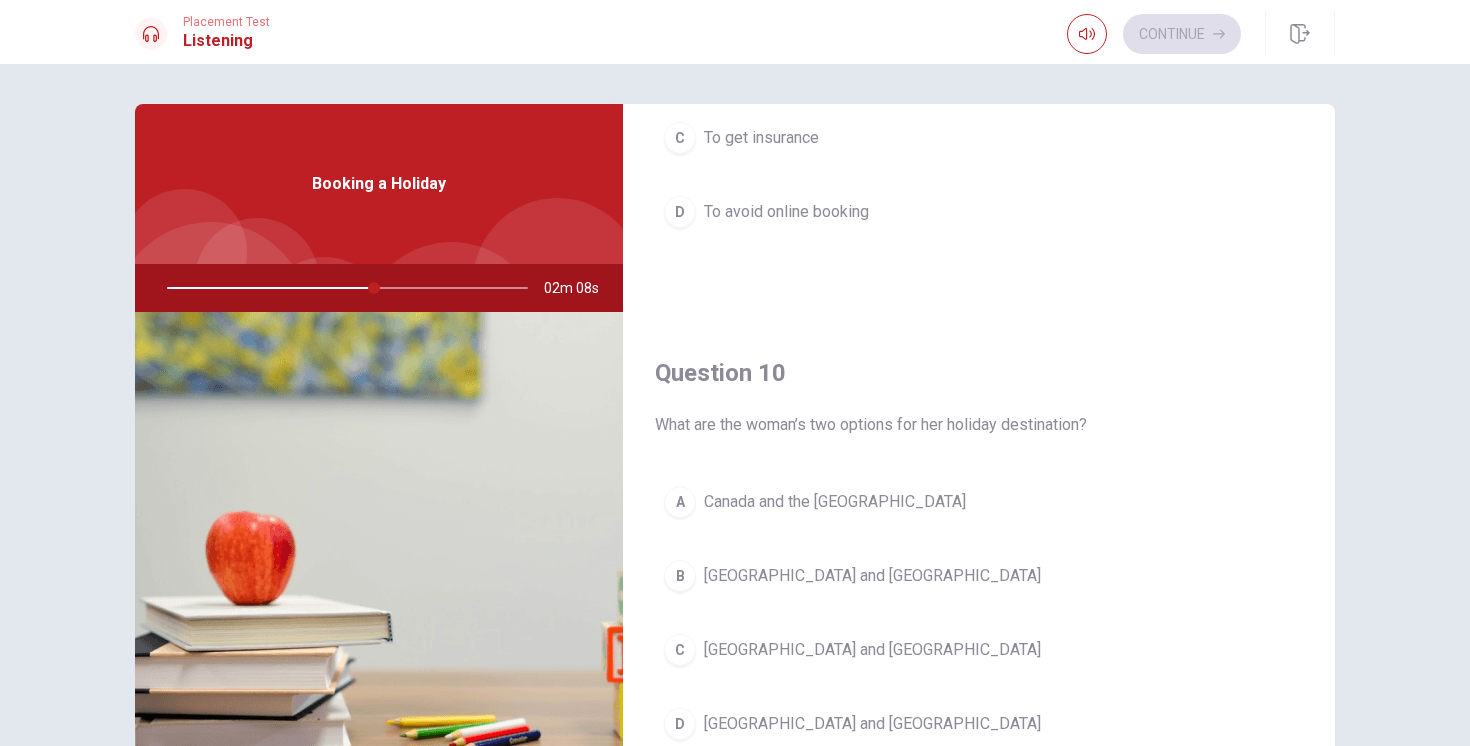 scroll, scrollTop: 1865, scrollLeft: 0, axis: vertical 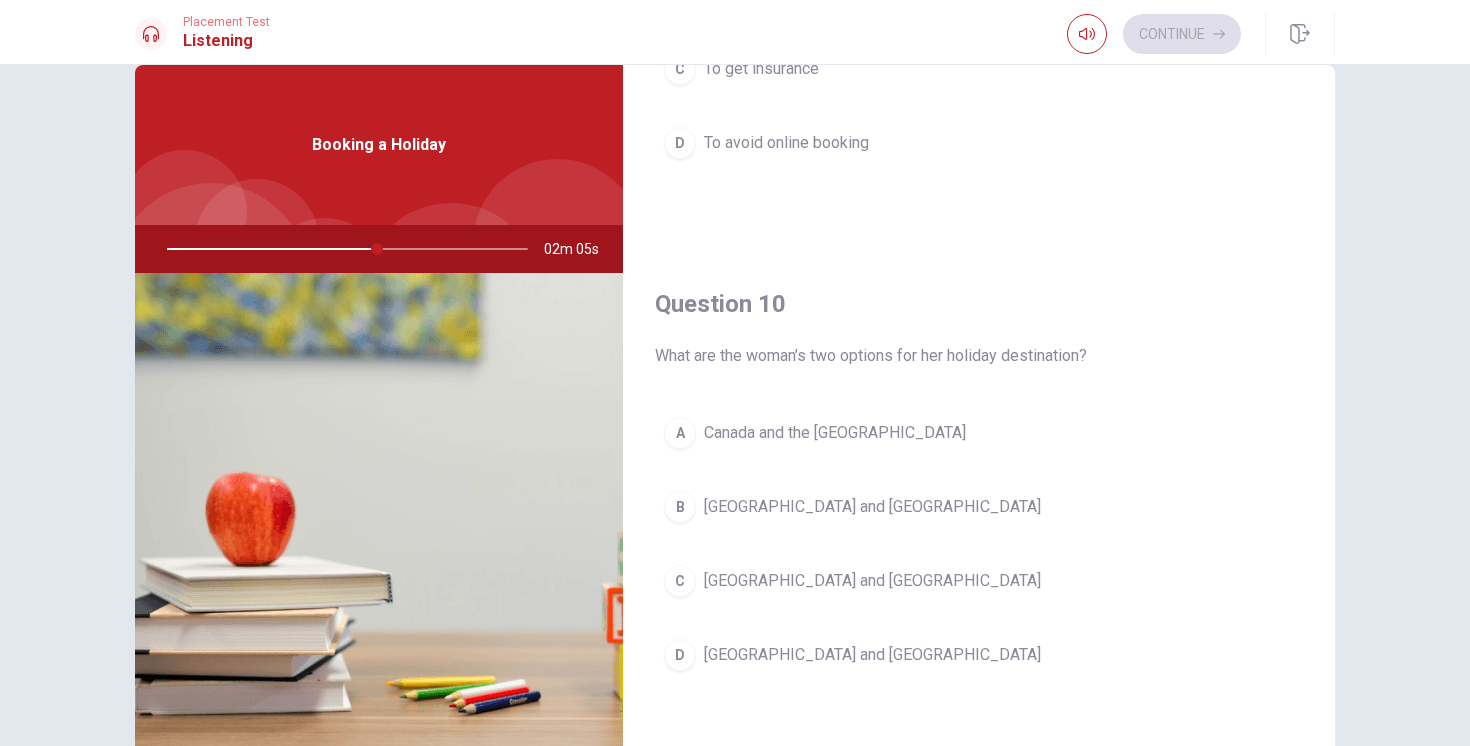 click on "[GEOGRAPHIC_DATA] and [GEOGRAPHIC_DATA]" at bounding box center (872, 655) 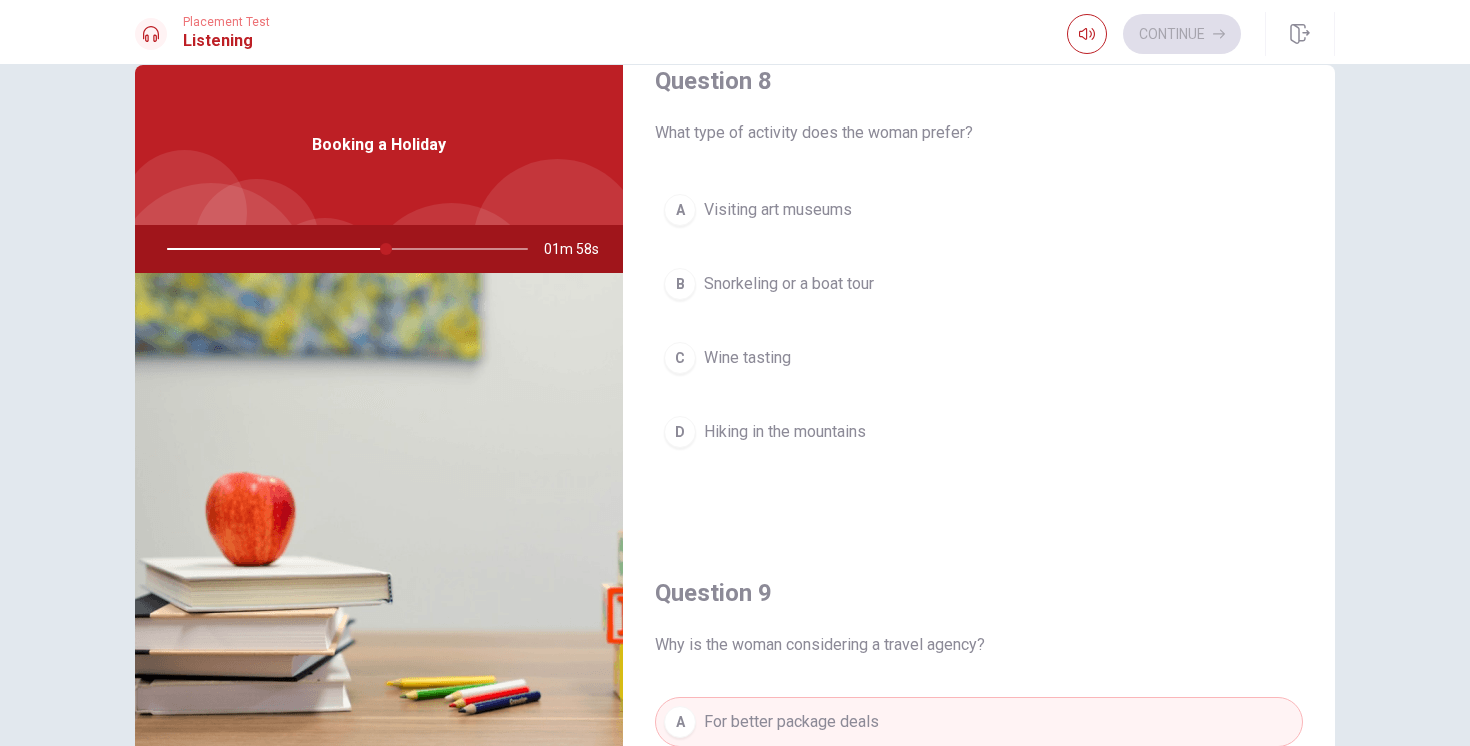 scroll, scrollTop: 1063, scrollLeft: 0, axis: vertical 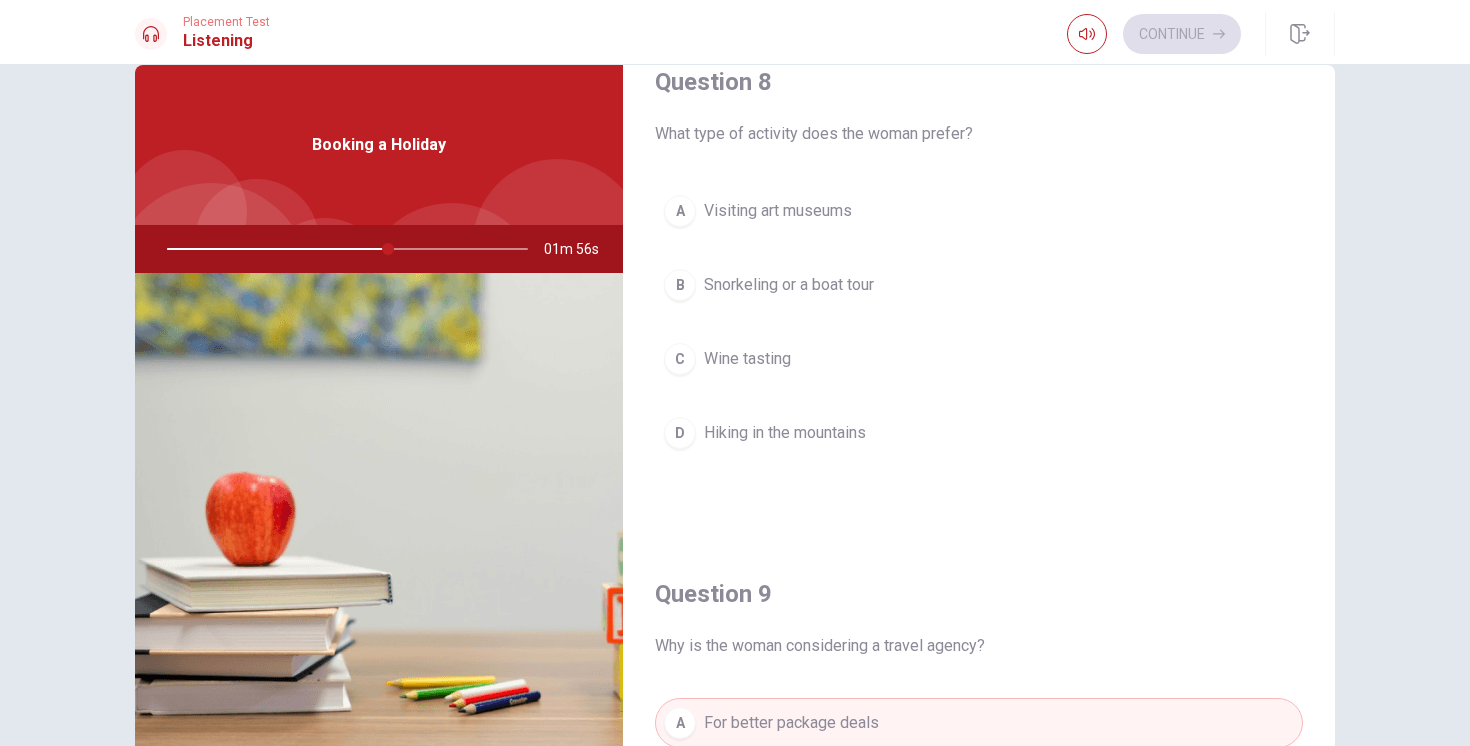 click on "Snorkeling or a boat tour" at bounding box center (789, 285) 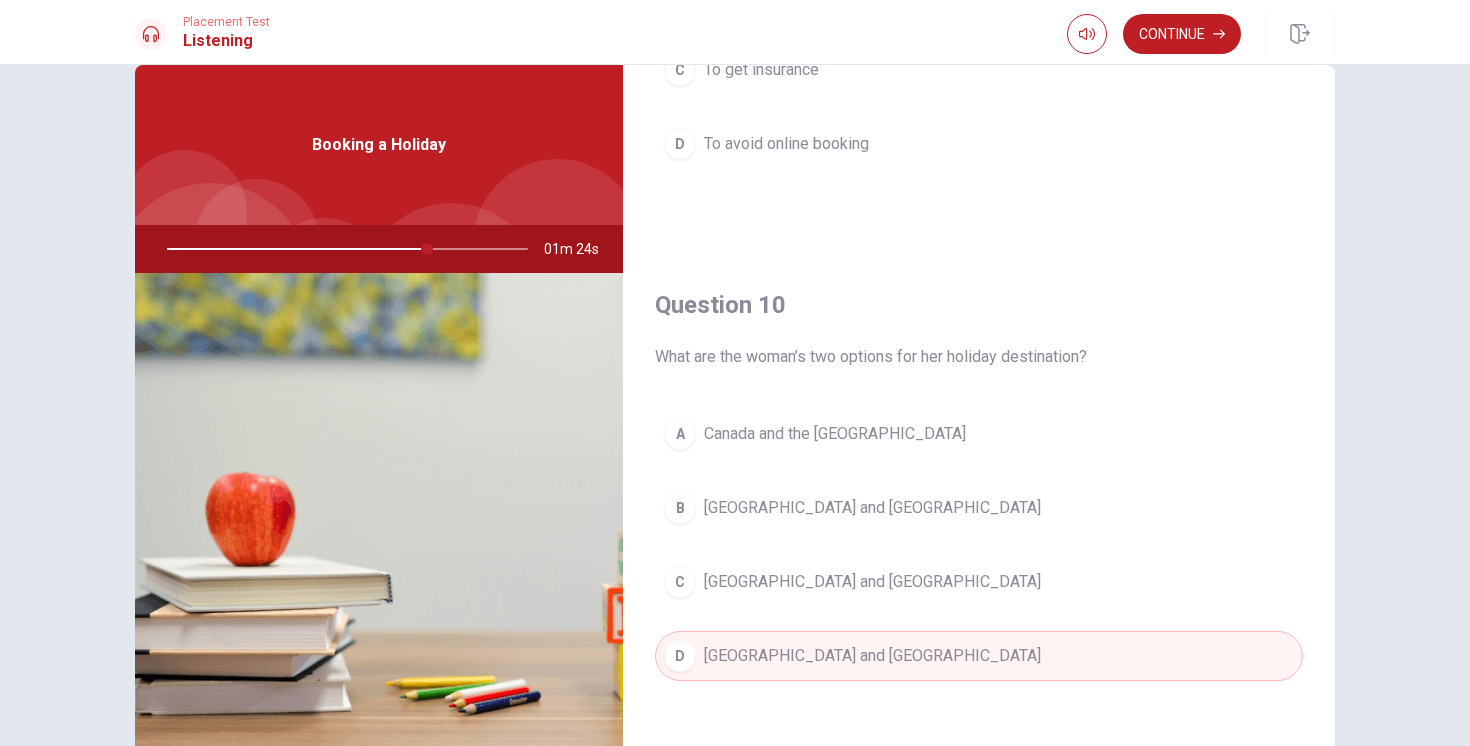 scroll, scrollTop: 1865, scrollLeft: 0, axis: vertical 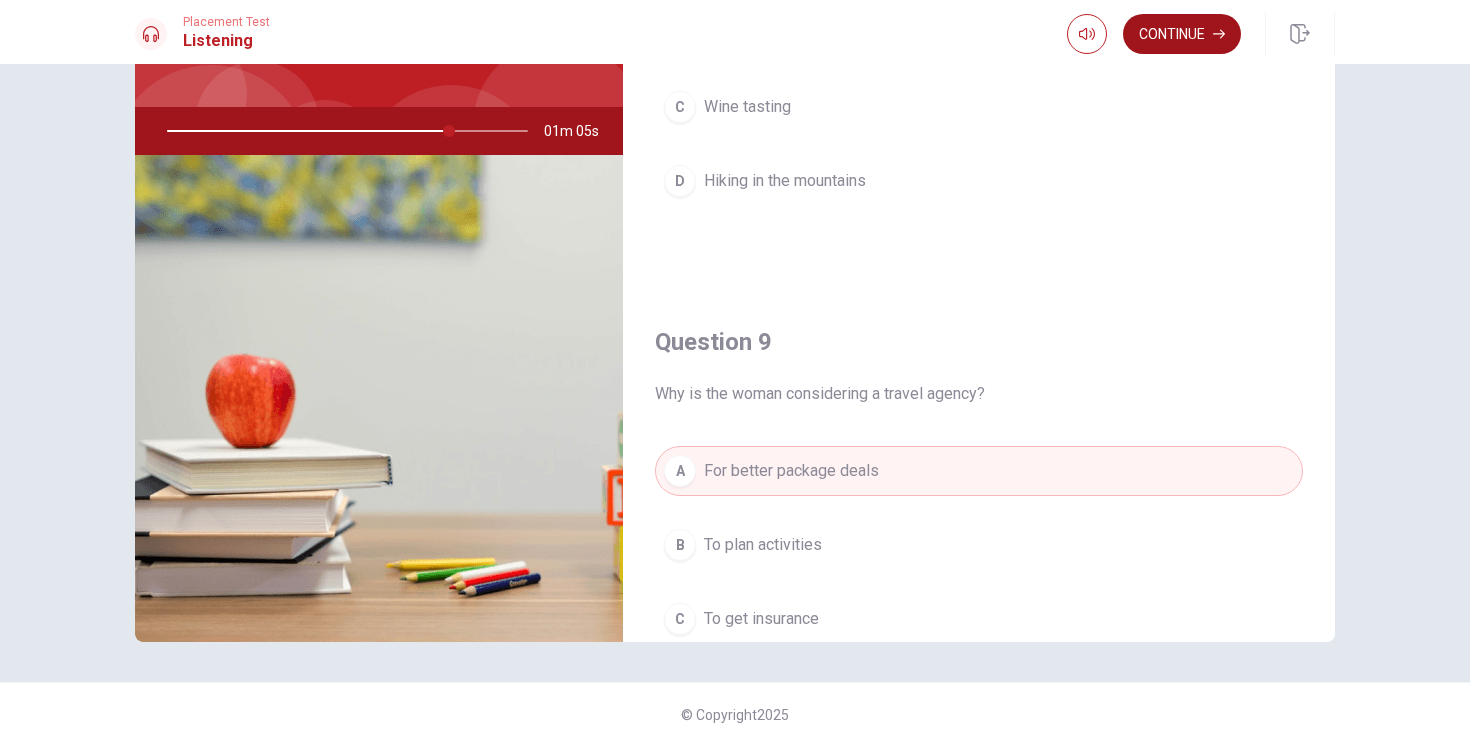 click on "Continue" at bounding box center [1182, 34] 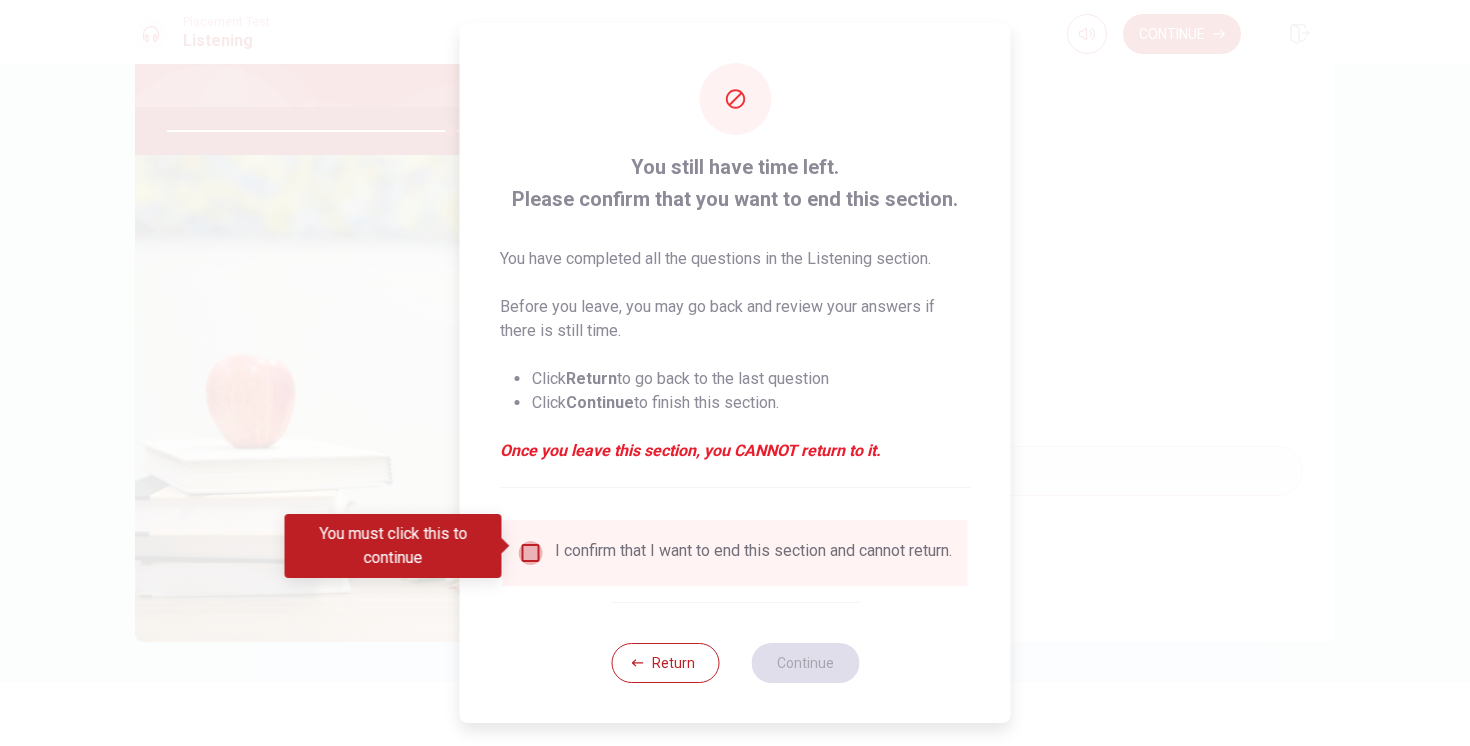 click at bounding box center (531, 553) 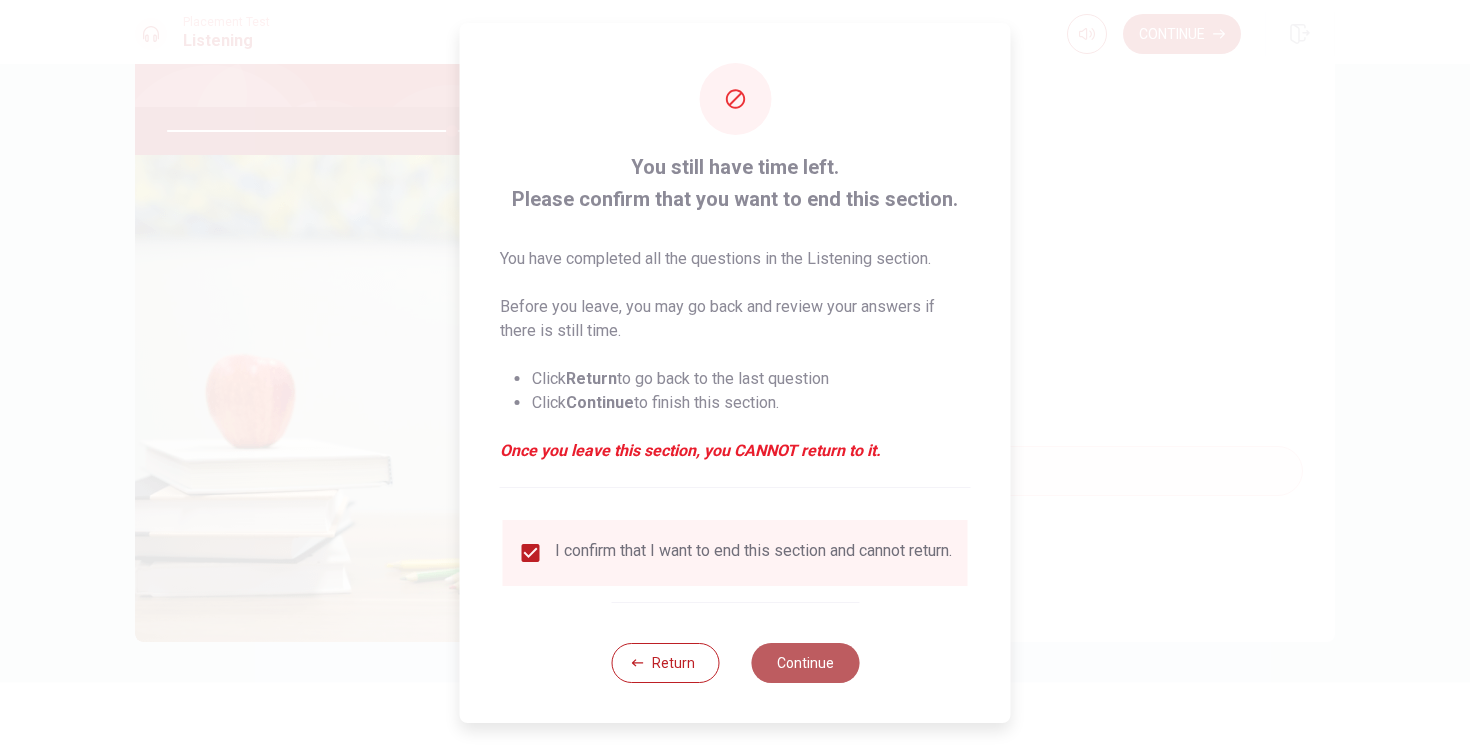 click on "Continue" at bounding box center [805, 663] 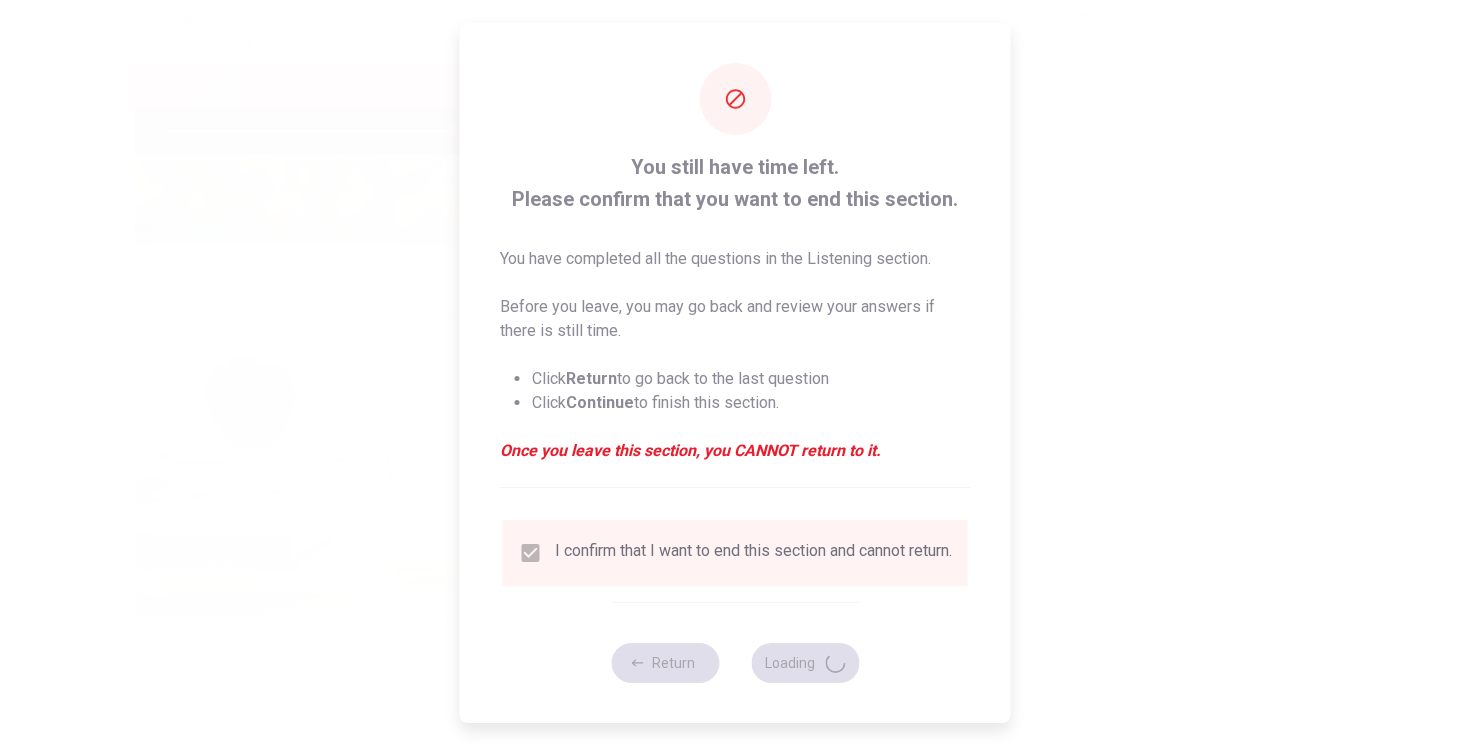 type on "80" 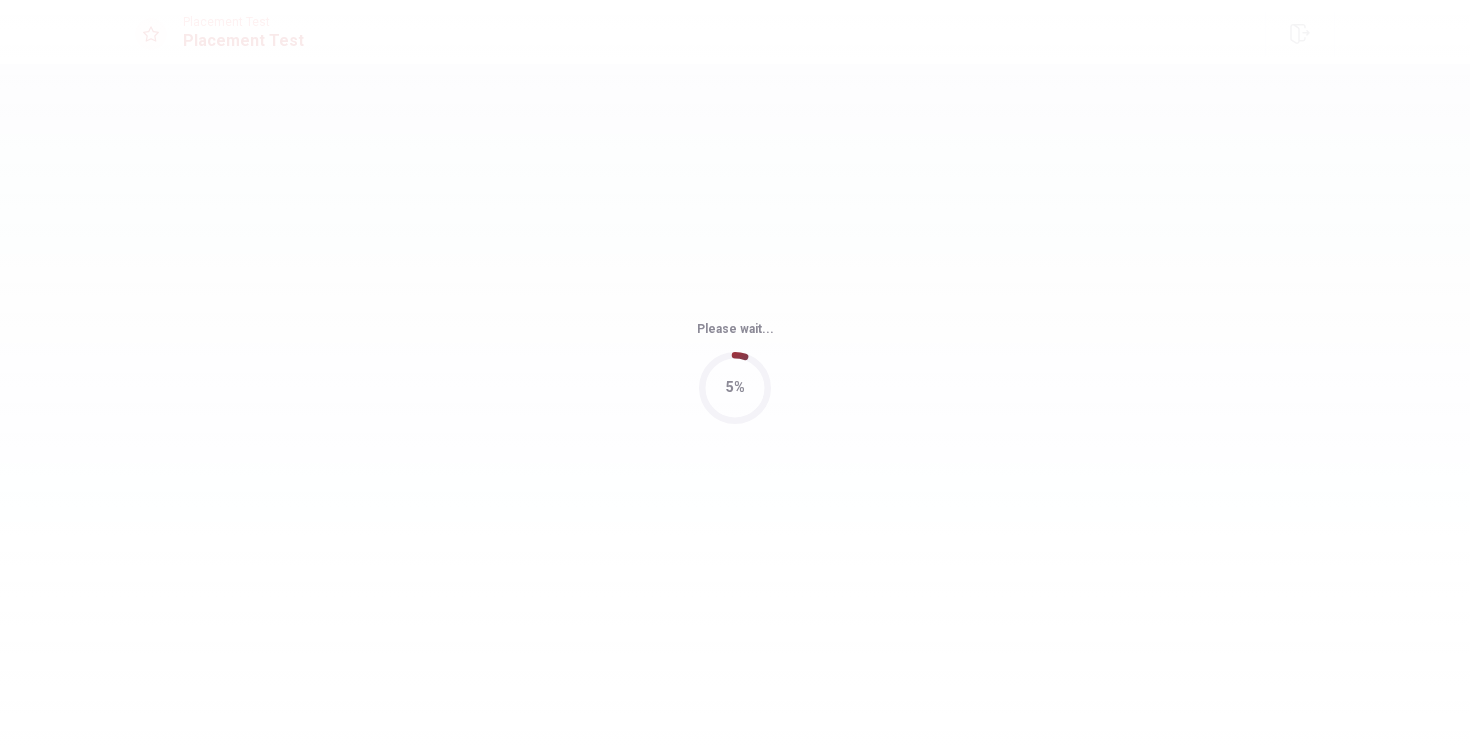 scroll, scrollTop: 0, scrollLeft: 0, axis: both 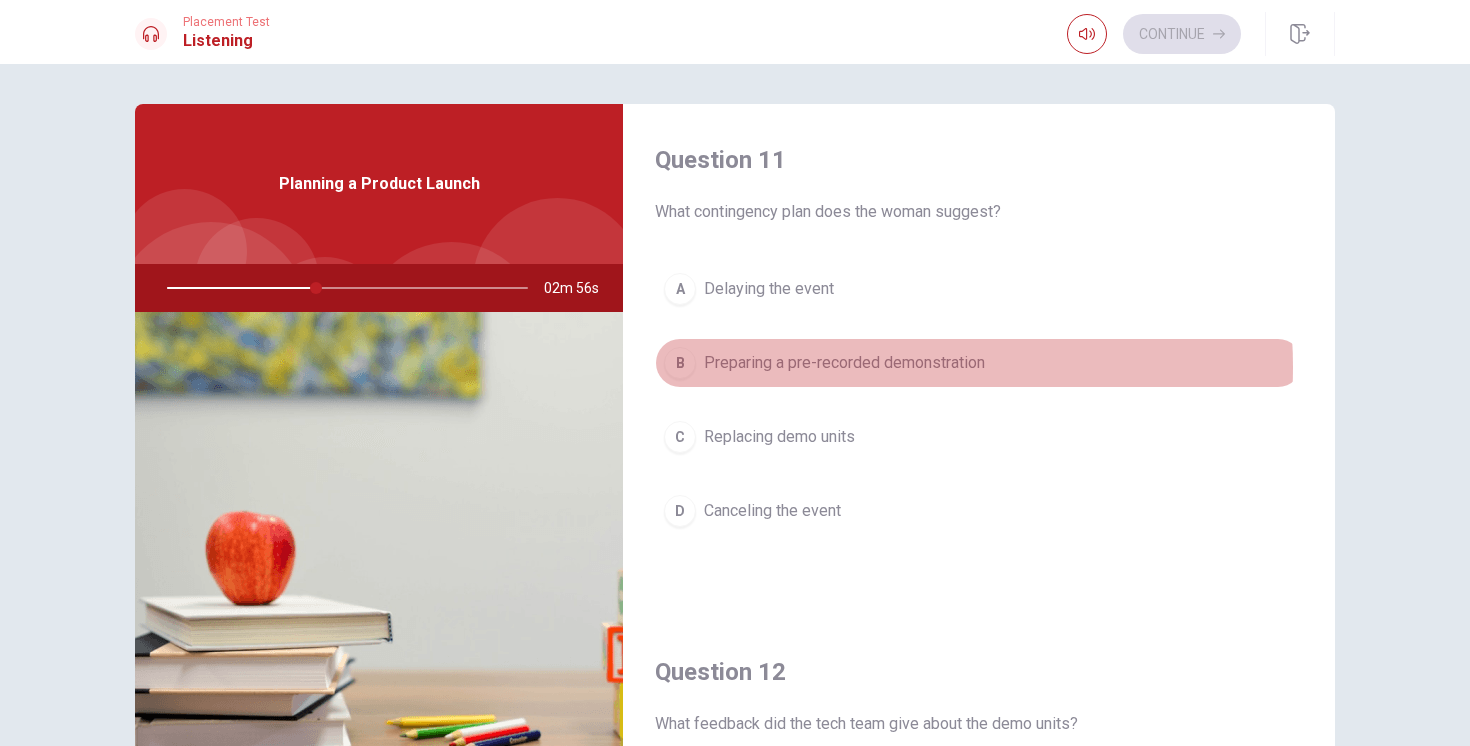 click on "Preparing a pre-recorded demonstration" at bounding box center [844, 363] 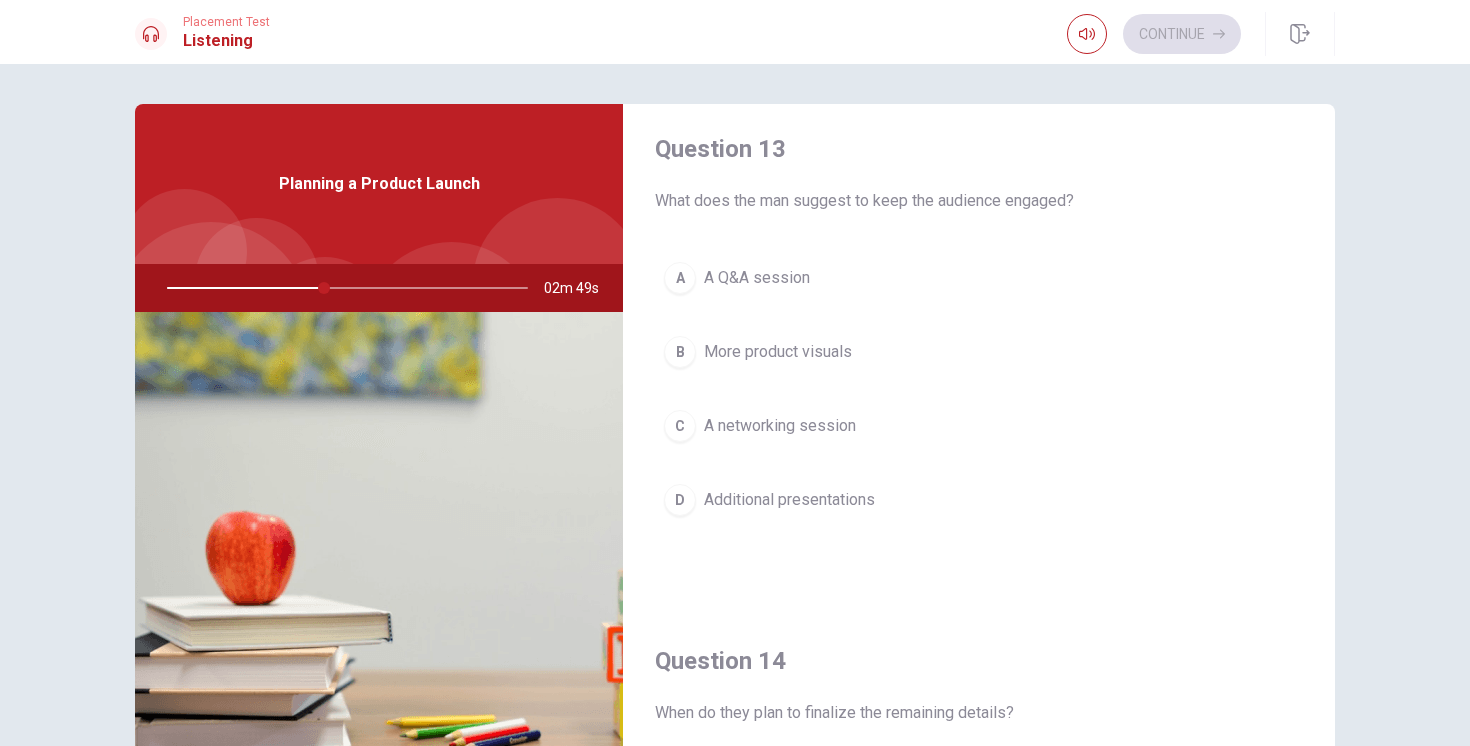scroll, scrollTop: 1018, scrollLeft: 0, axis: vertical 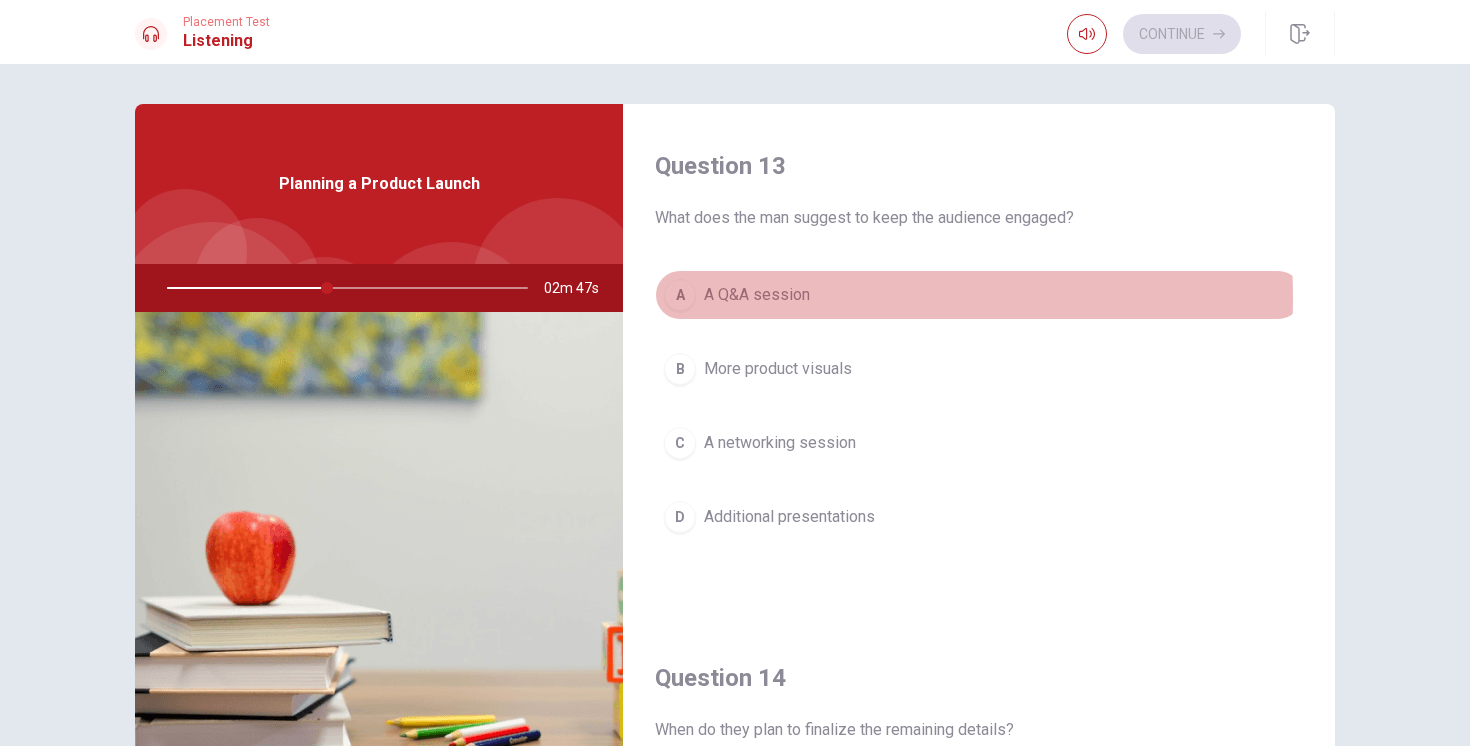 click on "A Q&A session" at bounding box center [757, 295] 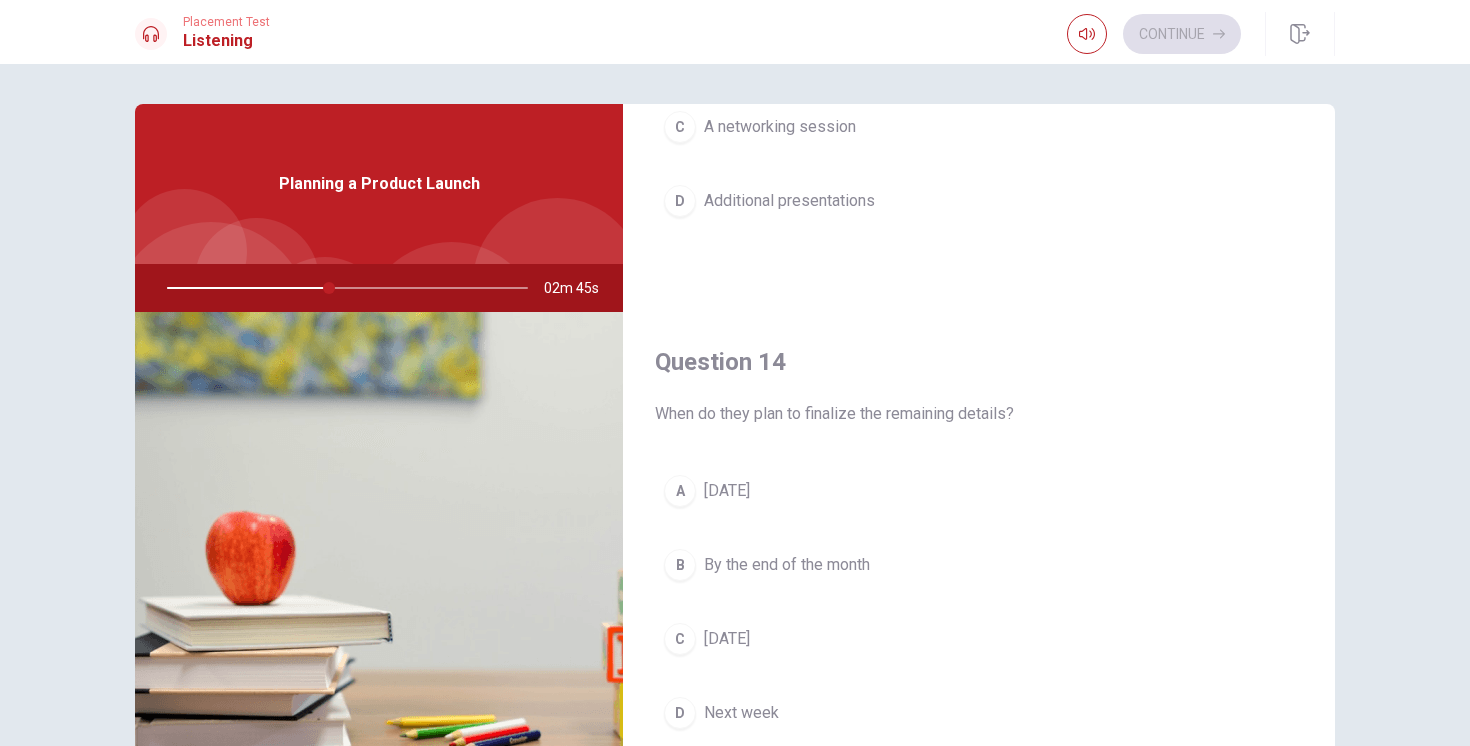 scroll, scrollTop: 1451, scrollLeft: 0, axis: vertical 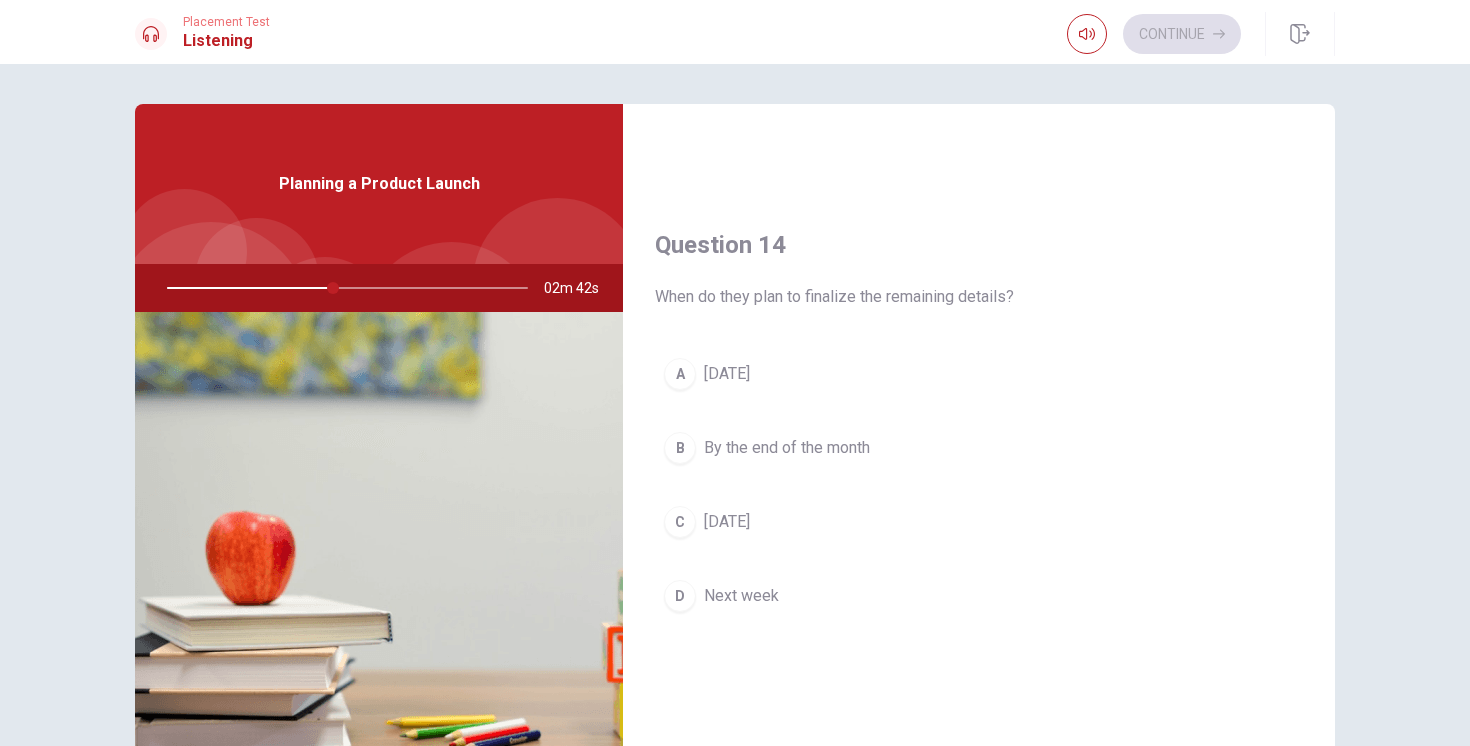 click on "[DATE]" at bounding box center [727, 374] 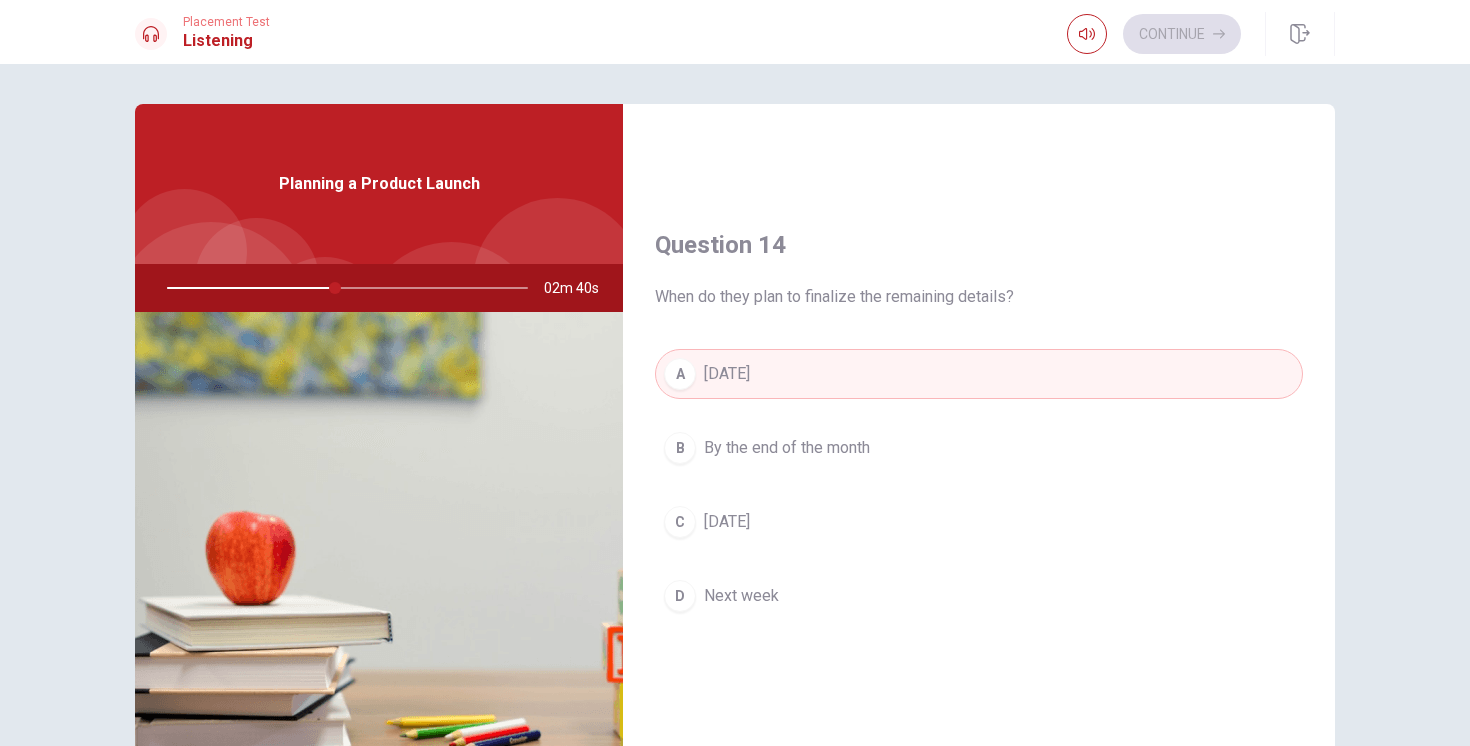 click on "A [DATE] B By the end of the month C [DATE] D Next week" at bounding box center [979, 505] 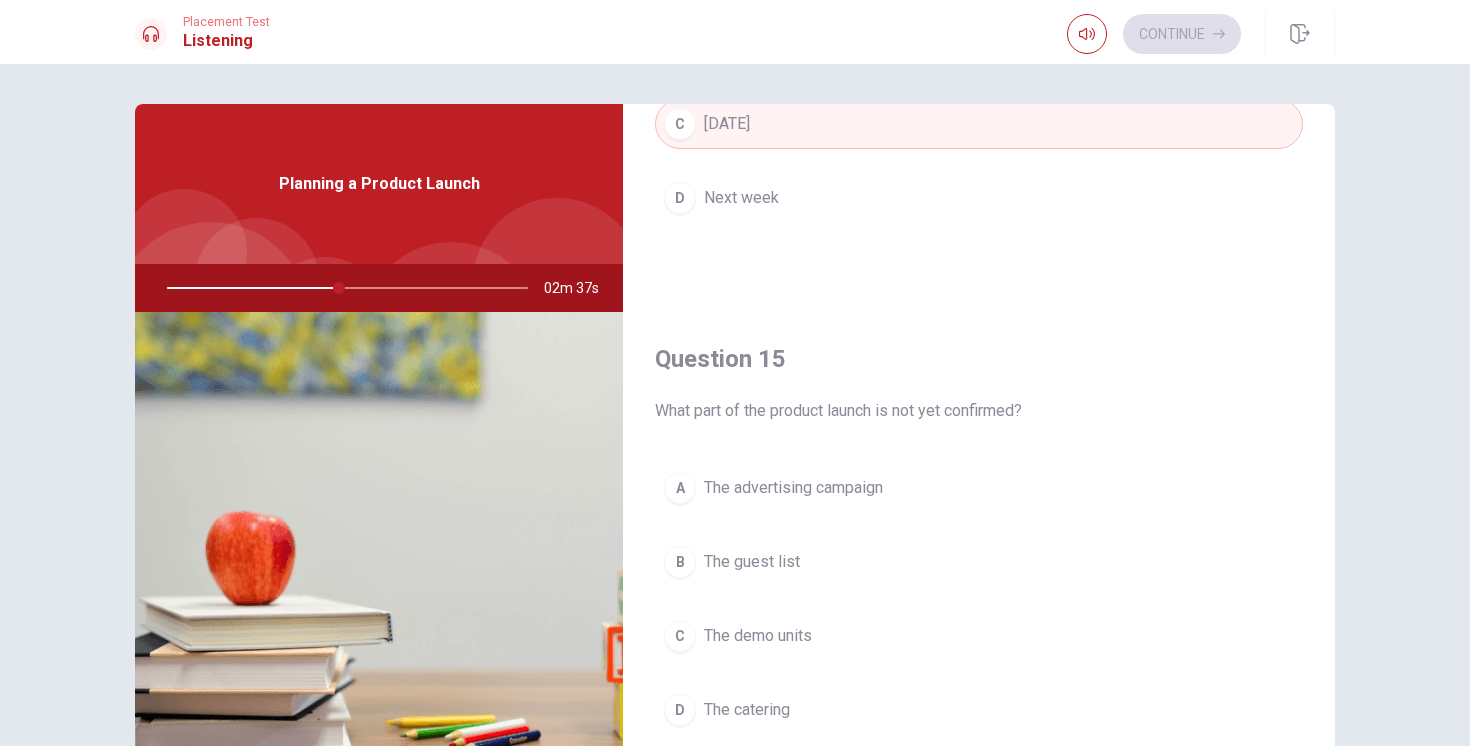 scroll, scrollTop: 1865, scrollLeft: 0, axis: vertical 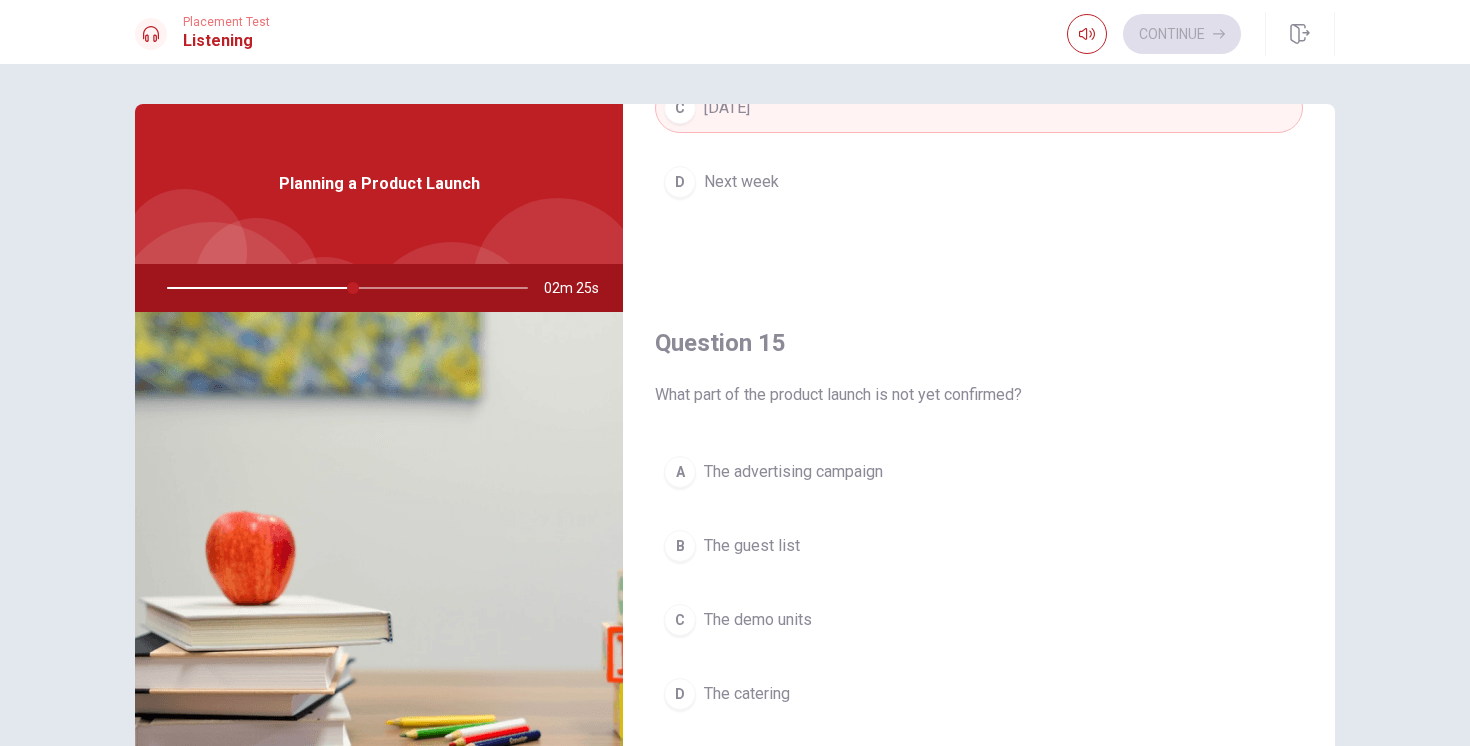 click on "The guest list" at bounding box center (752, 546) 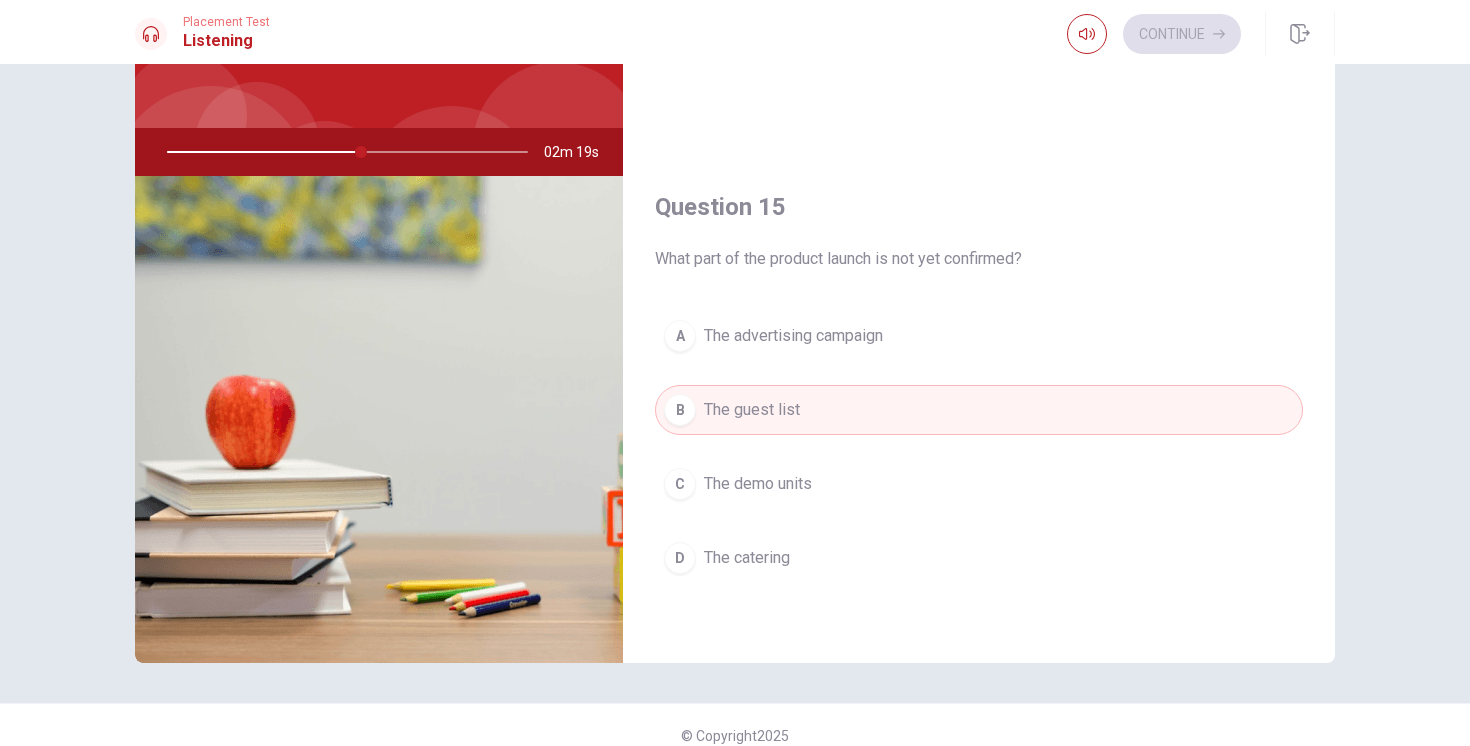 scroll, scrollTop: 142, scrollLeft: 0, axis: vertical 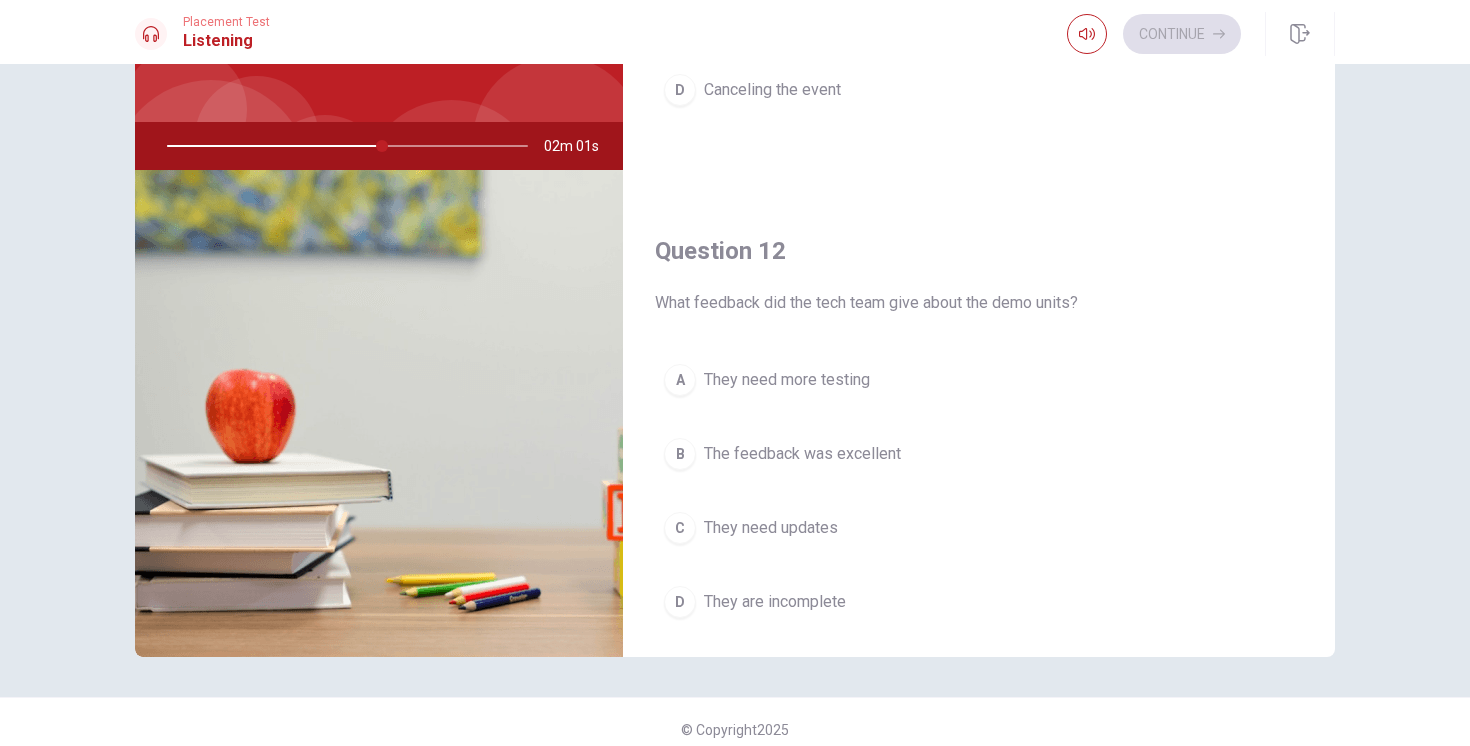 click on "The feedback was excellent" at bounding box center (802, 454) 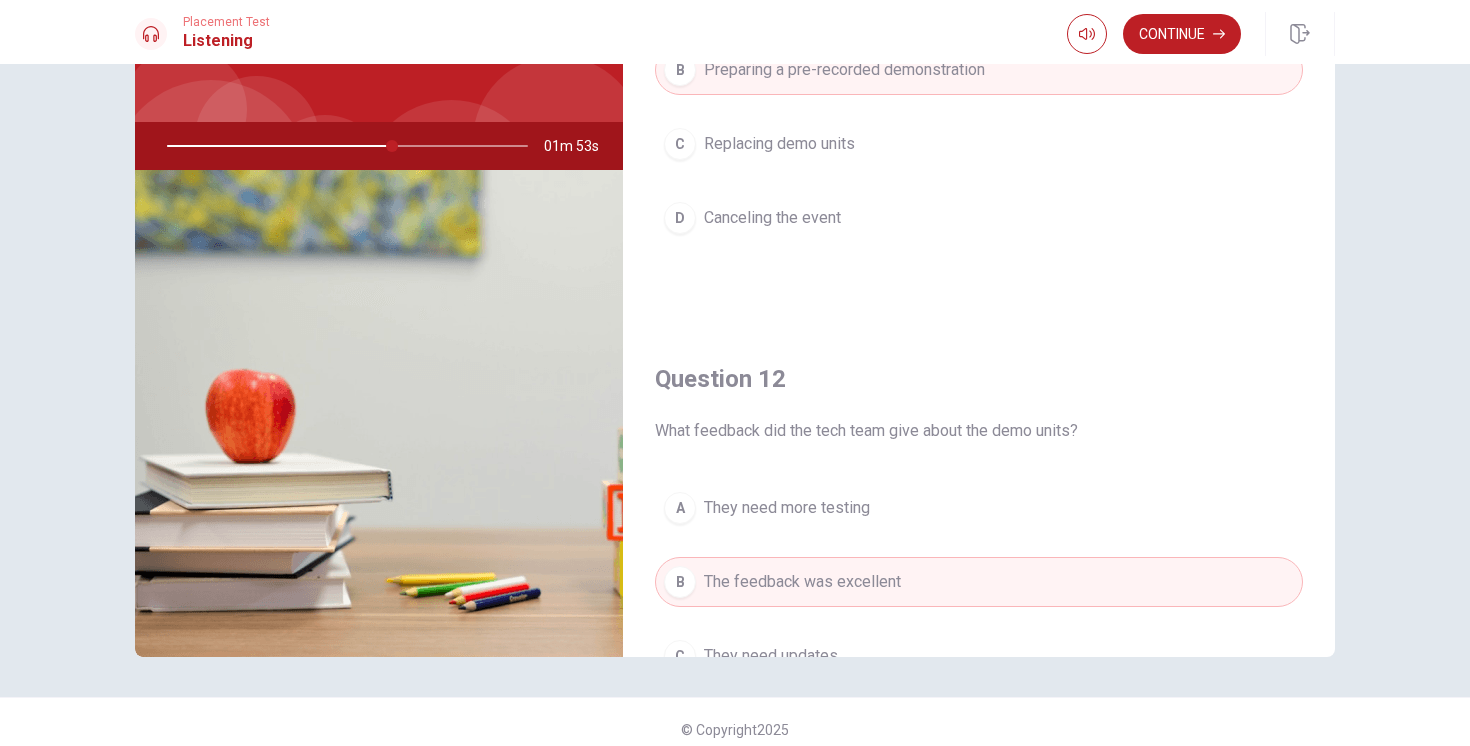 scroll, scrollTop: 0, scrollLeft: 0, axis: both 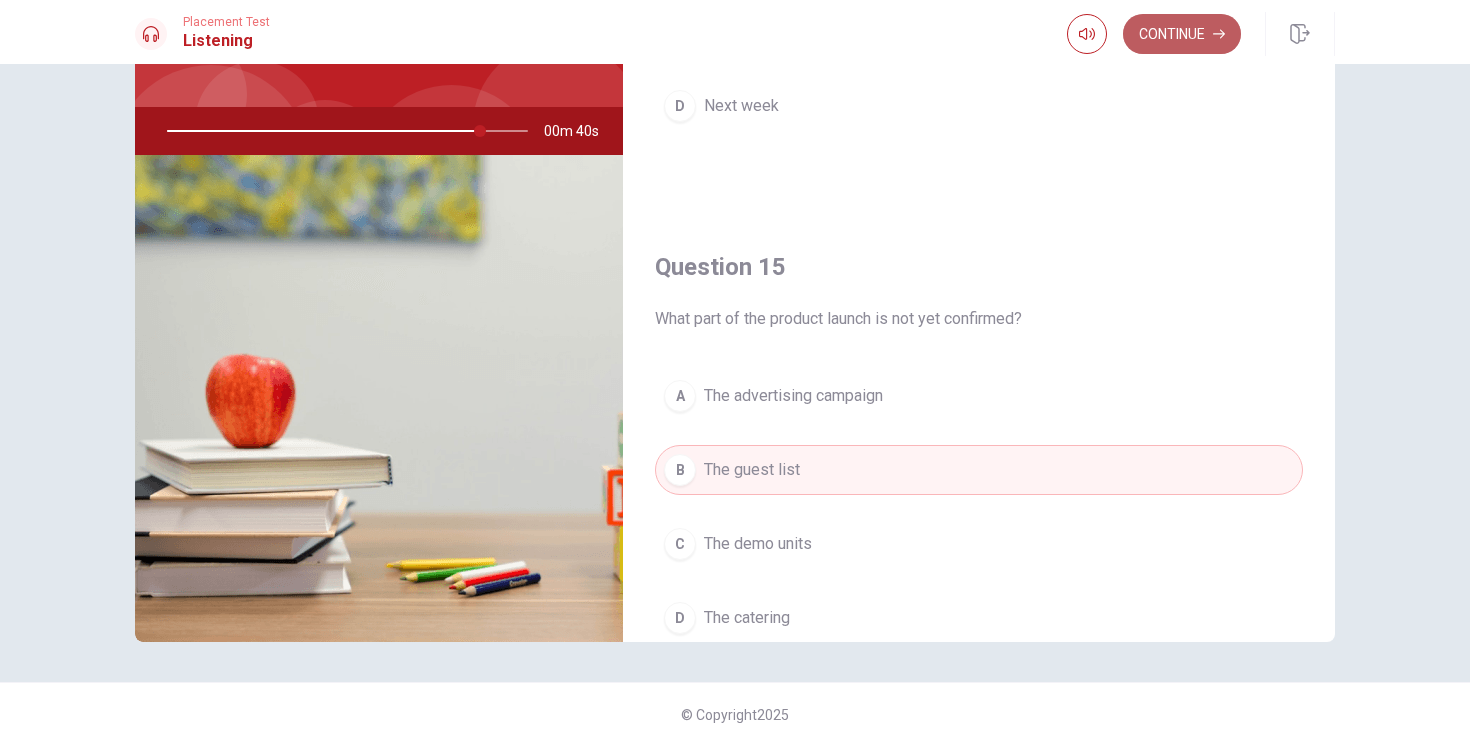 click on "Continue" at bounding box center [1182, 34] 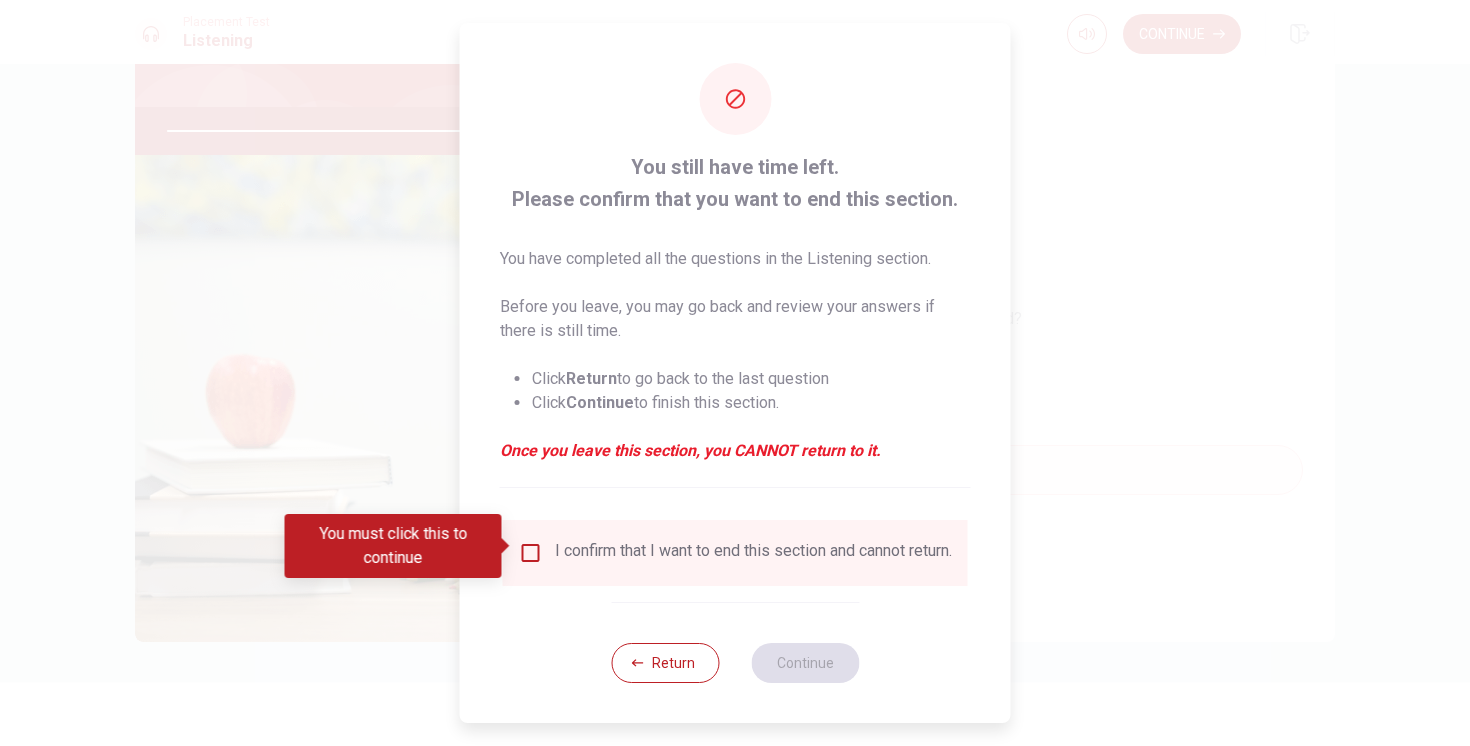 drag, startPoint x: 521, startPoint y: 542, endPoint x: 542, endPoint y: 574, distance: 38.27532 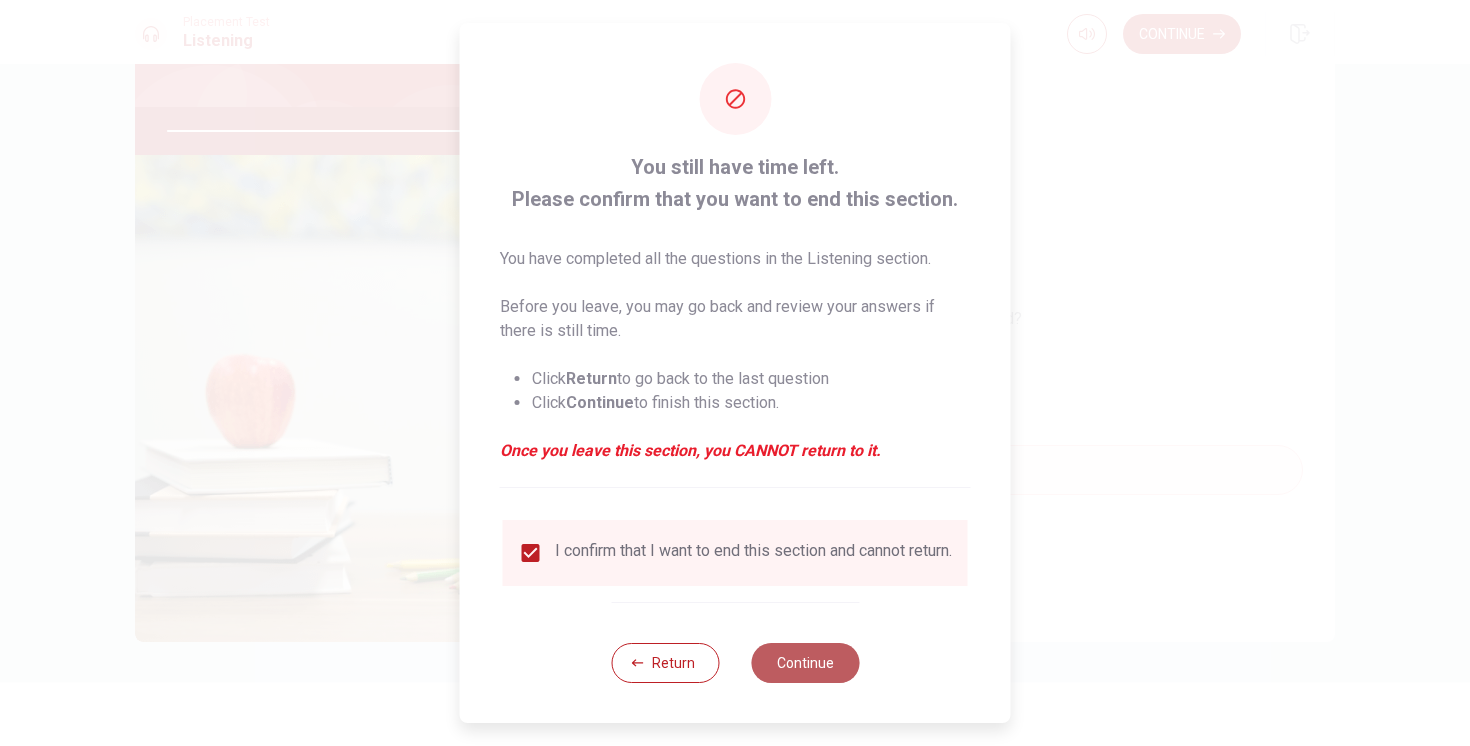click on "Continue" at bounding box center (805, 663) 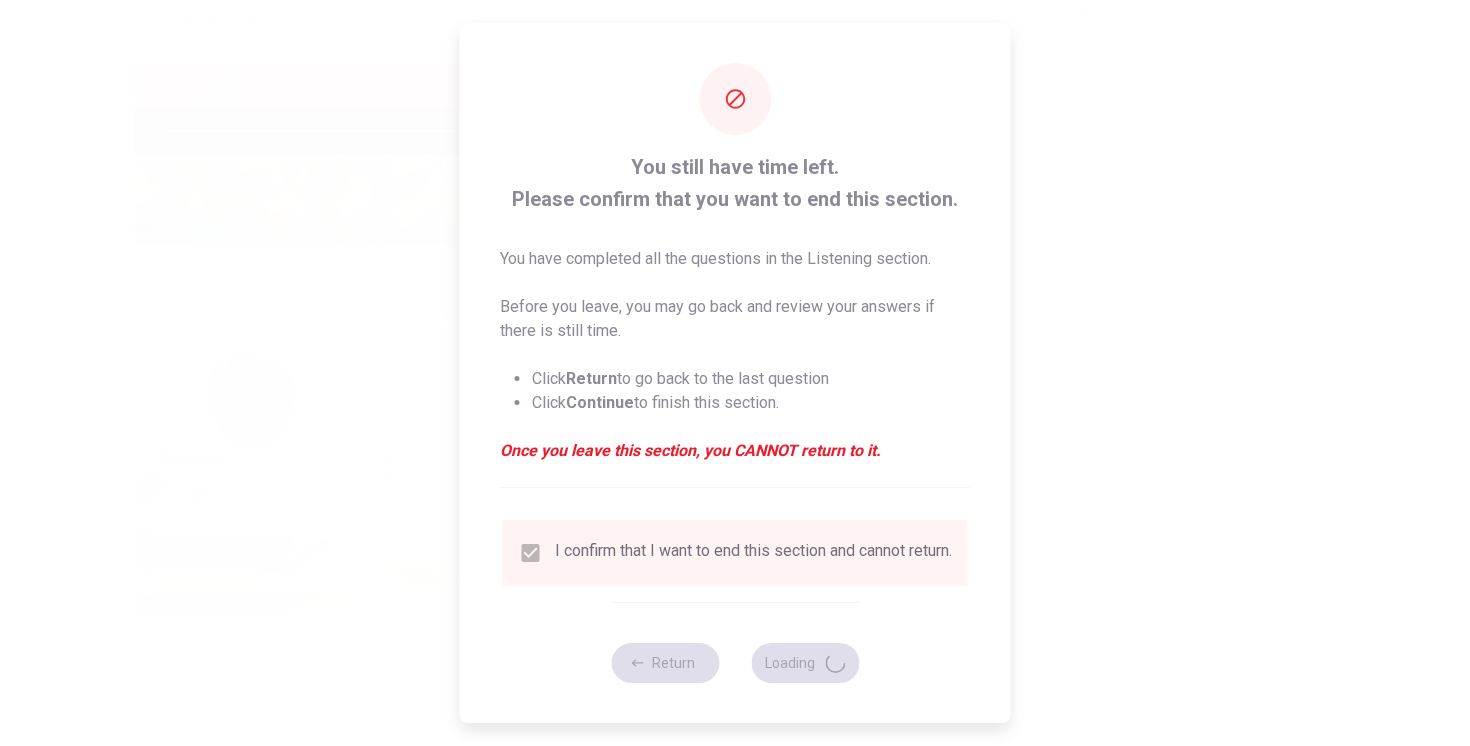 type on "88" 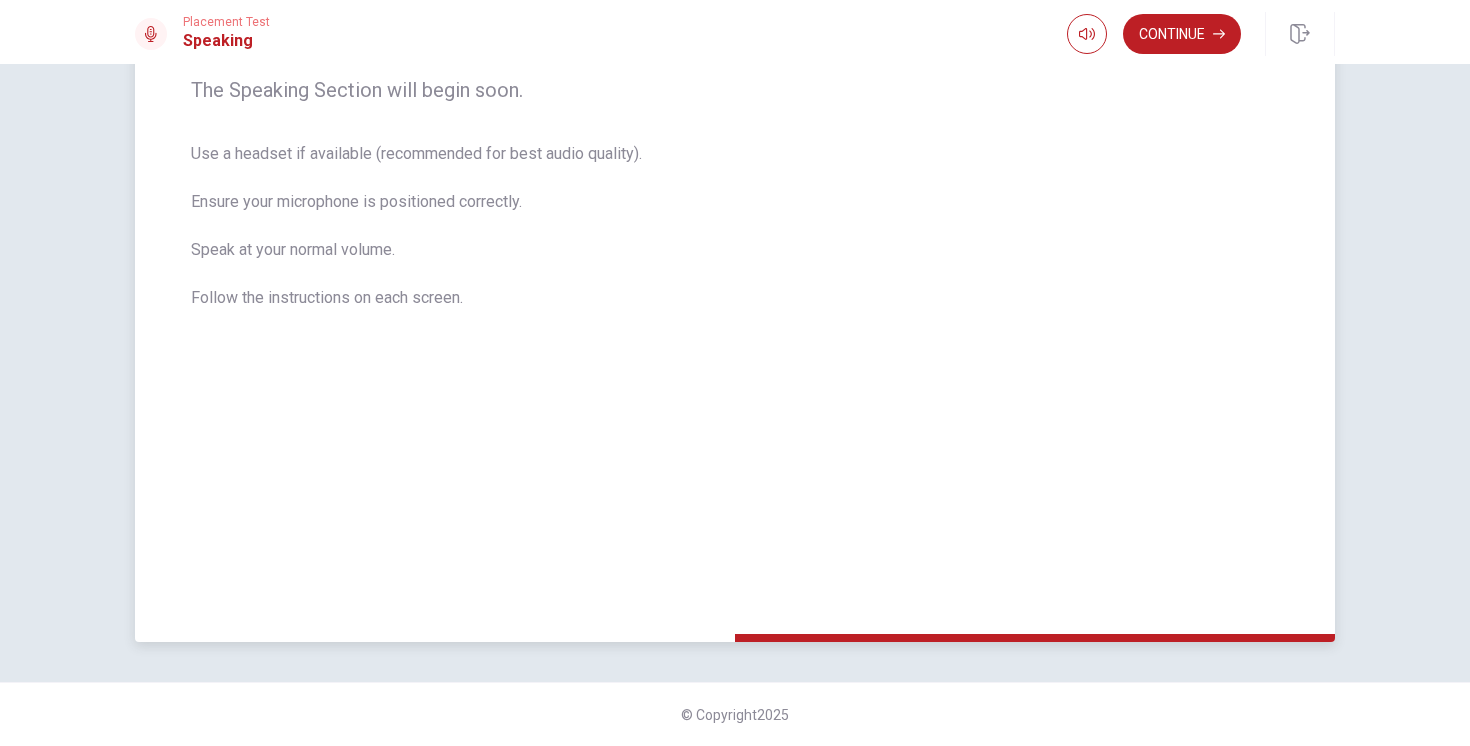 scroll, scrollTop: 0, scrollLeft: 0, axis: both 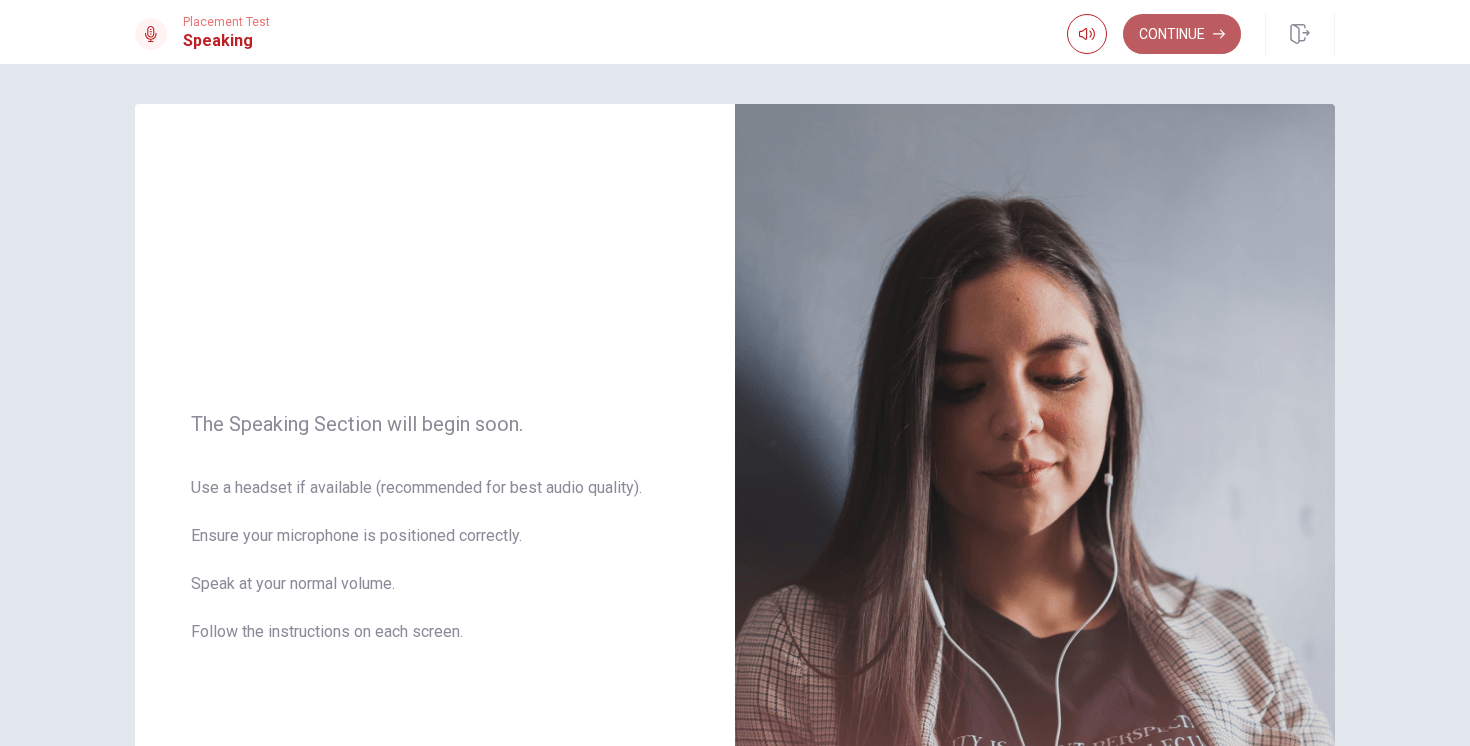 click on "Continue" at bounding box center (1182, 34) 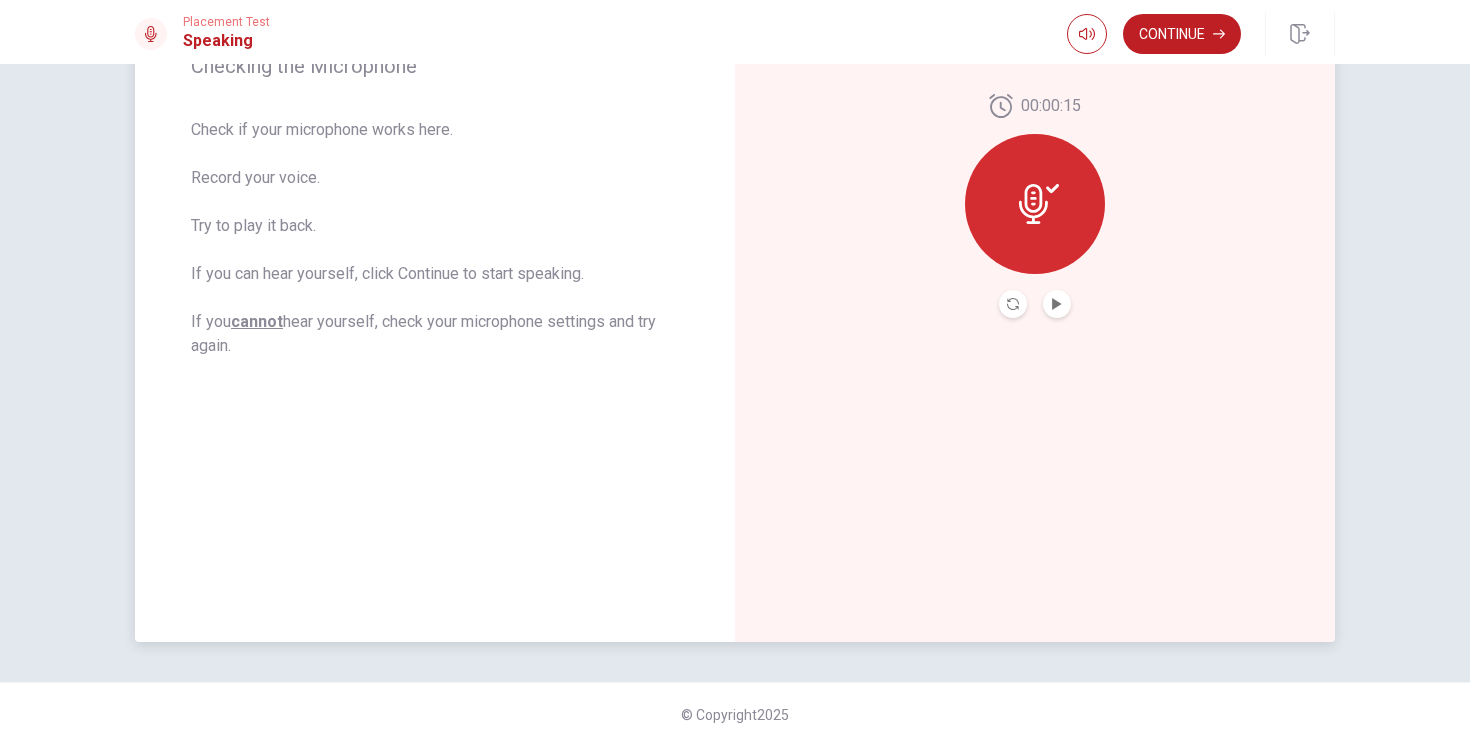 scroll, scrollTop: 4, scrollLeft: 0, axis: vertical 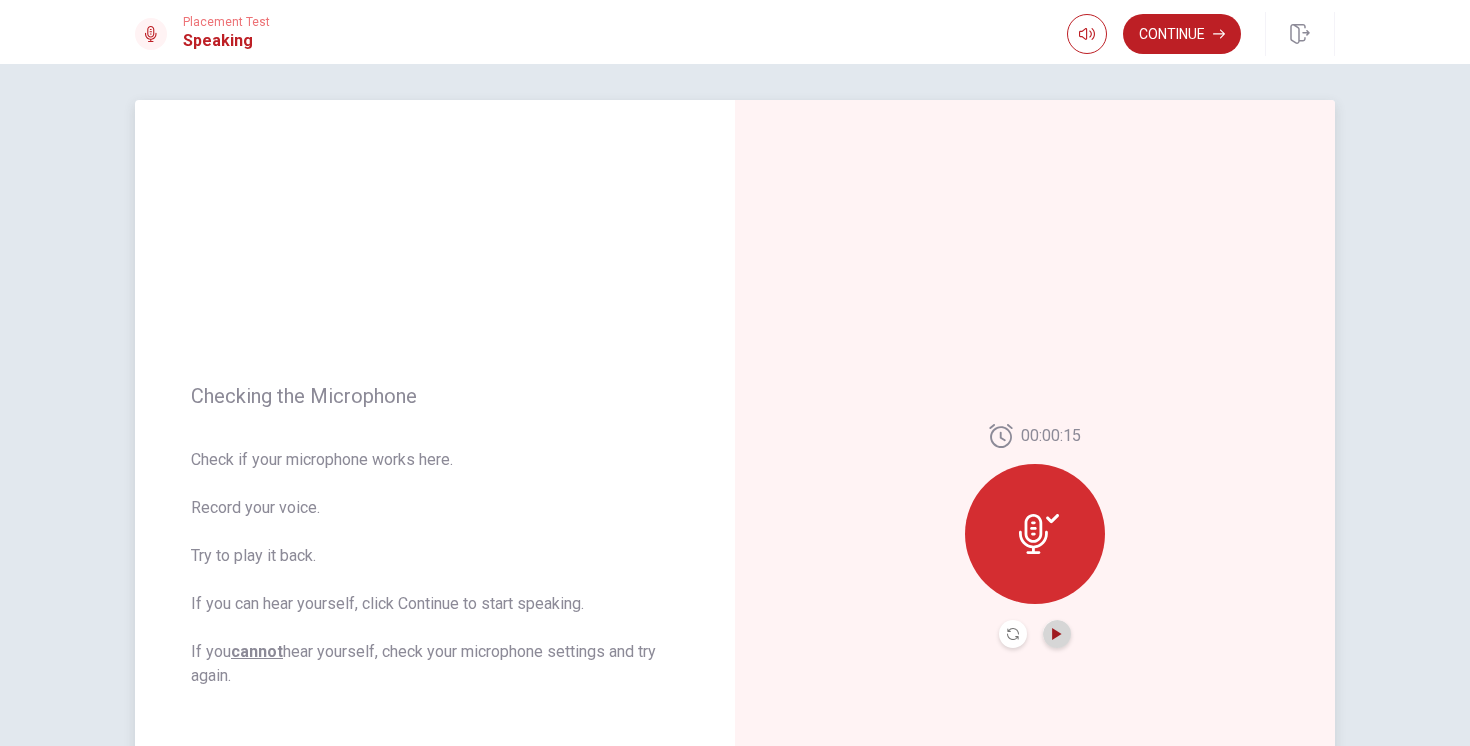 click 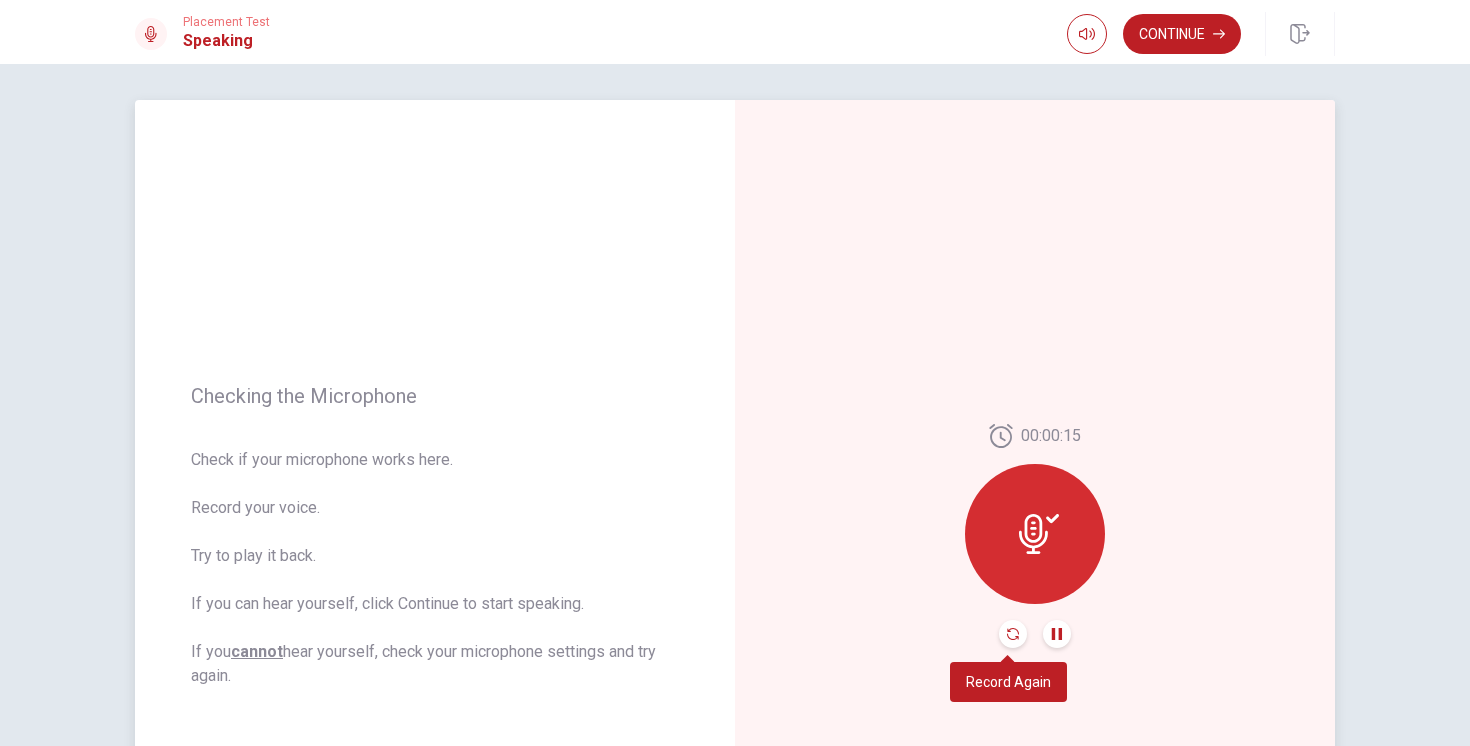 click 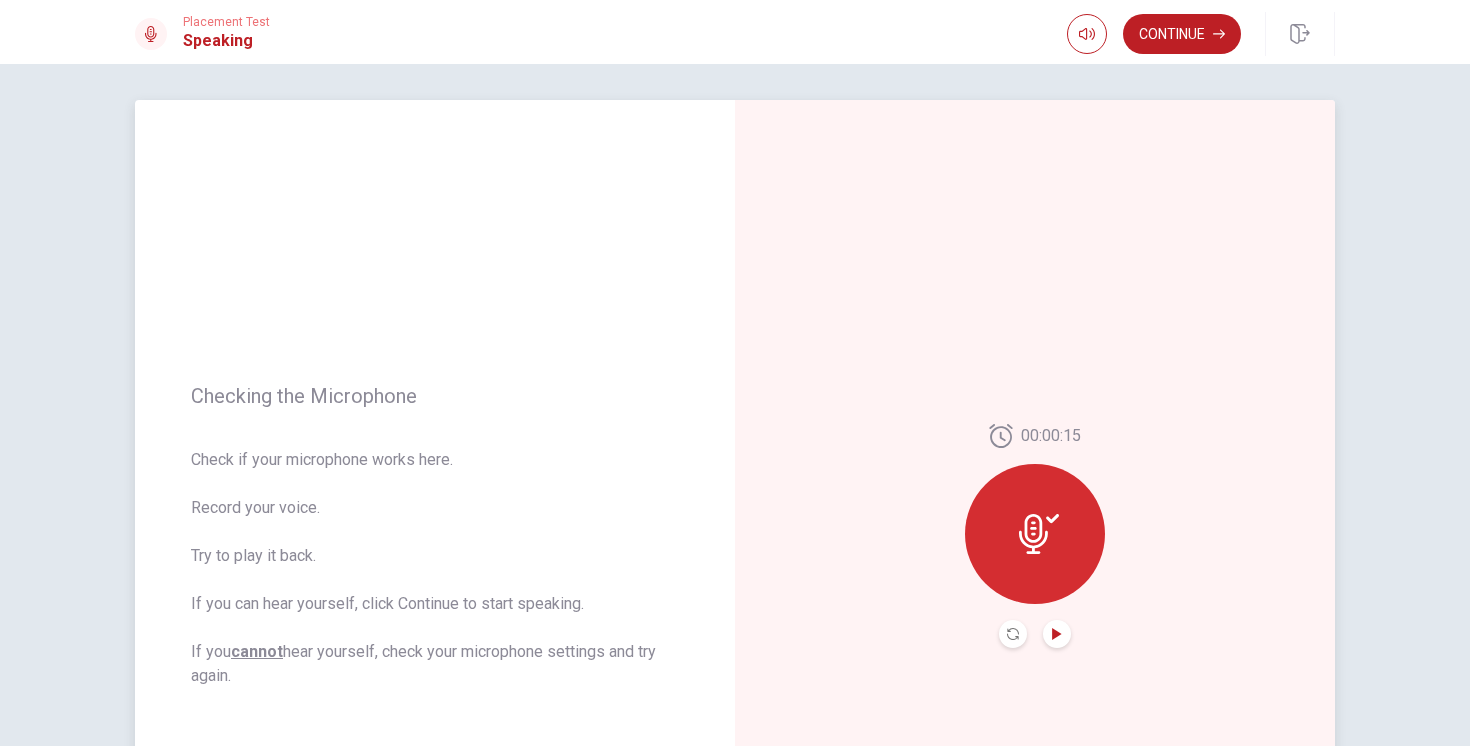 click 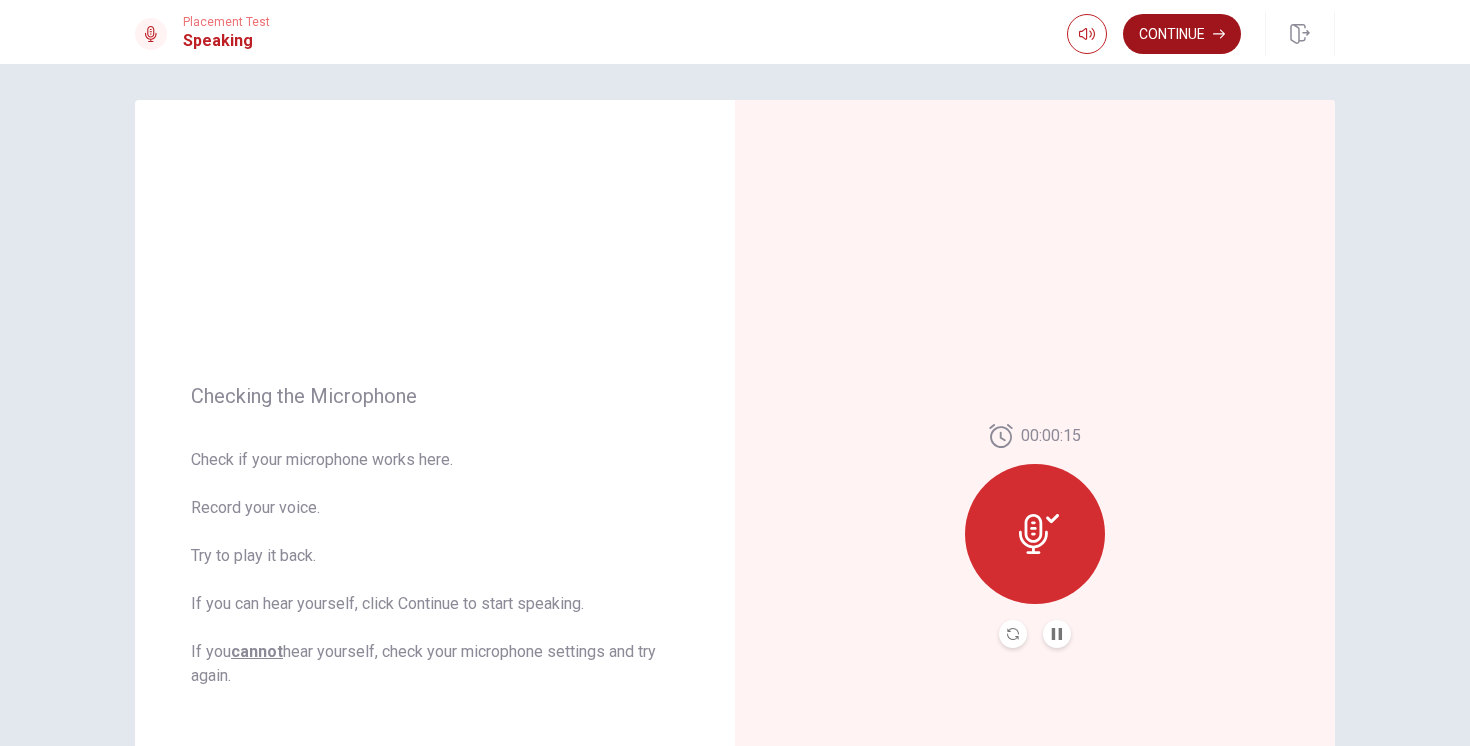 click on "Continue" at bounding box center (1182, 34) 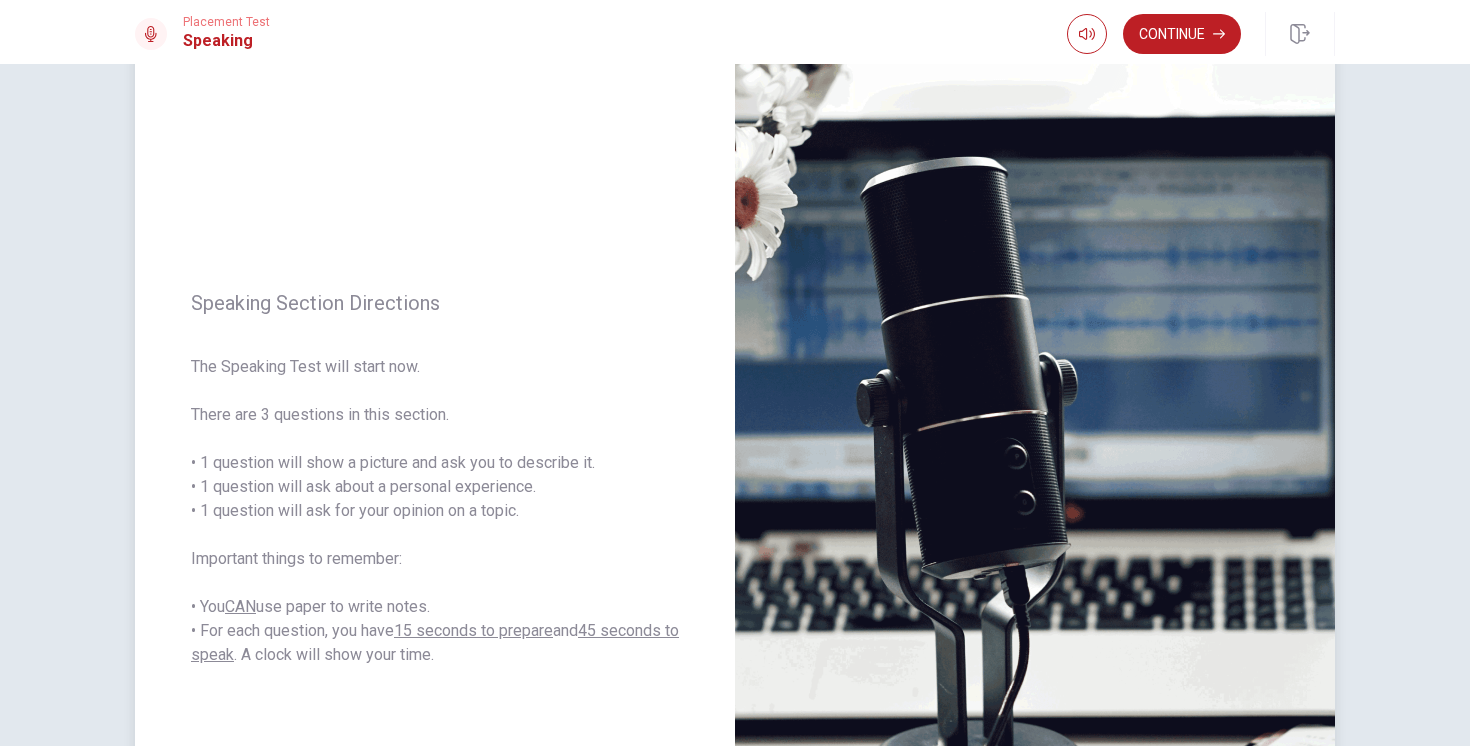 scroll, scrollTop: 0, scrollLeft: 0, axis: both 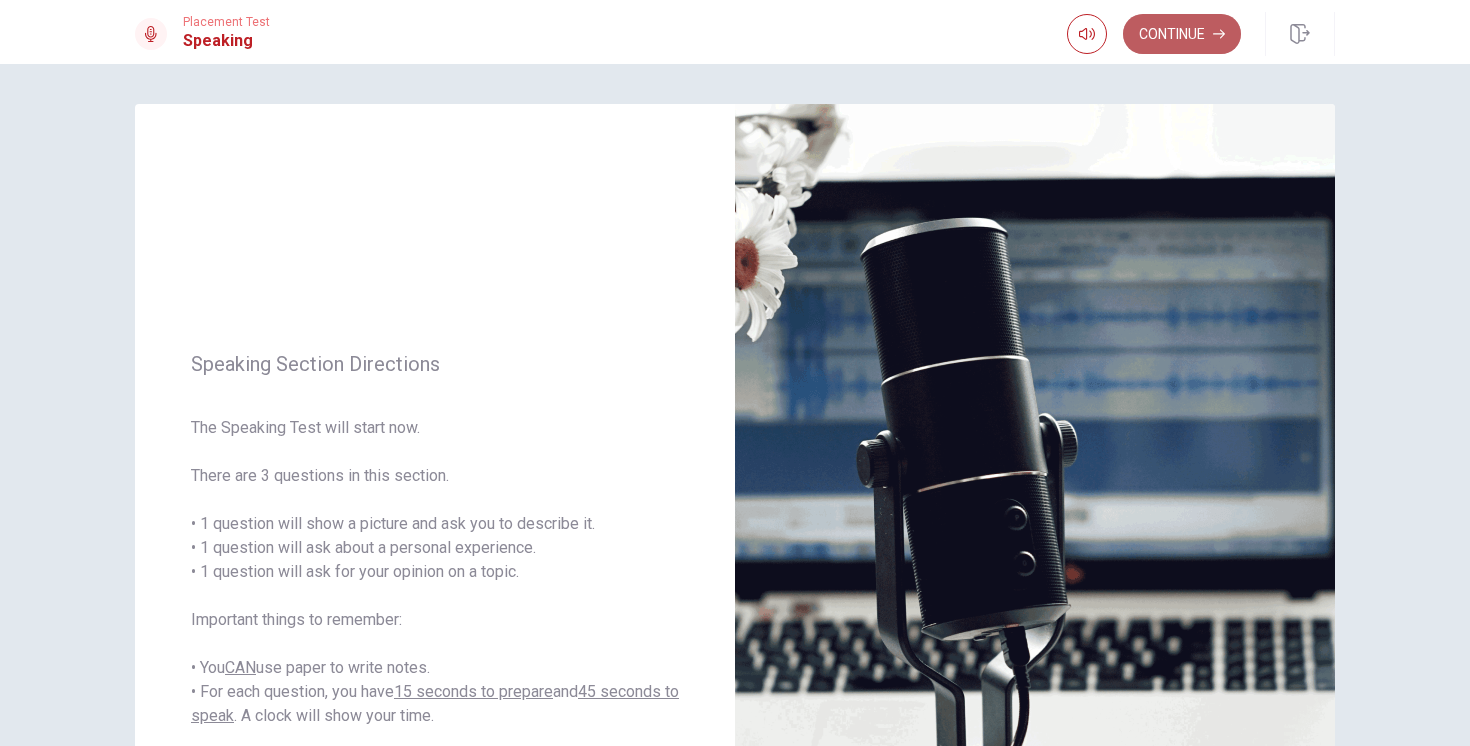 click on "Continue" at bounding box center [1182, 34] 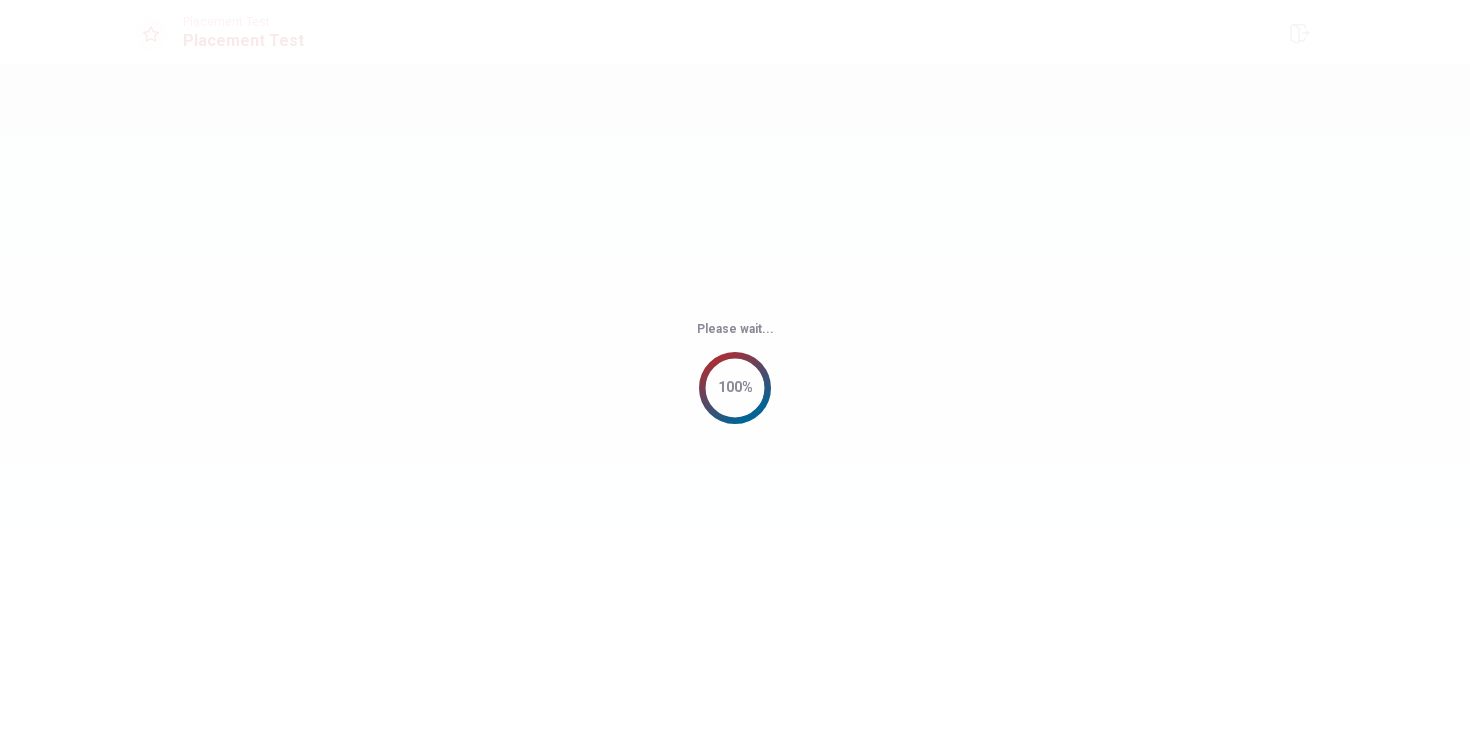 scroll, scrollTop: 0, scrollLeft: 0, axis: both 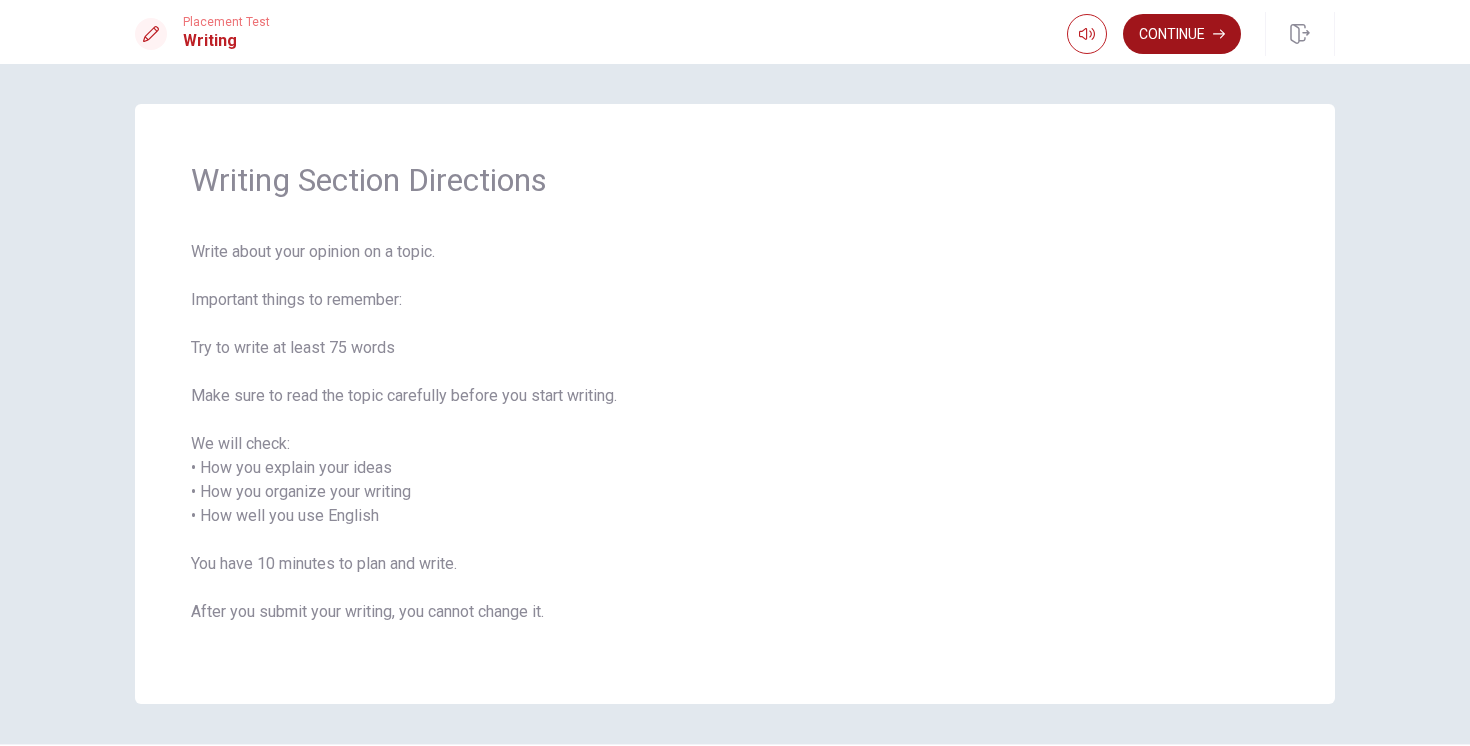 click on "Continue" at bounding box center [1182, 34] 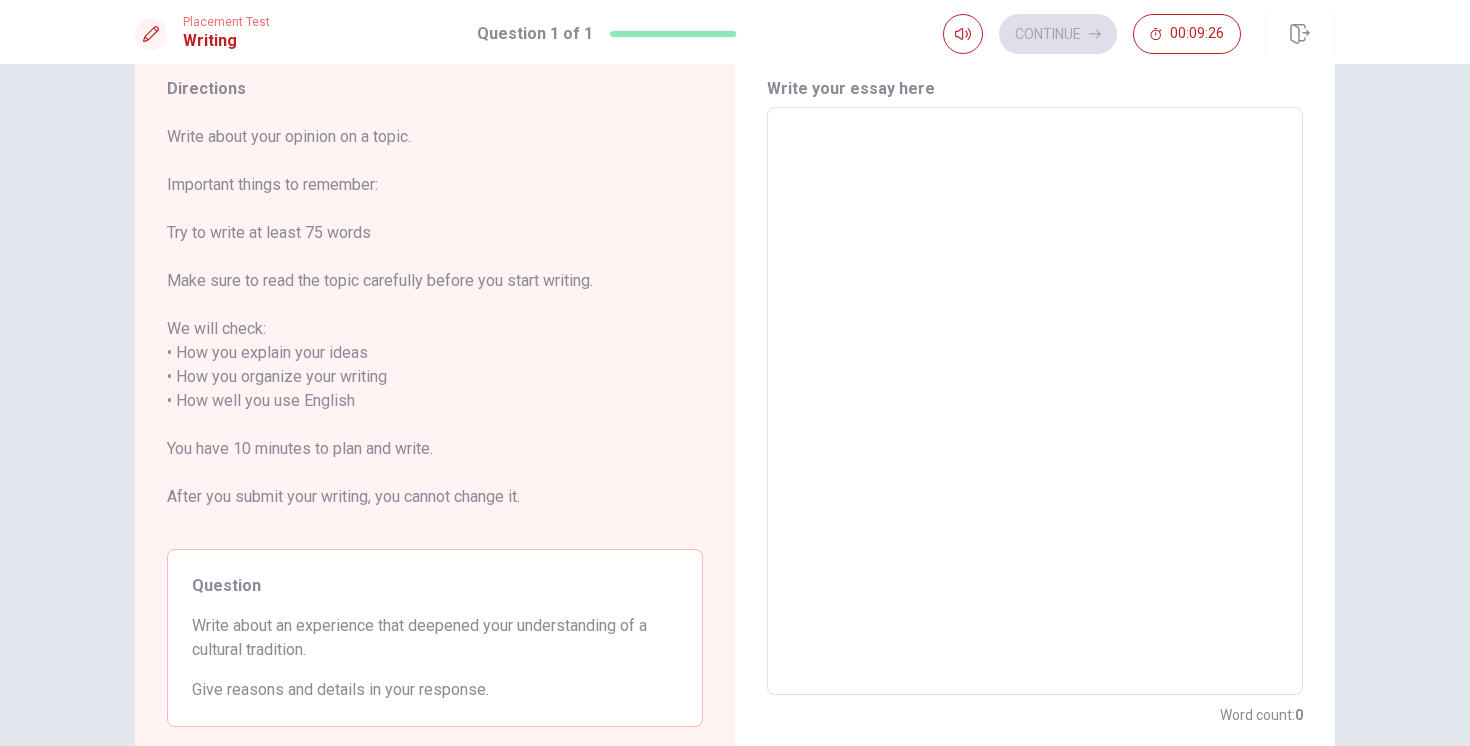 scroll, scrollTop: 68, scrollLeft: 0, axis: vertical 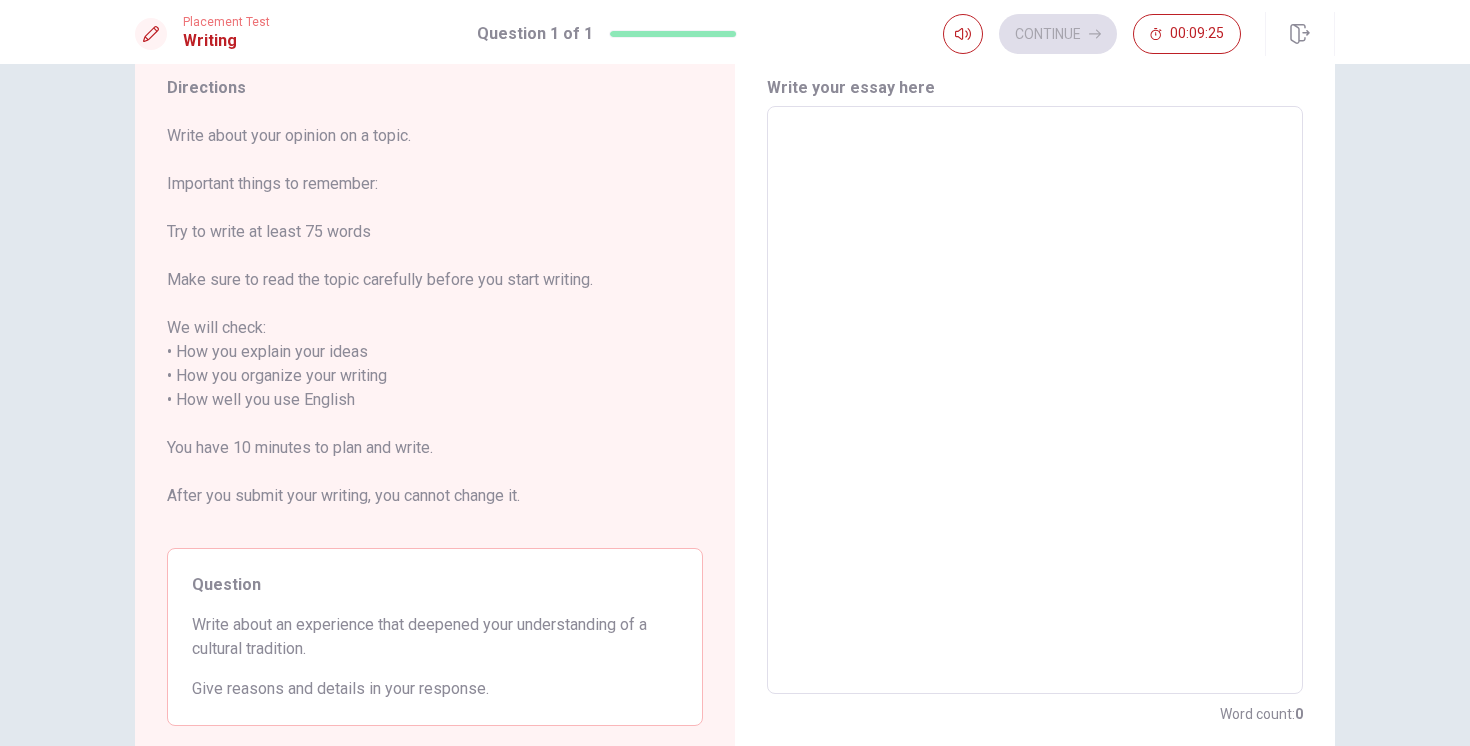 click at bounding box center (1035, 400) 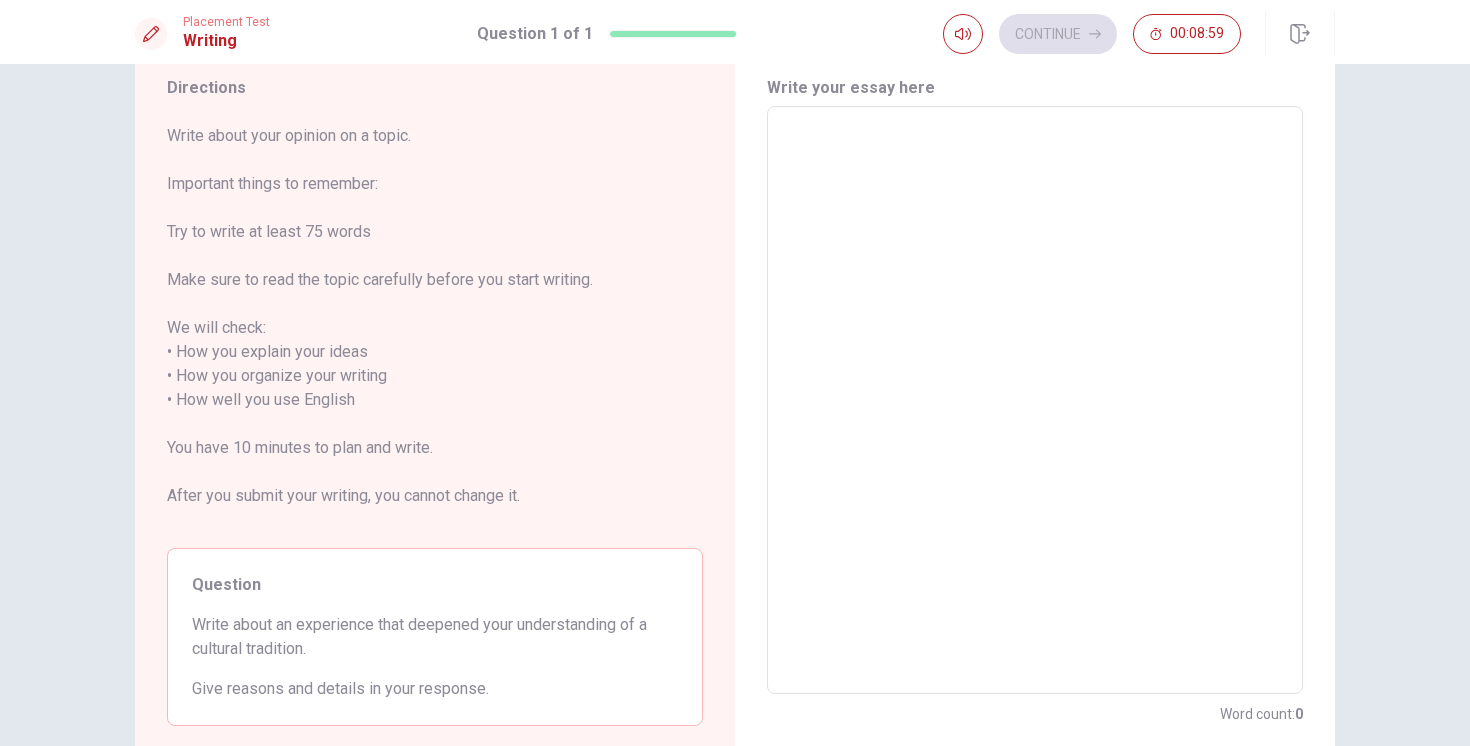 click at bounding box center (1035, 400) 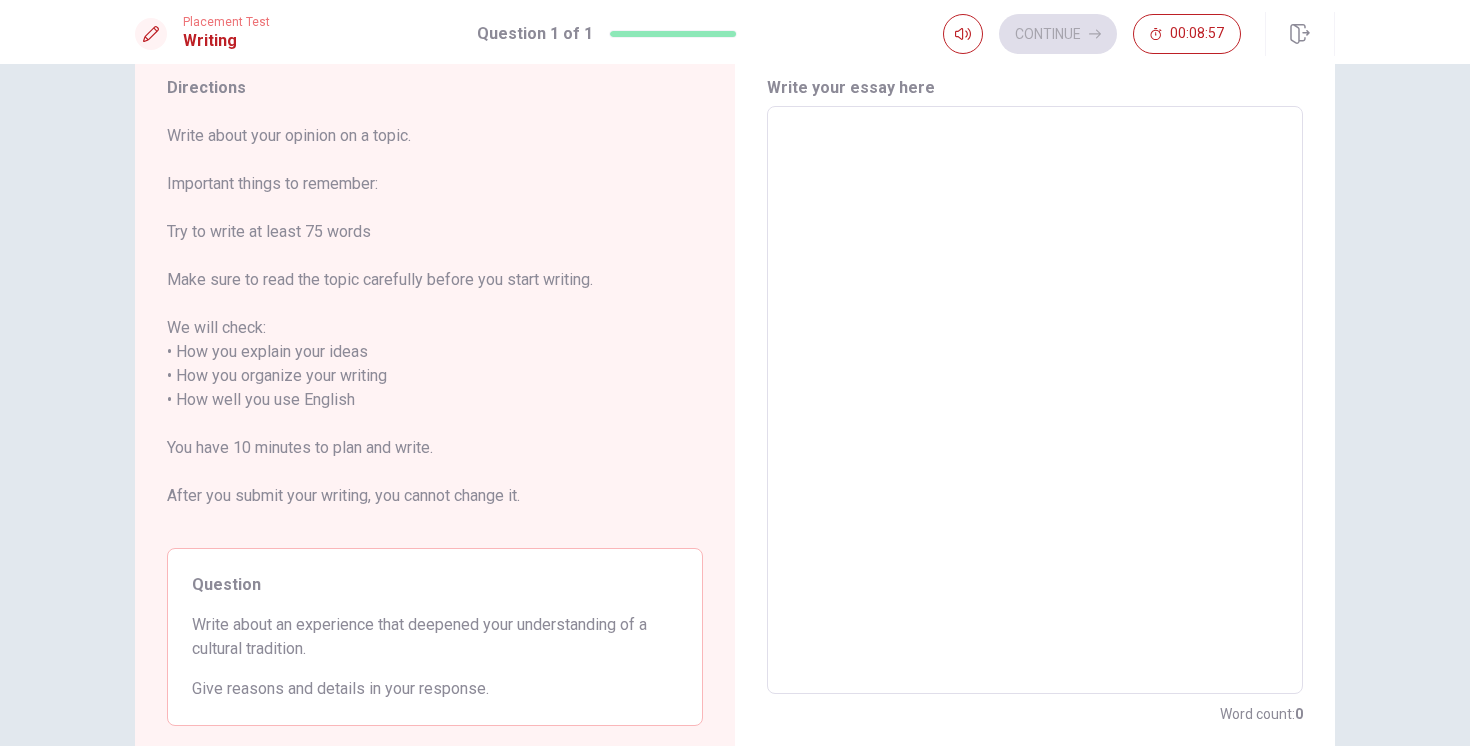 type on "f" 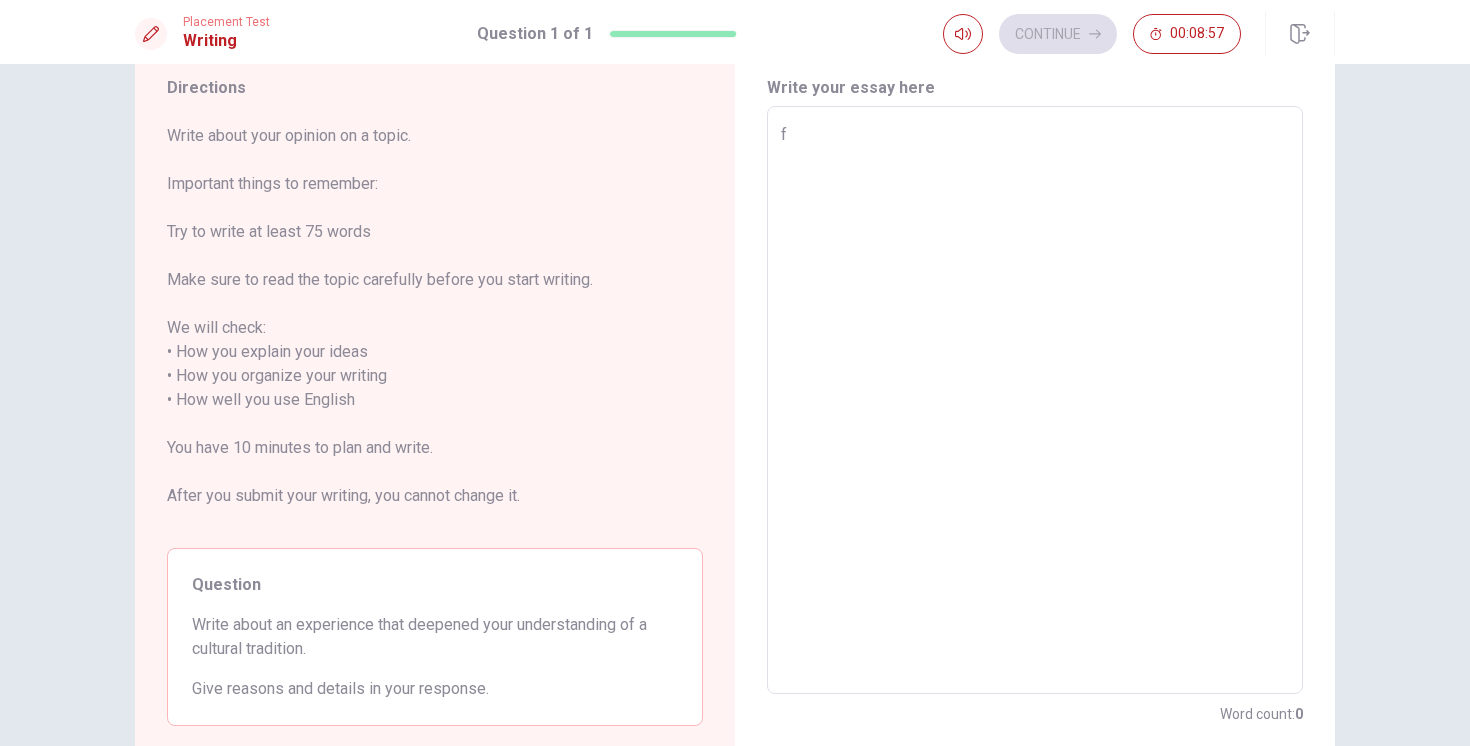 type on "x" 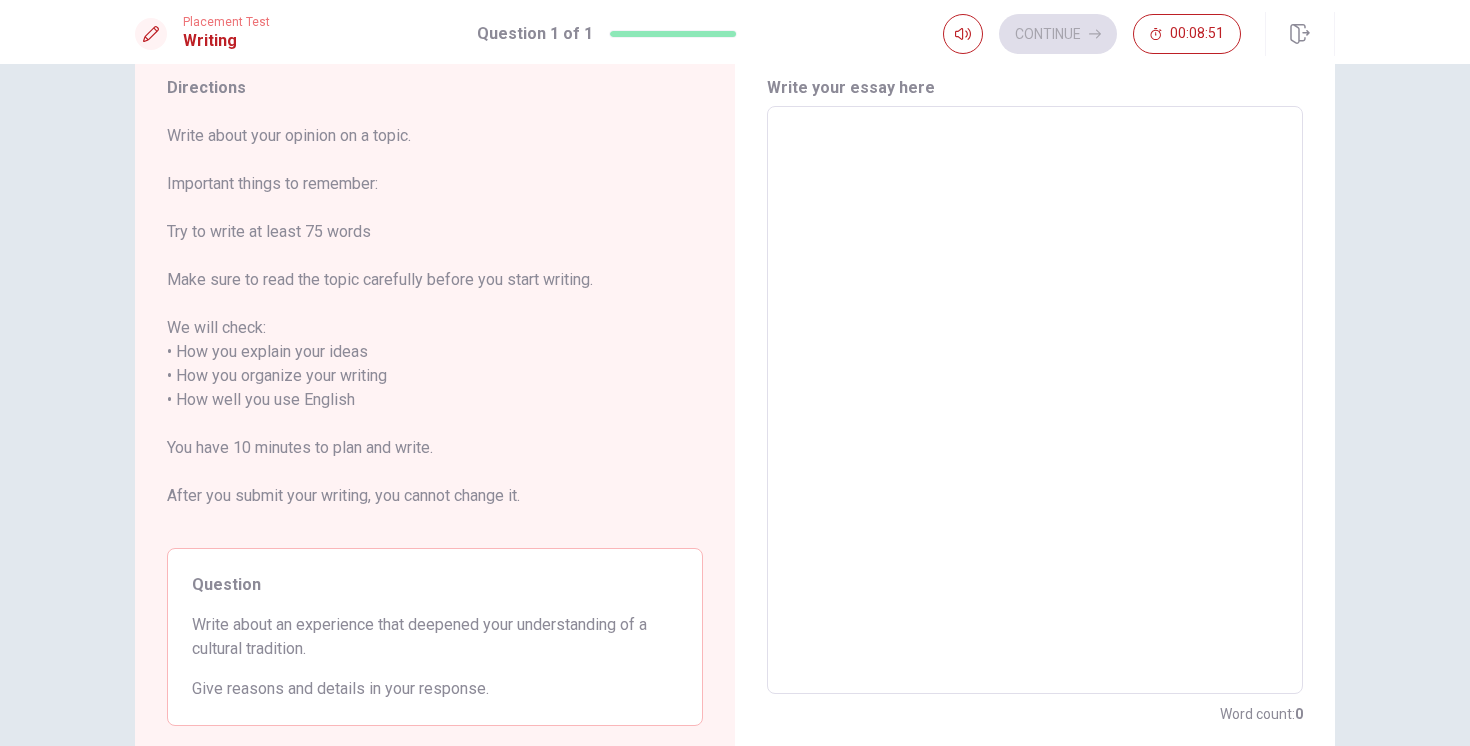 type on "t" 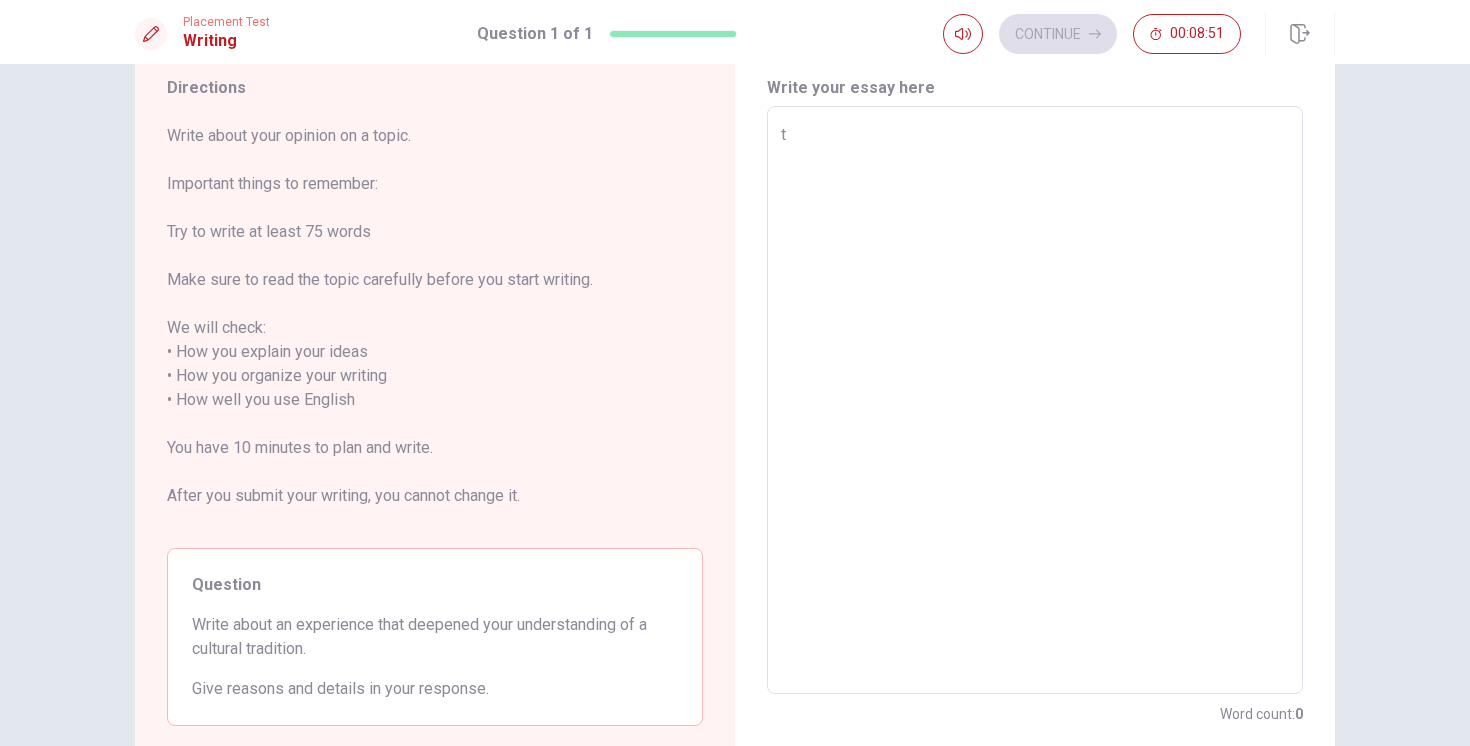 type on "x" 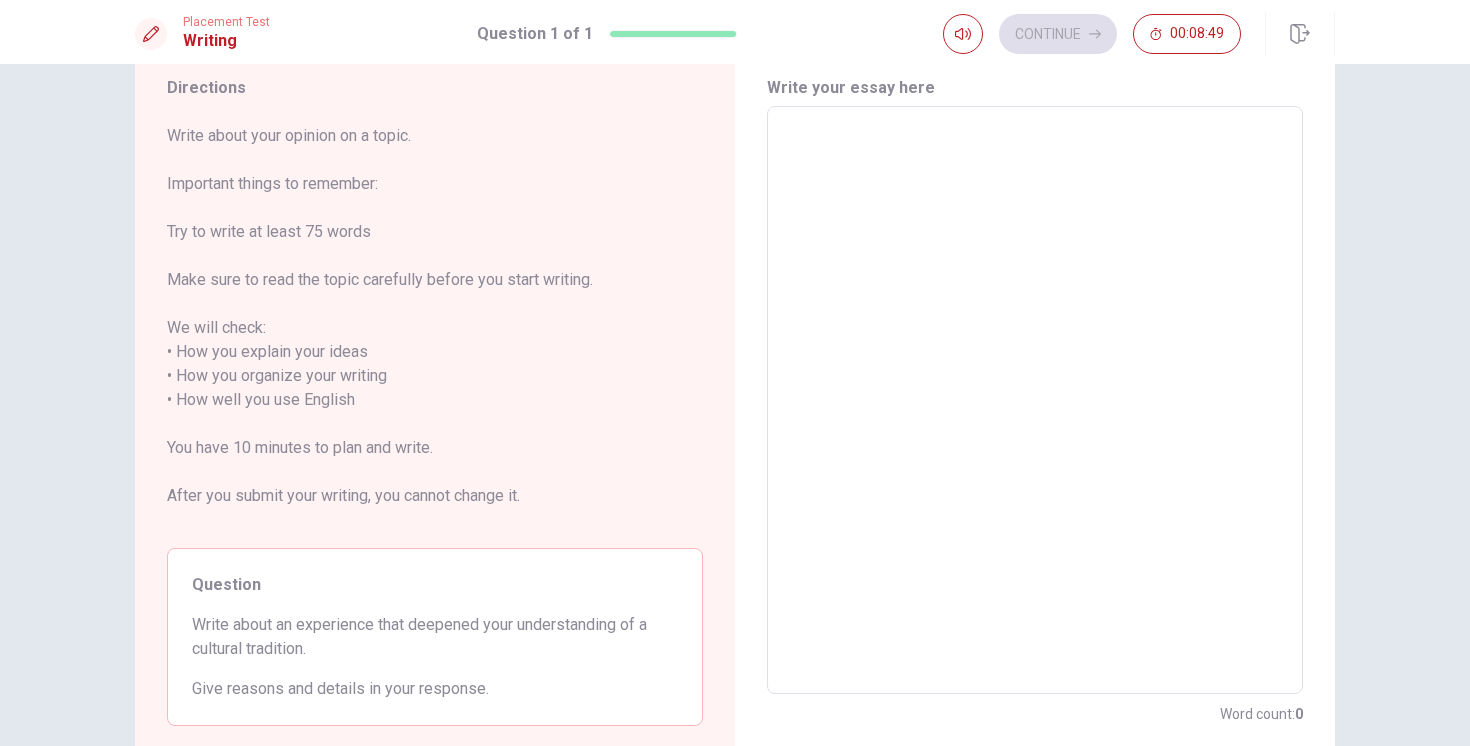 type on "t" 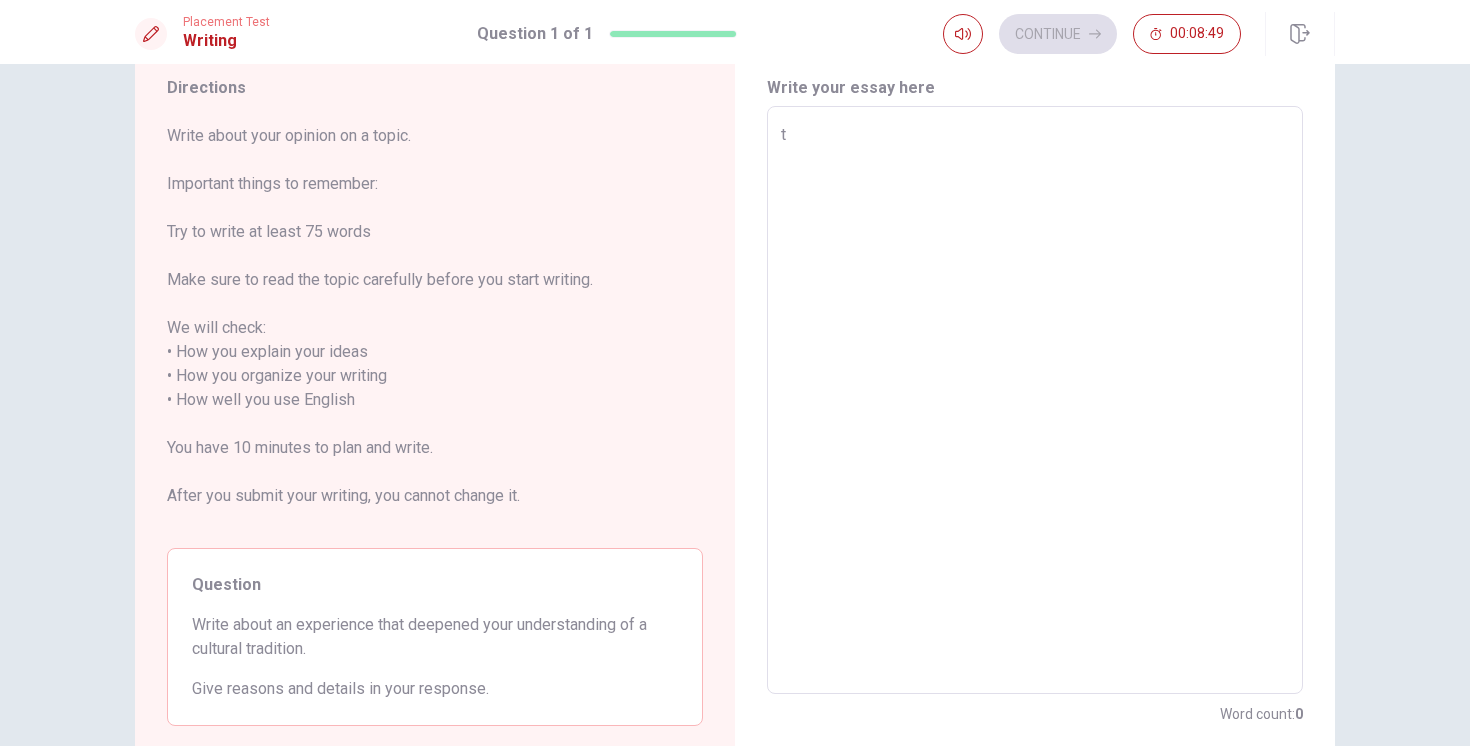 type on "x" 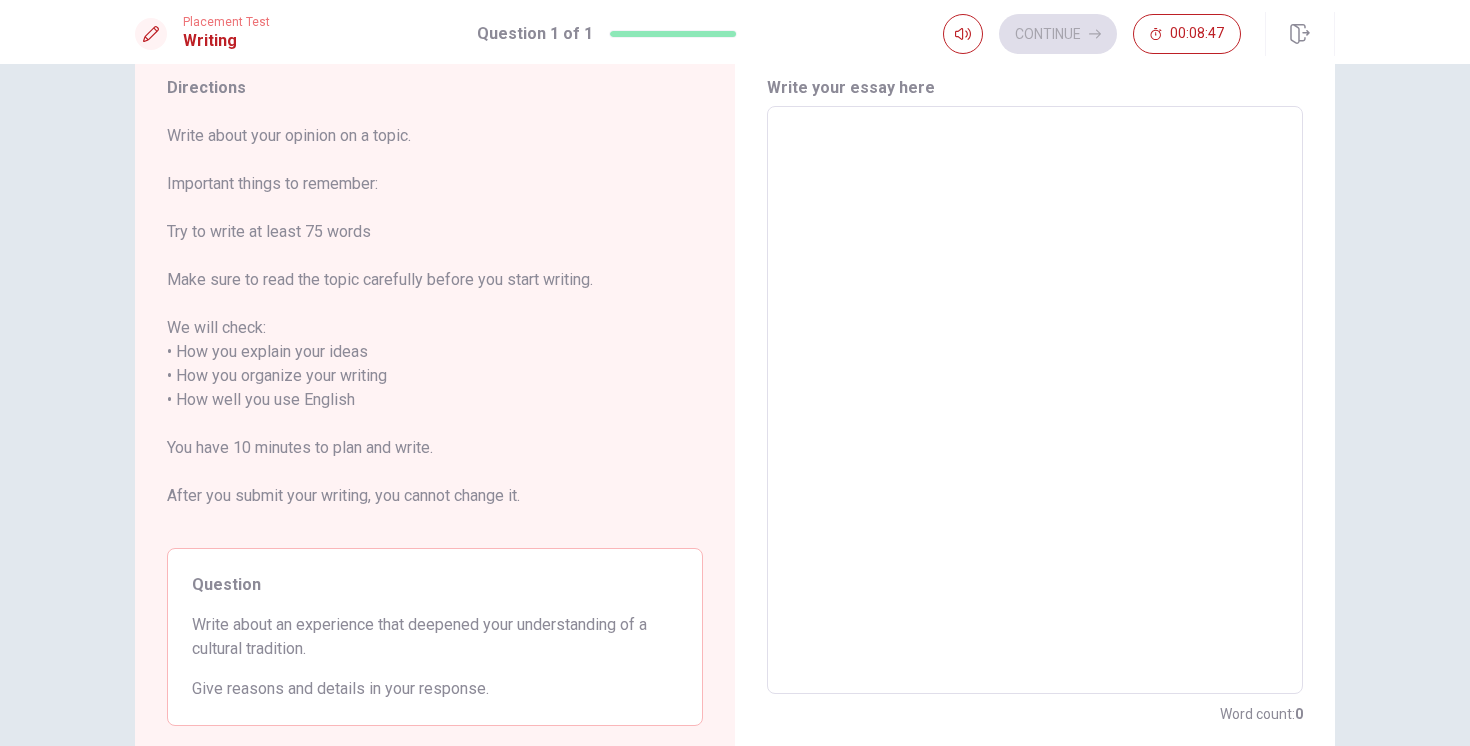 type on "H" 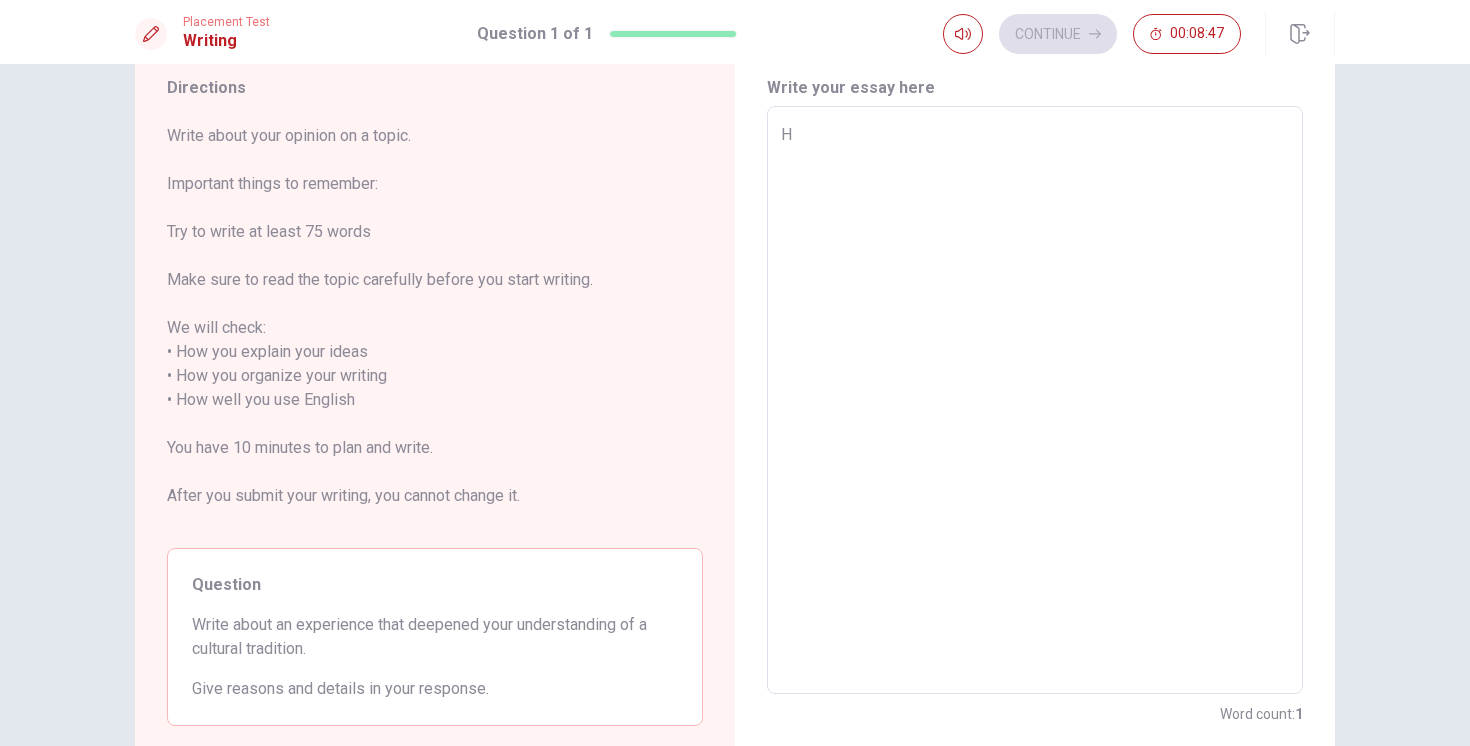 type on "x" 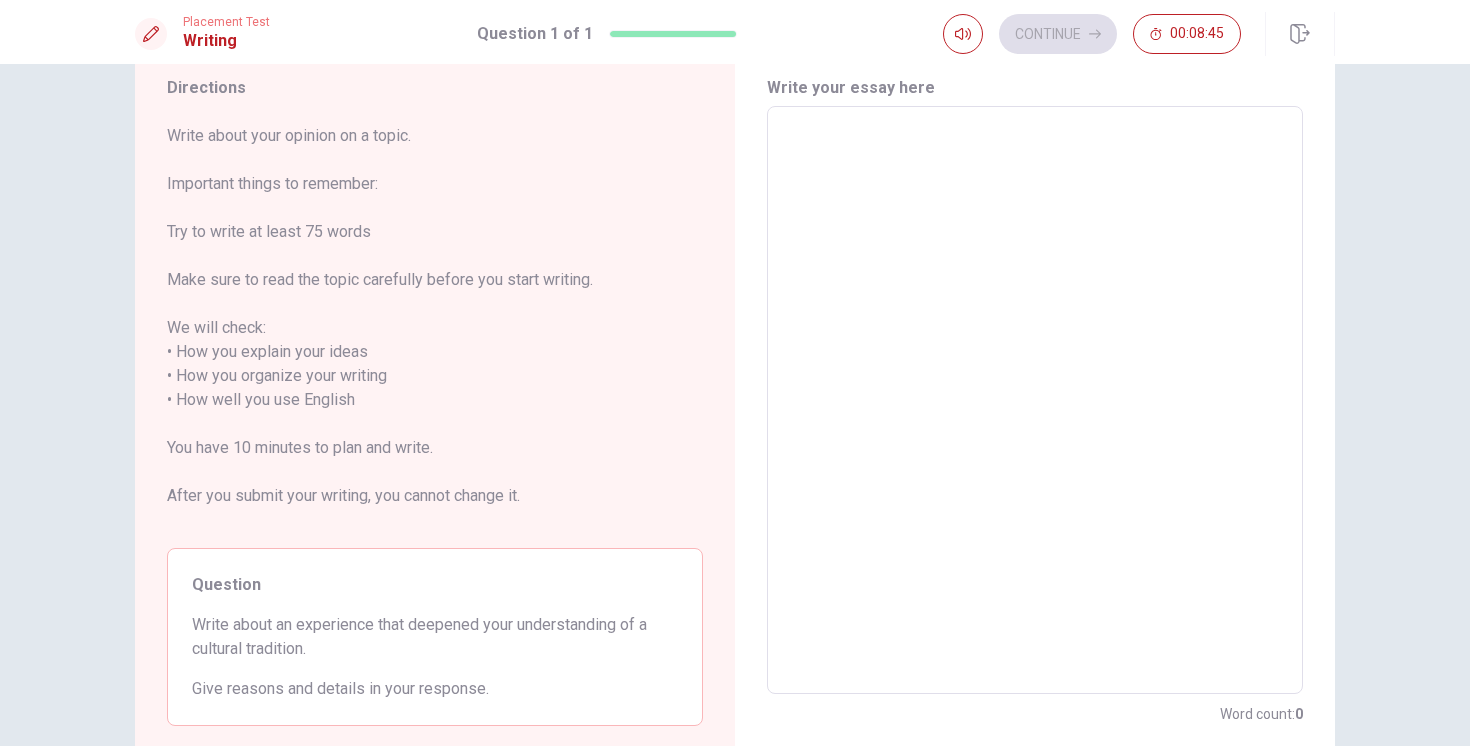 type on "T" 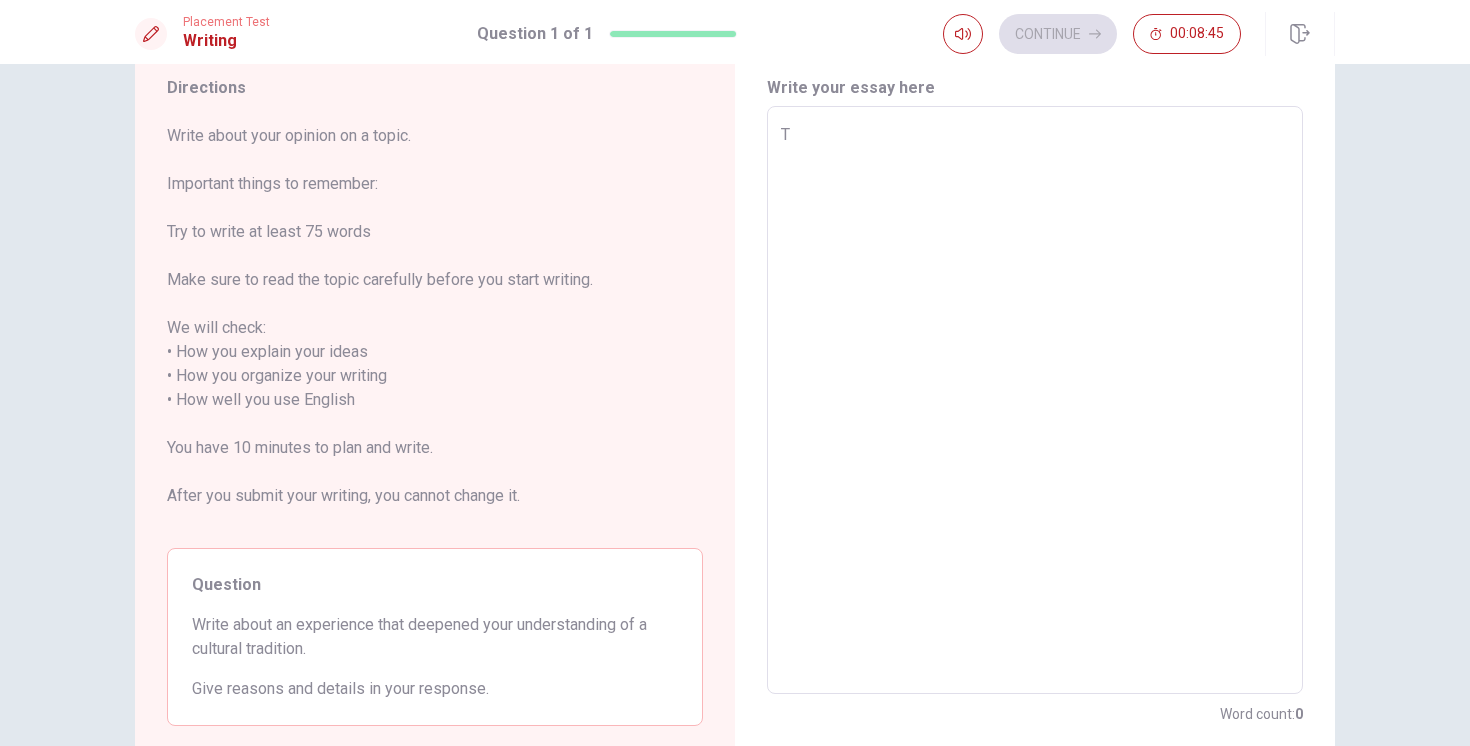 type on "x" 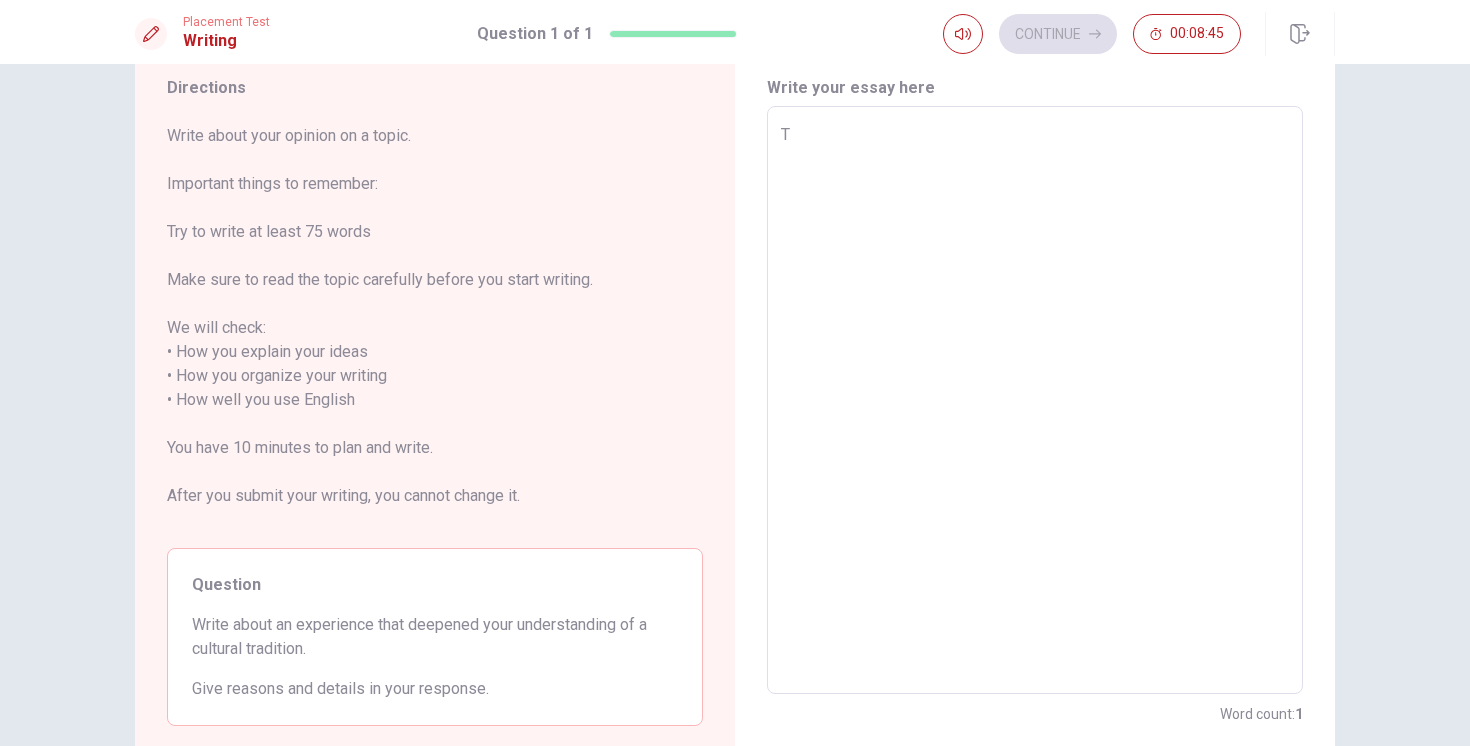 type on "Th" 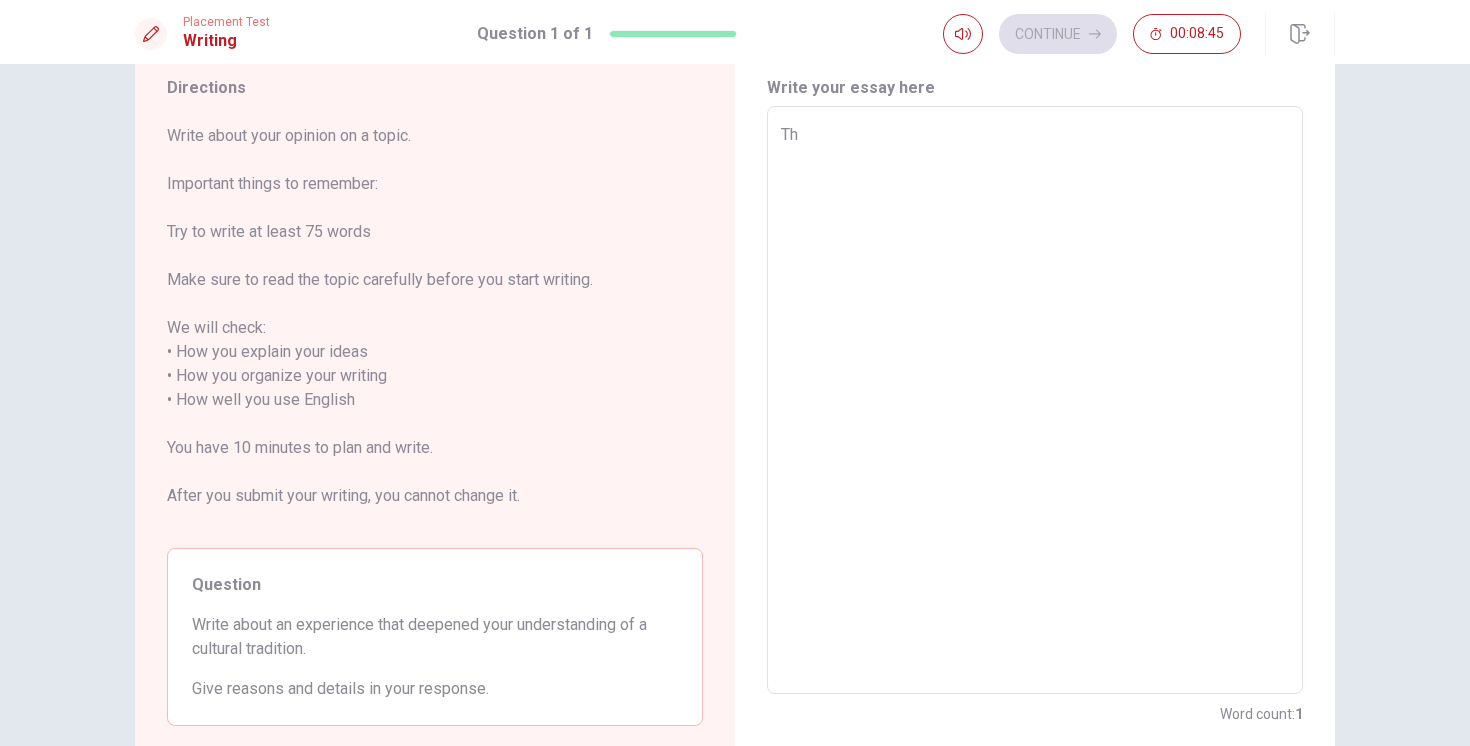 type on "x" 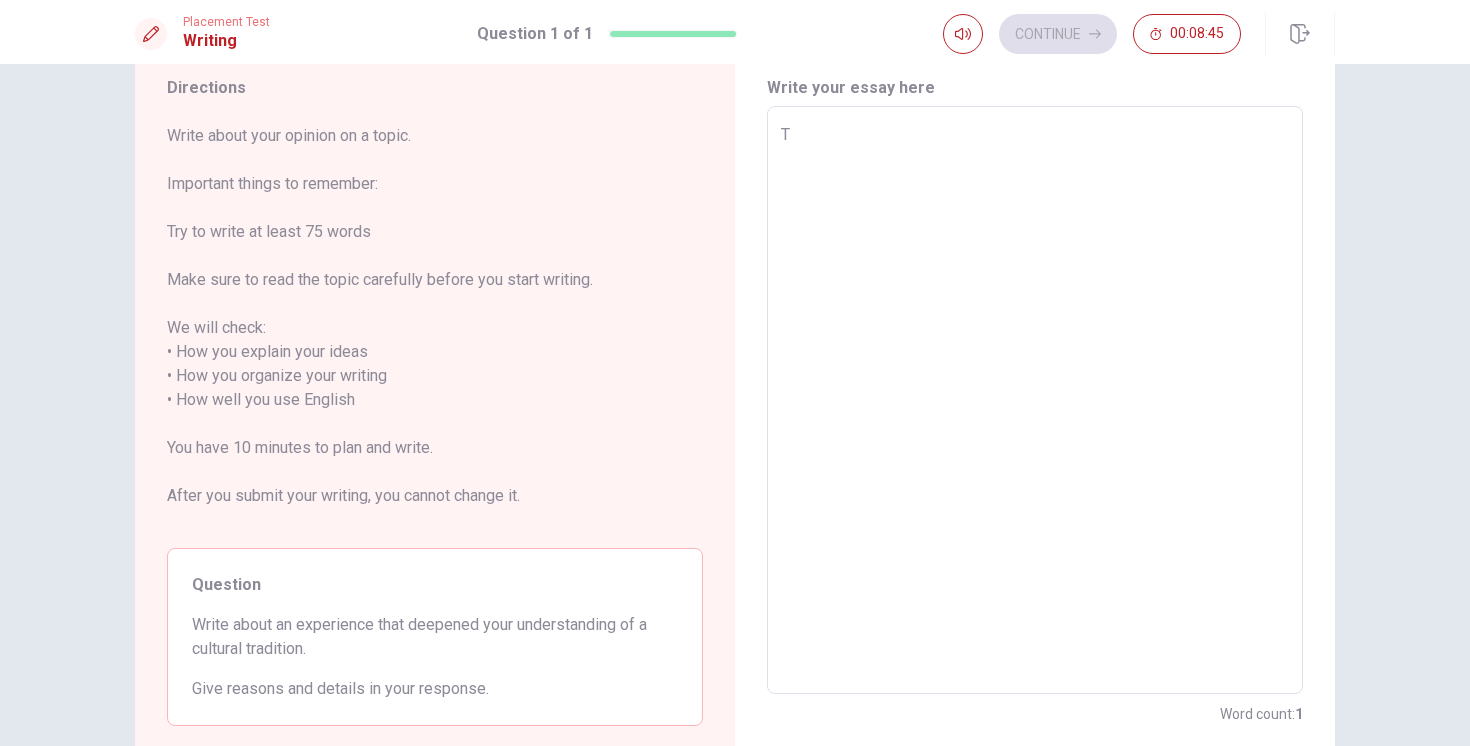 type on "x" 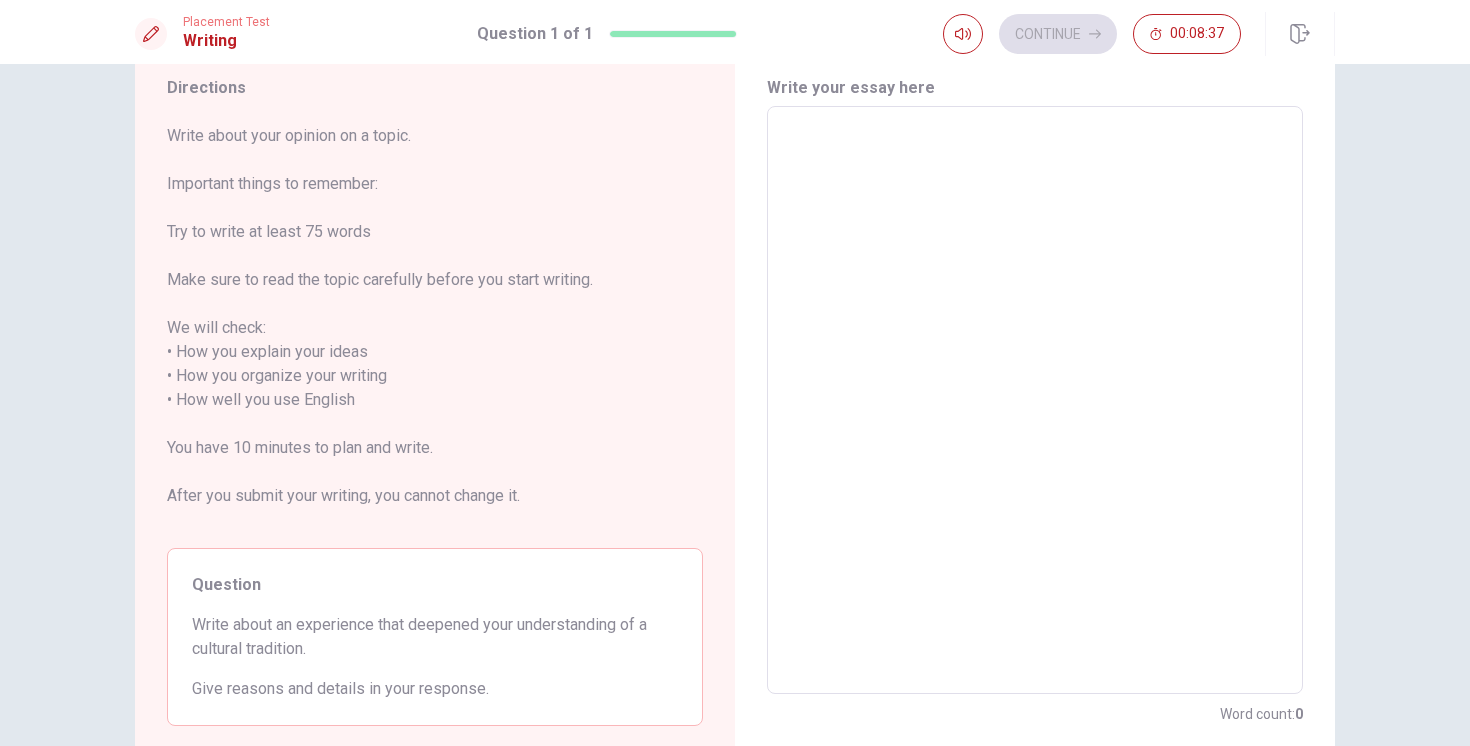 type on "t" 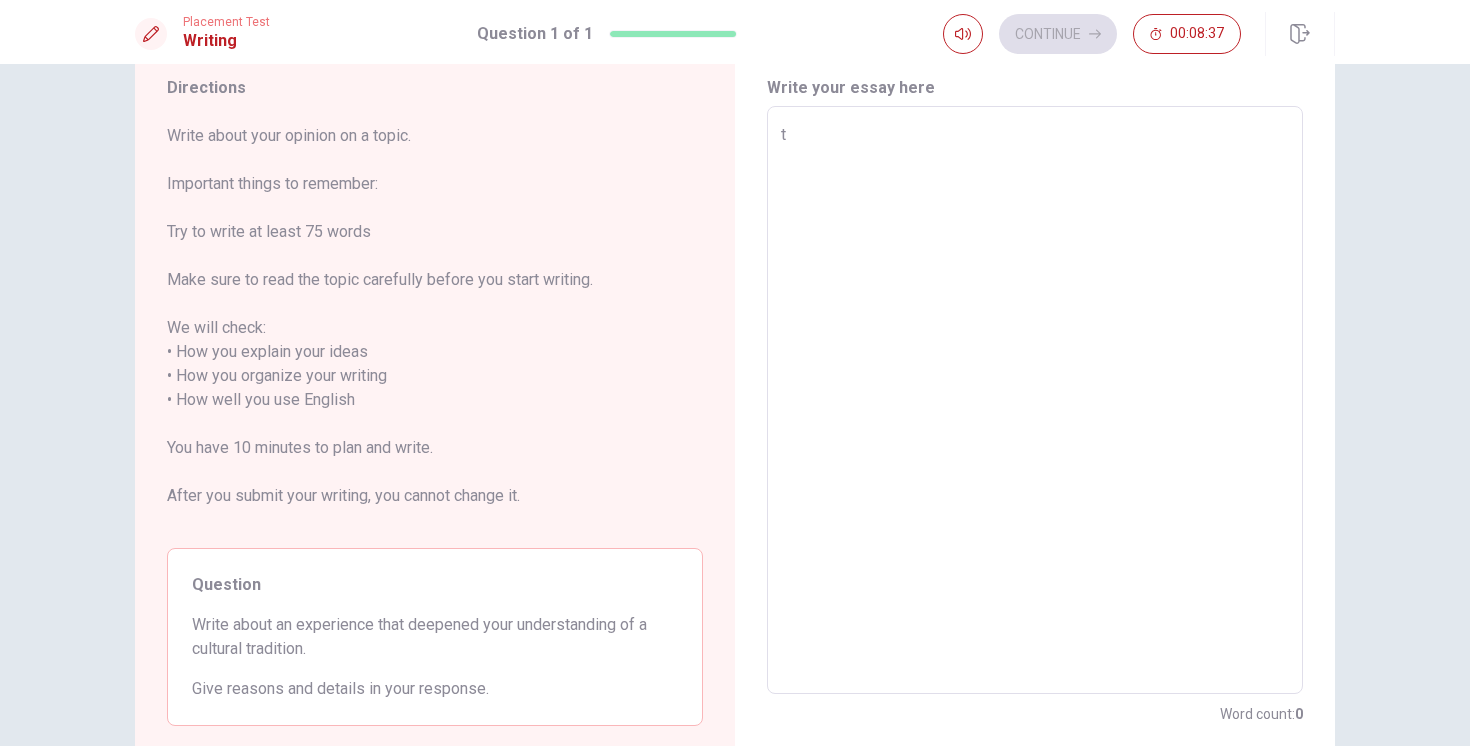 type on "x" 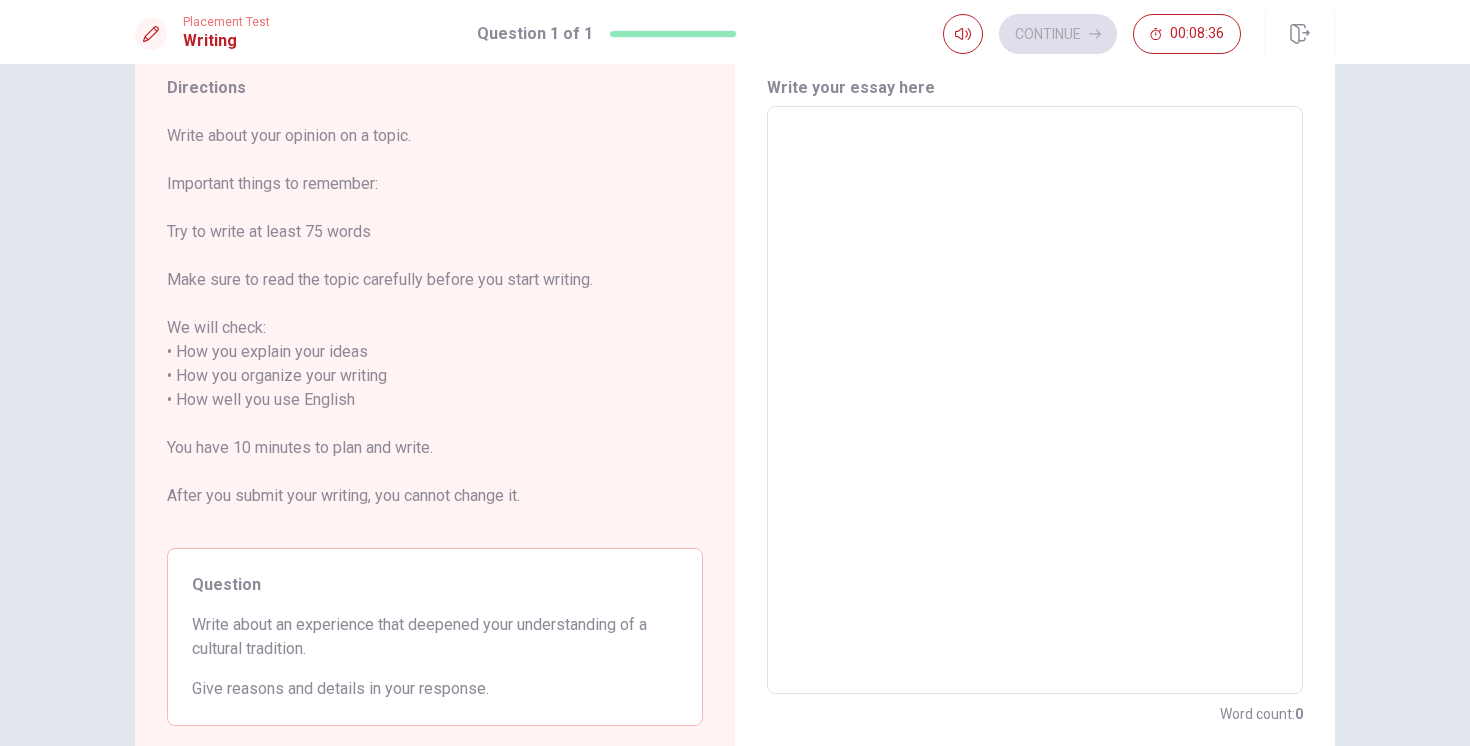 type on "T" 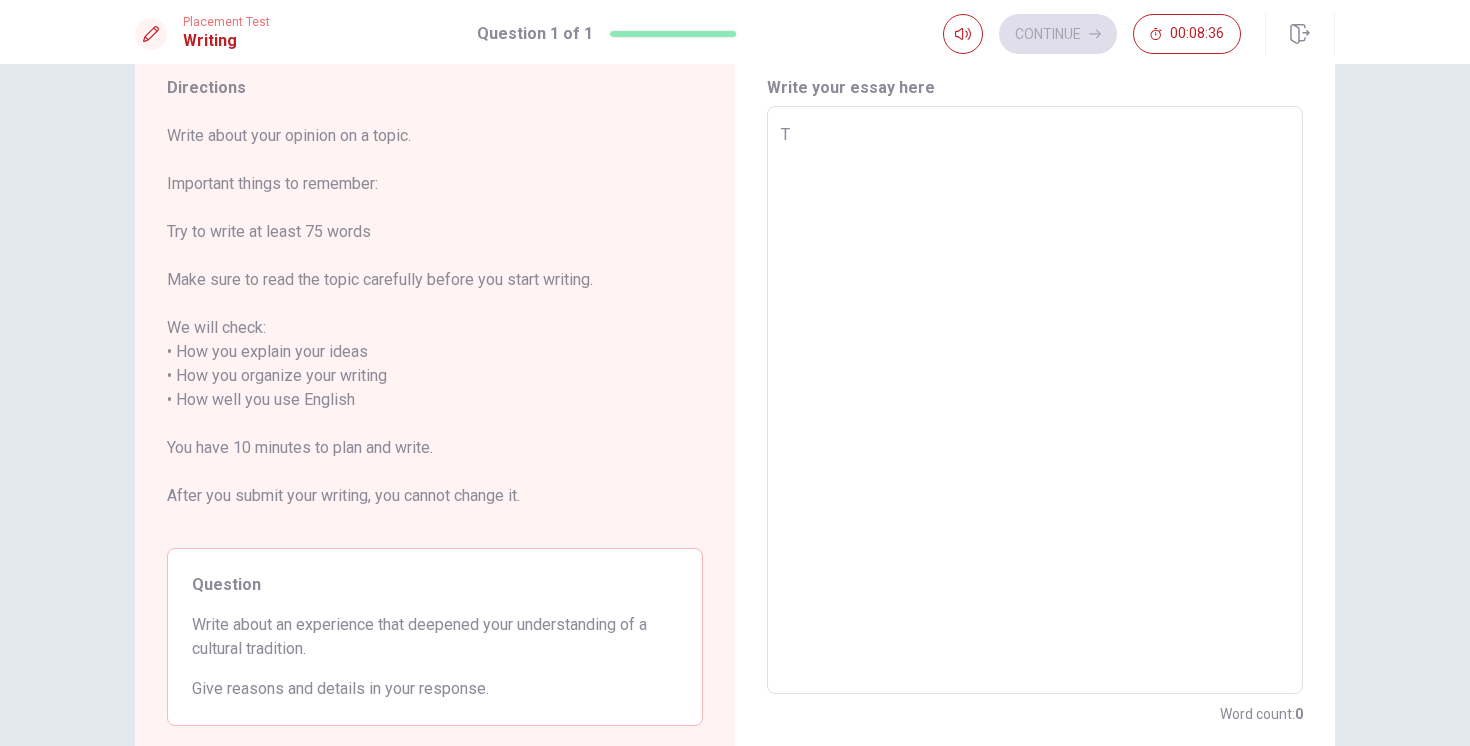 type on "x" 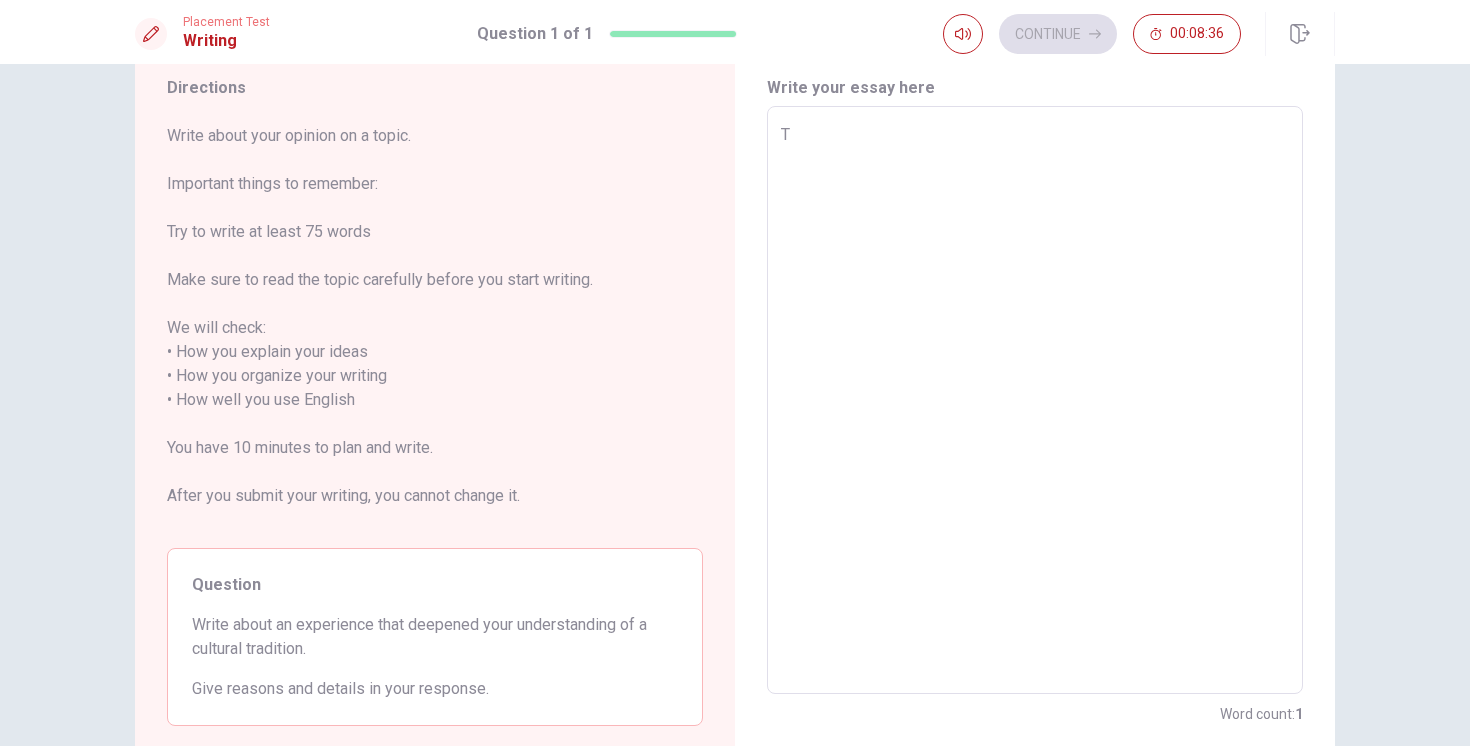 type on "Th" 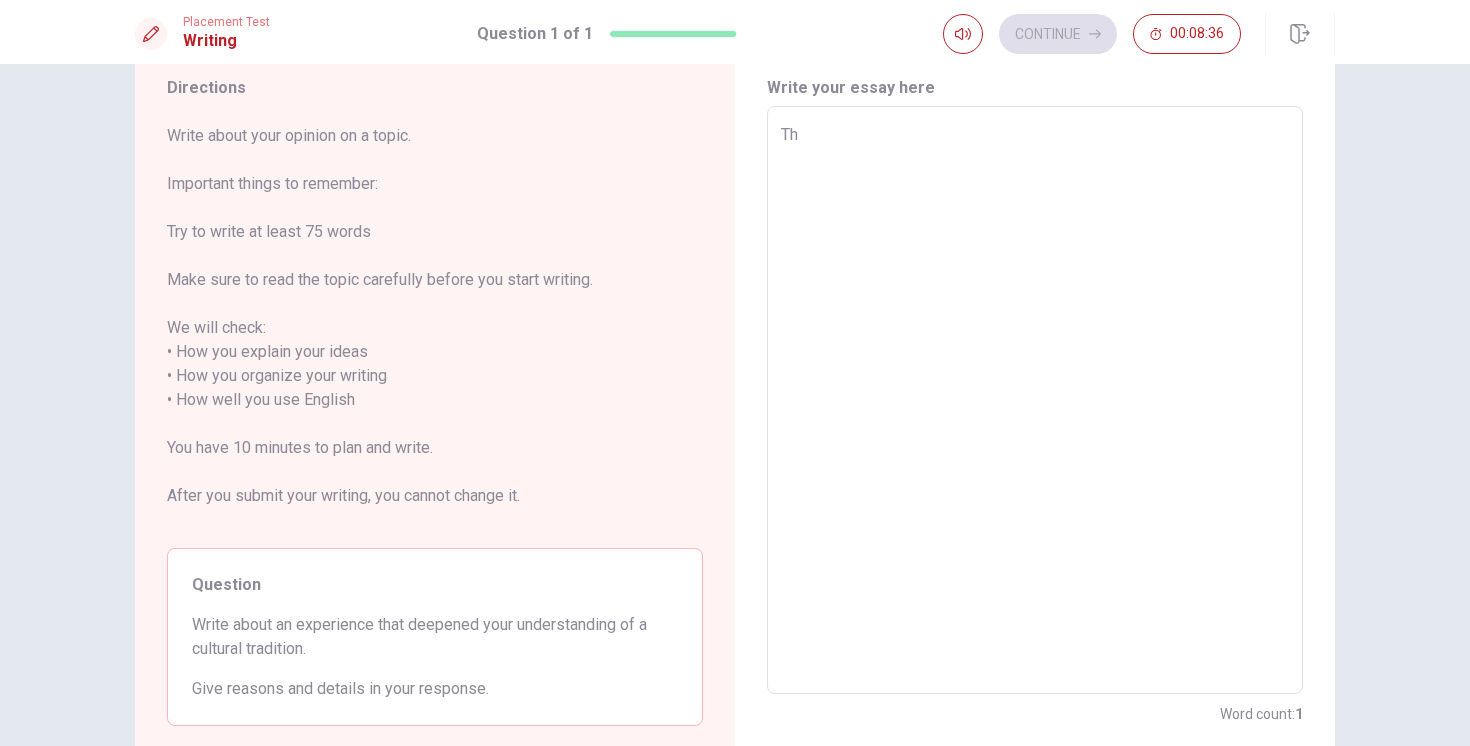 type on "x" 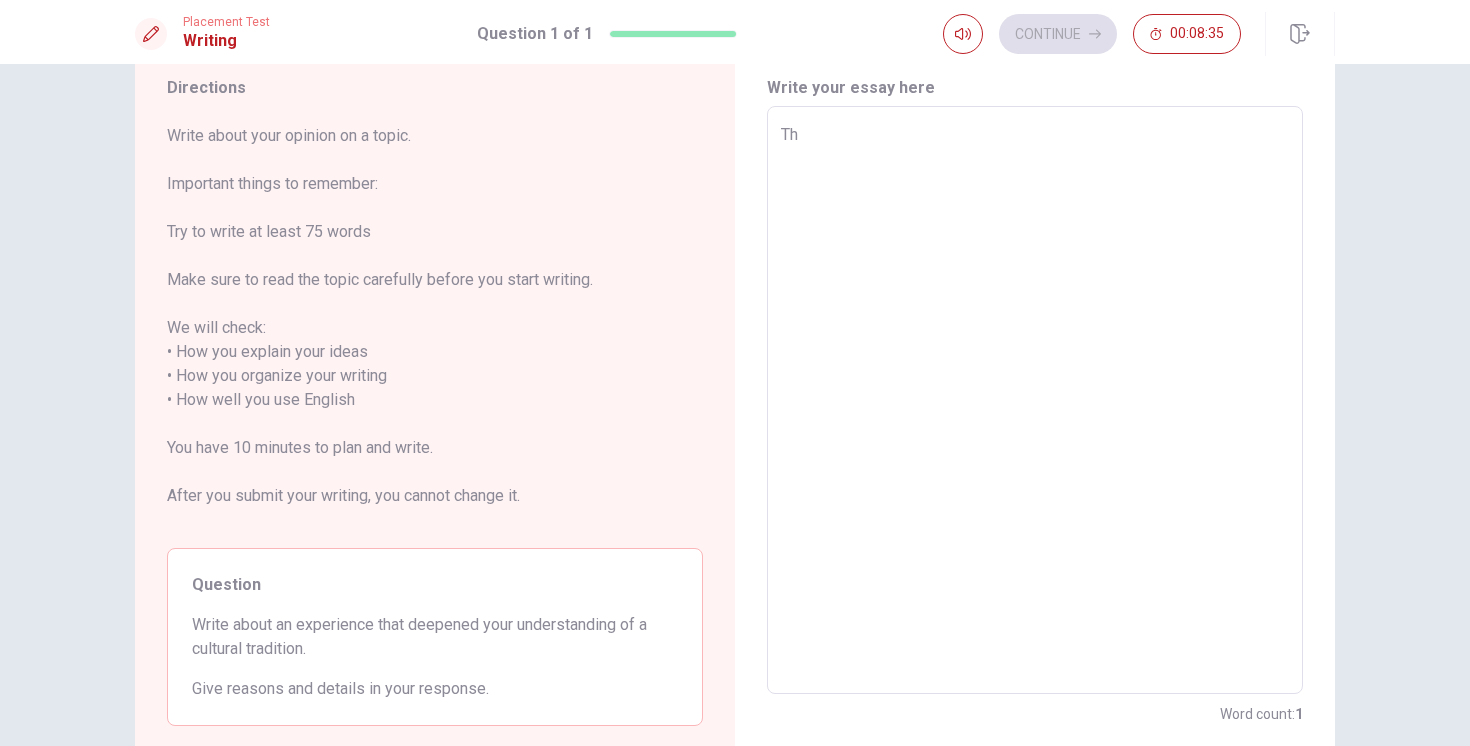 type on "The" 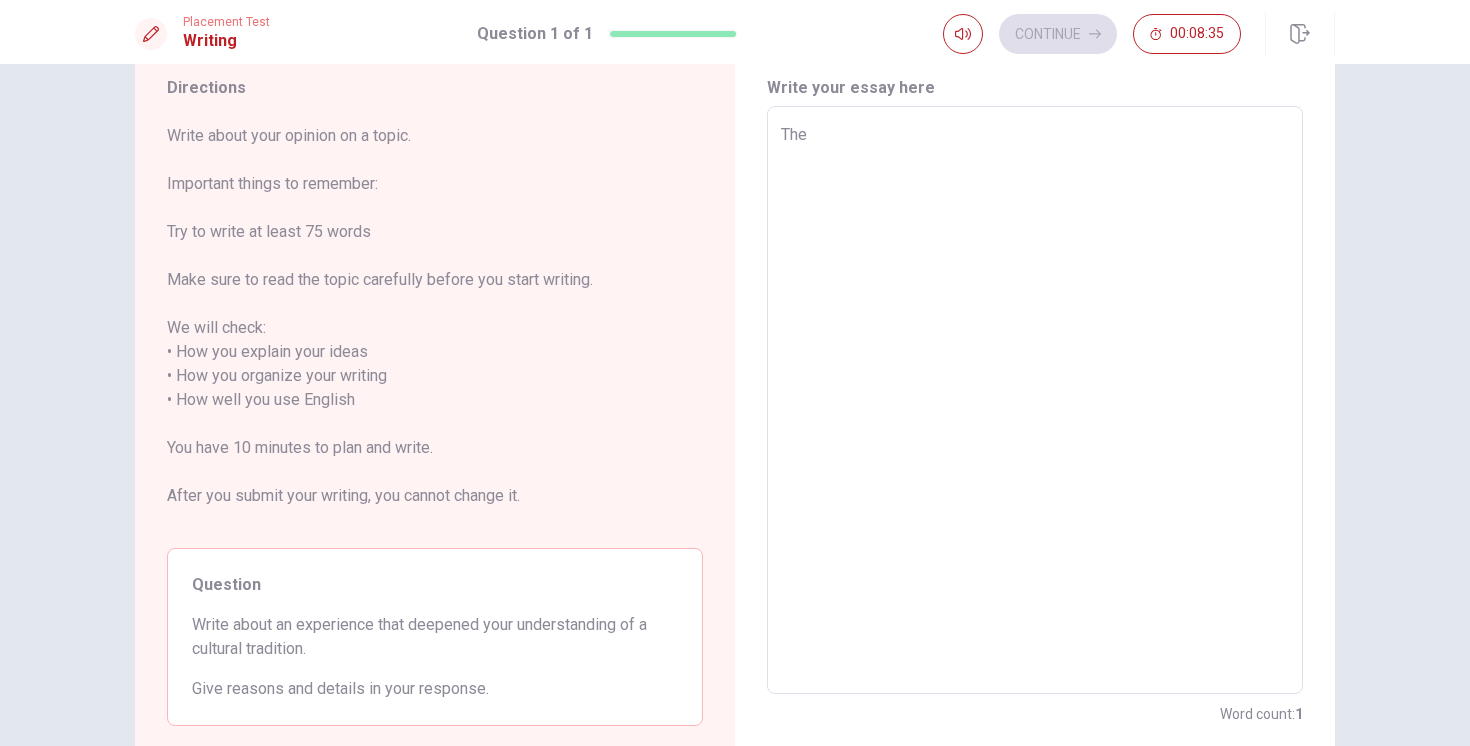 type on "x" 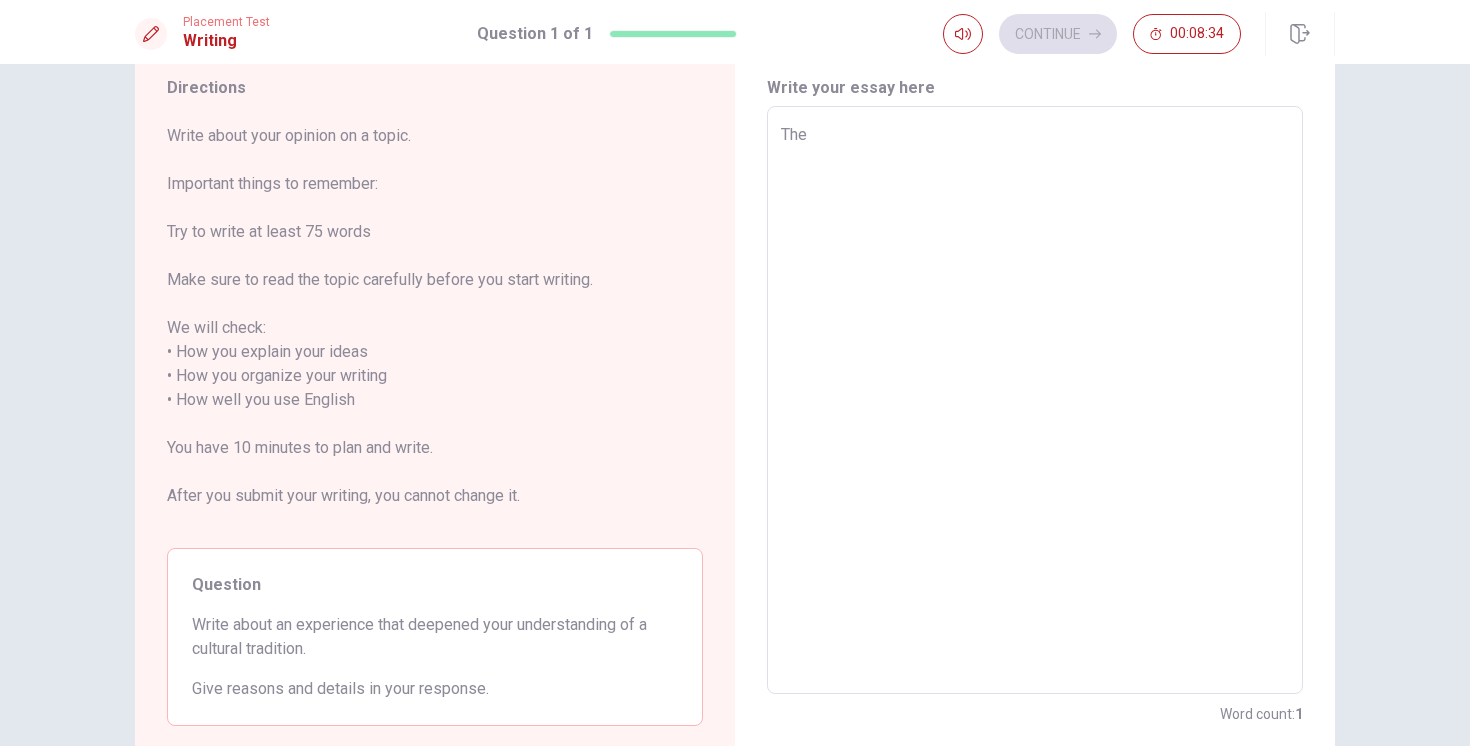 type on "Th" 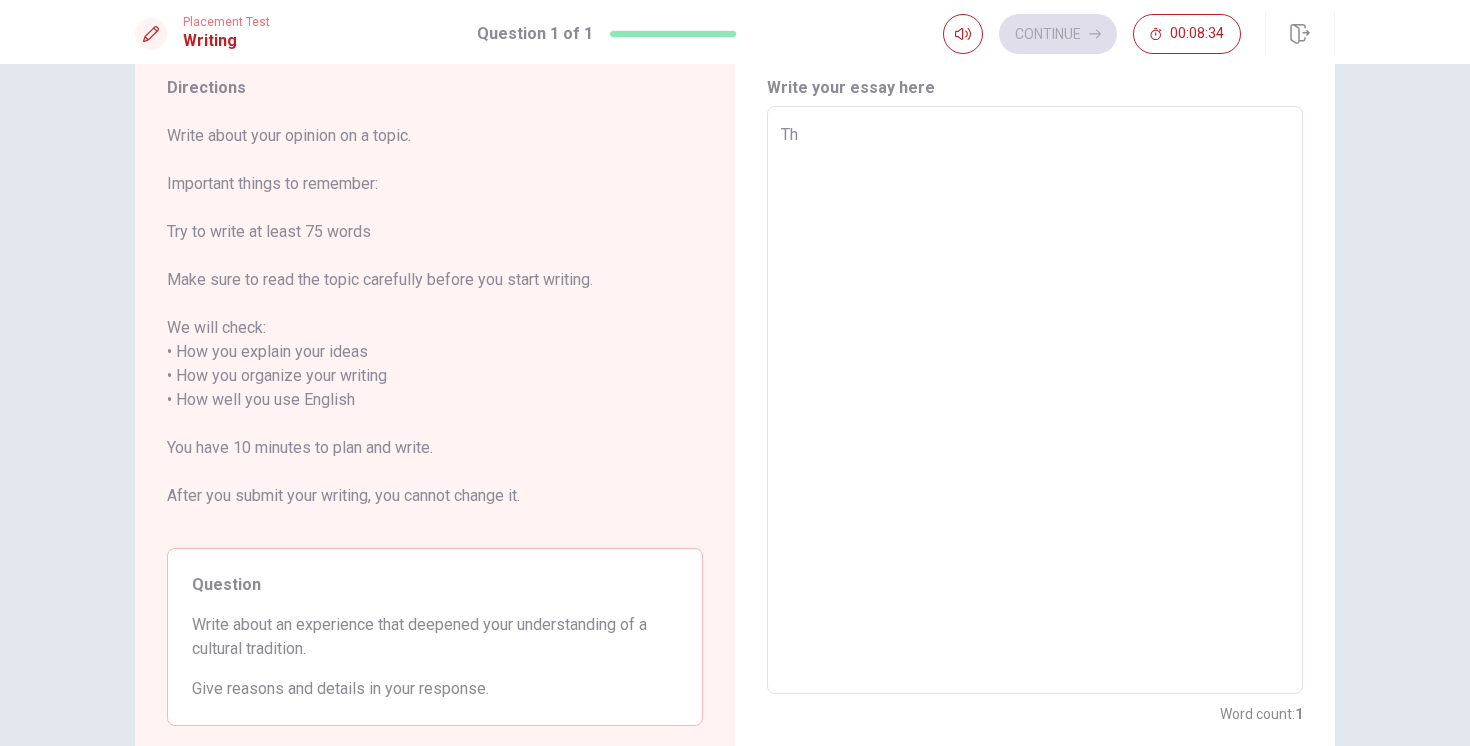 type on "x" 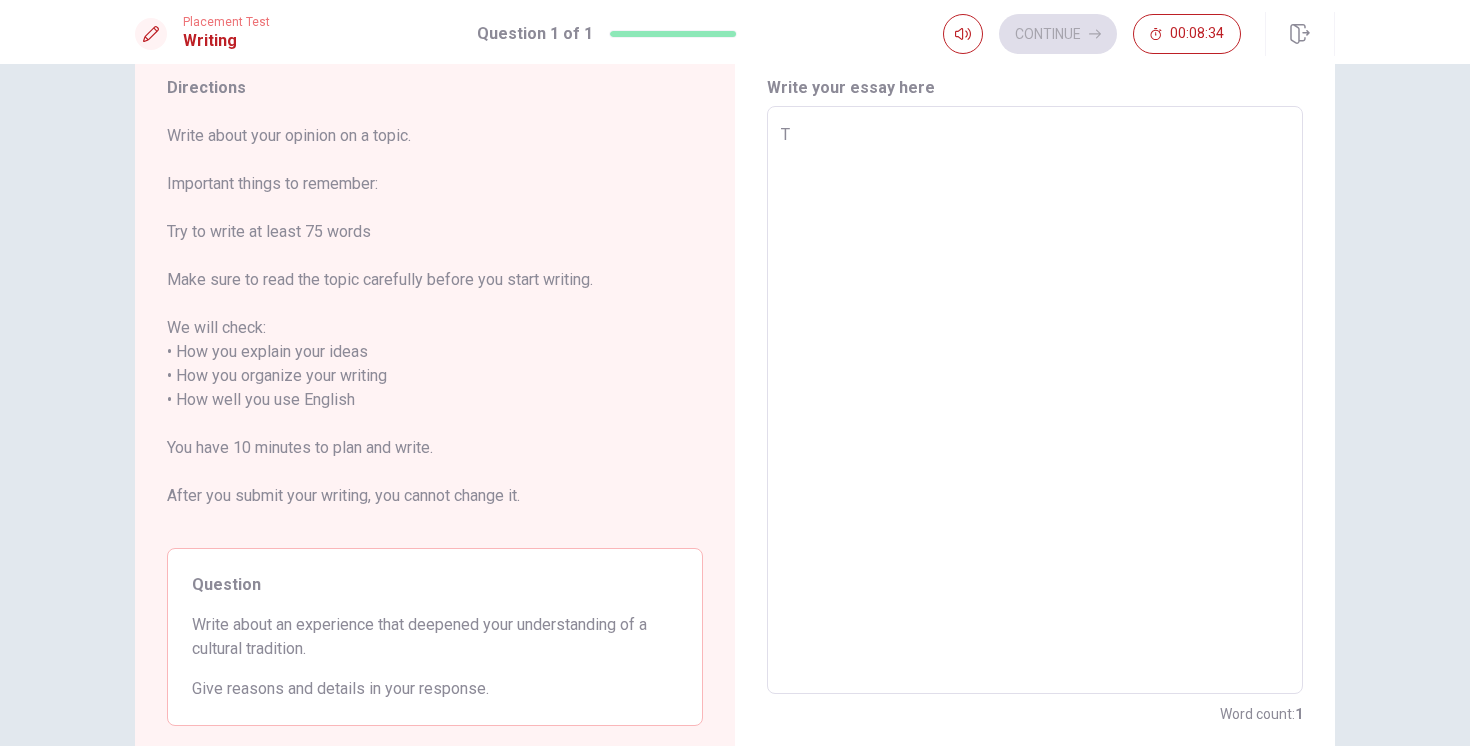type on "x" 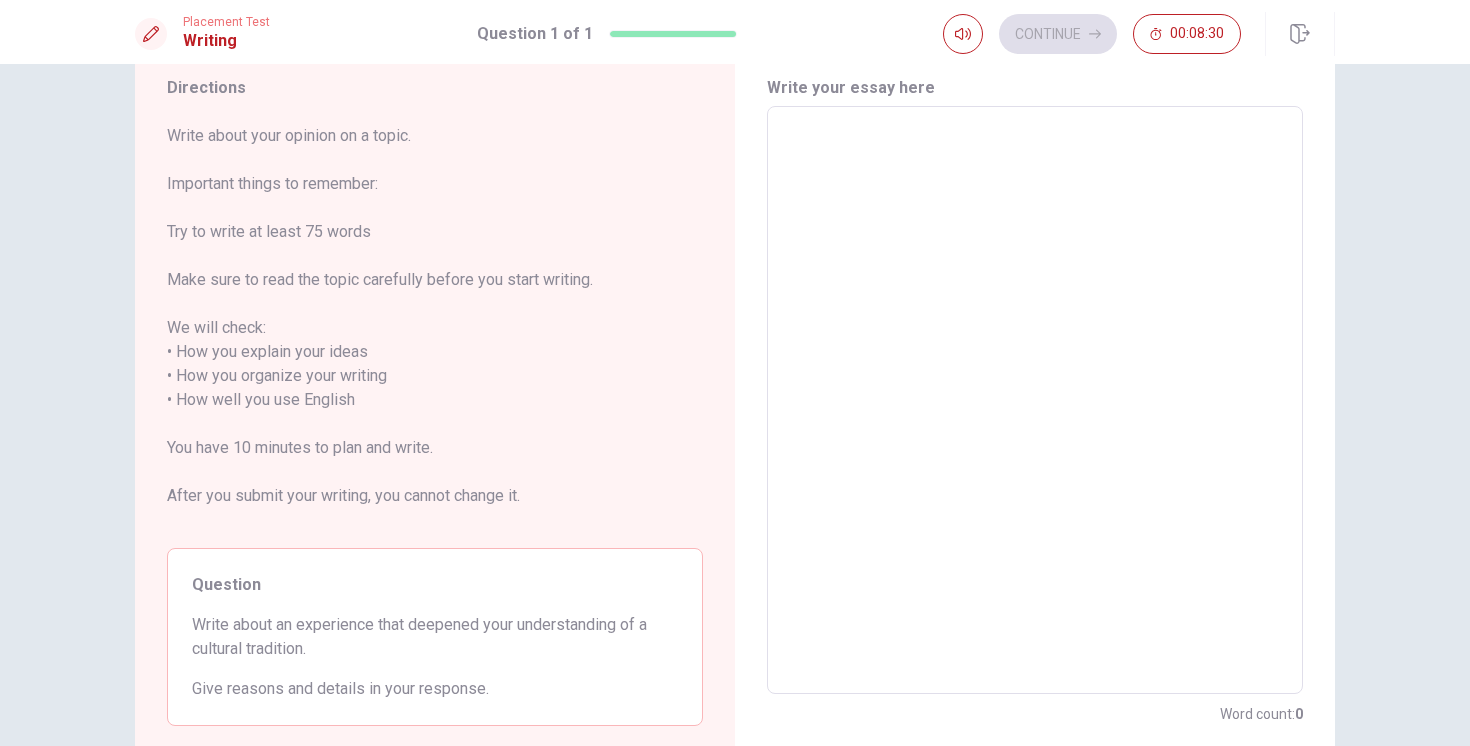 type on "r" 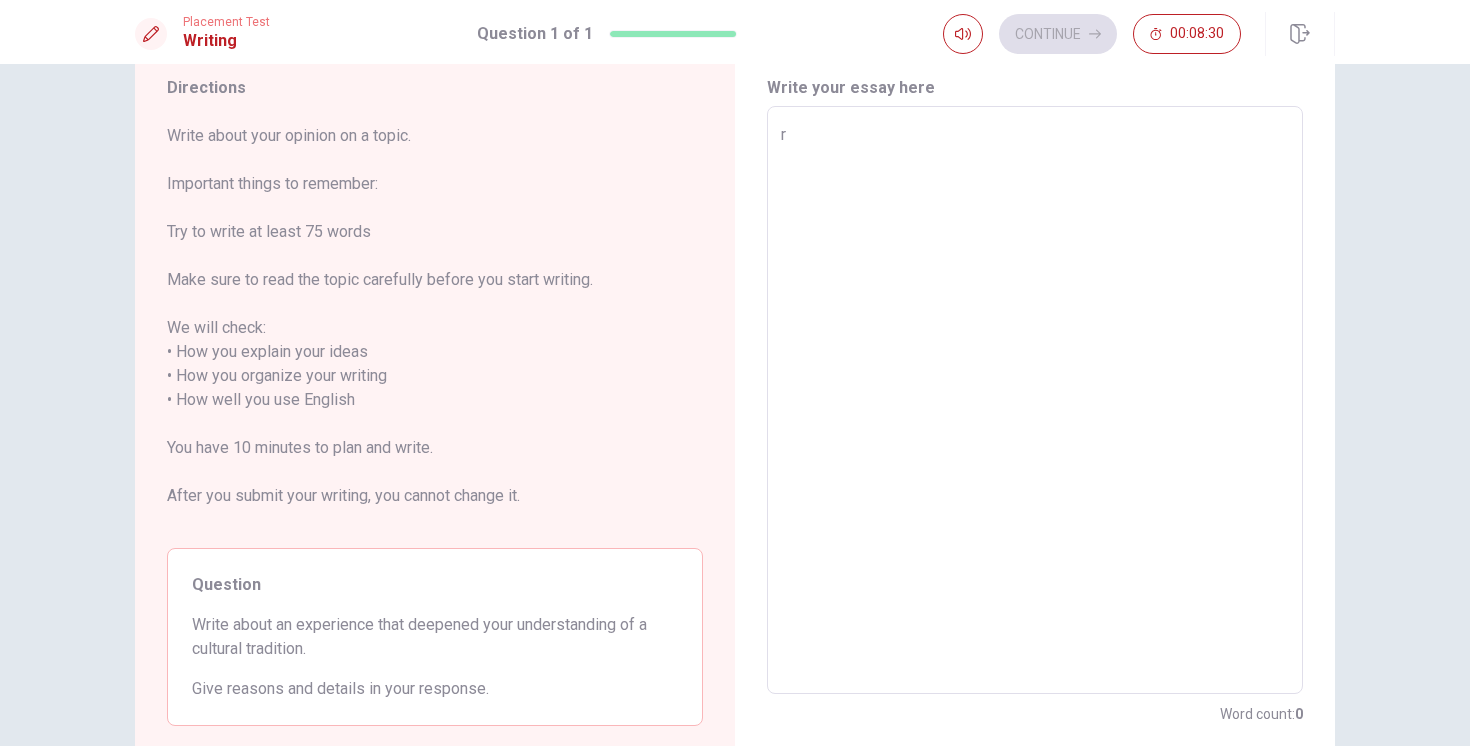 type on "x" 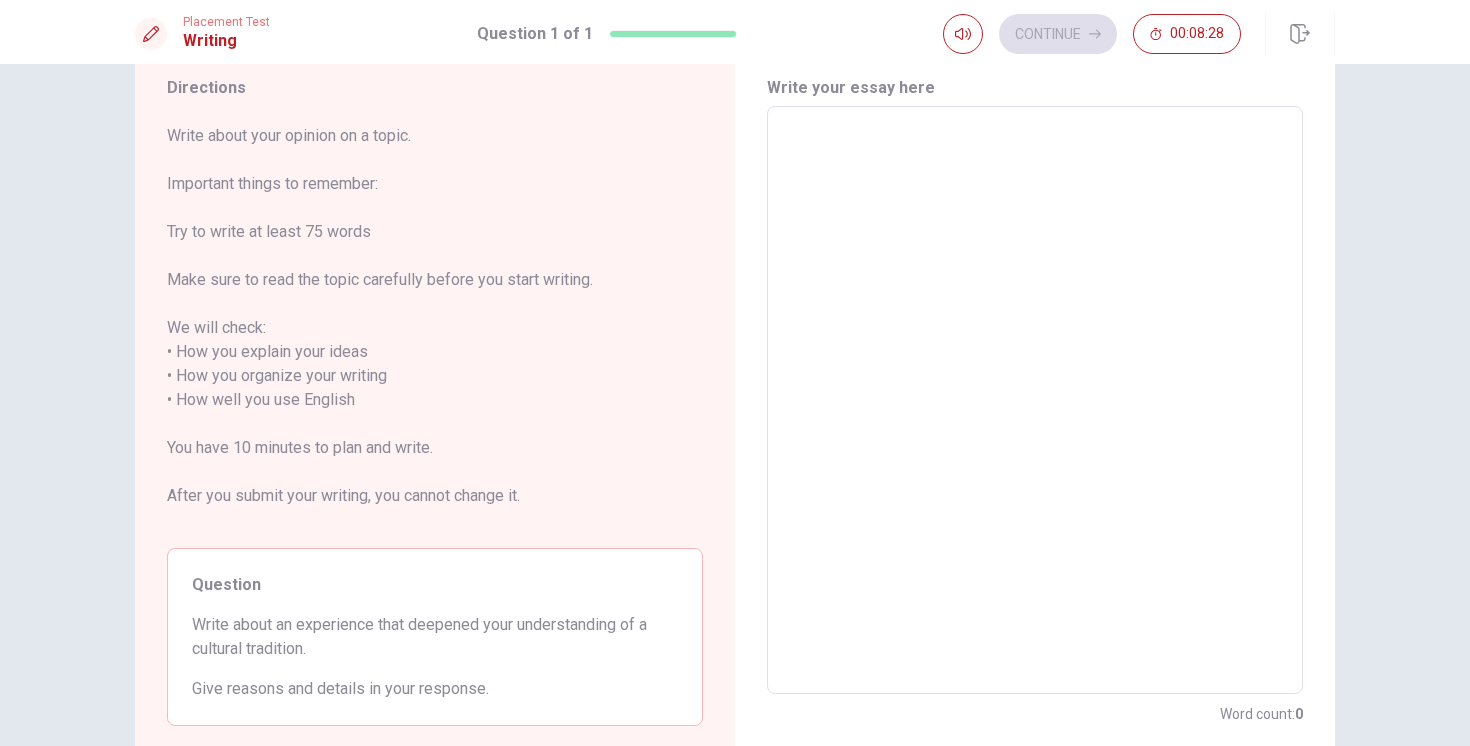 type on "t" 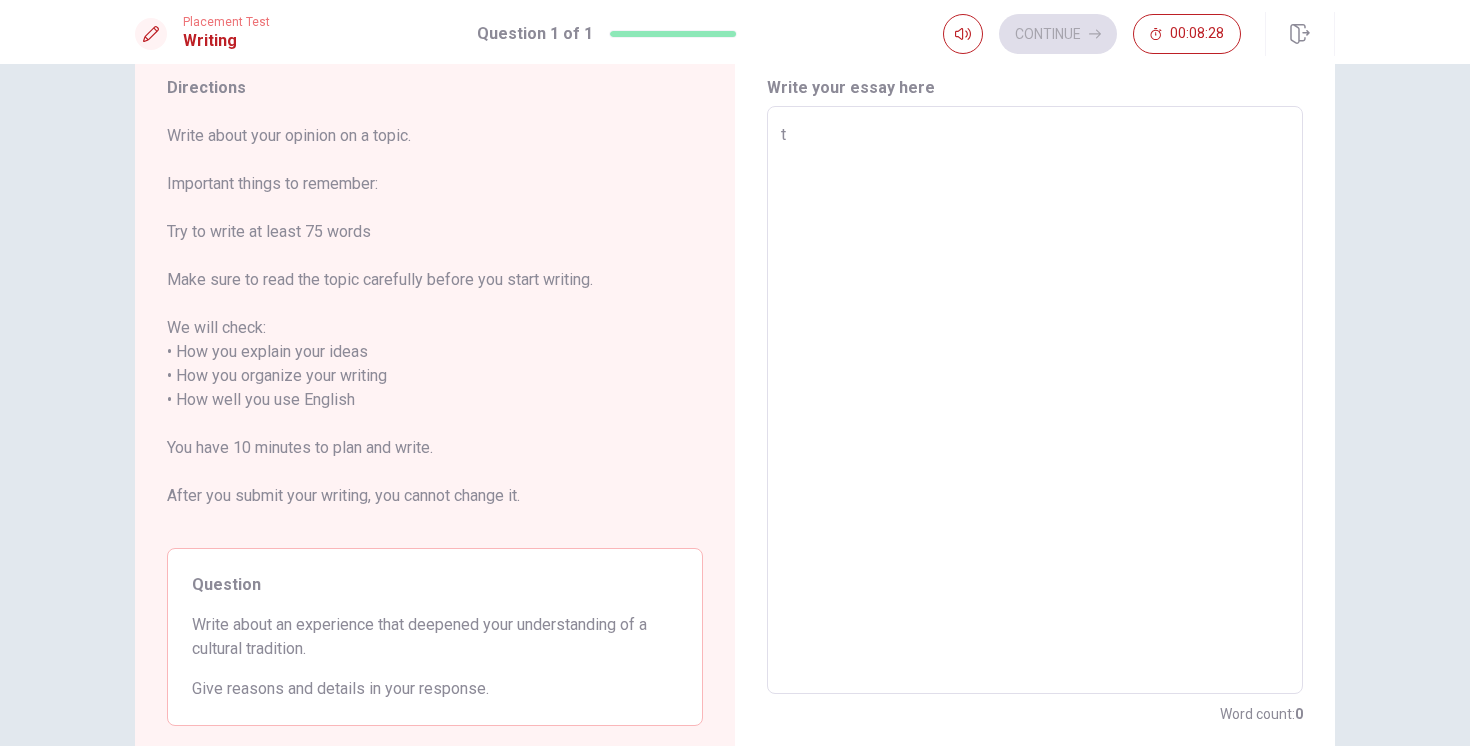 type on "x" 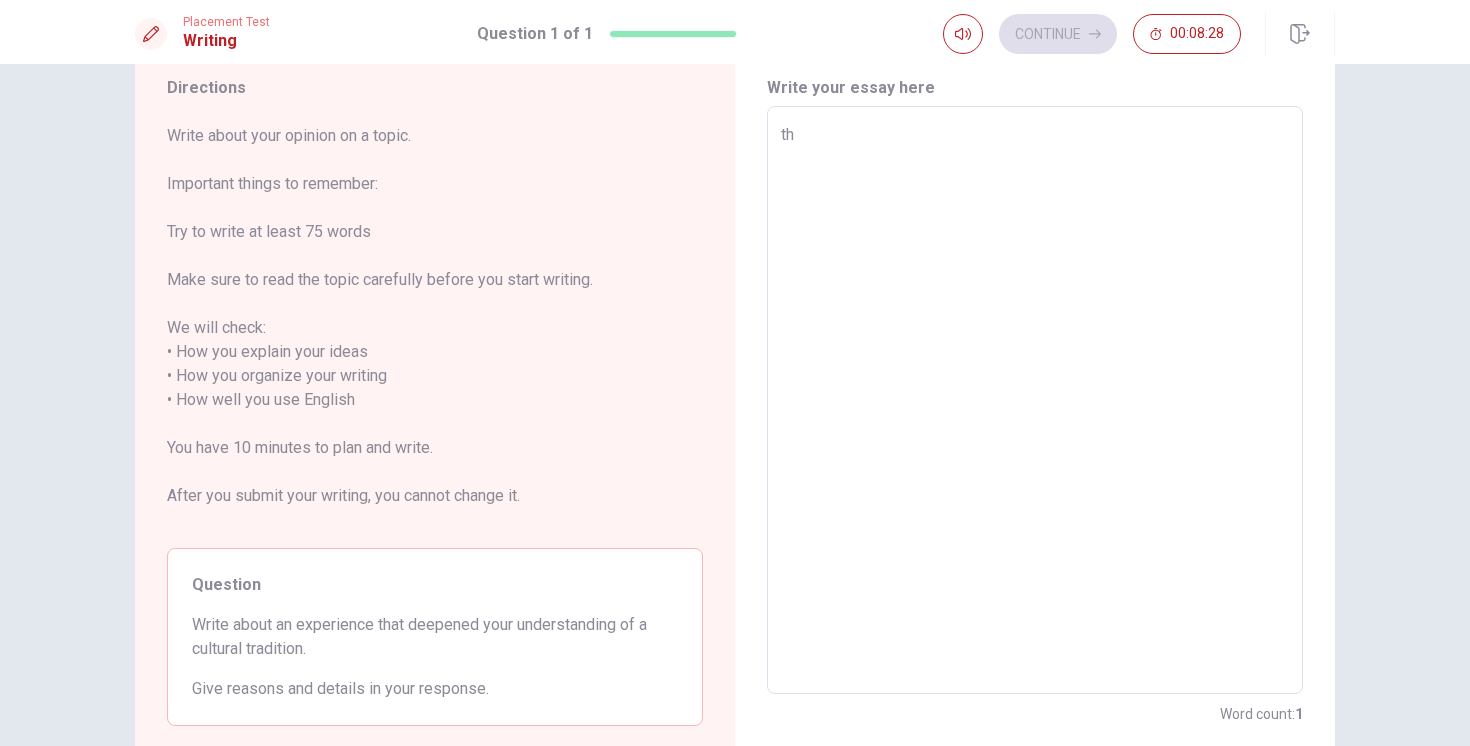 type on "x" 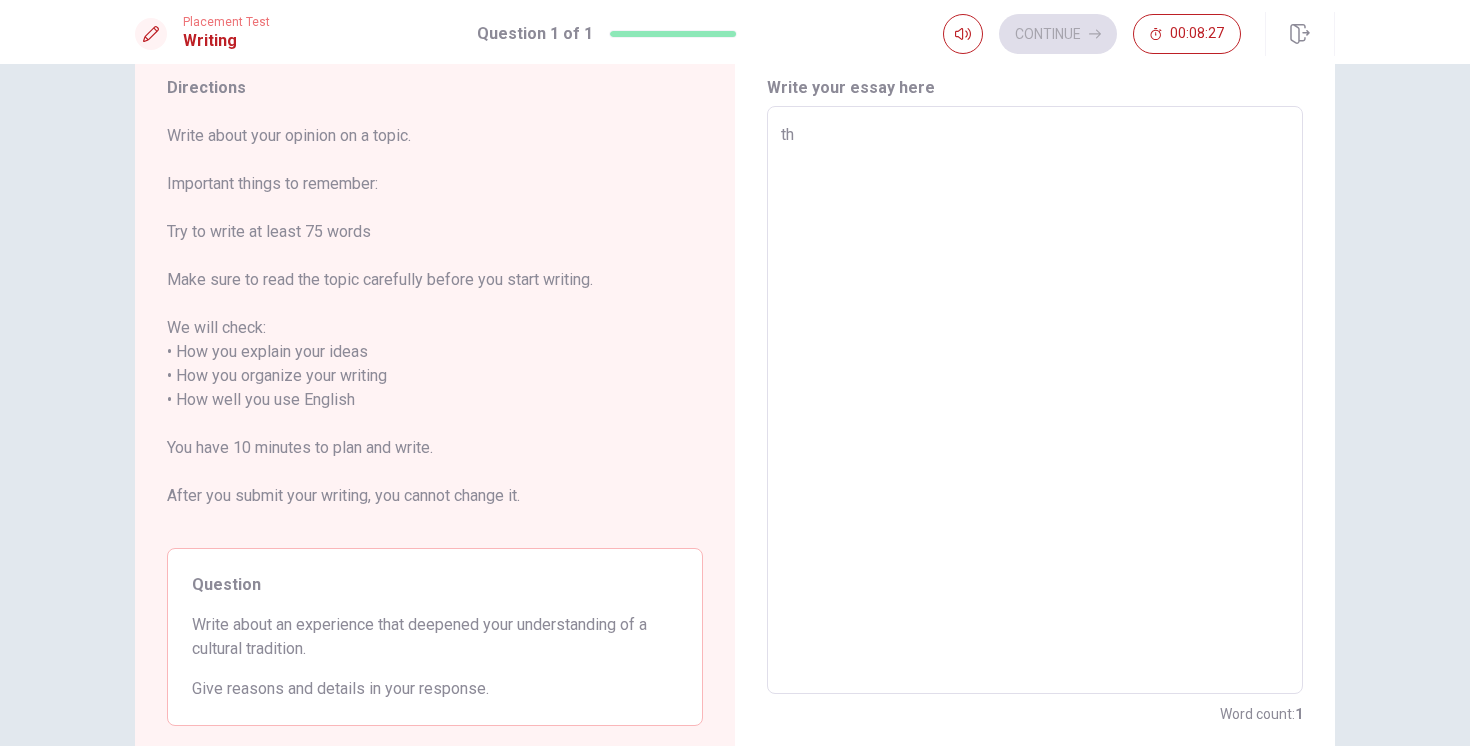 type on "t" 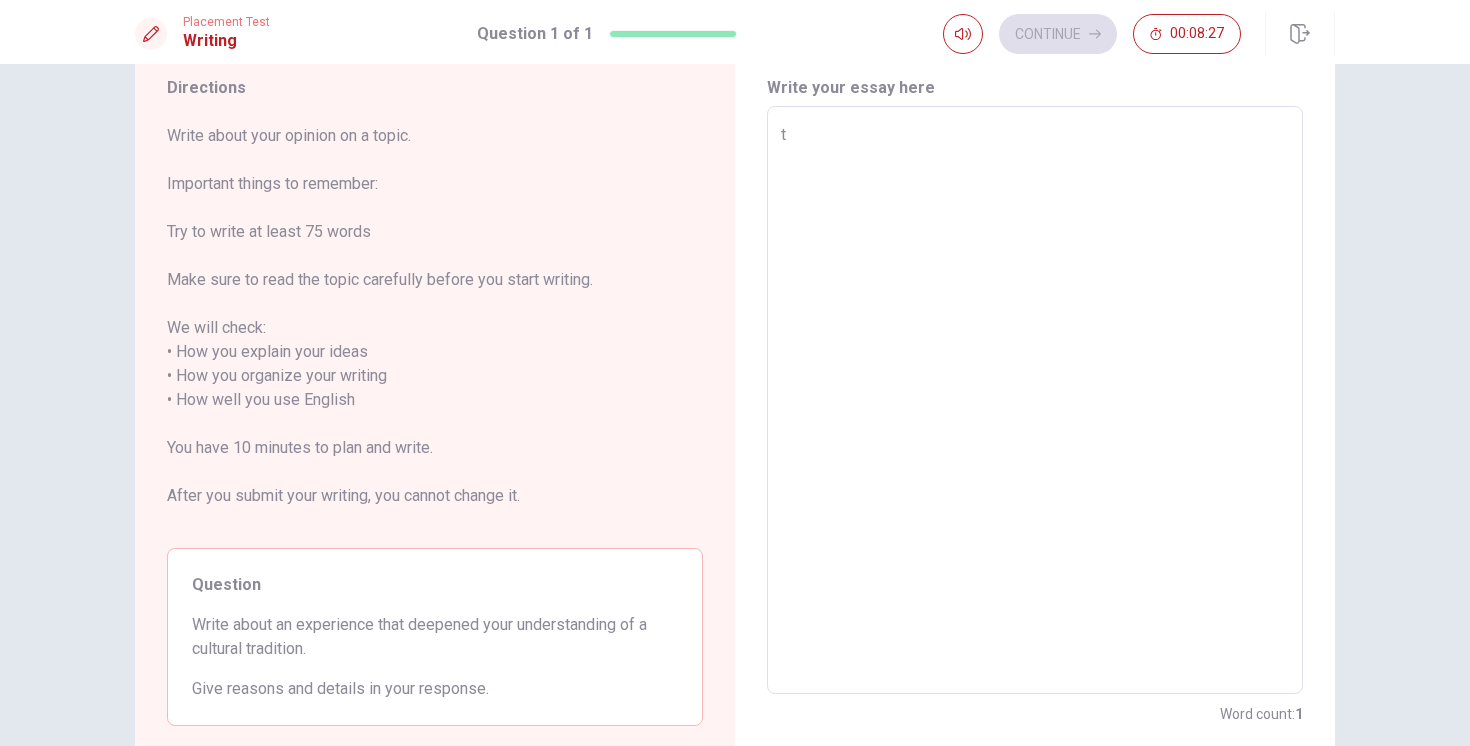 type on "x" 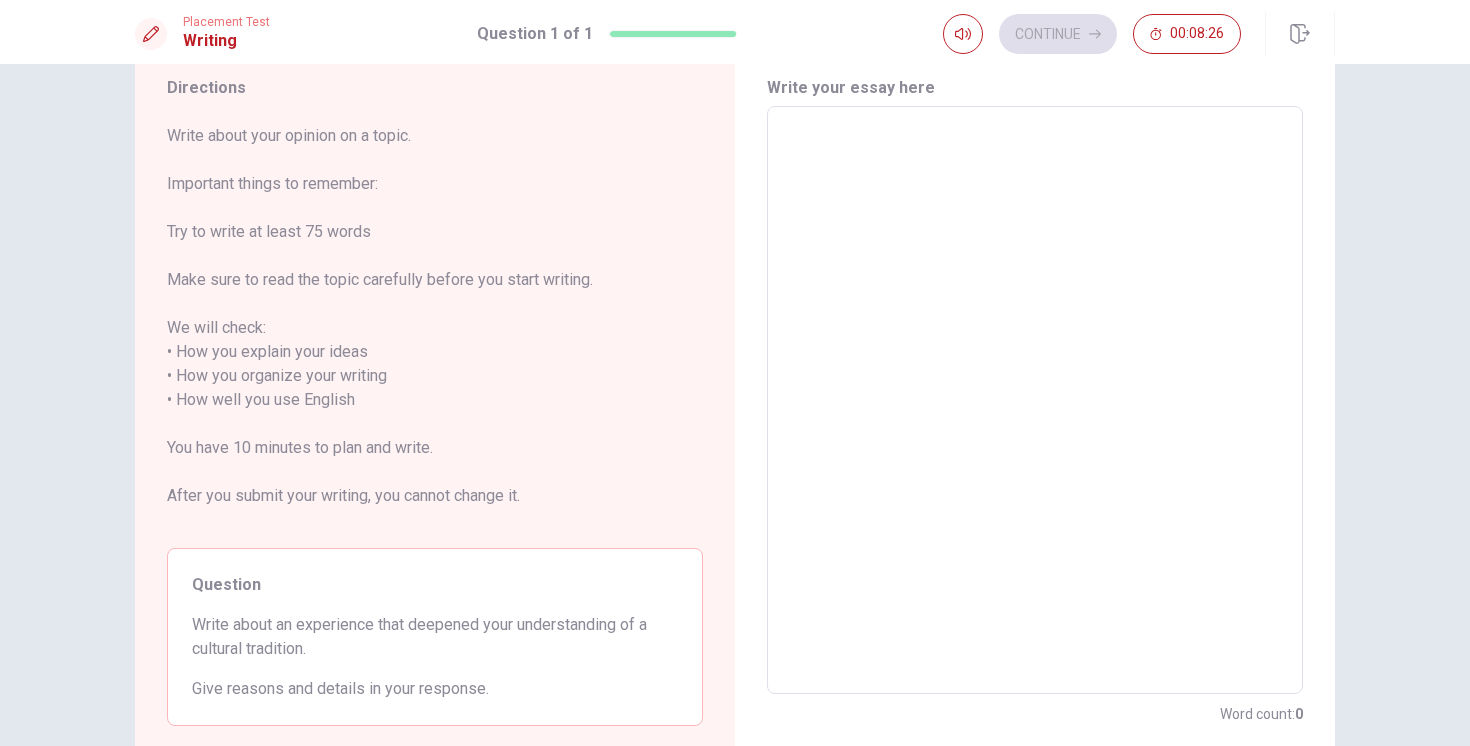 type on "T" 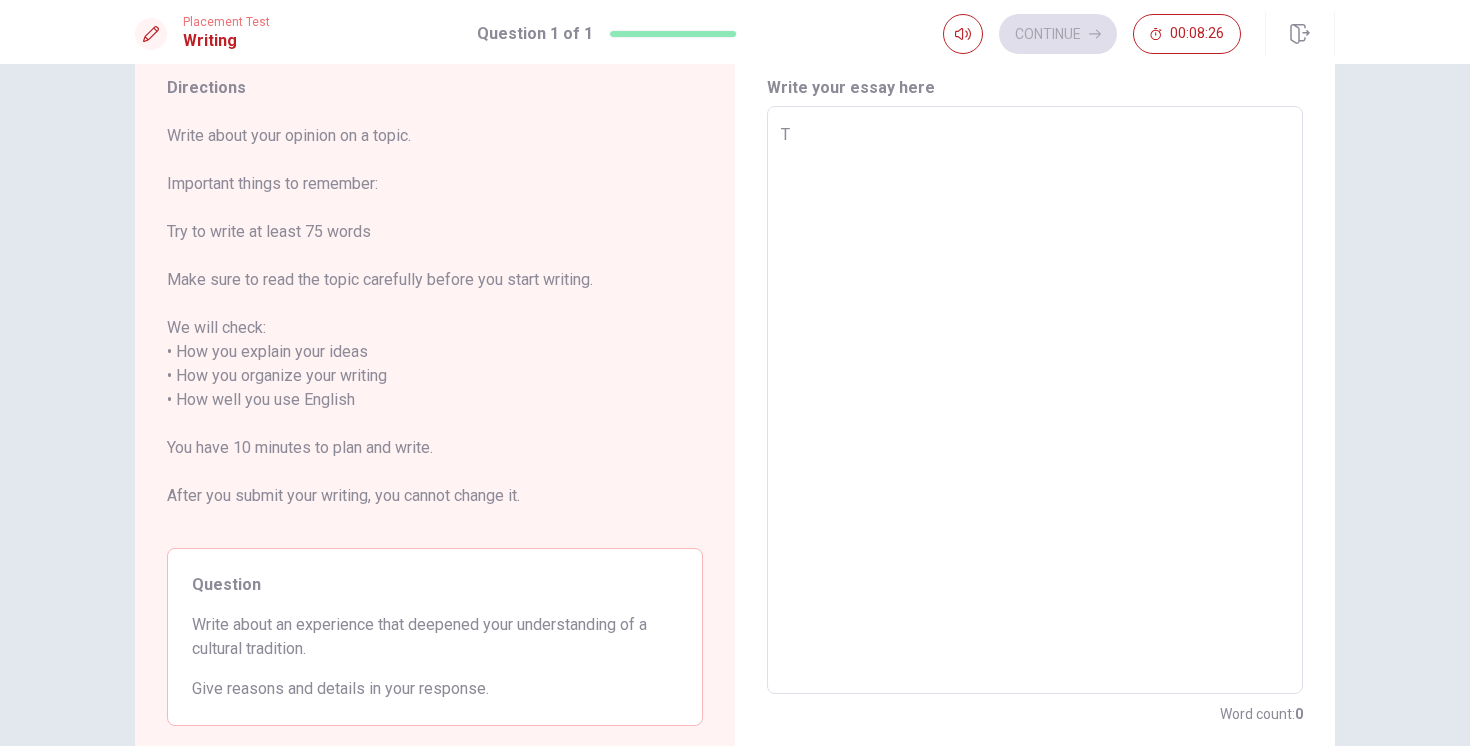 type on "x" 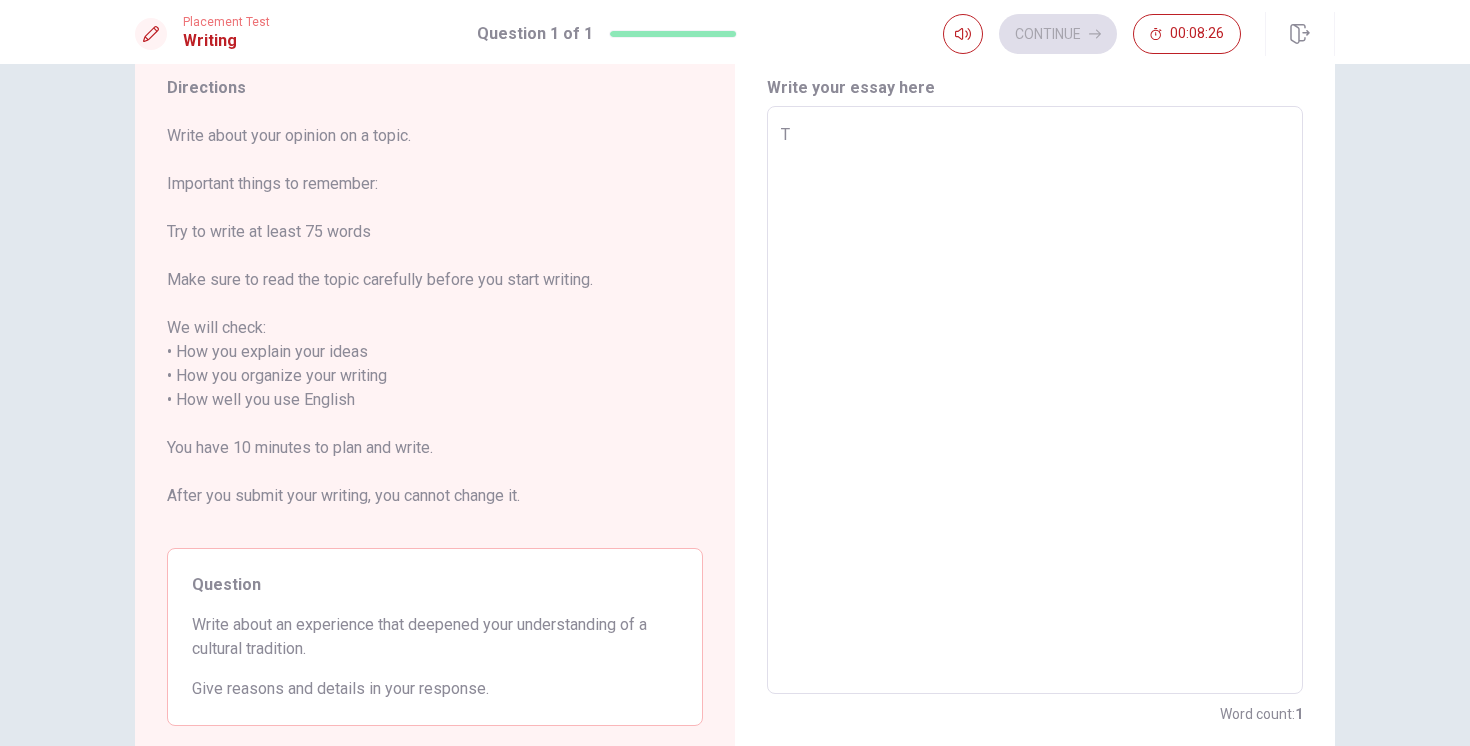 type on "Th" 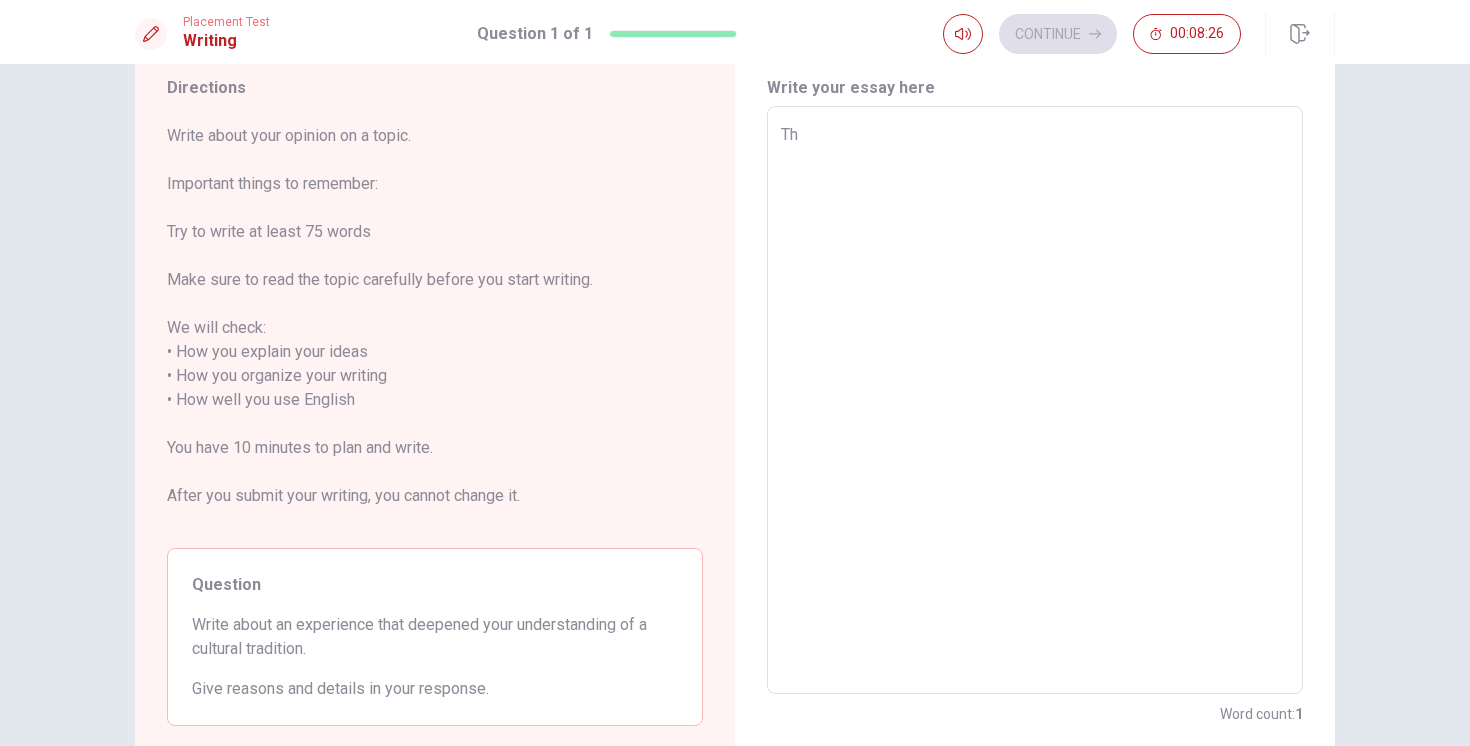 type on "x" 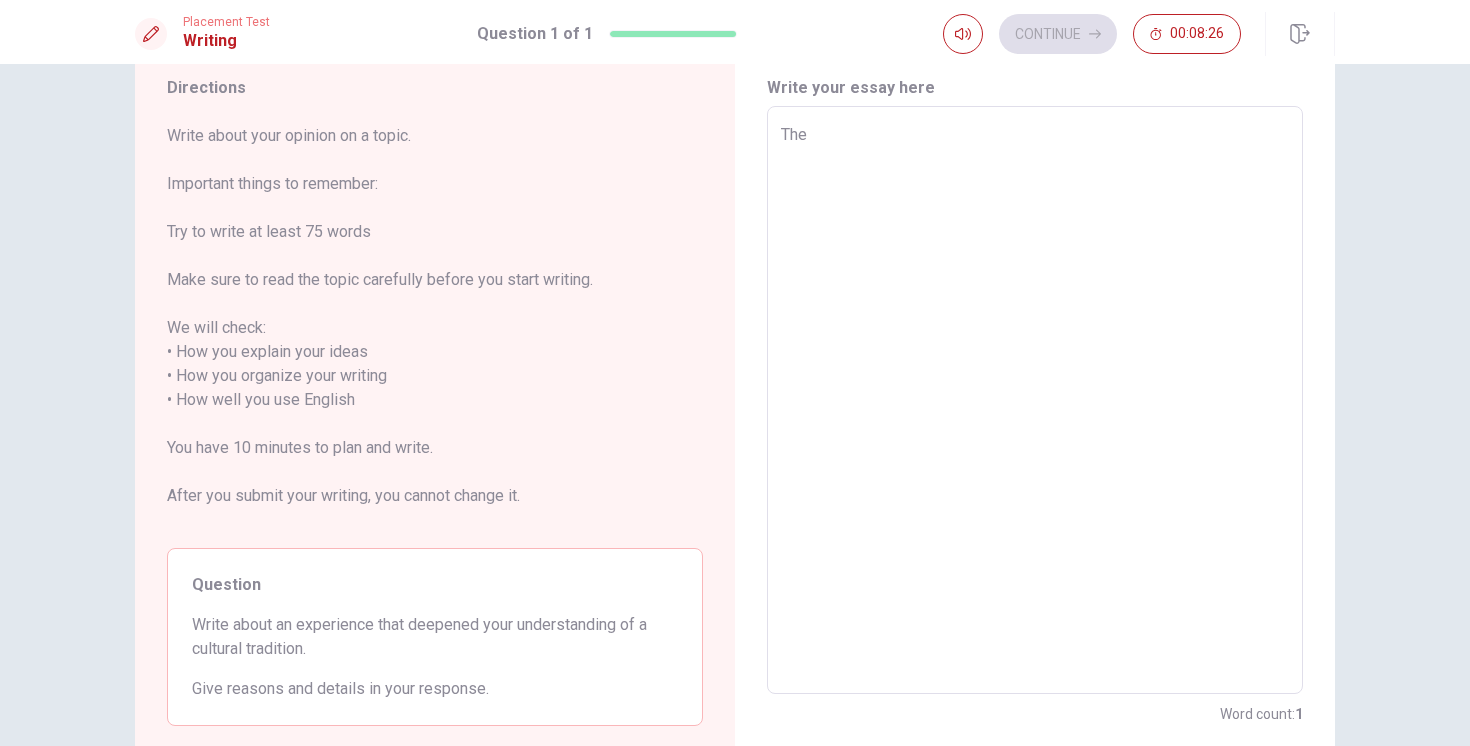 type on "x" 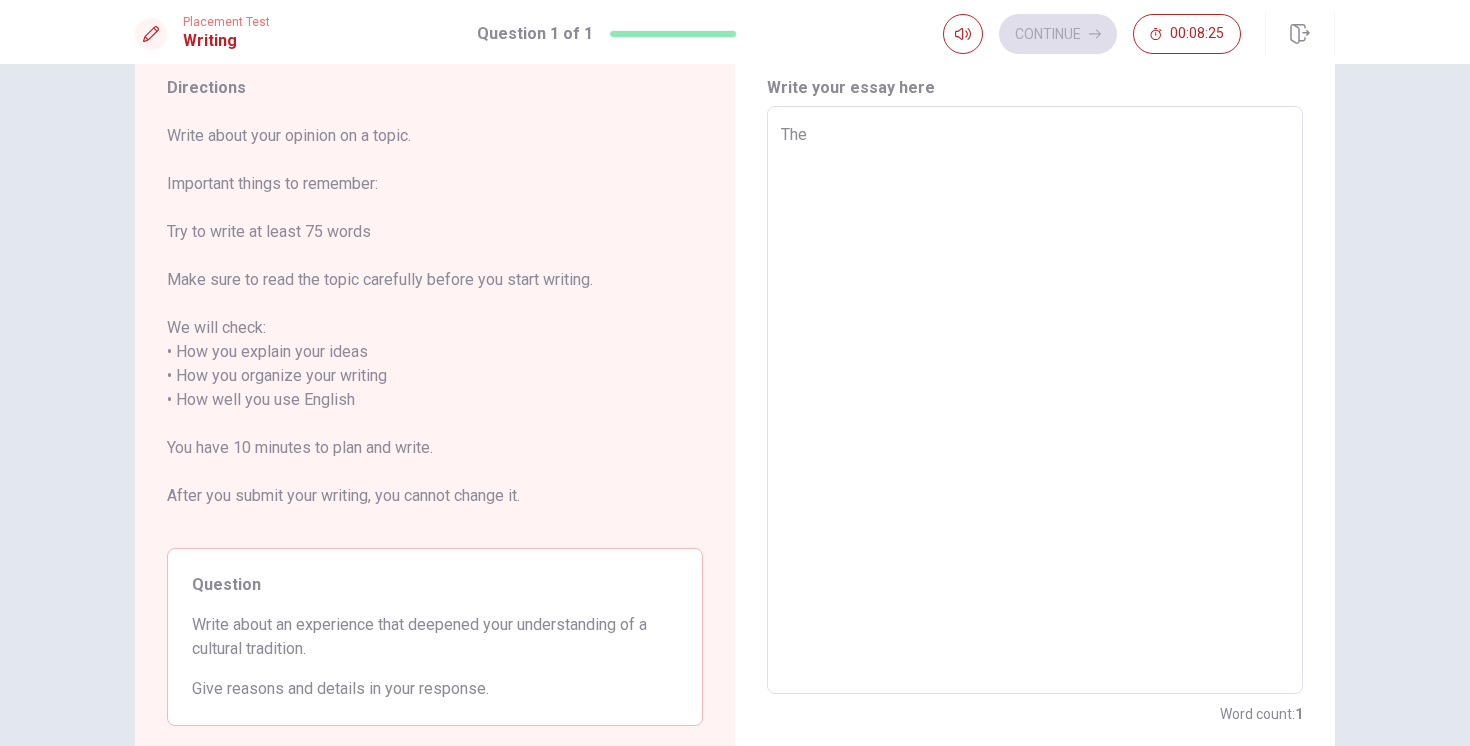 type on "The f" 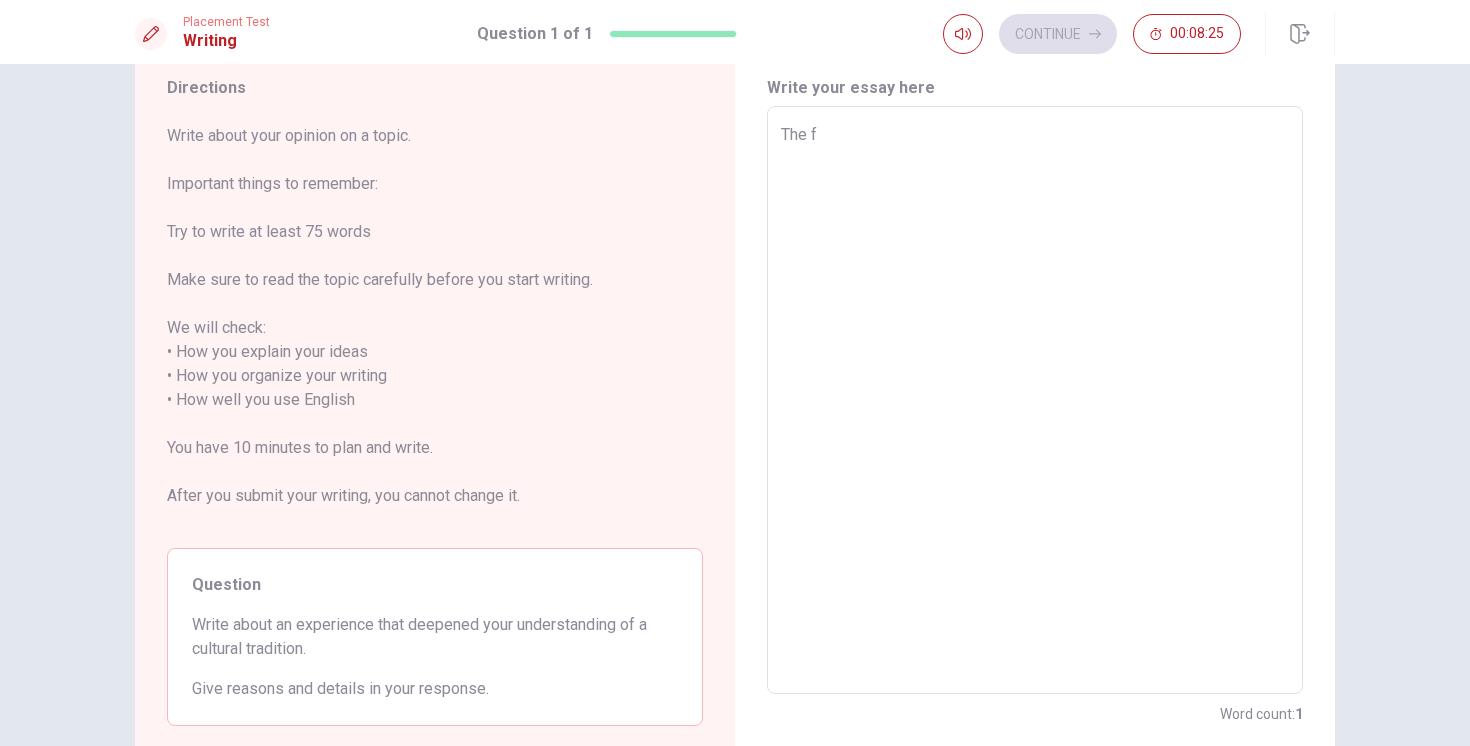 type on "x" 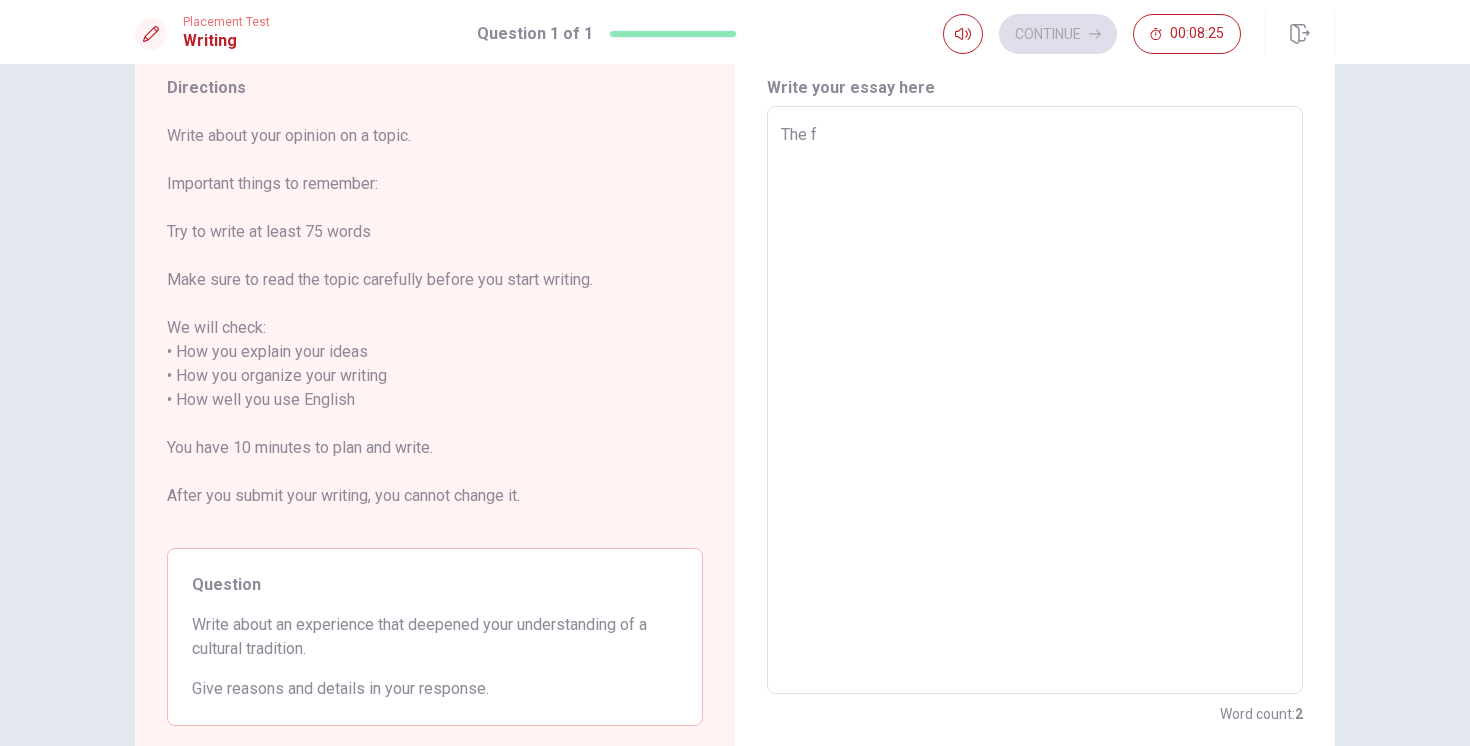 type on "The fi" 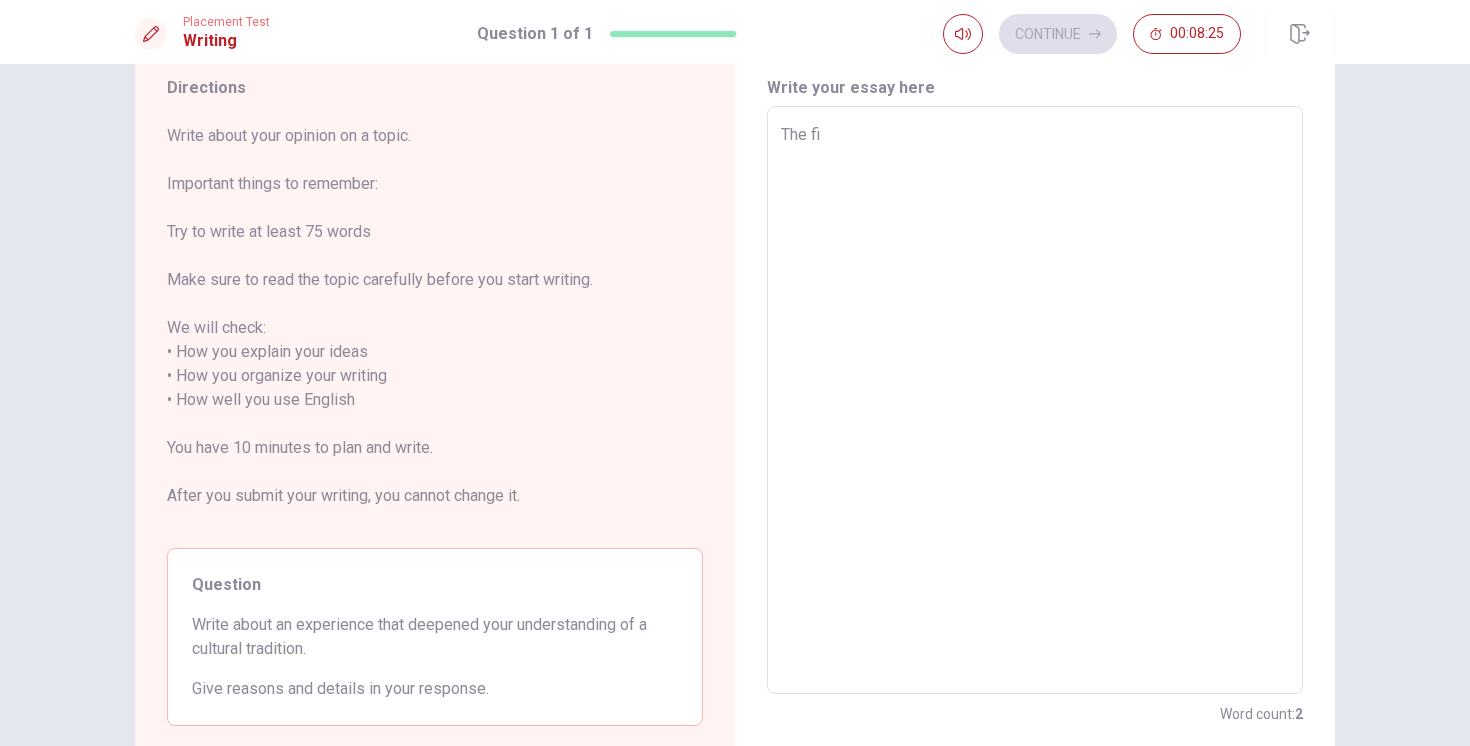 type on "x" 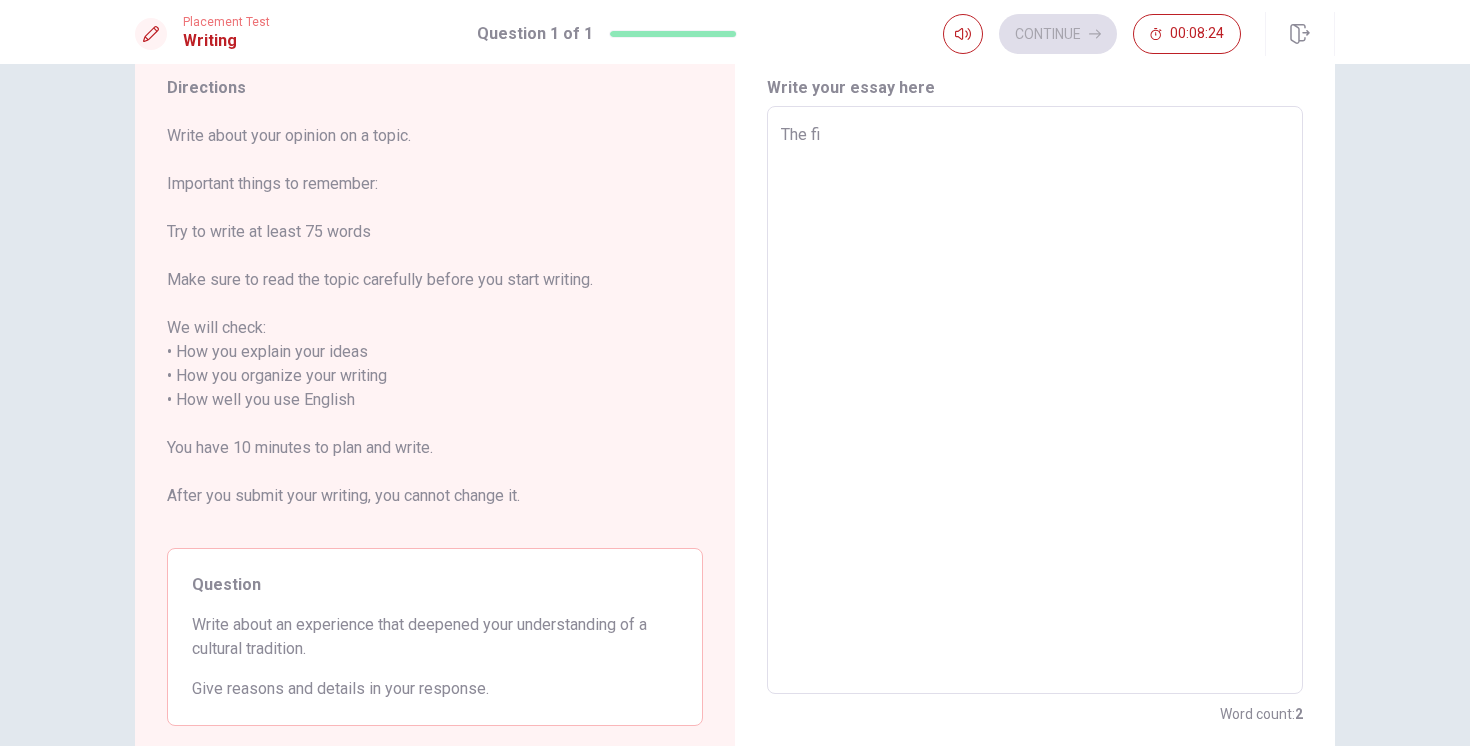 type on "The fir" 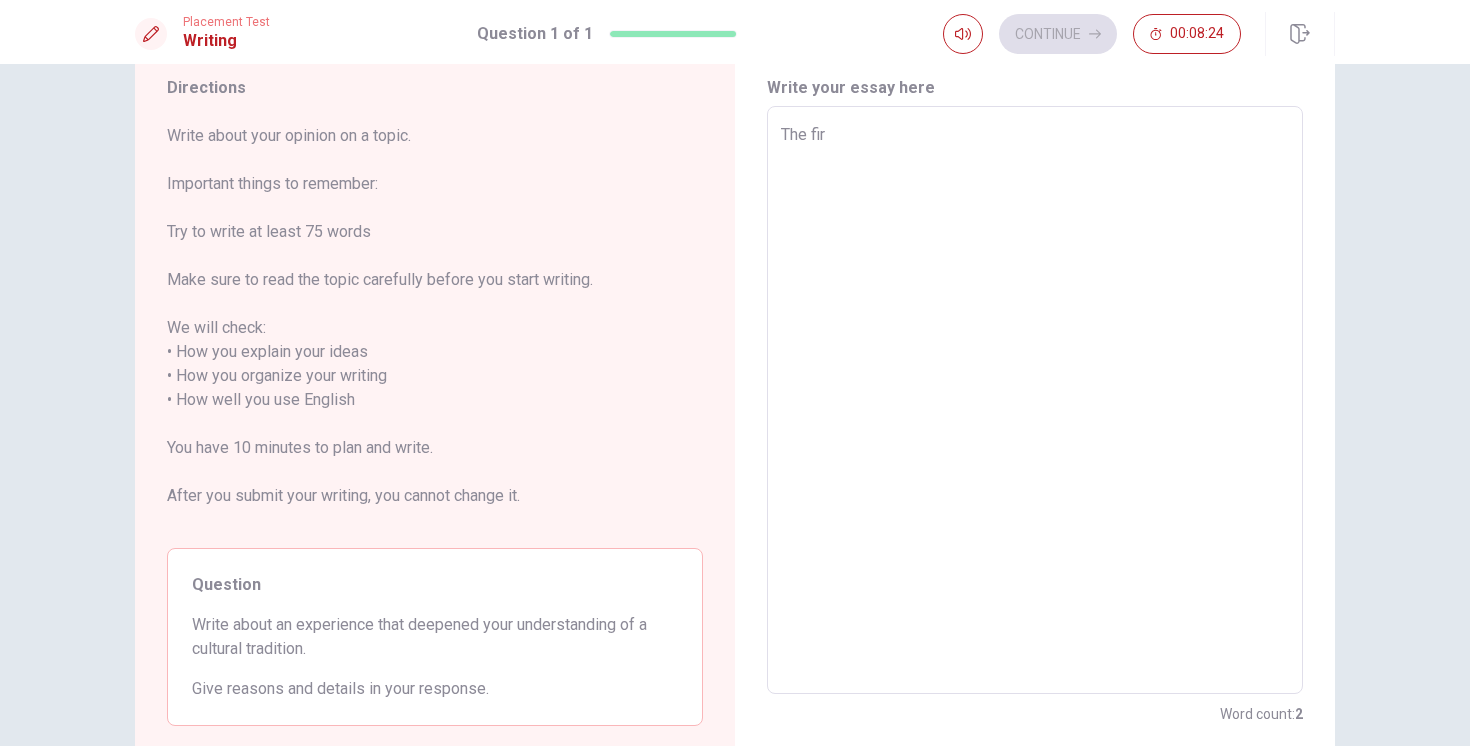 type on "x" 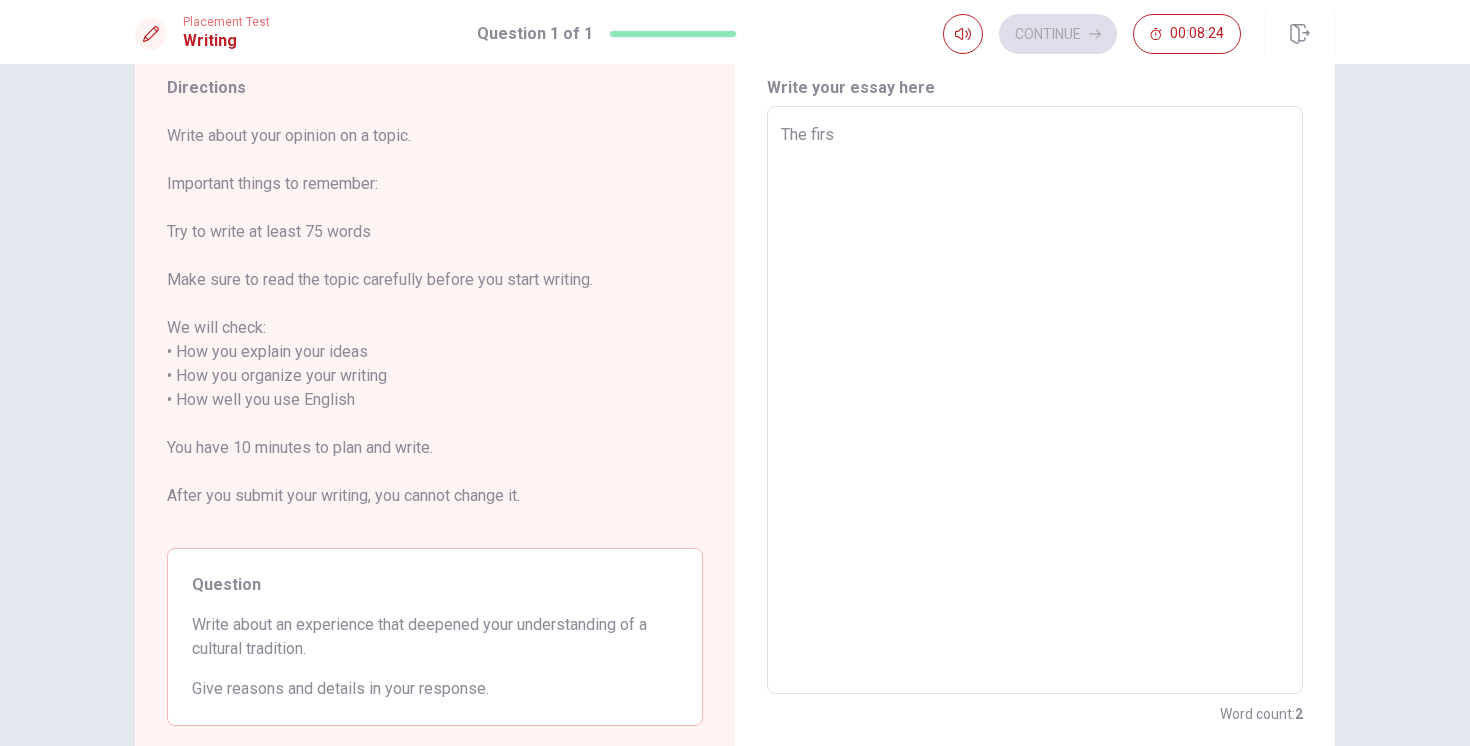 type on "x" 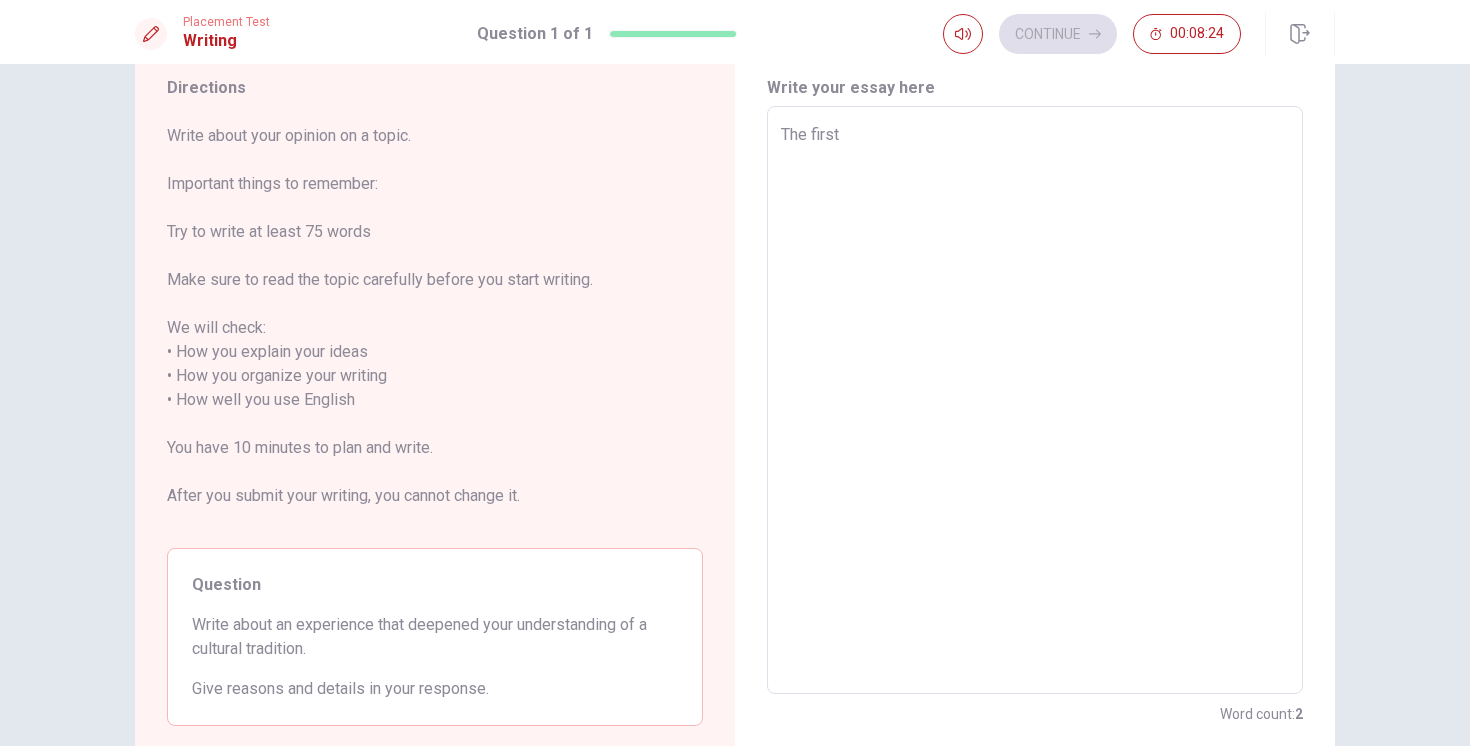 type on "x" 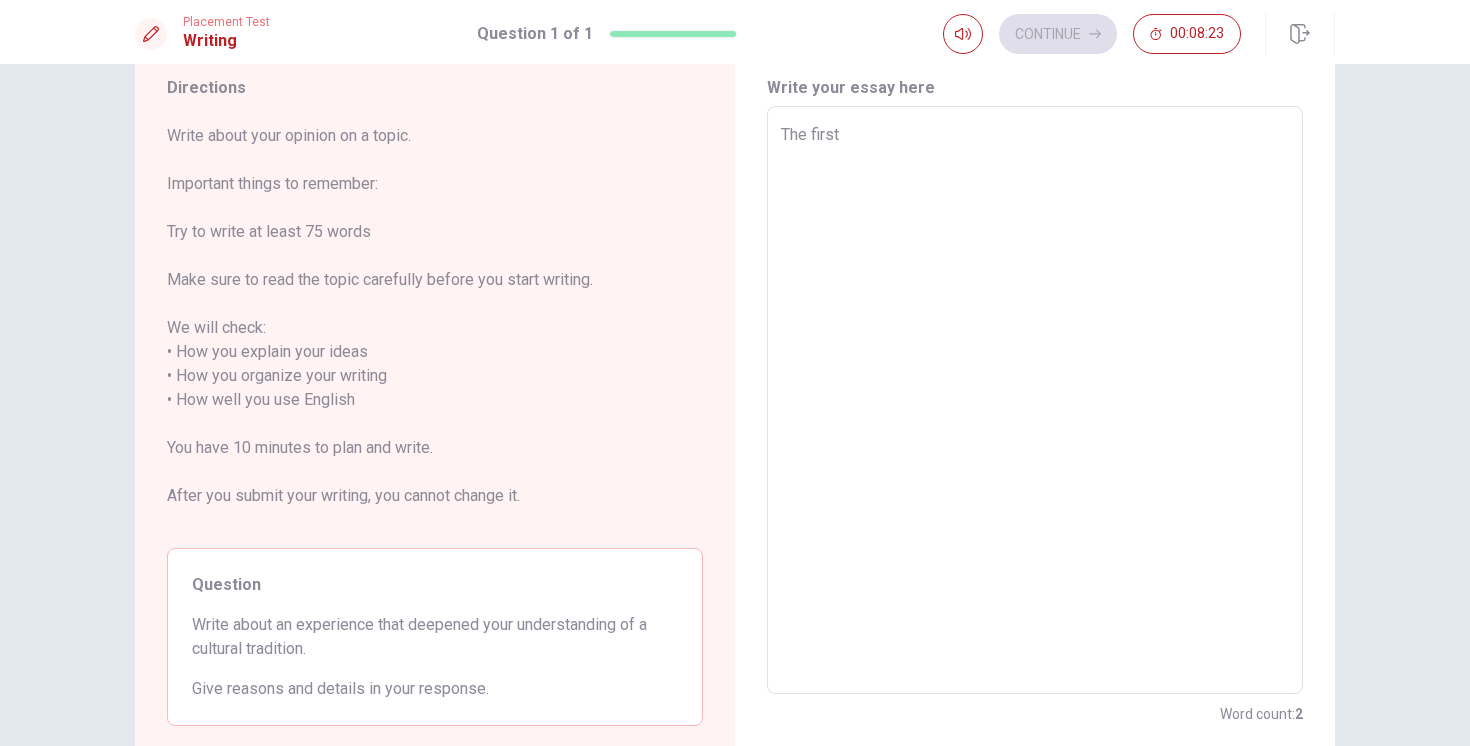type on "The first t" 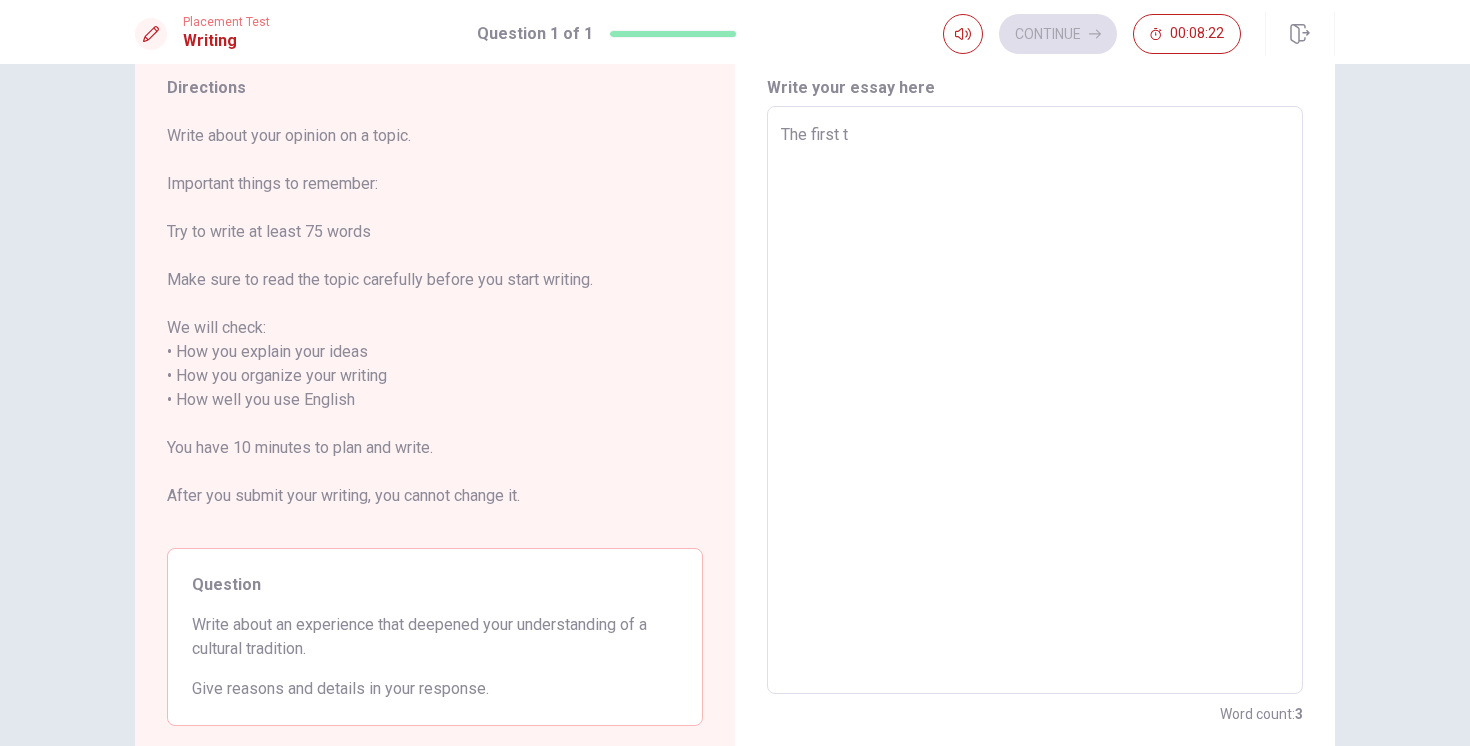 type on "x" 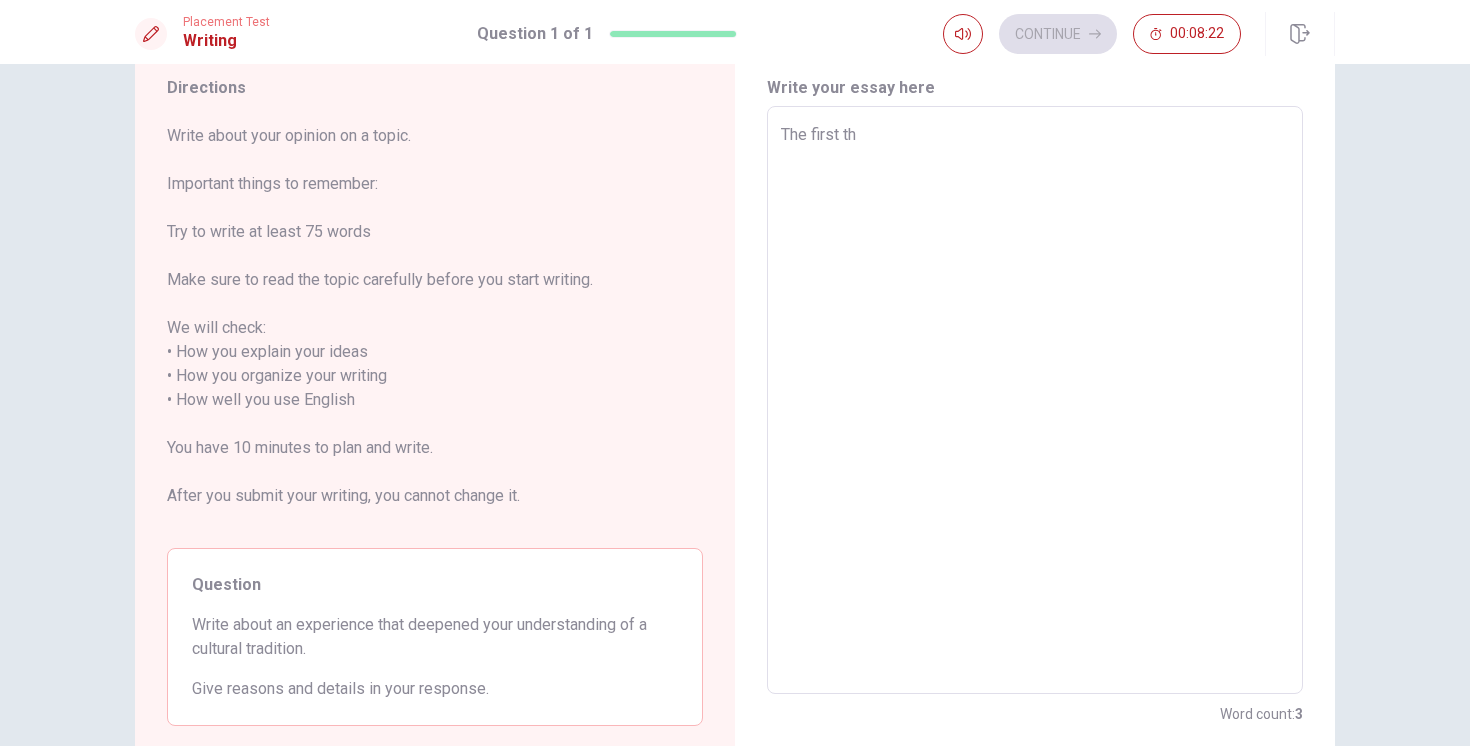 type on "x" 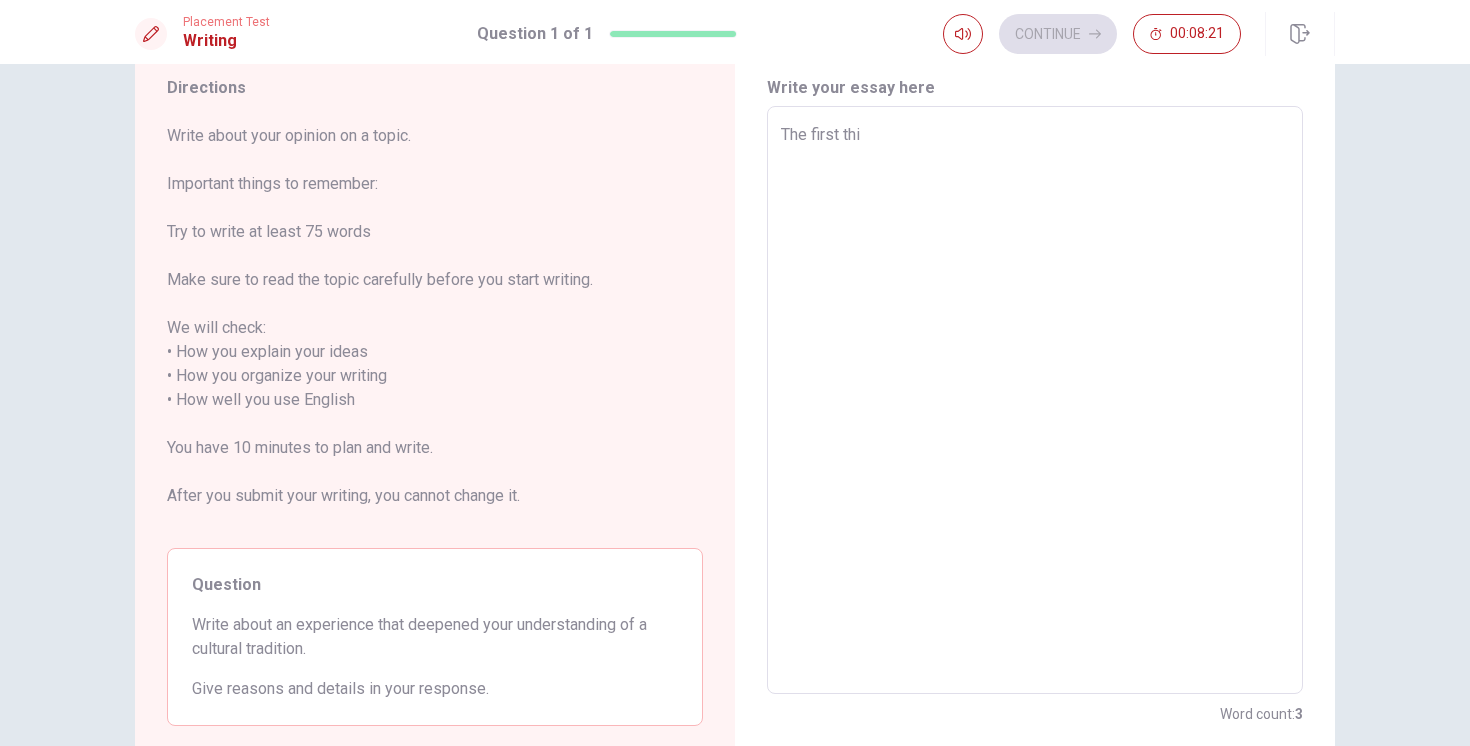 type on "x" 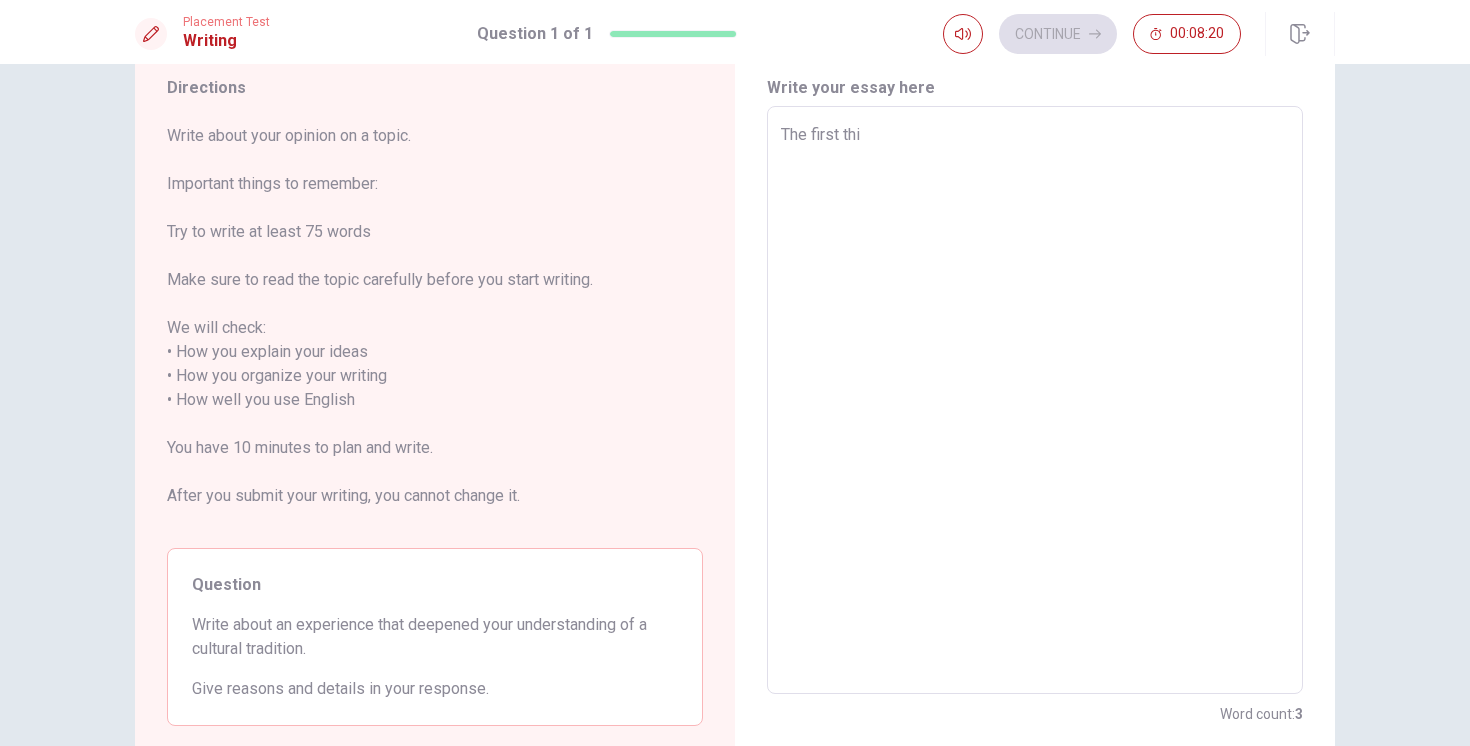 type on "The first th" 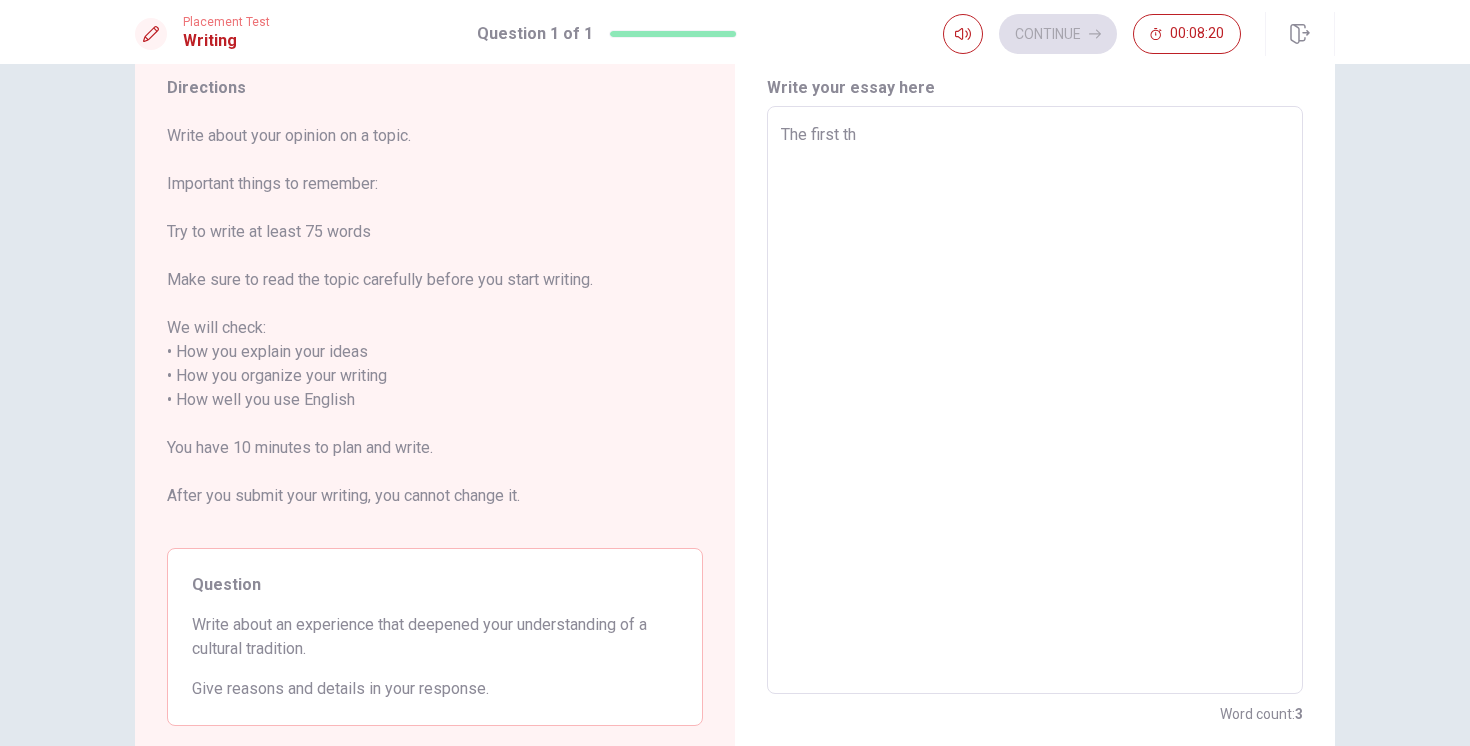 type on "x" 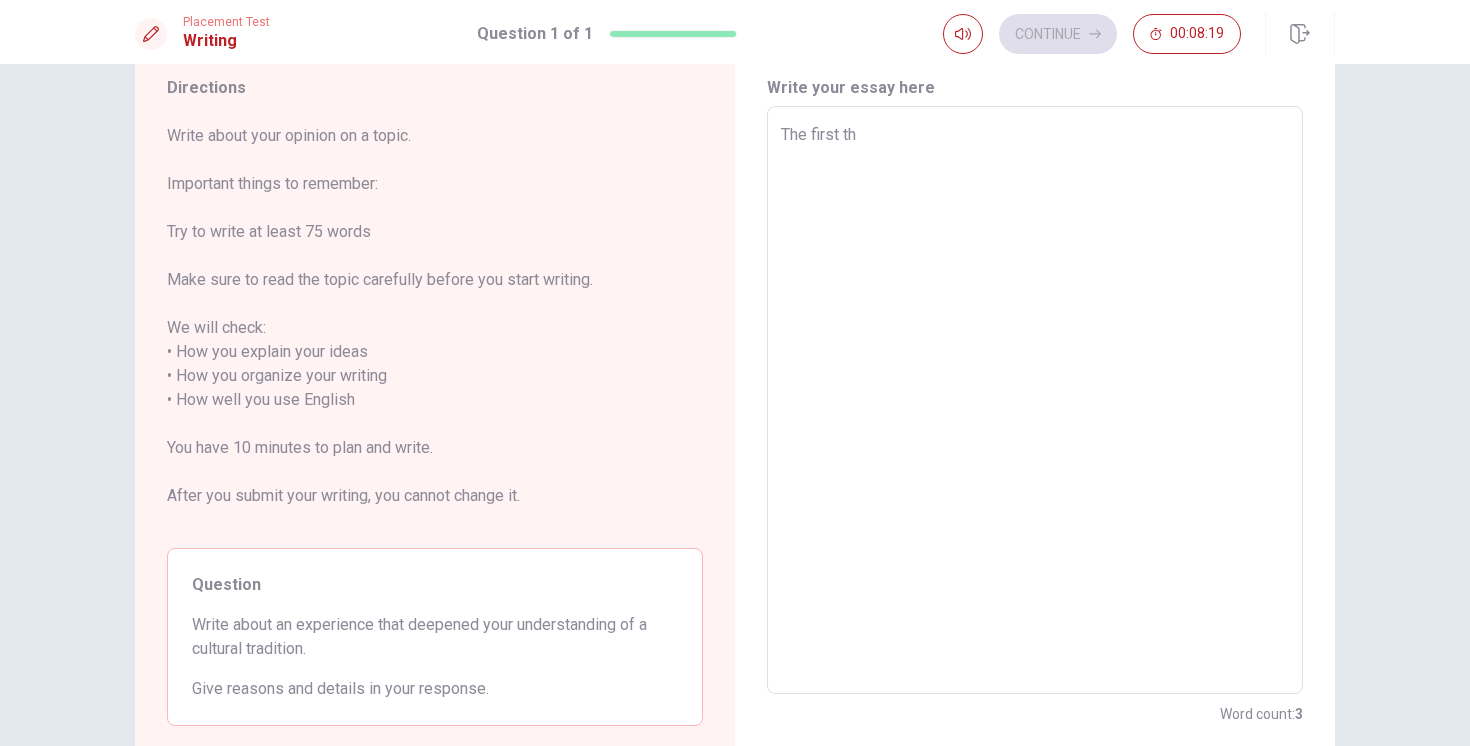 type on "The first thi" 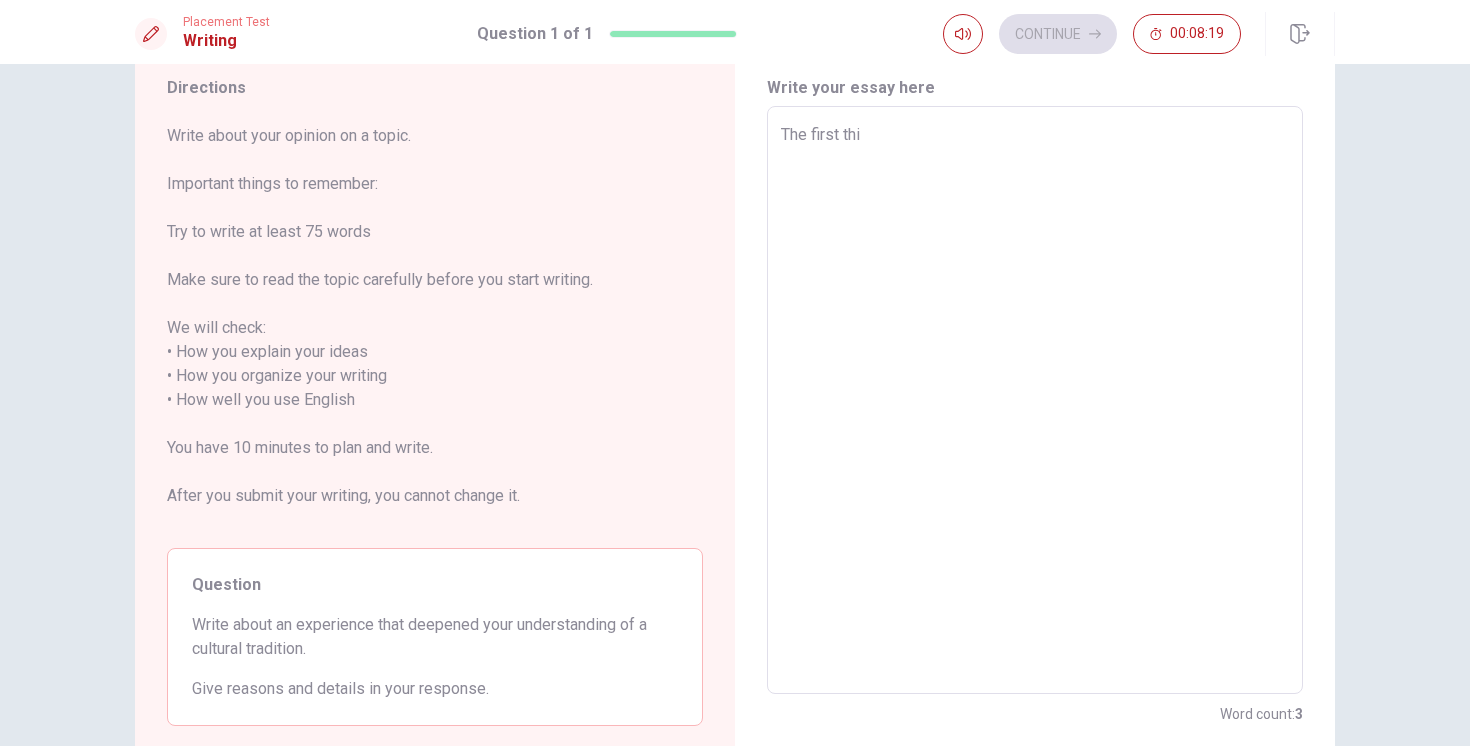 type on "x" 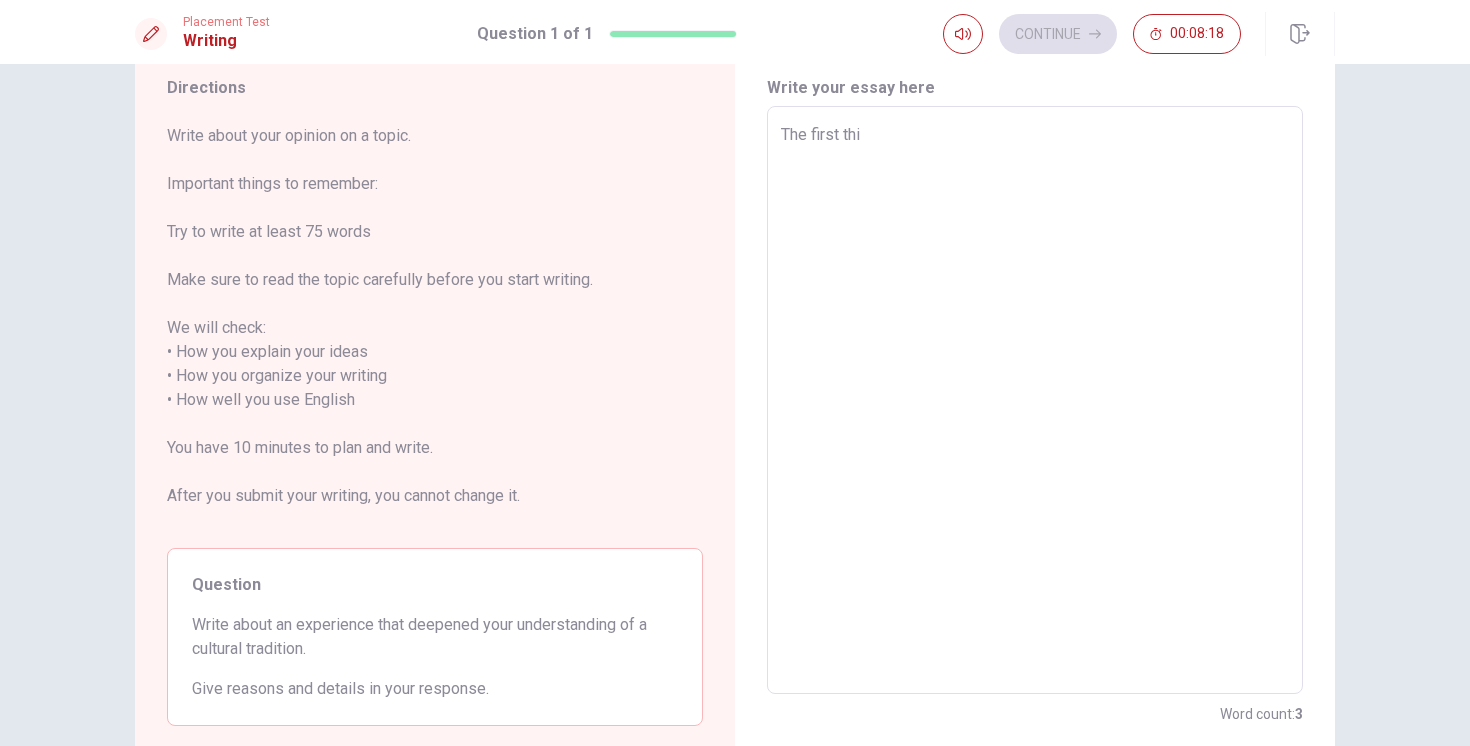 type on "The first thin" 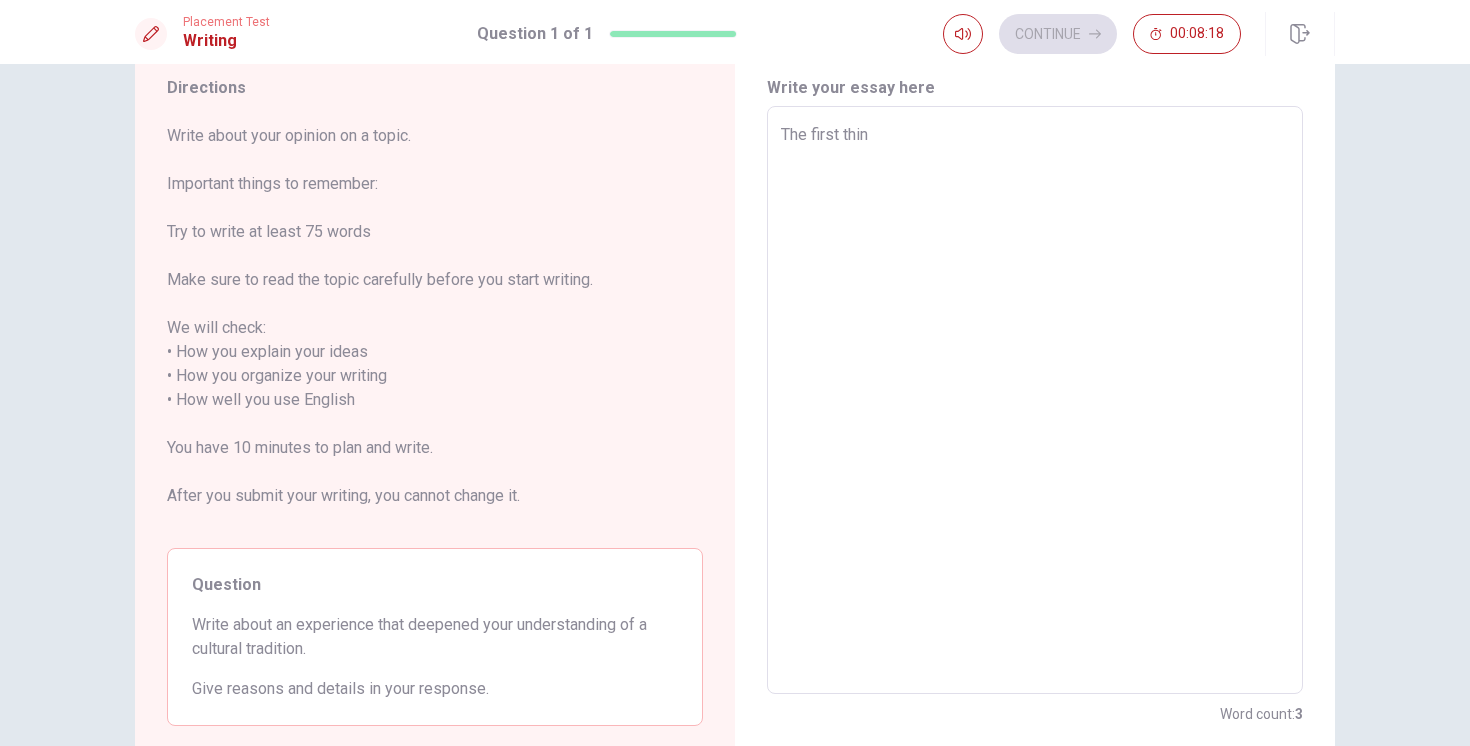 type on "x" 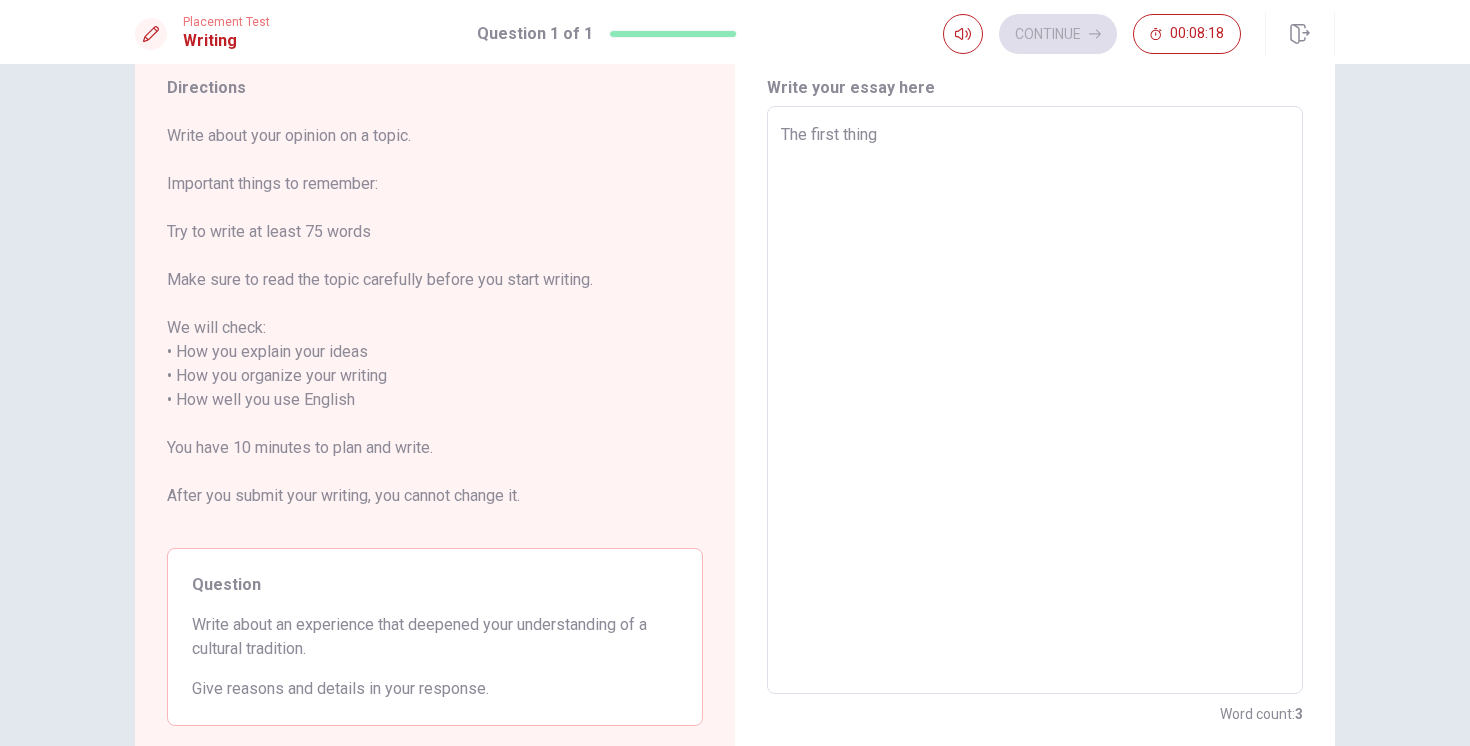 type on "x" 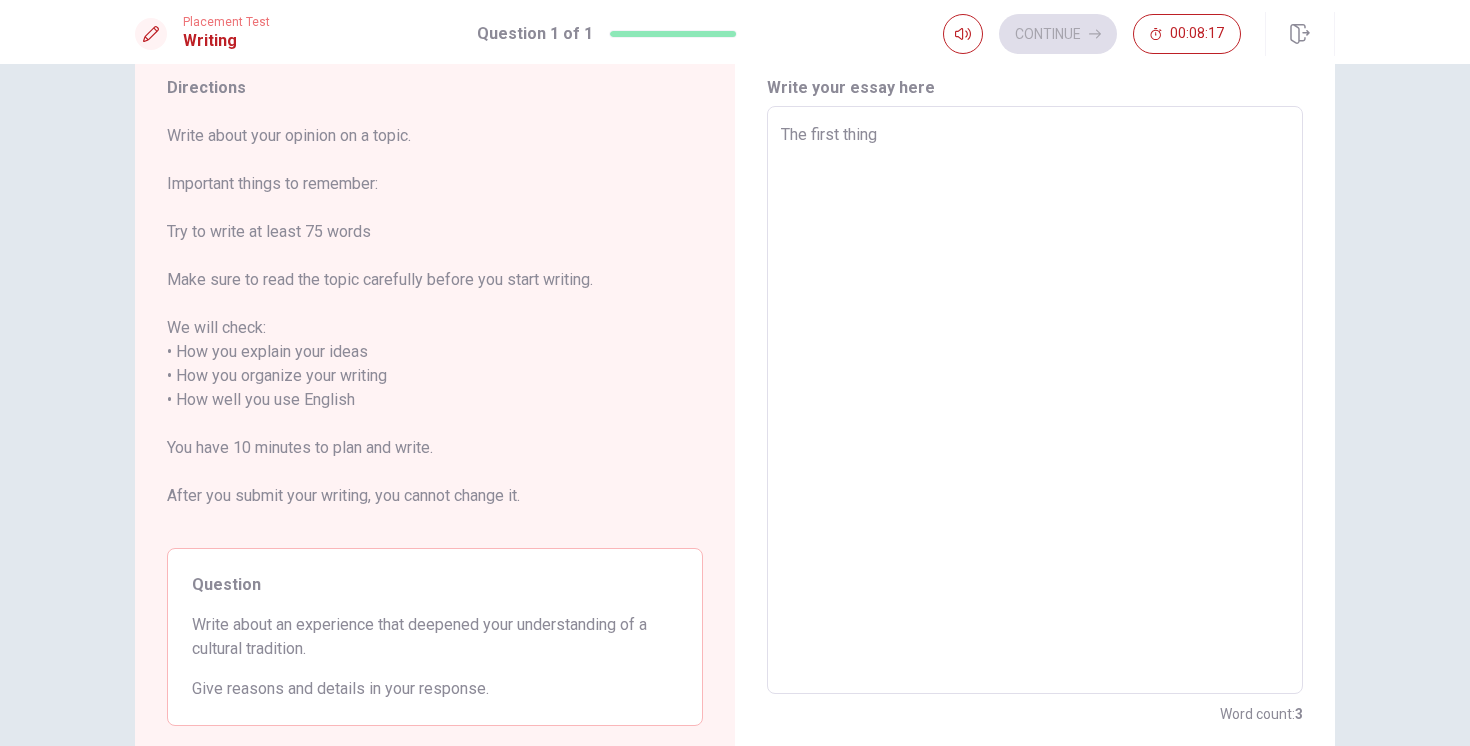 type on "The first thing c" 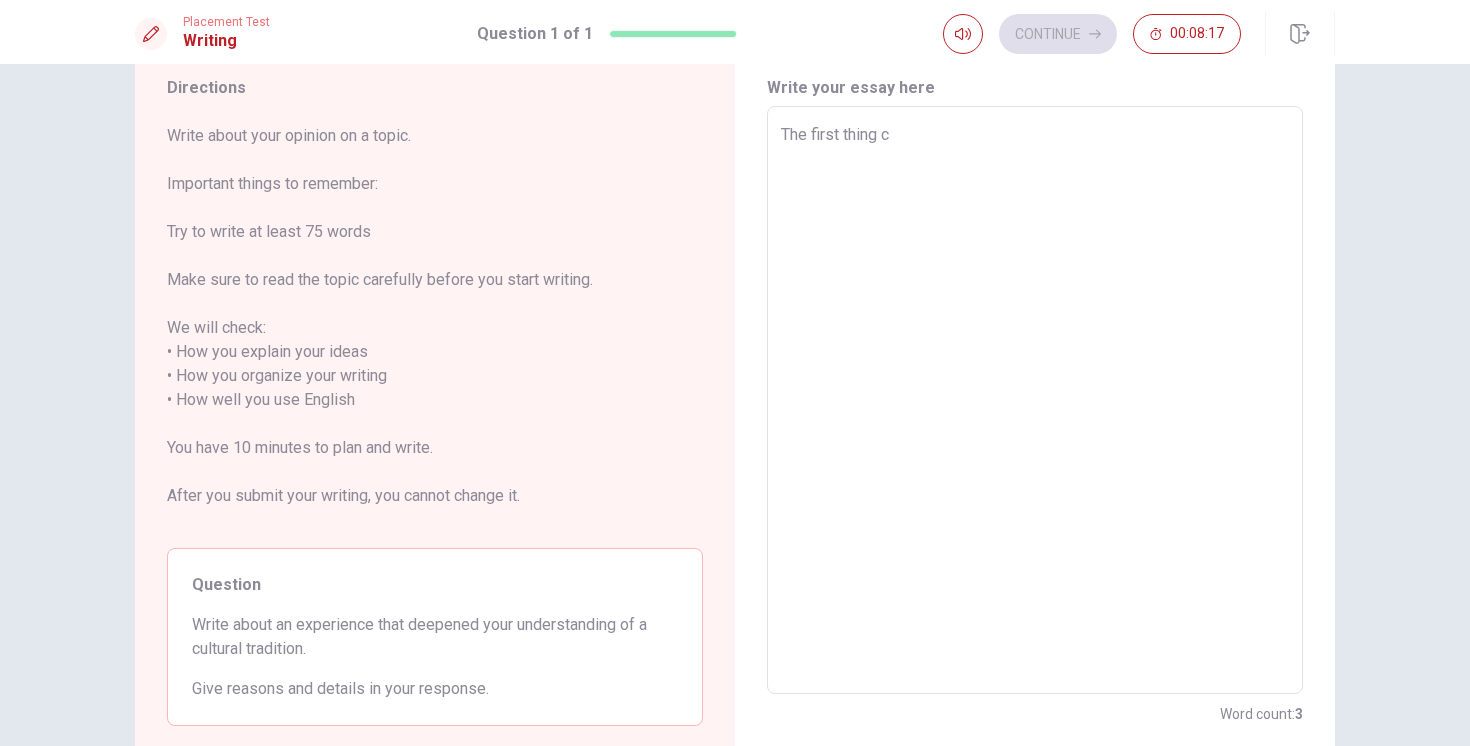 type on "x" 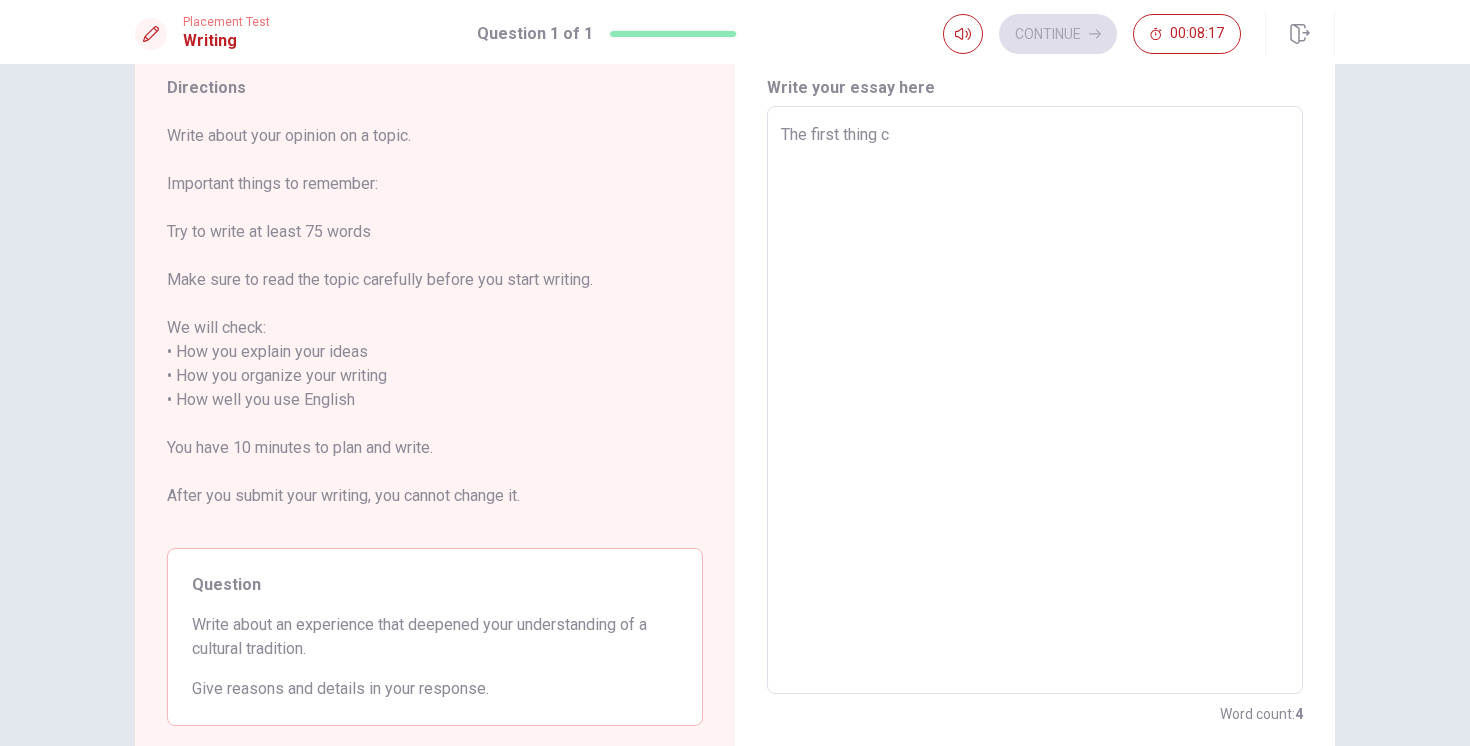 type on "The first thing co" 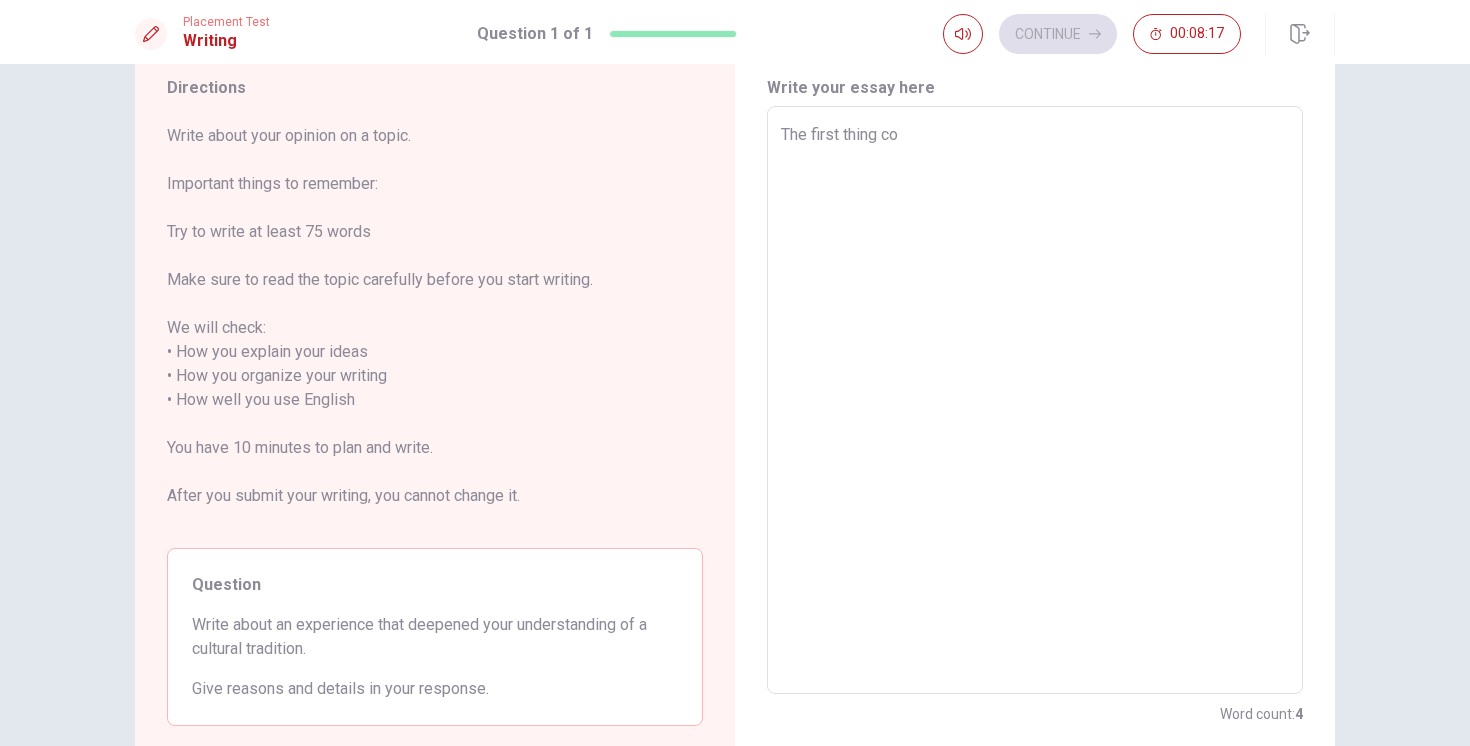type on "x" 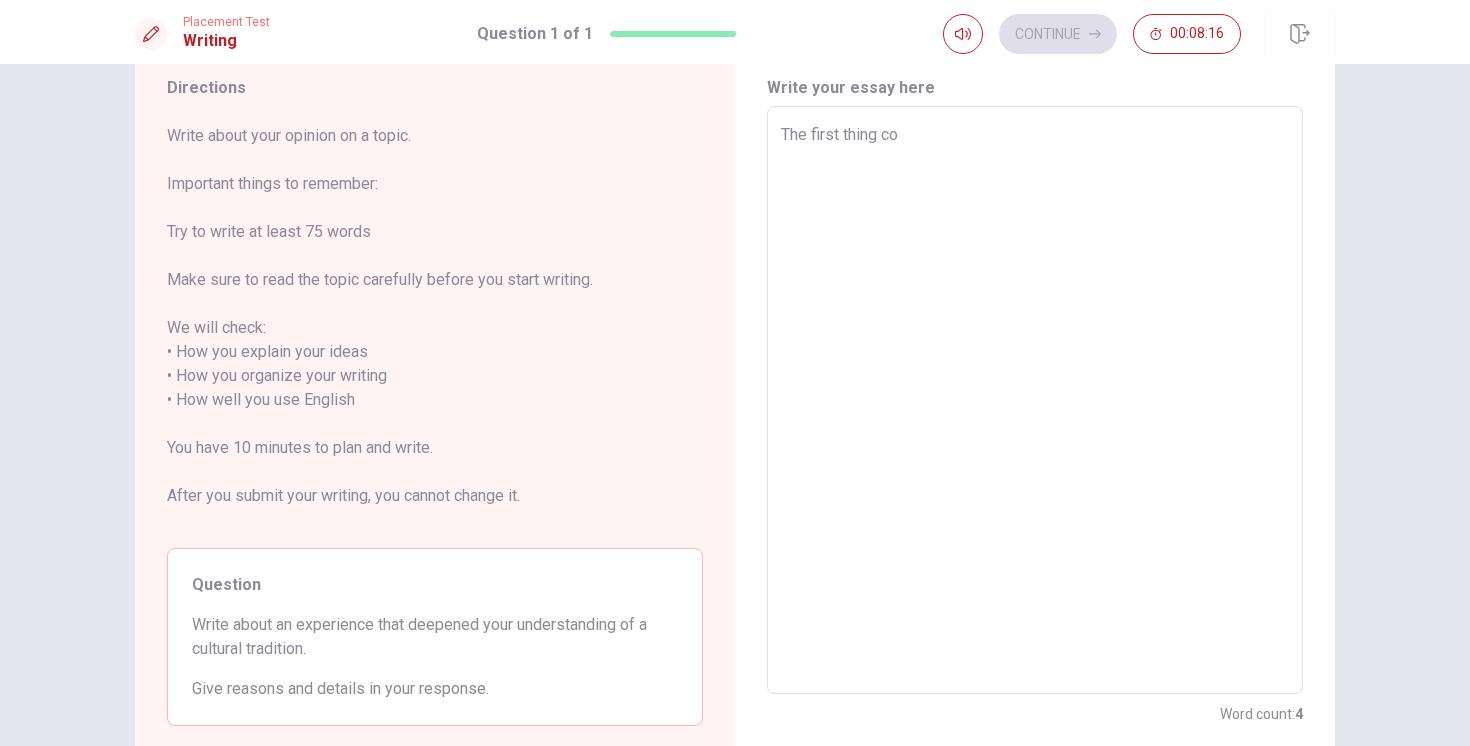 type on "The first thing com" 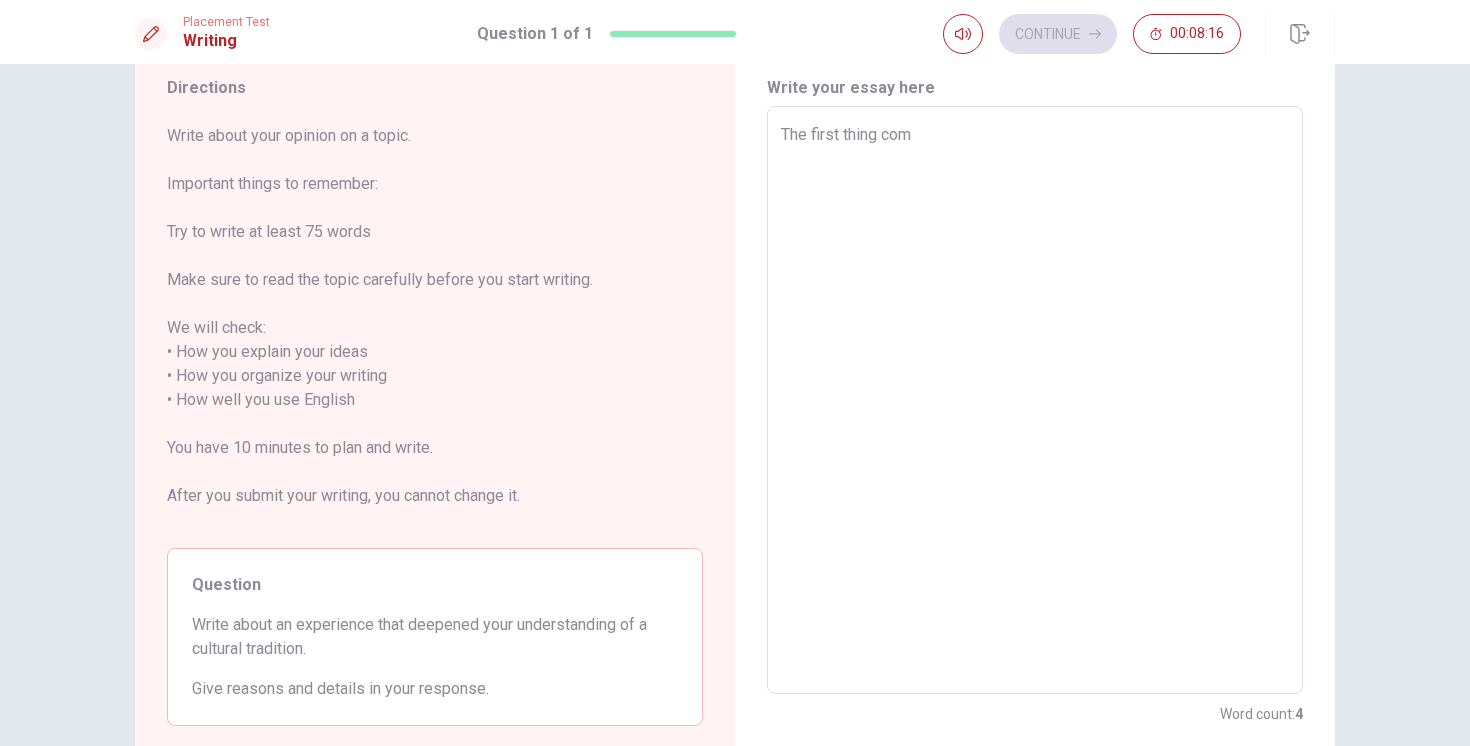 type on "x" 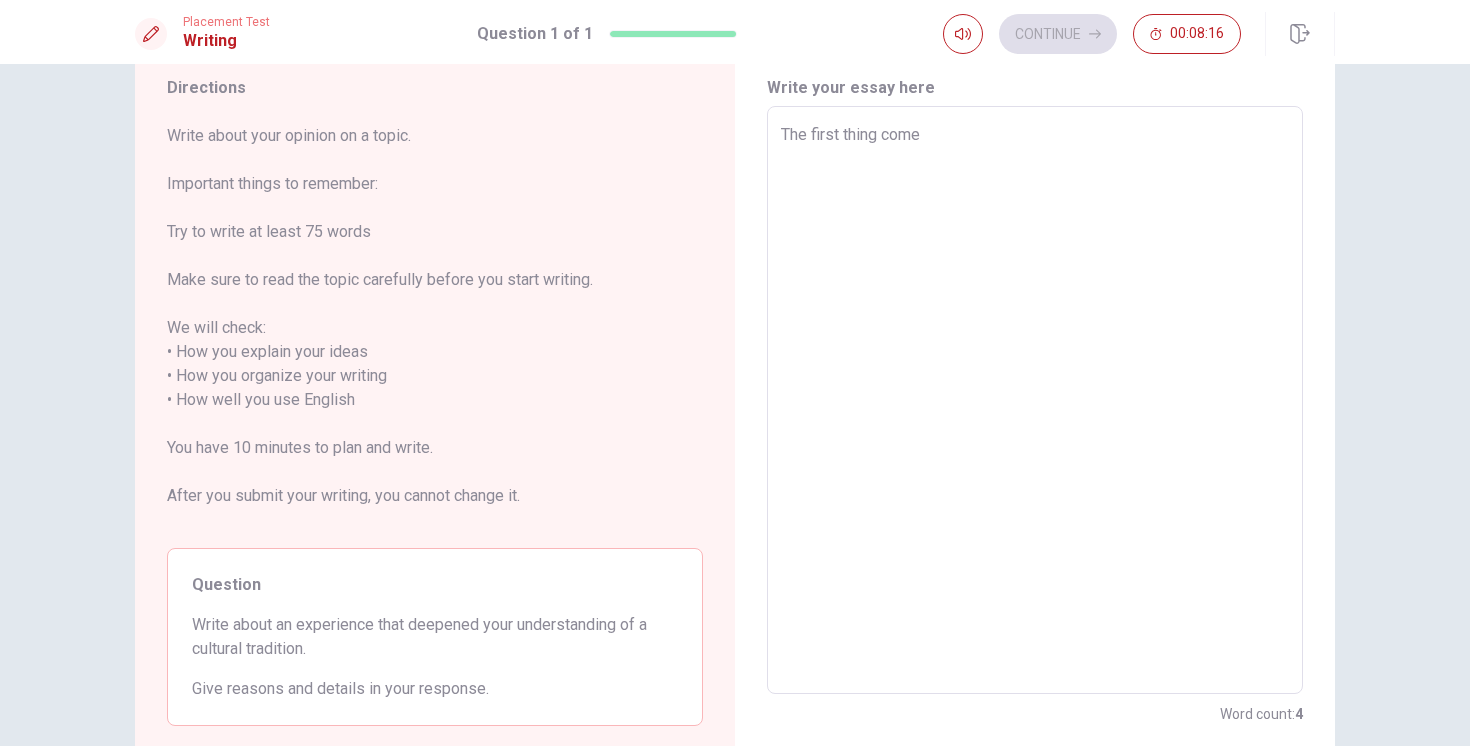 type on "x" 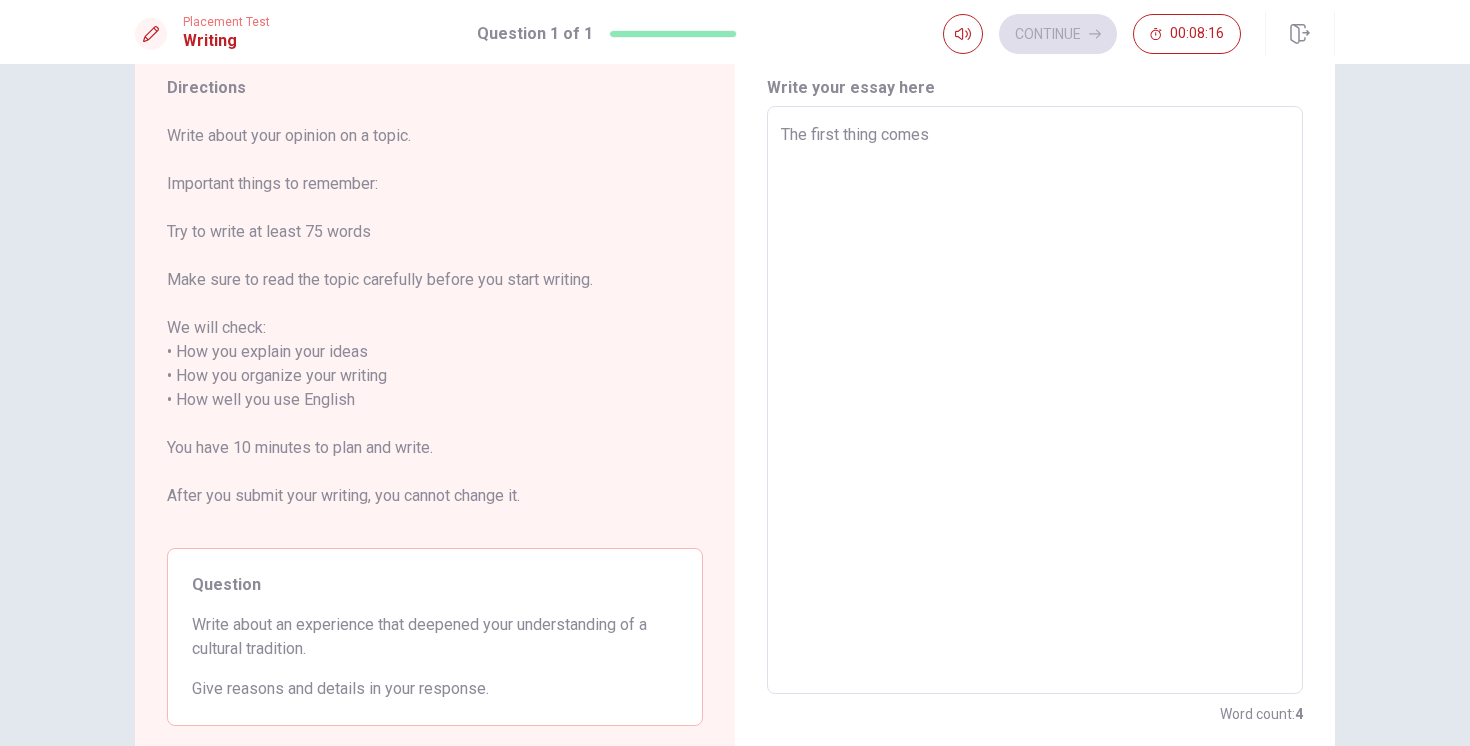 type on "x" 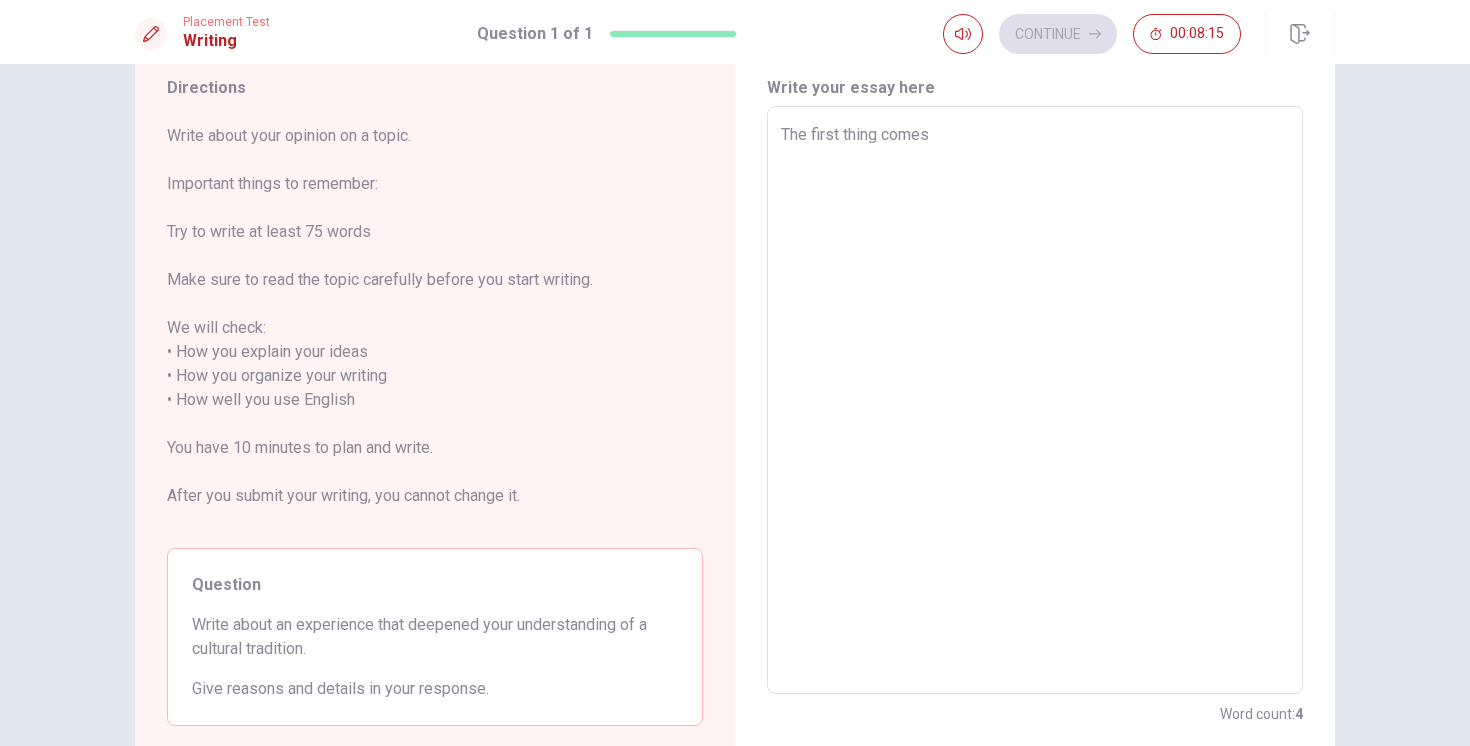 type on "The first thing comes t" 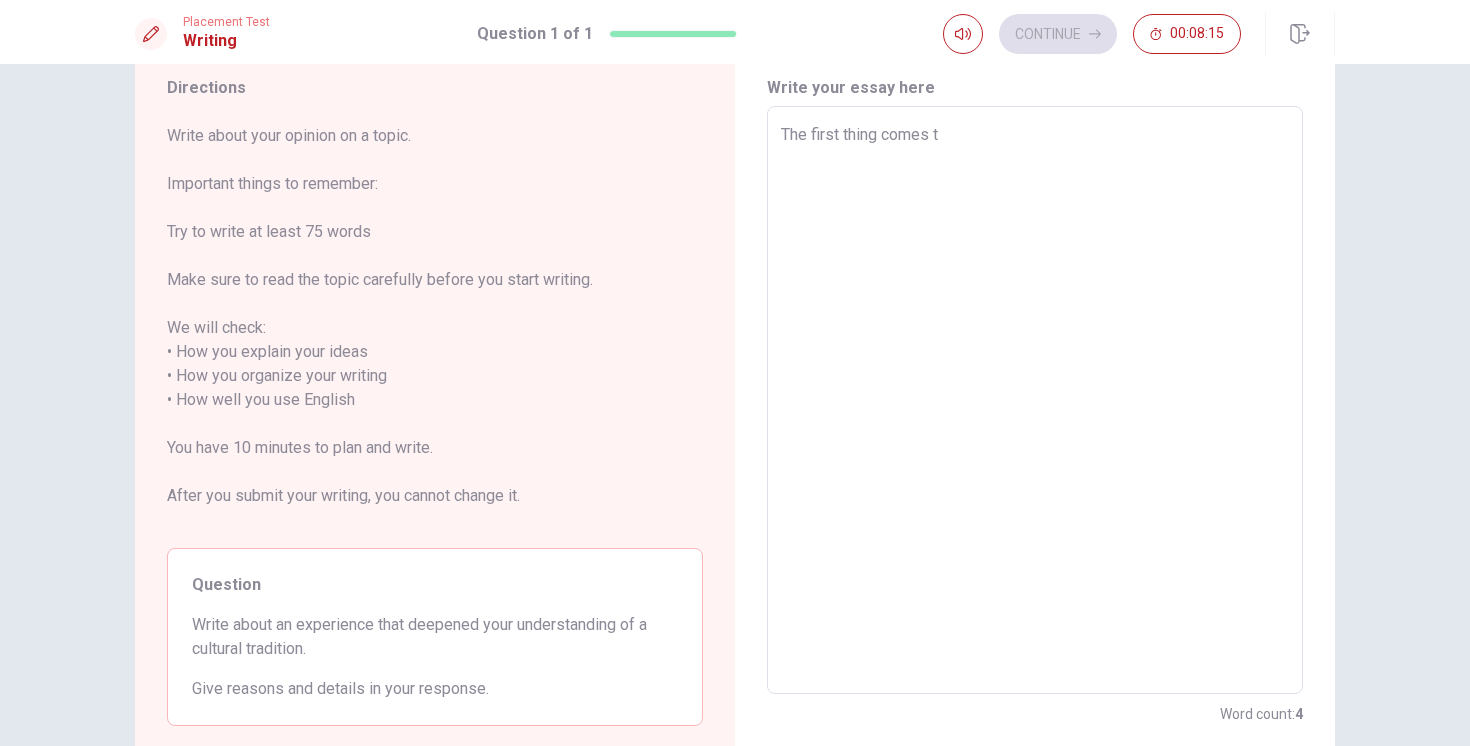 type on "x" 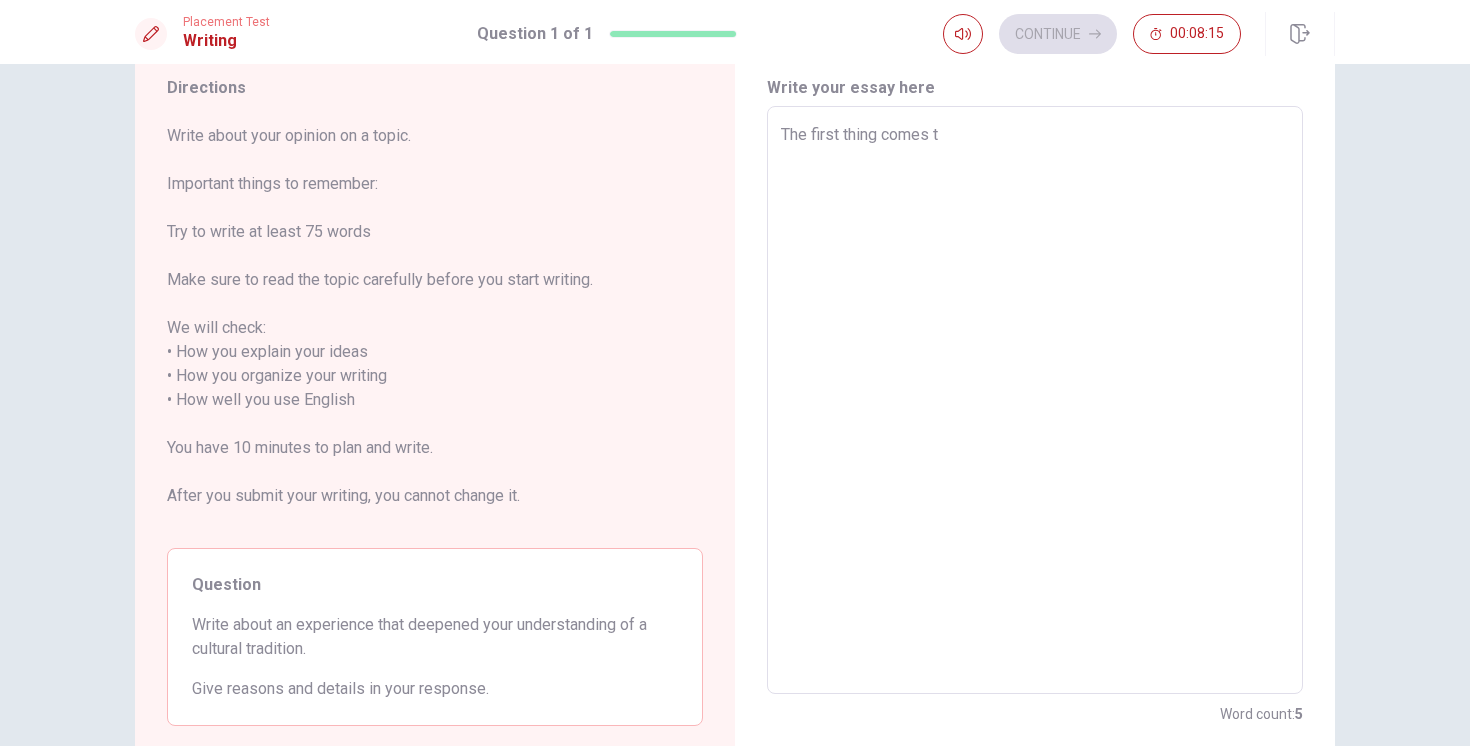 type on "The first thing comes to" 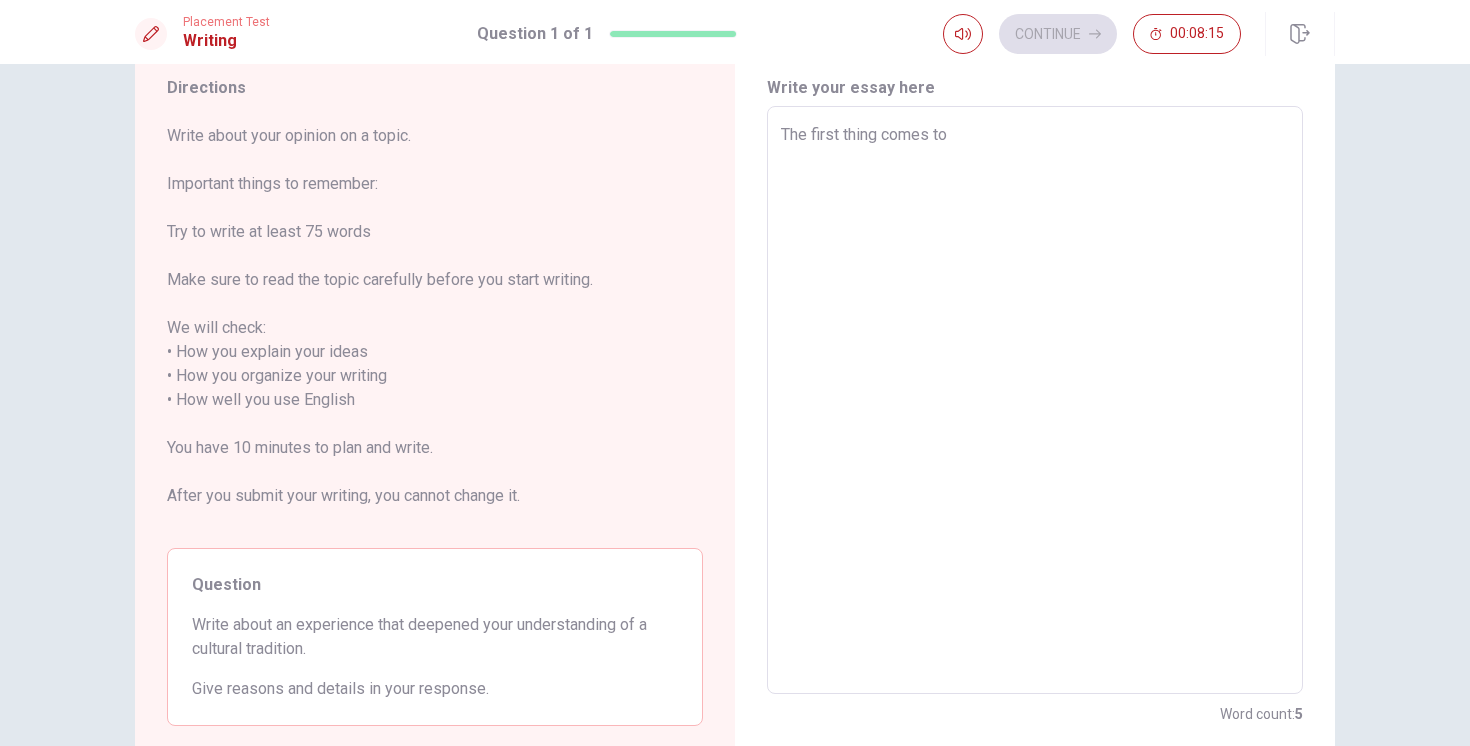 type on "x" 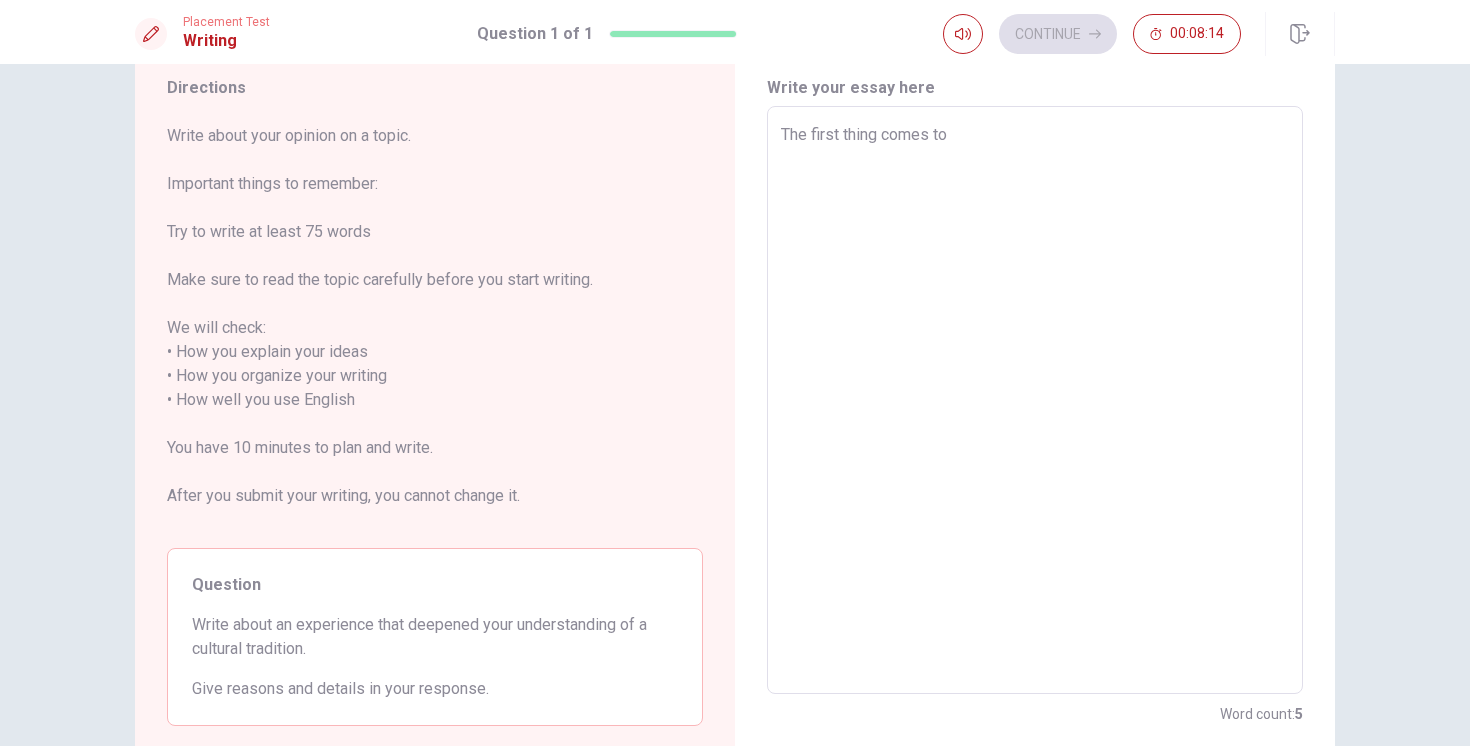 type on "The first thing comes to m" 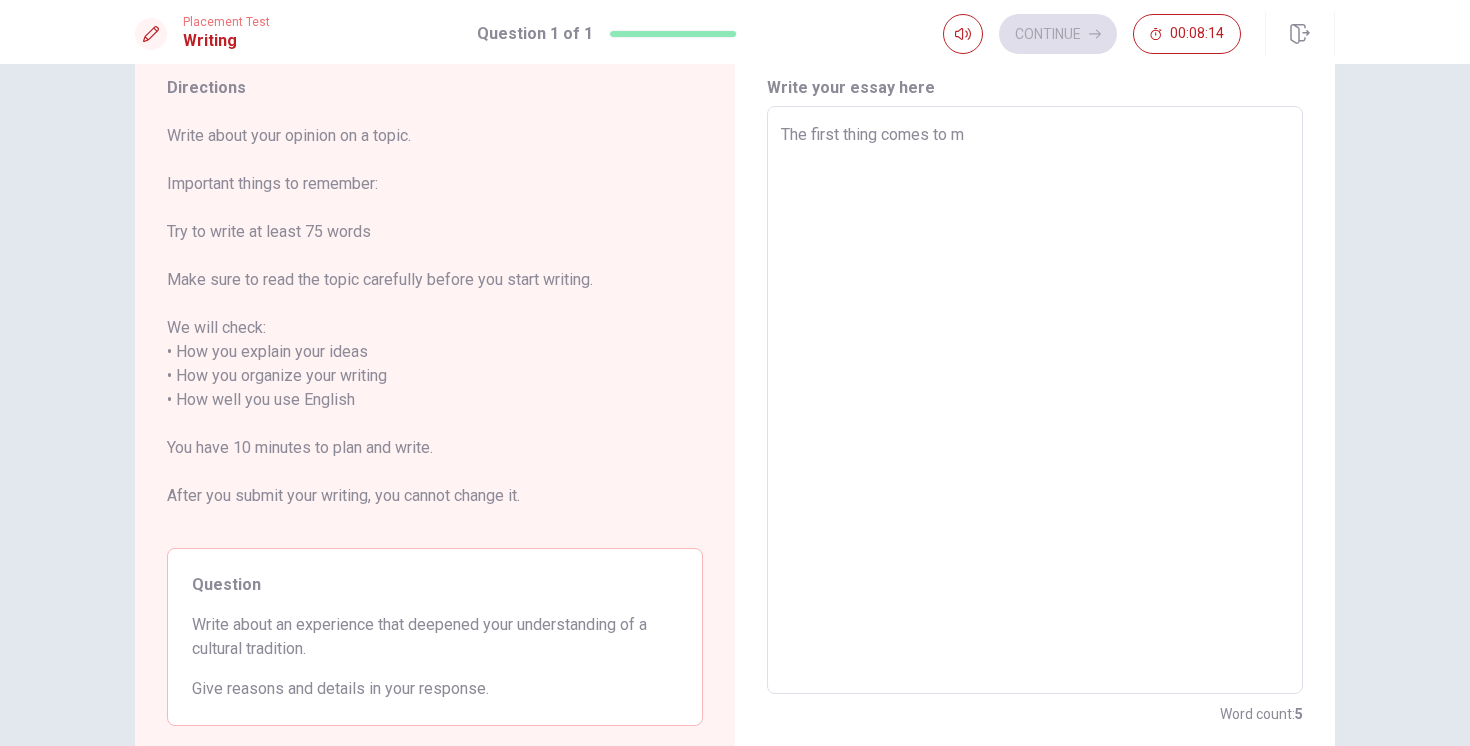 type on "x" 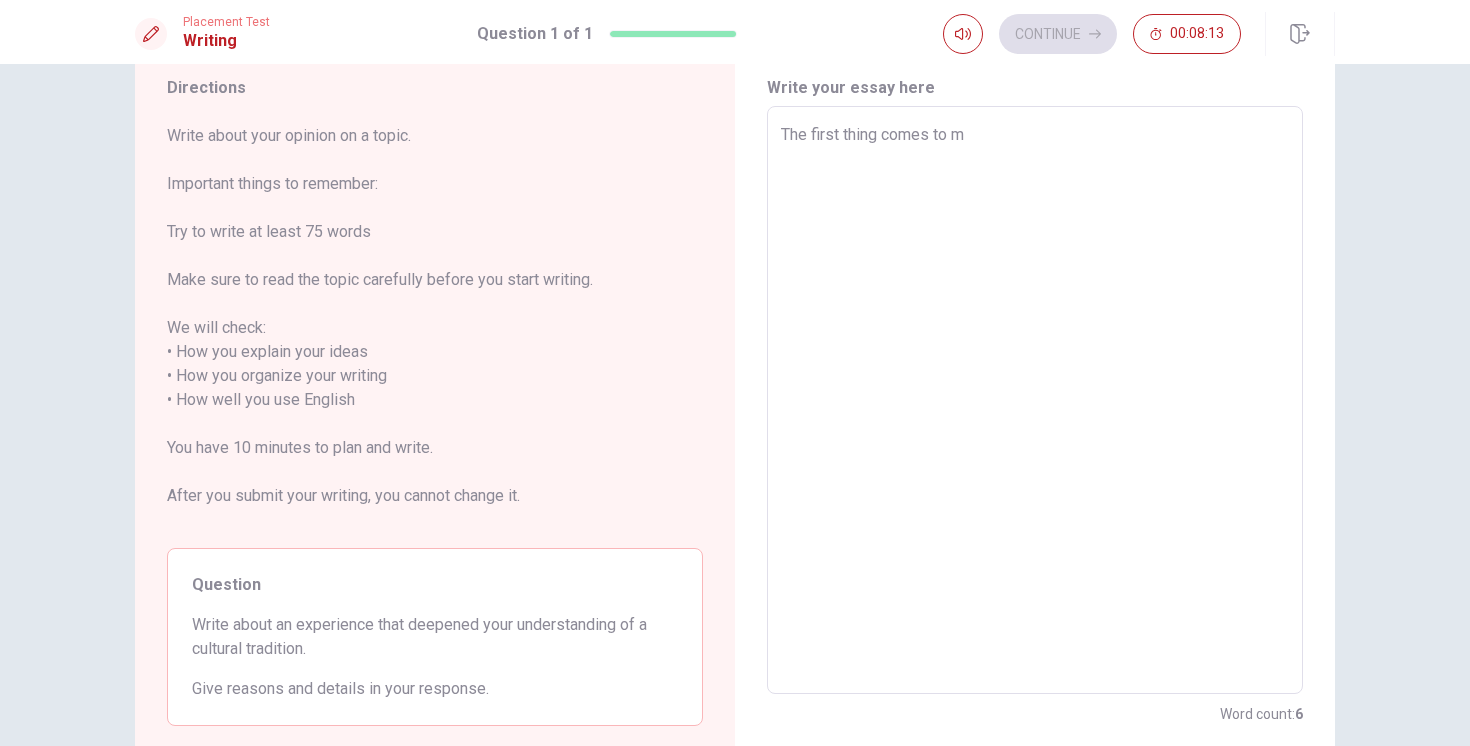 type on "The first thing comes to my" 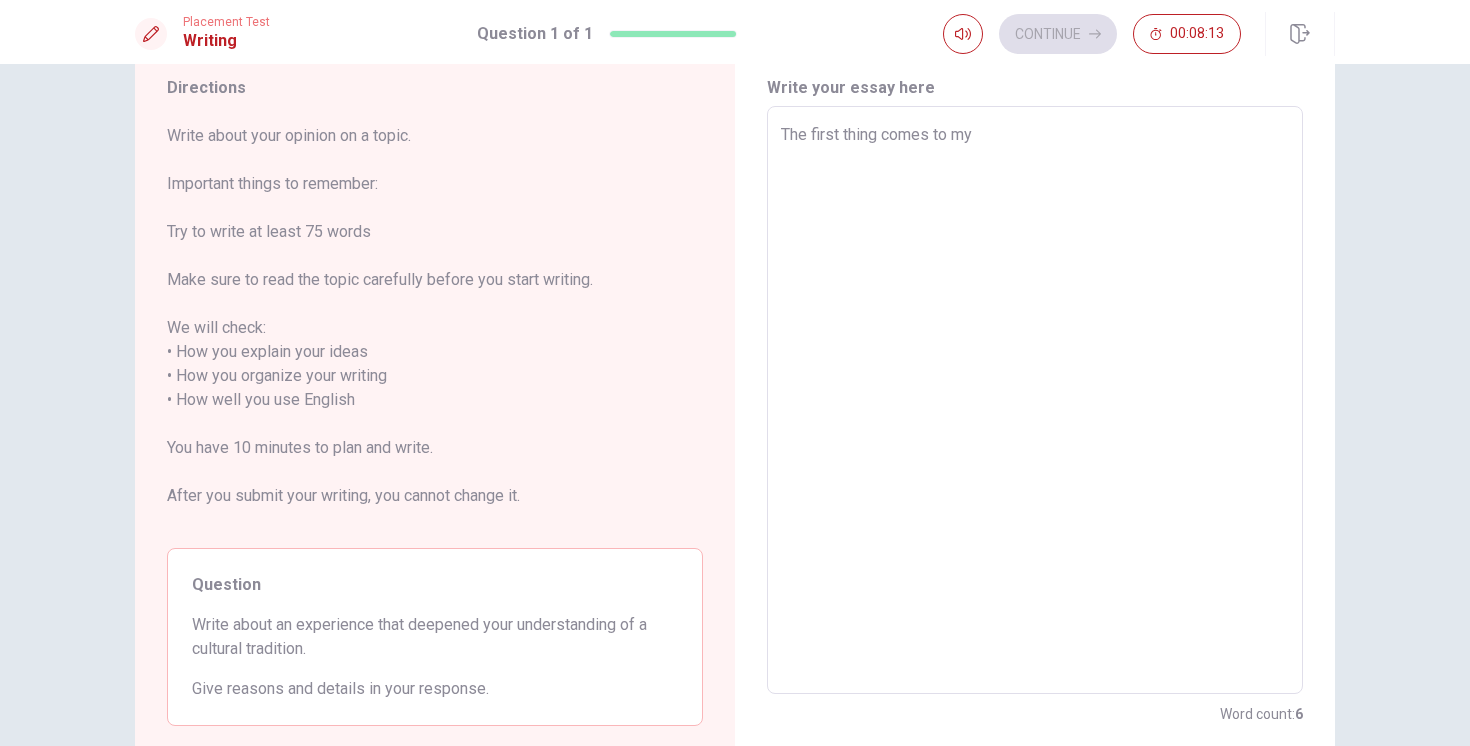 type on "x" 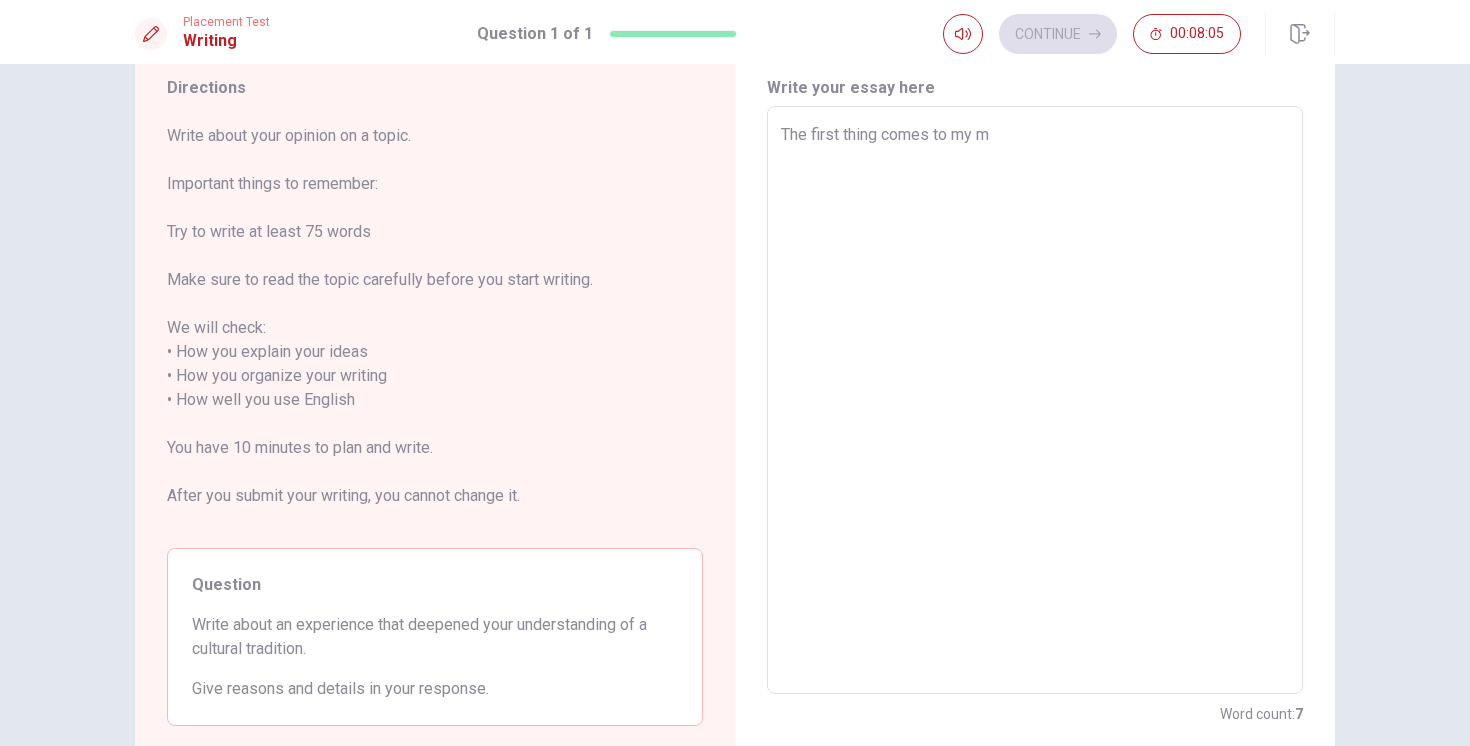 type on "x" 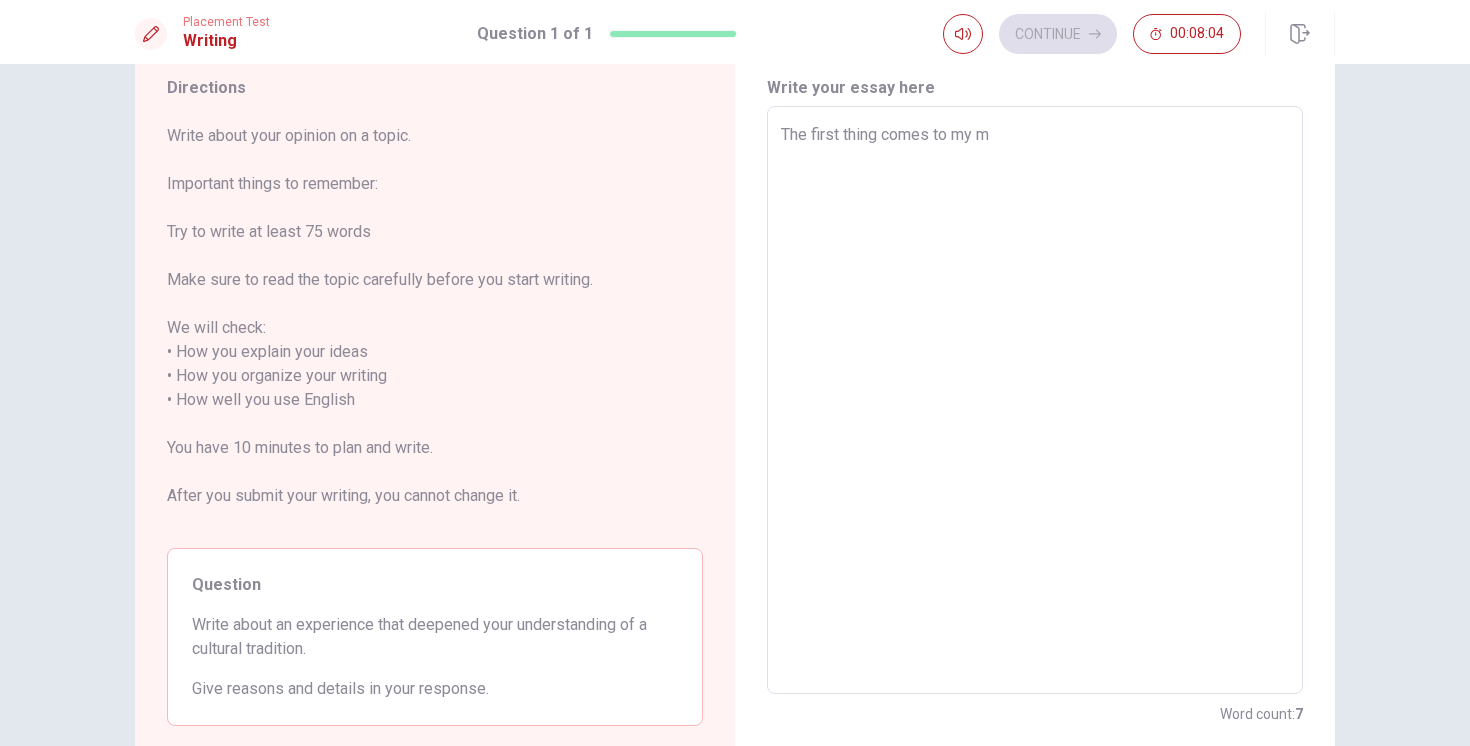 type on "wThe first thing comes to my m" 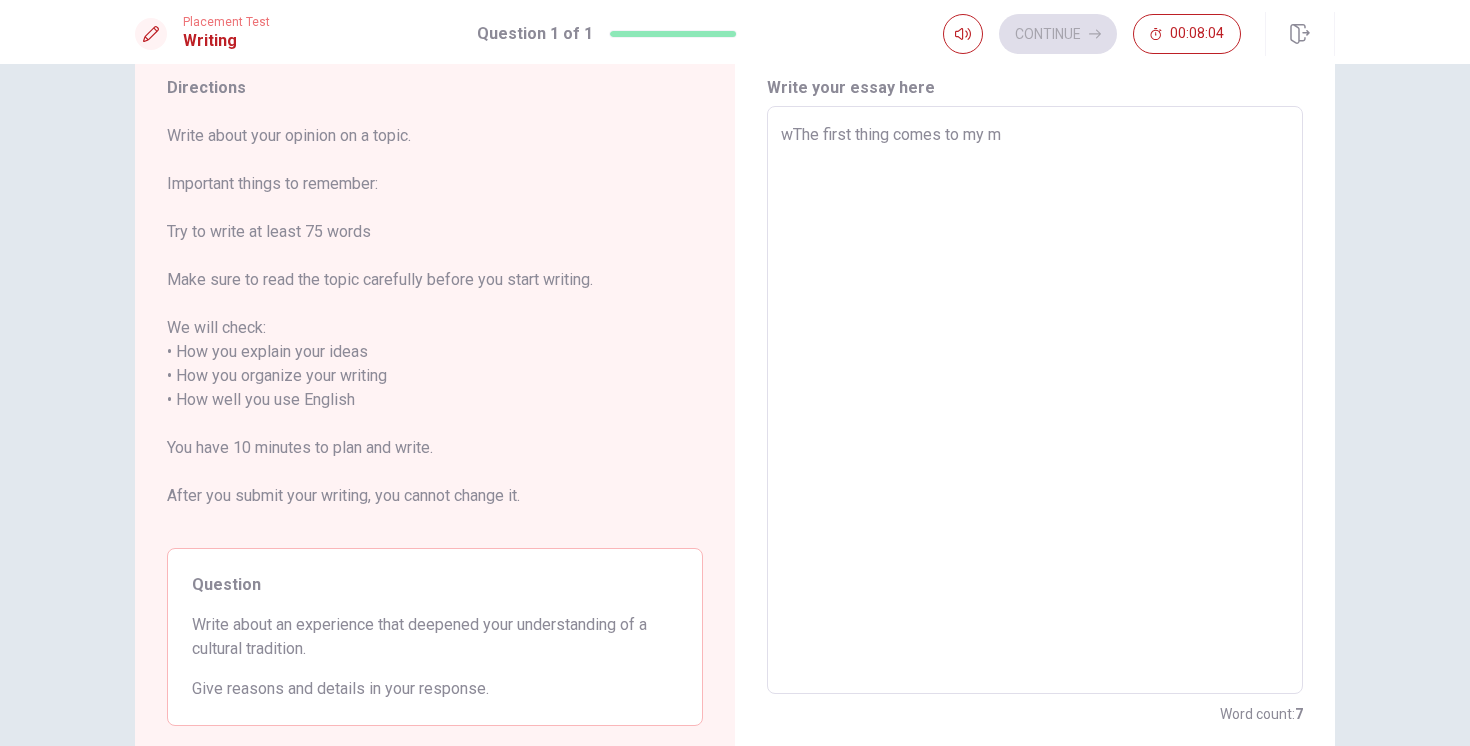 type on "x" 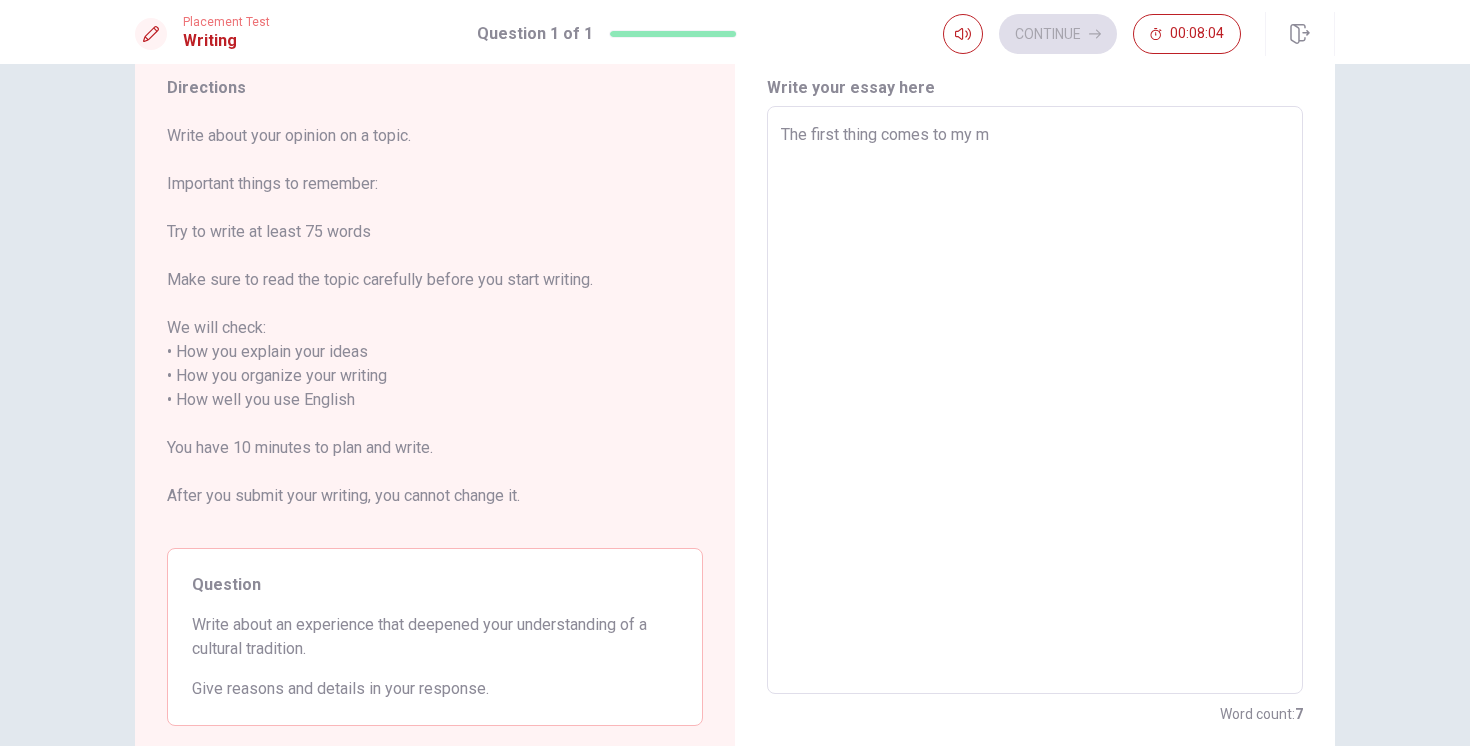 type on "x" 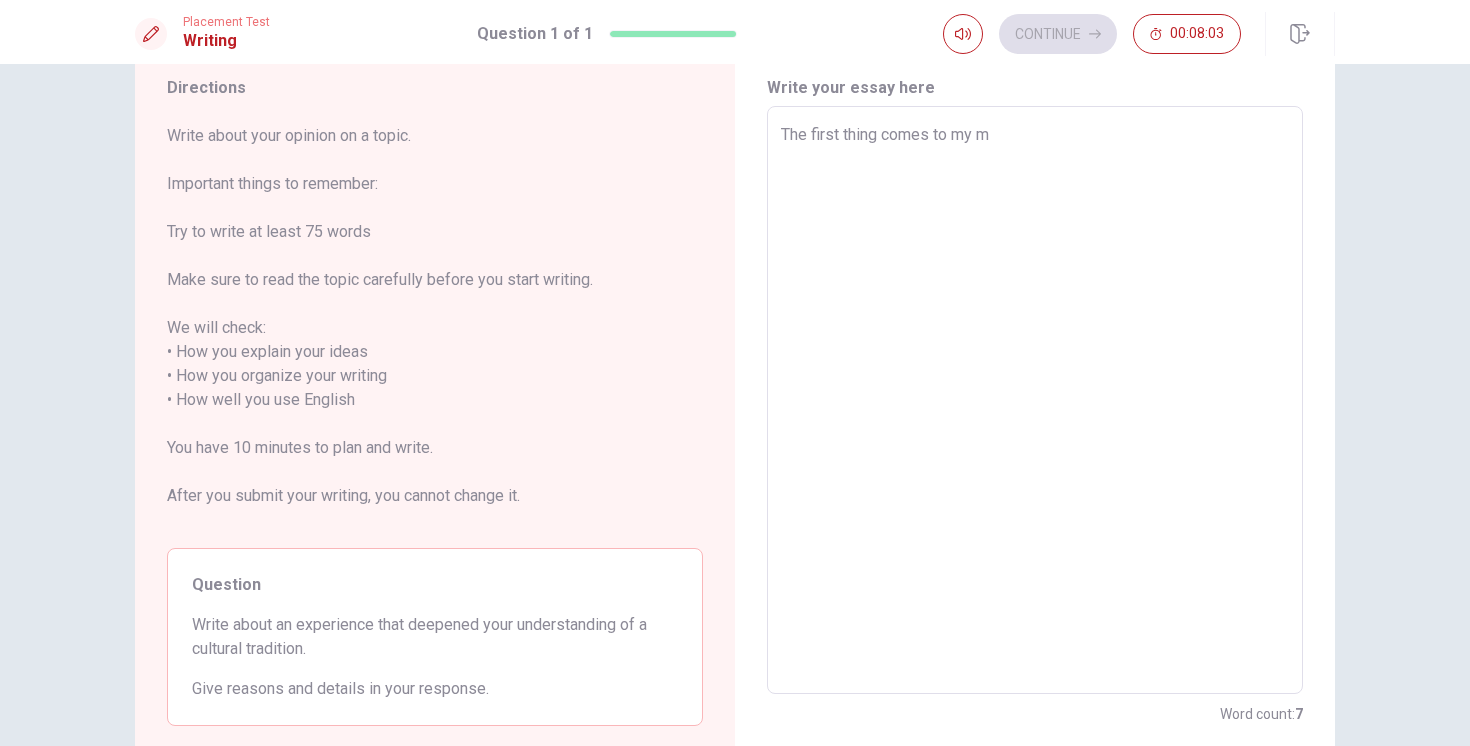 type on "WThe first thing comes to my m" 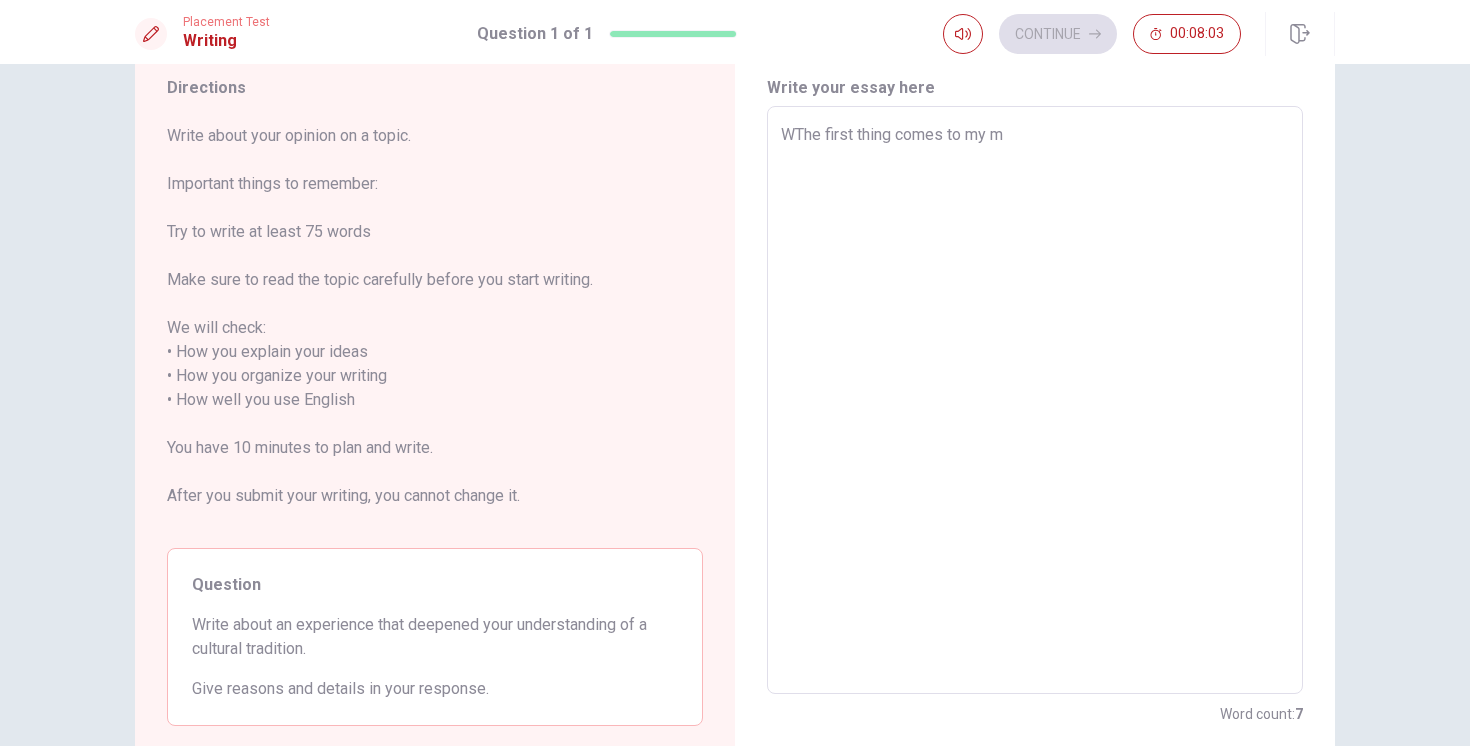 type on "x" 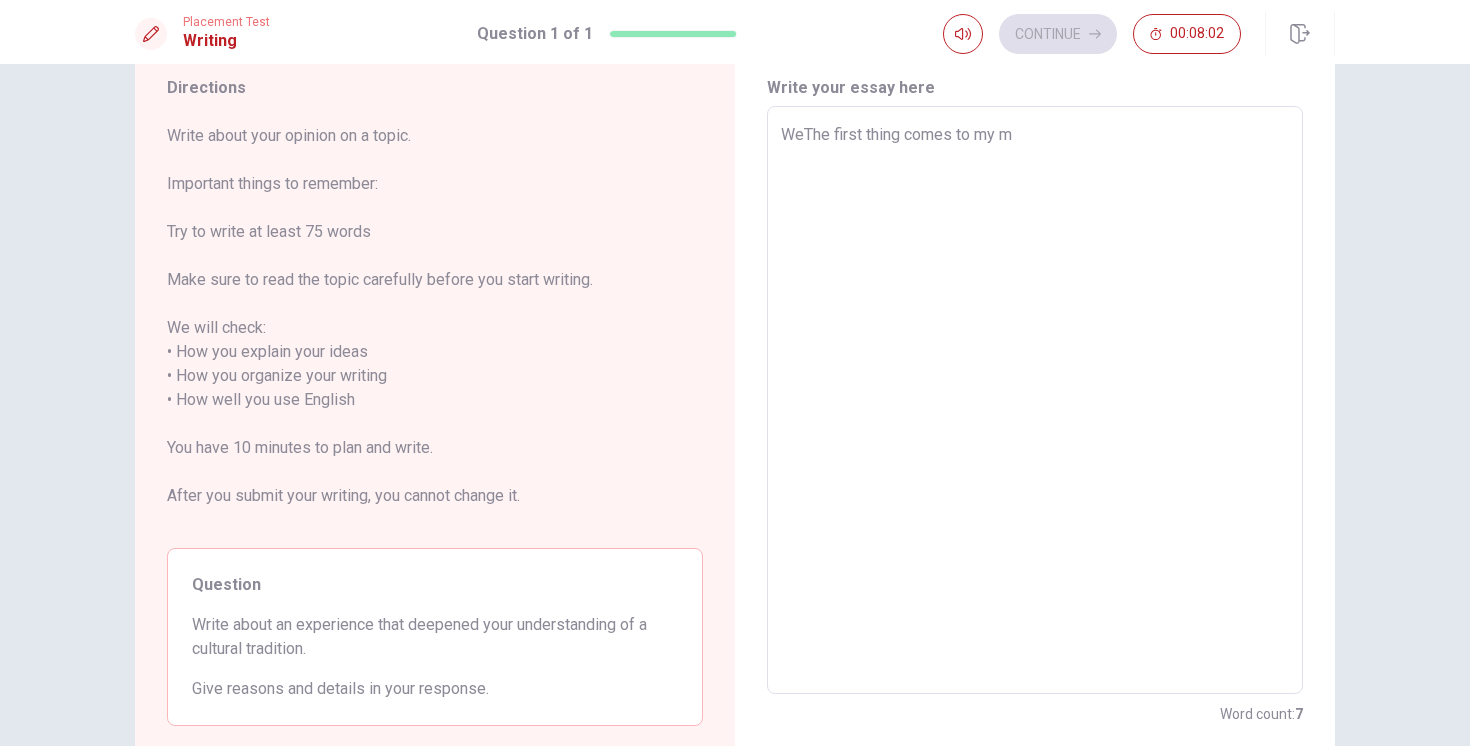 type on "x" 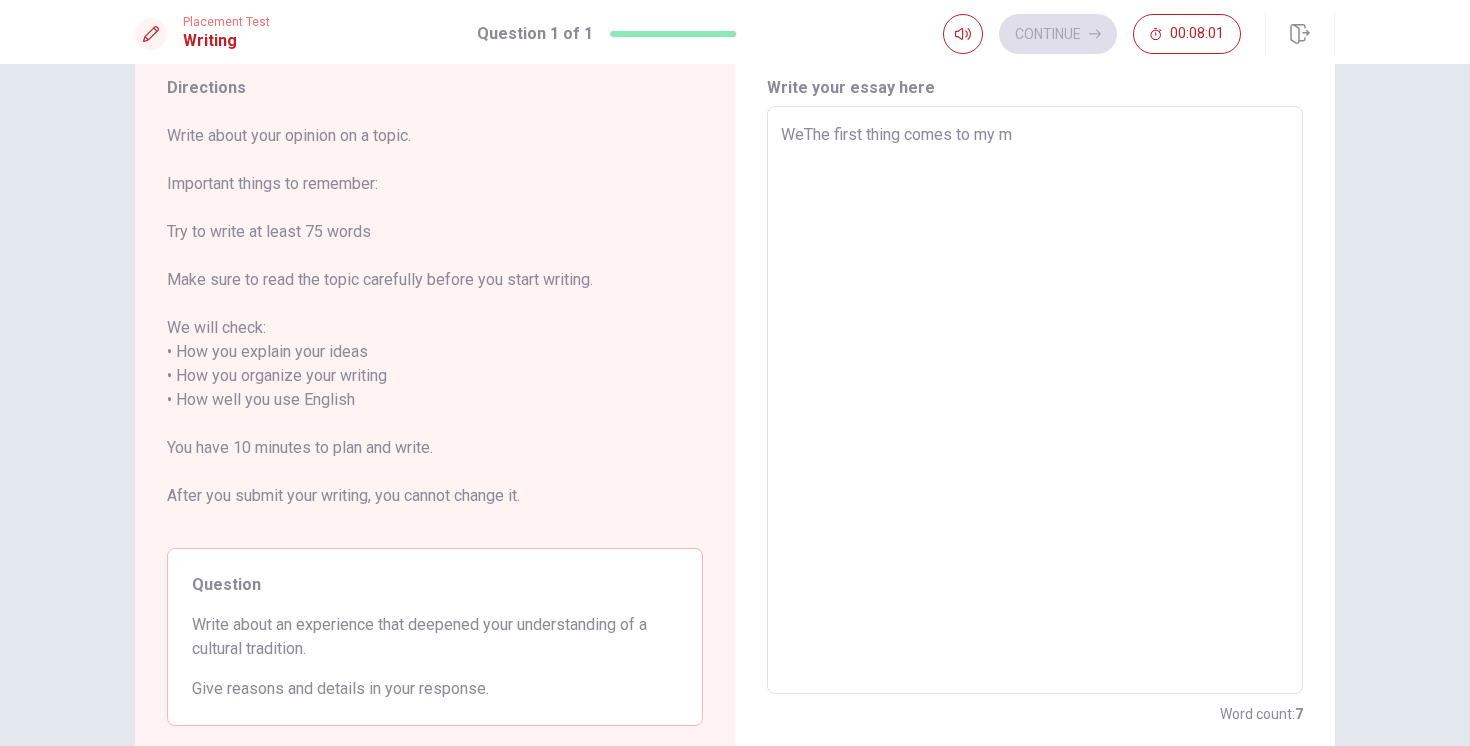 type on "WThe first thing comes to my m" 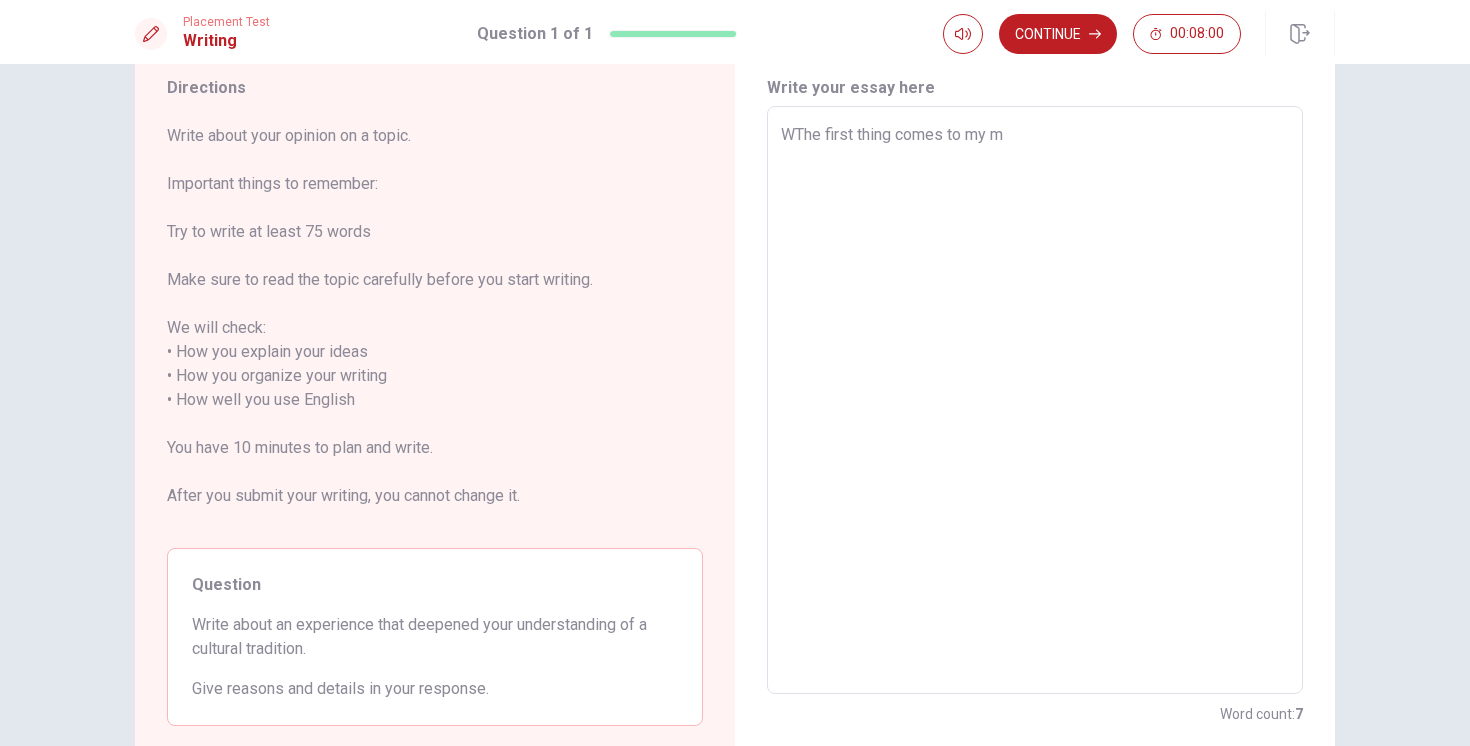 type on "x" 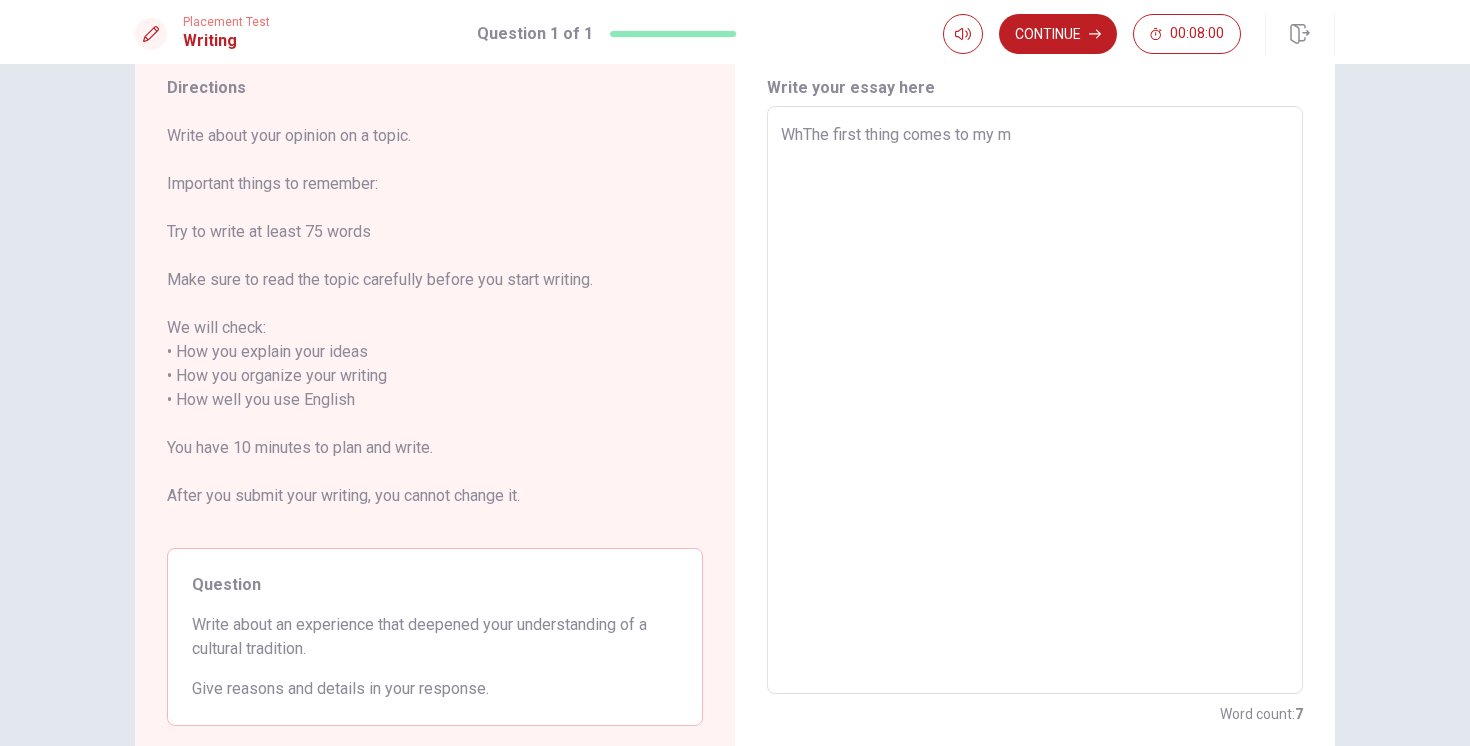 type on "x" 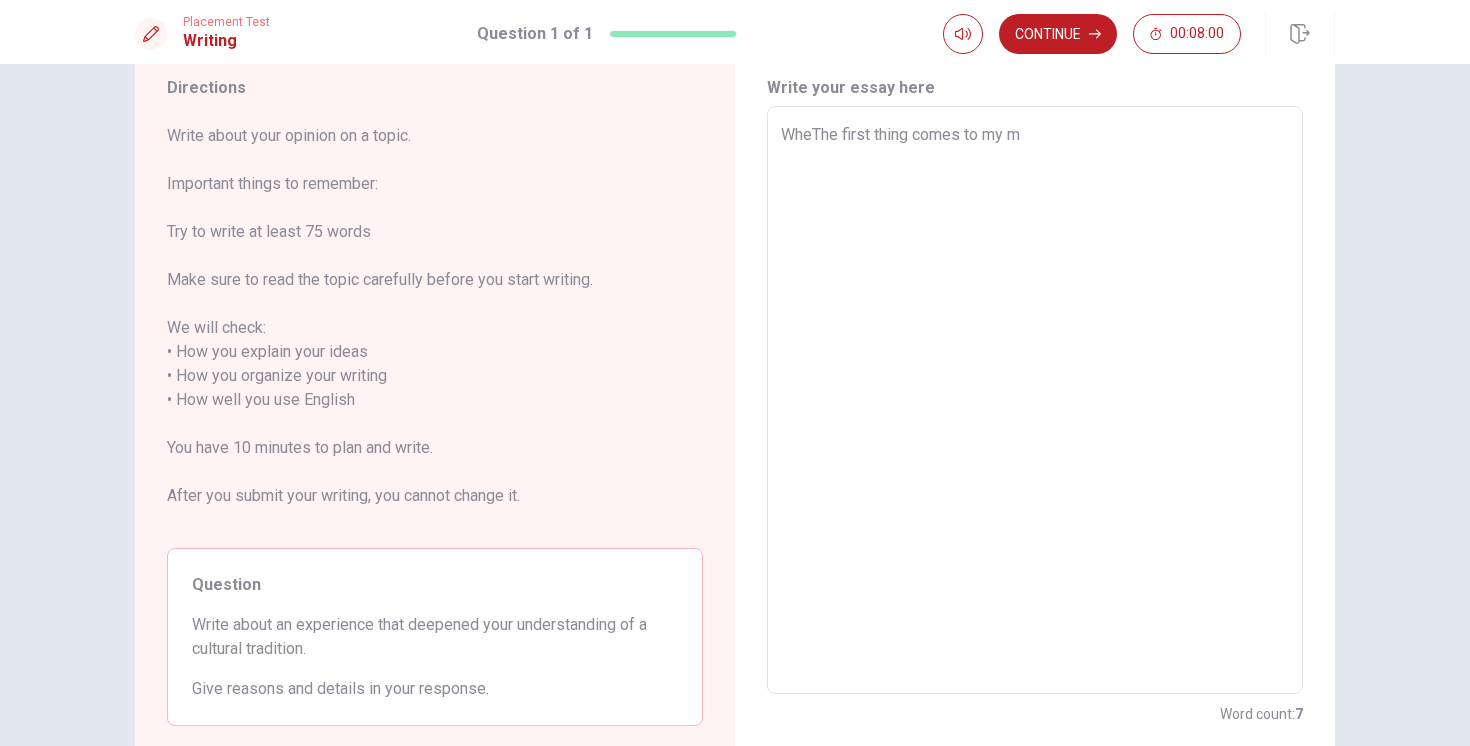type on "x" 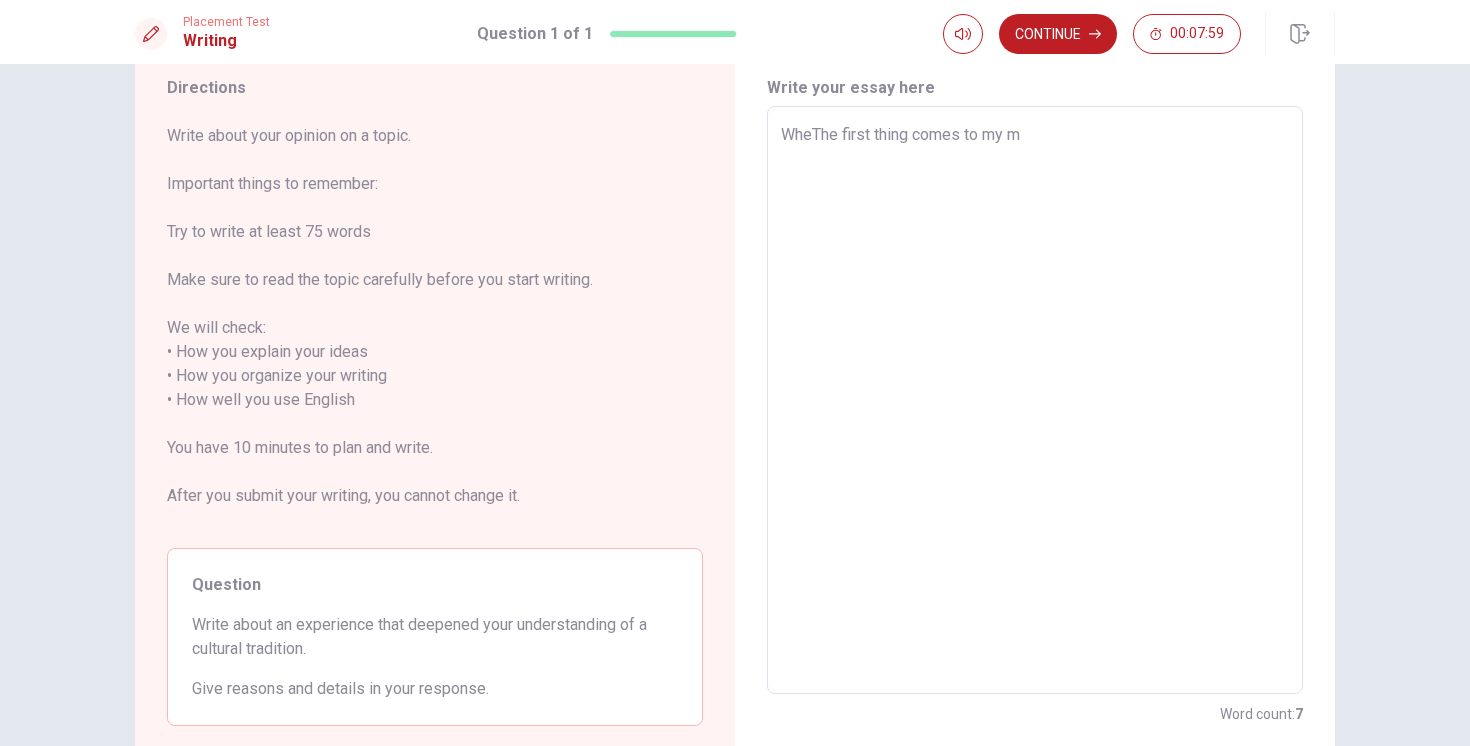 type on "WhenThe first thing comes to my m" 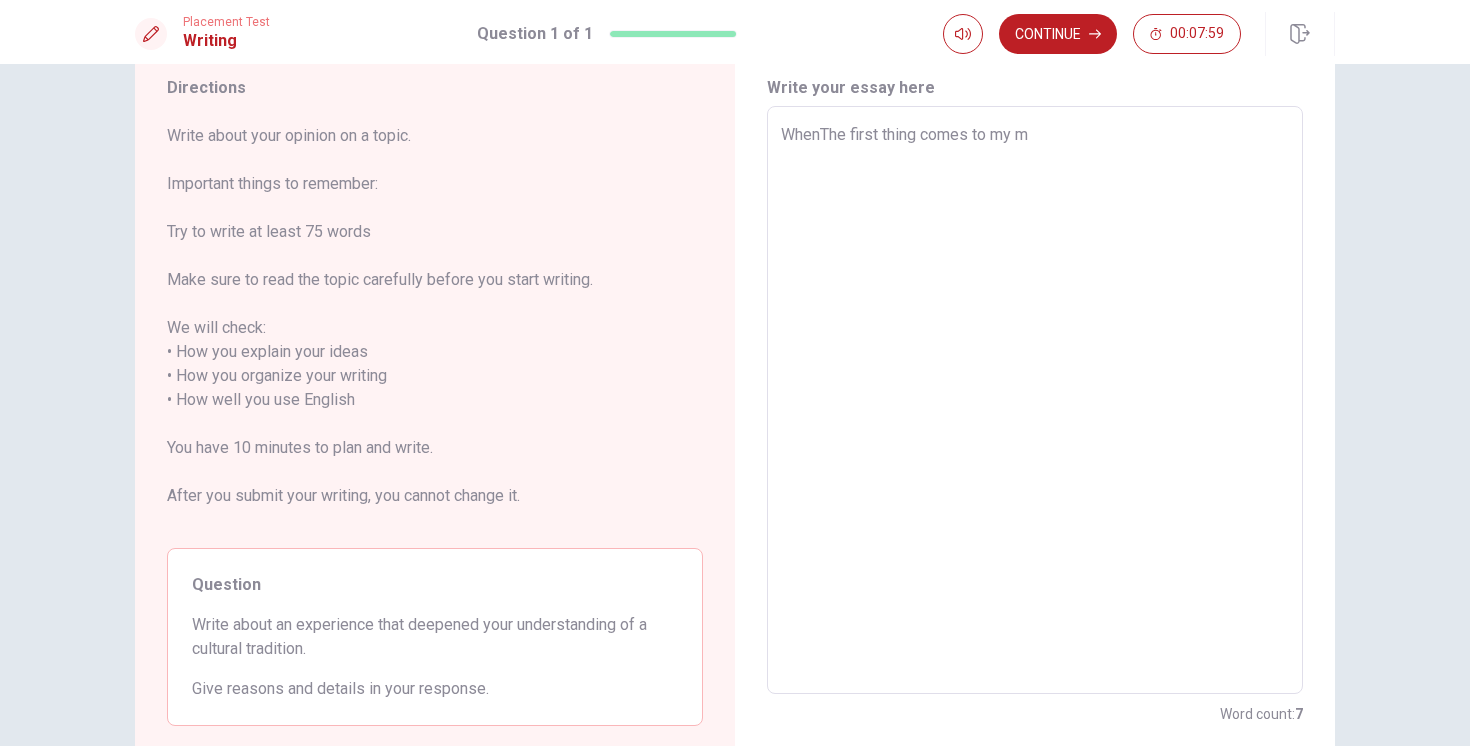 type on "x" 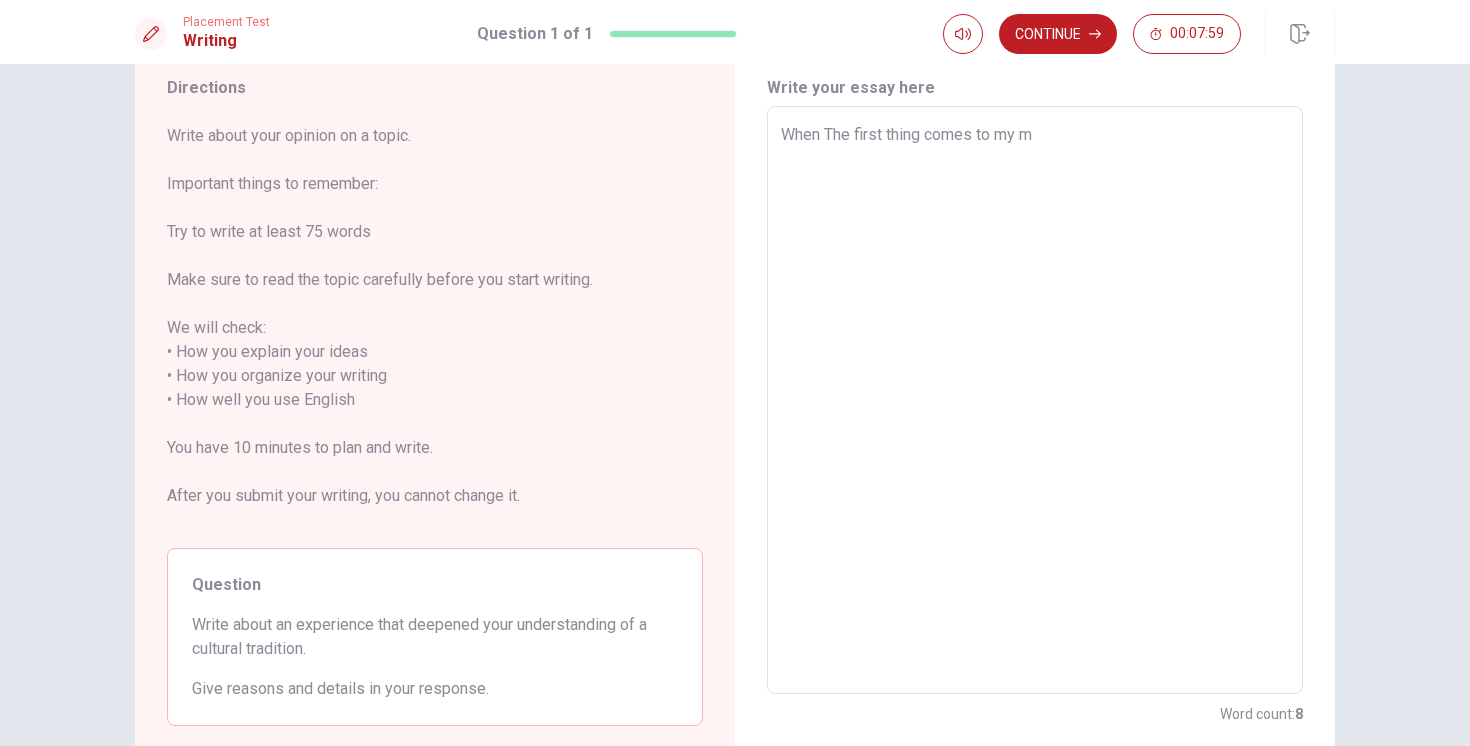 type on "x" 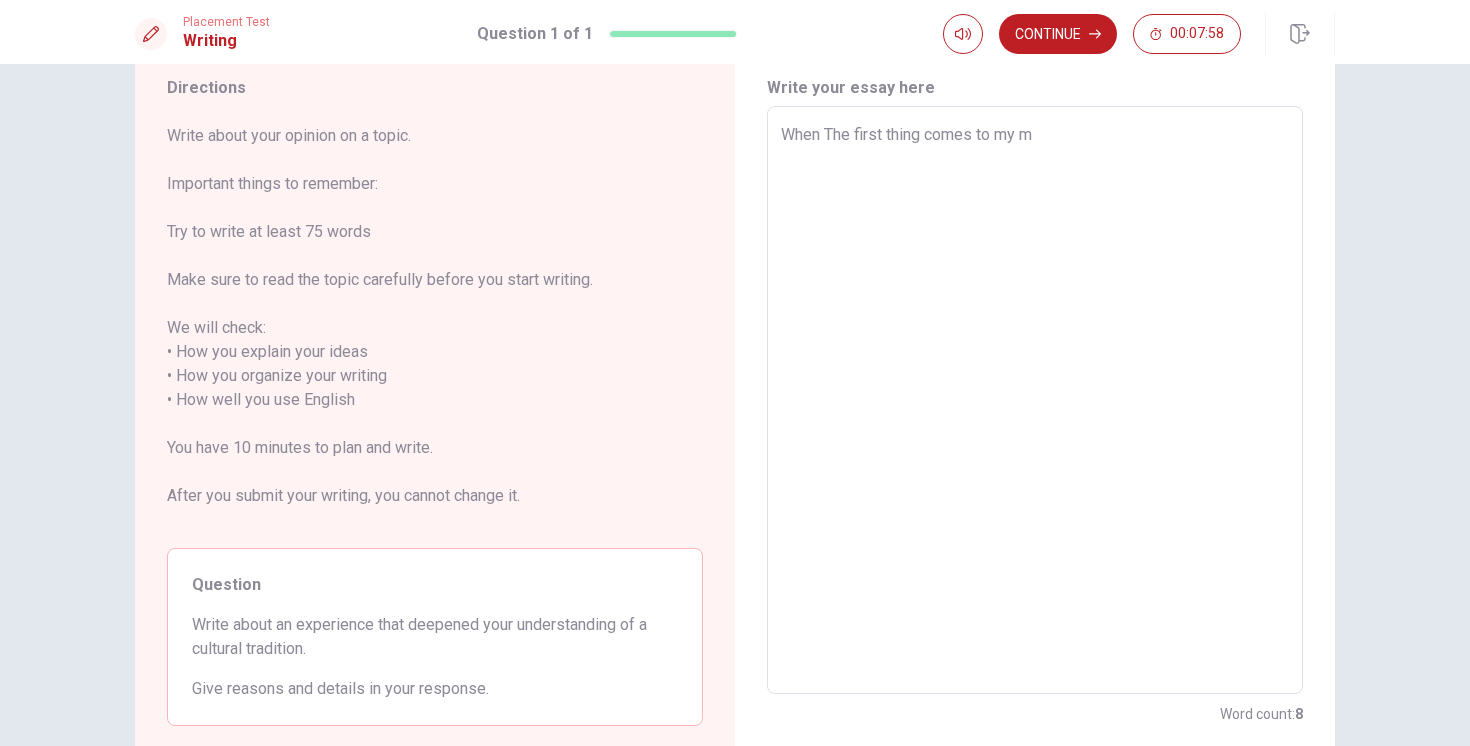 type on "When iThe first thing comes to my m" 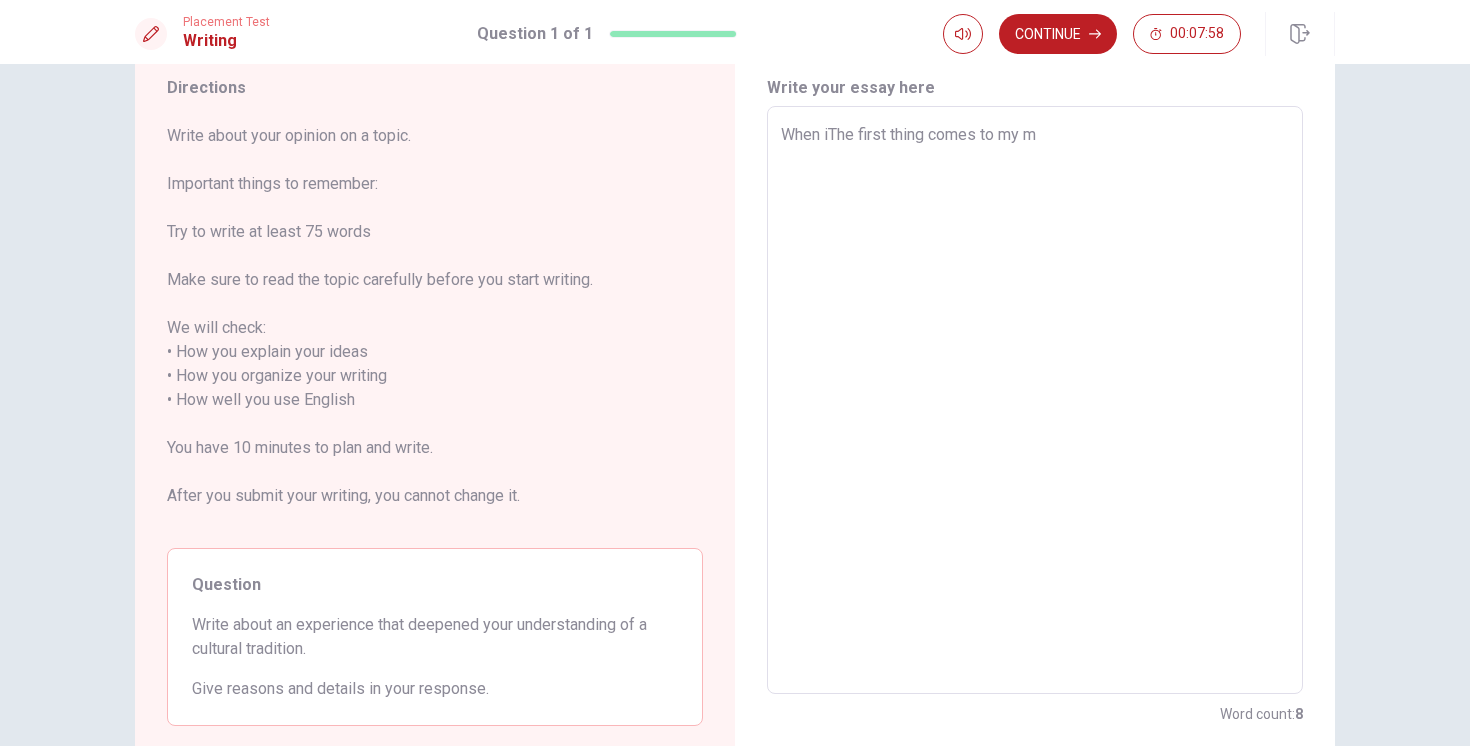 type on "x" 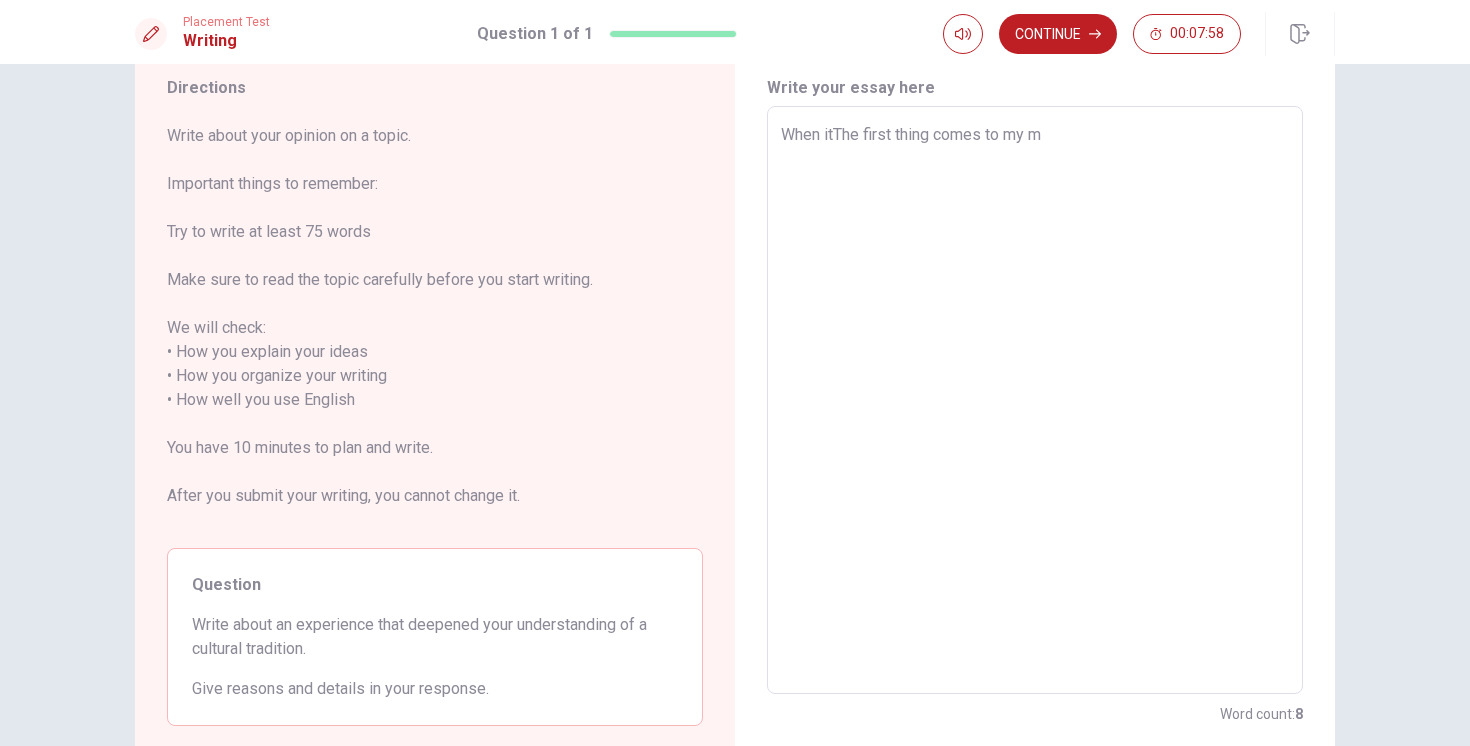 type on "x" 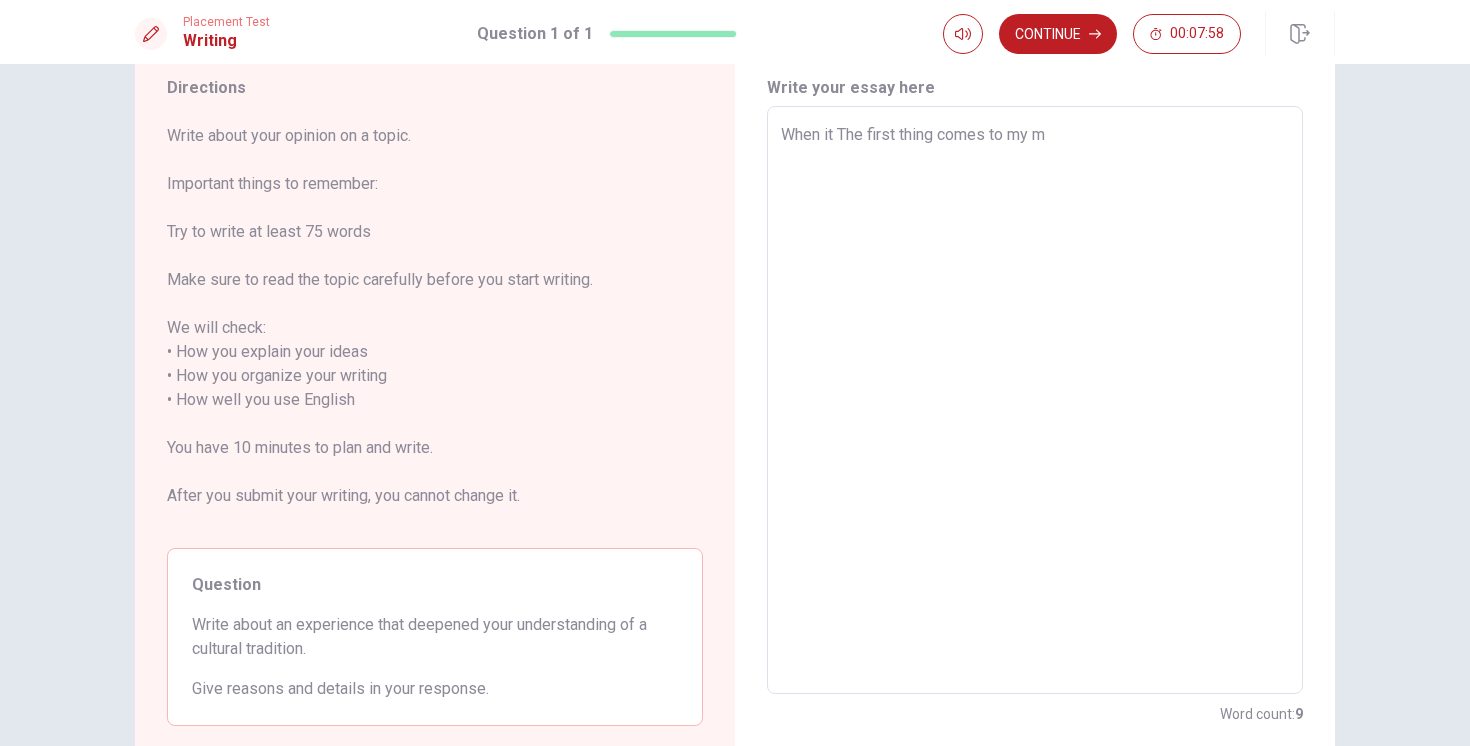 type on "x" 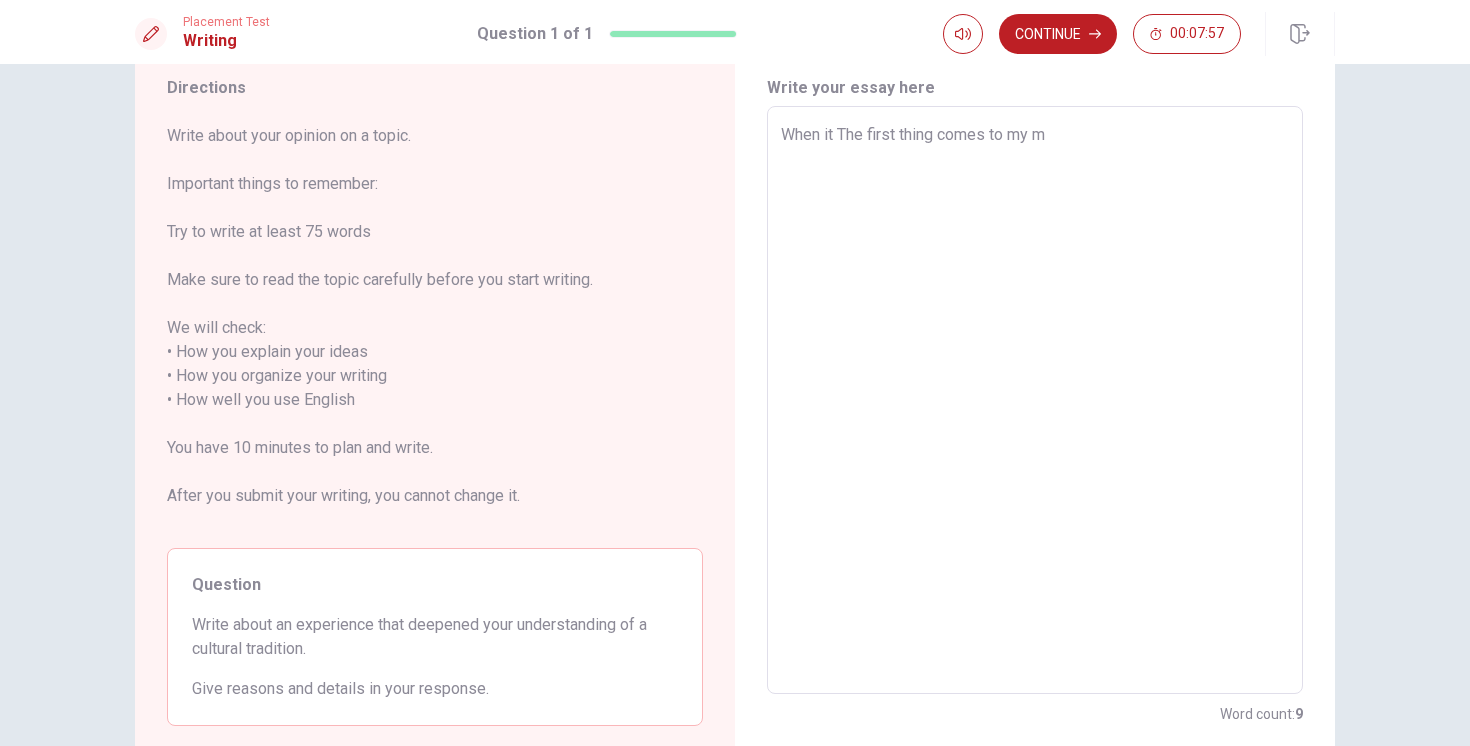 type on "When it cThe first thing comes to my m" 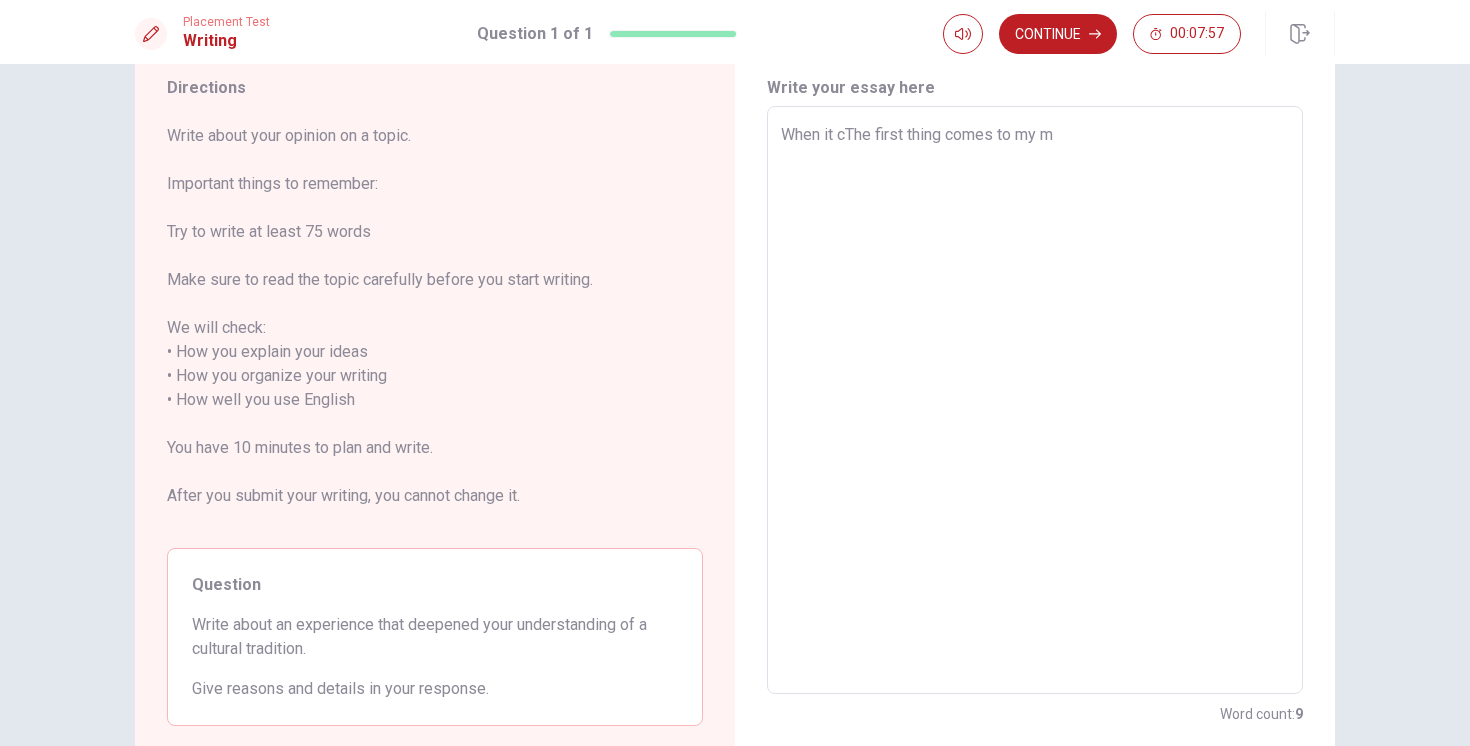 type on "x" 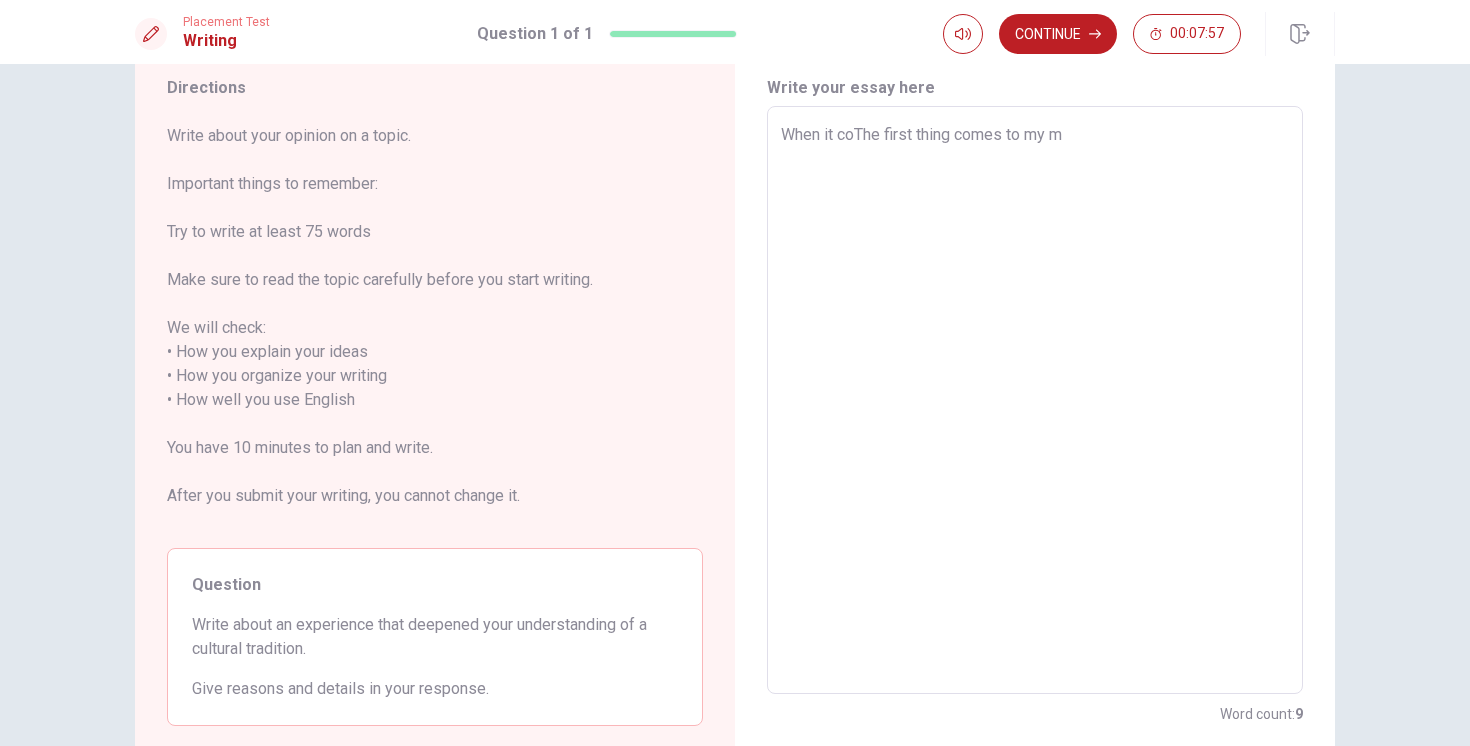 type on "x" 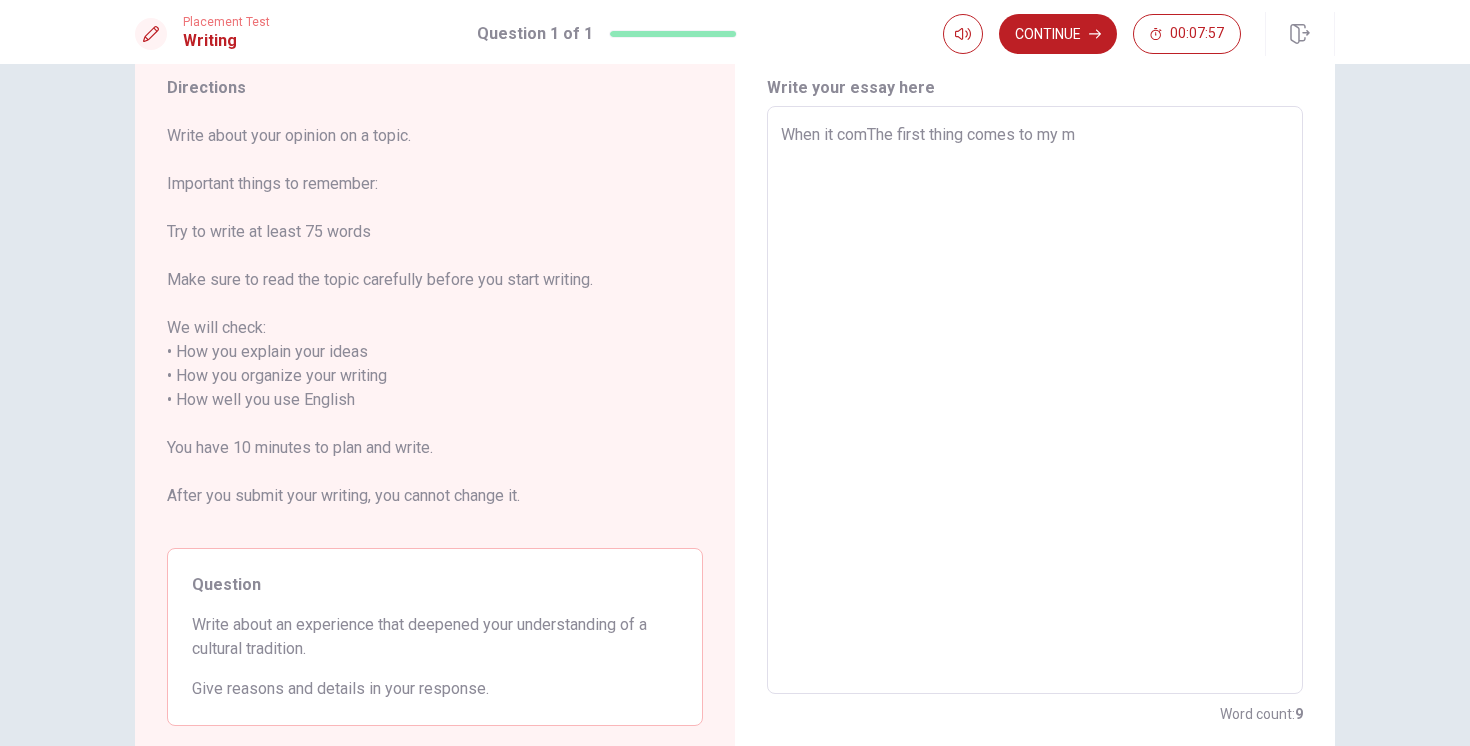 type on "x" 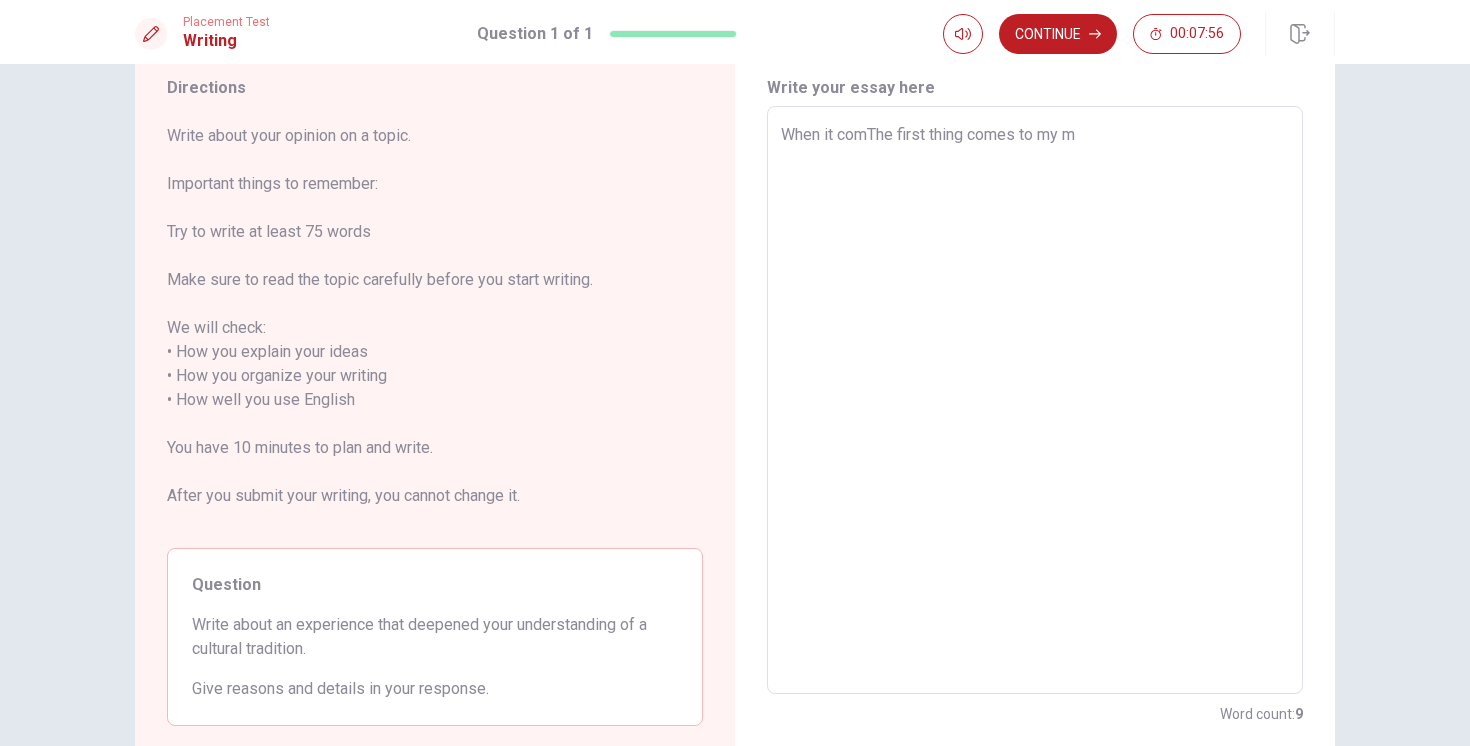 type on "When it comeThe first thing comes to my m" 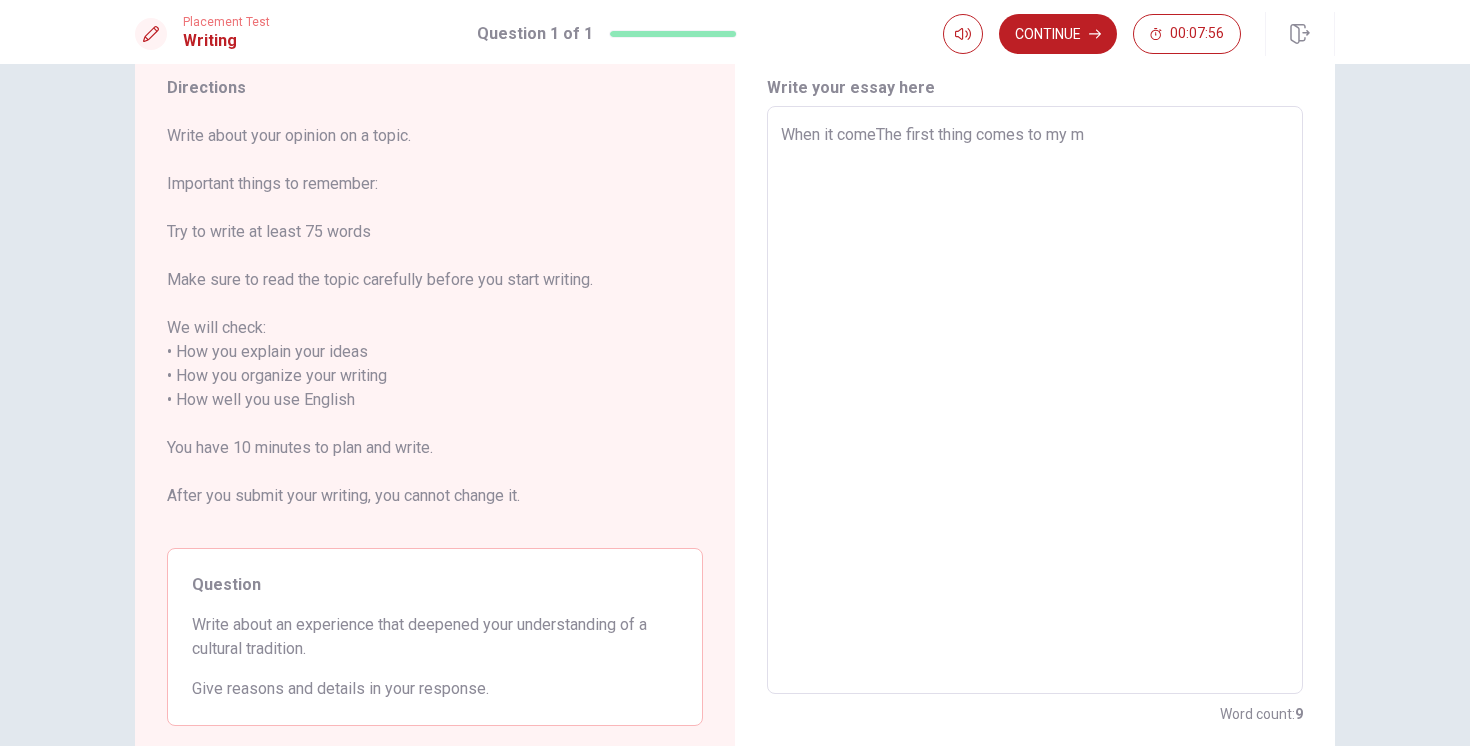 type on "x" 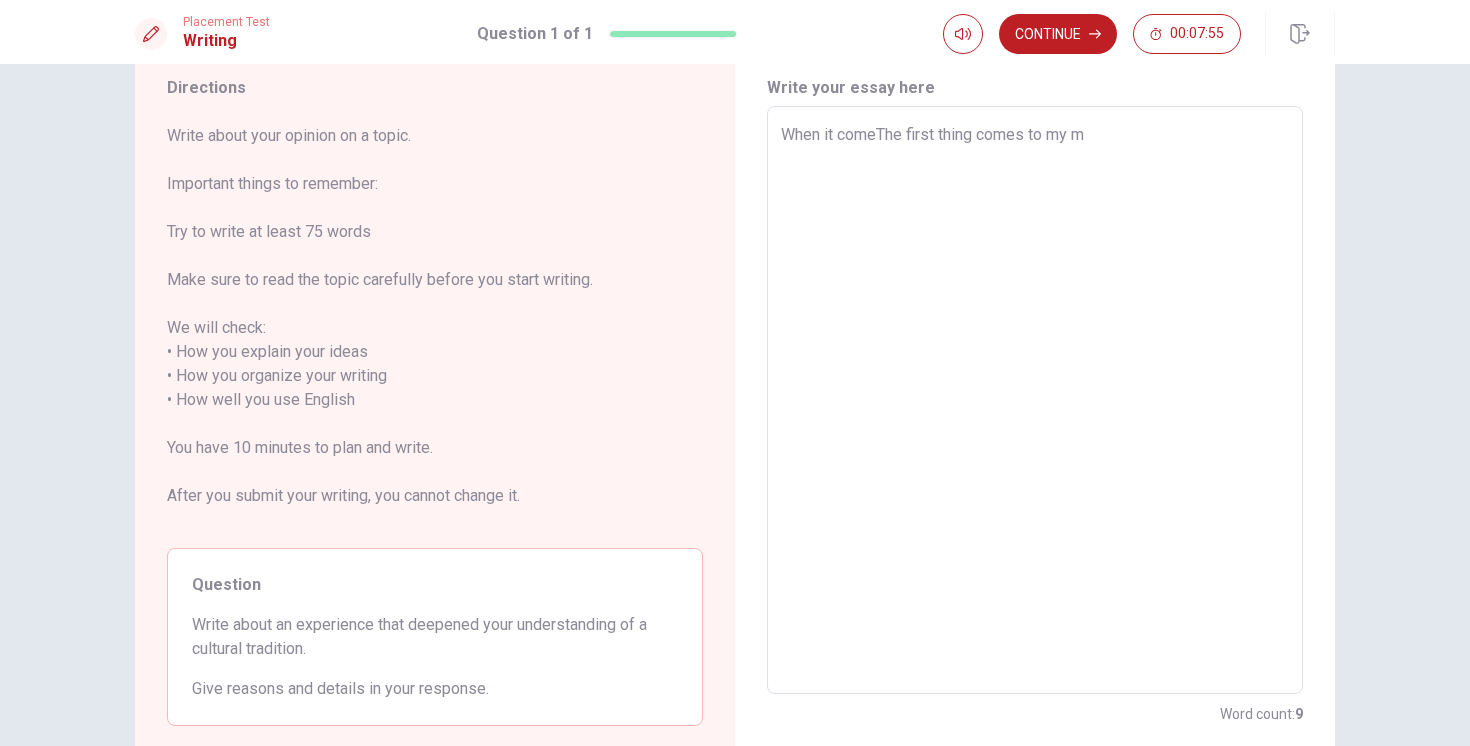 type on "When it comesThe first thing comes to my m" 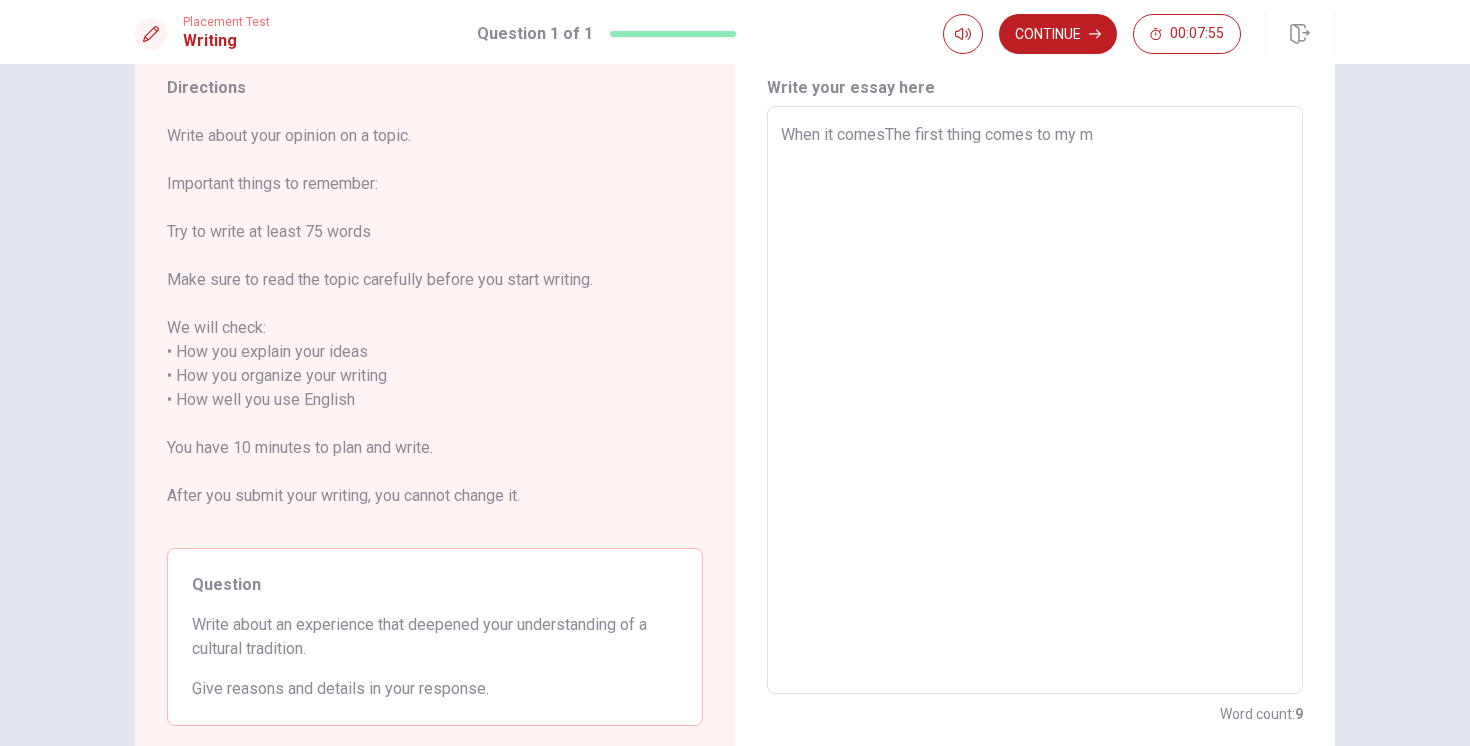 type on "x" 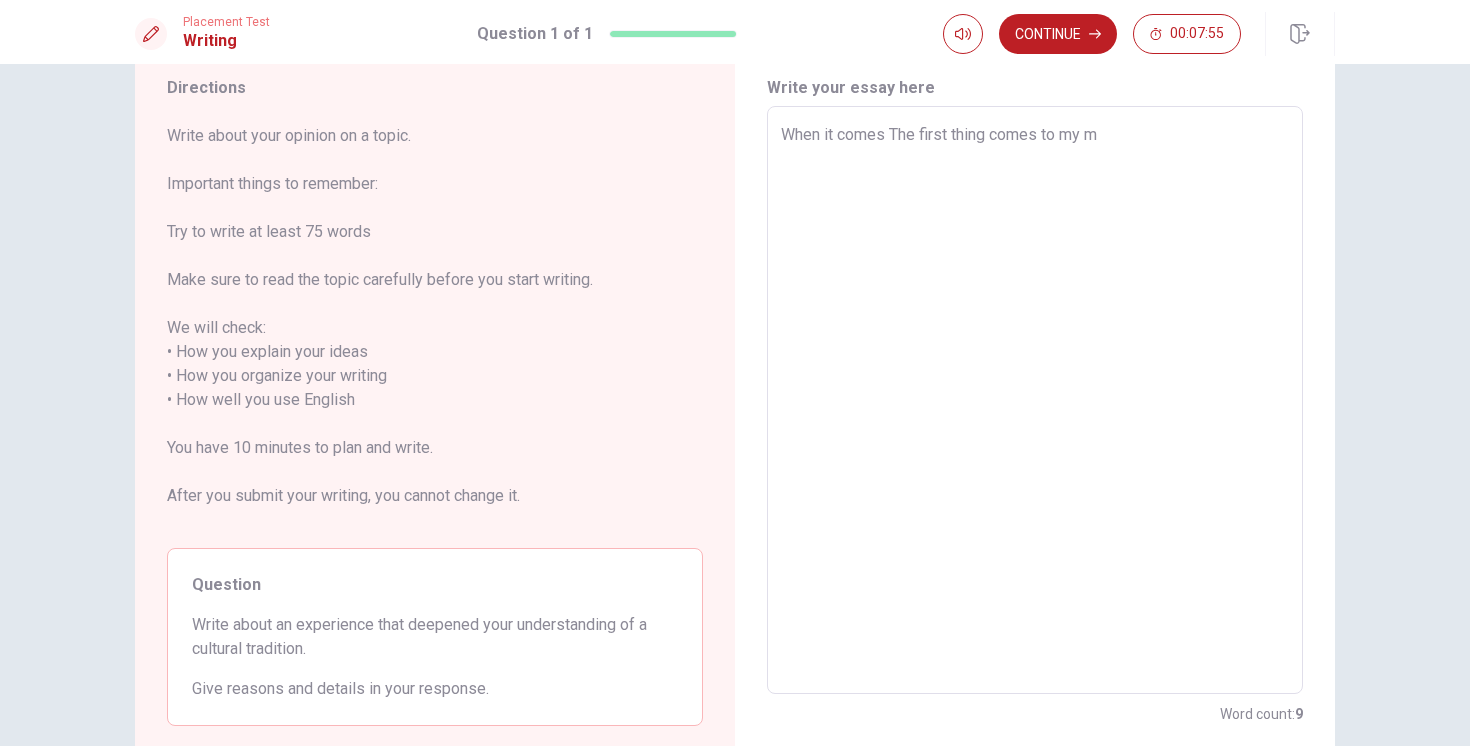 type on "x" 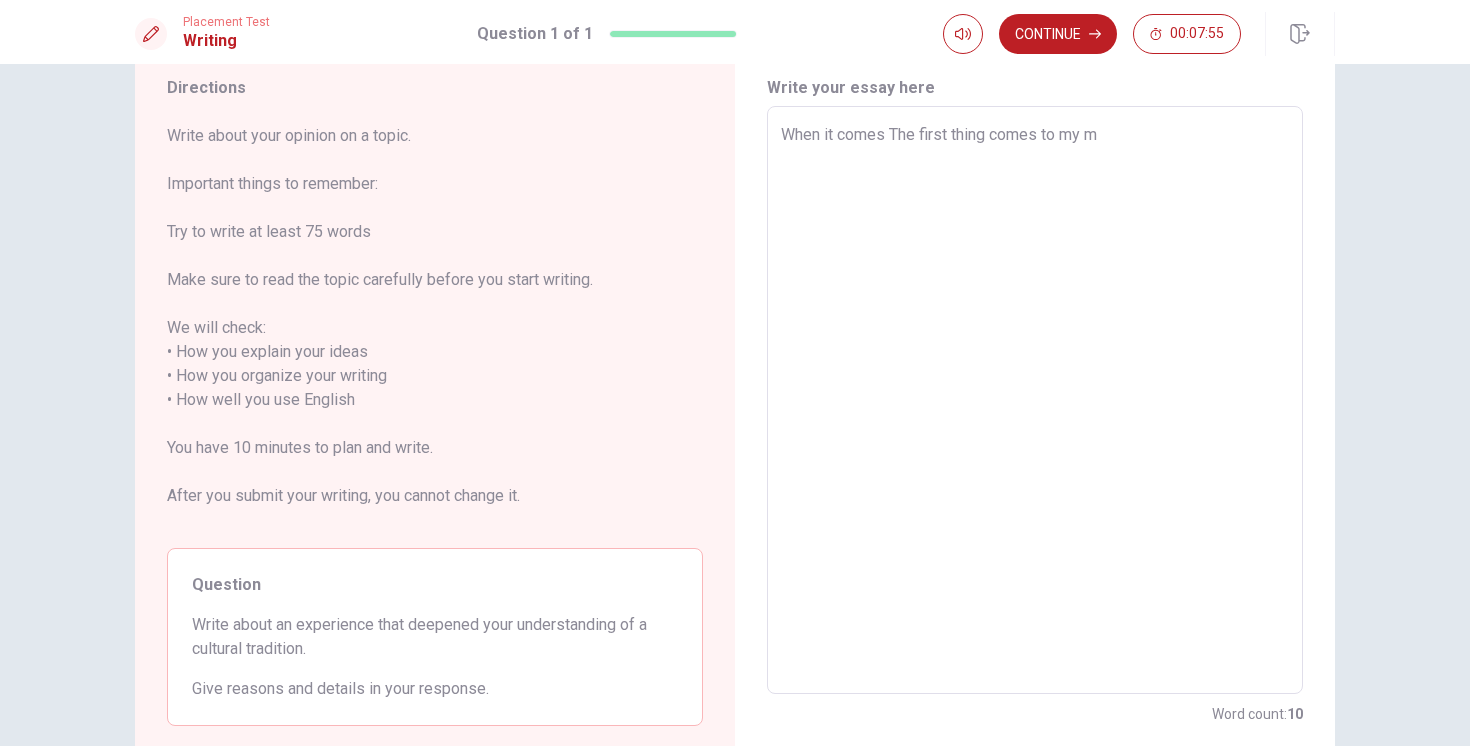 type on "When it comes tThe first thing comes to my m" 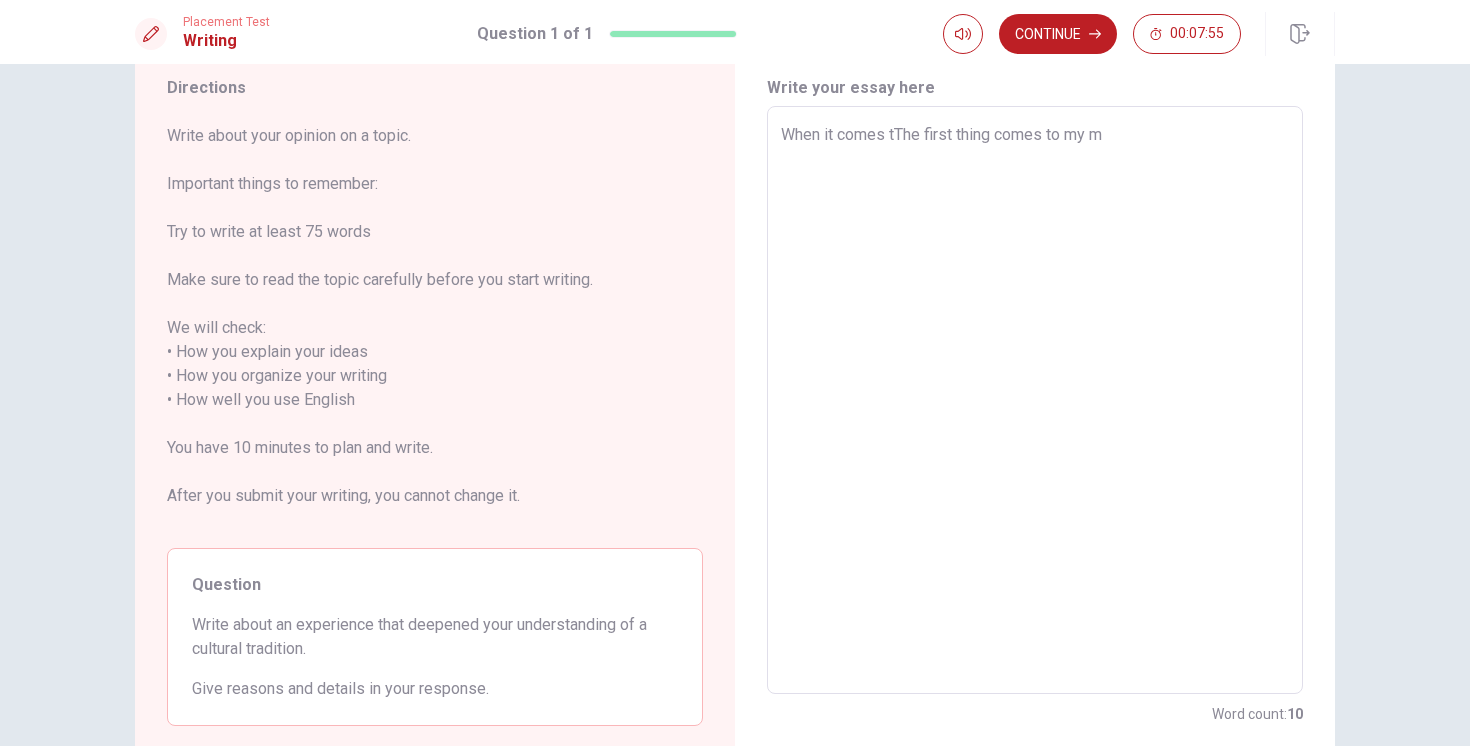 type on "x" 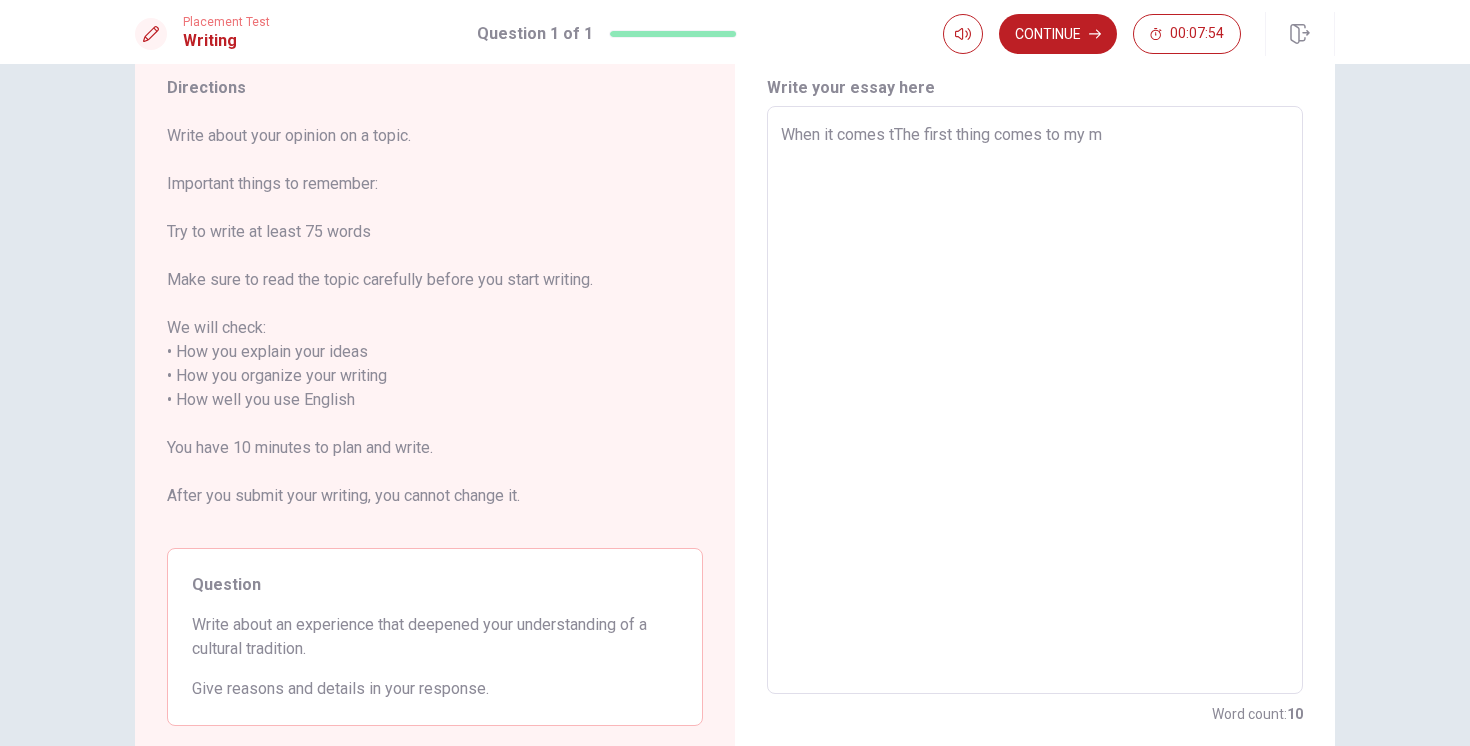 type on "When it comes toThe first thing comes to my m" 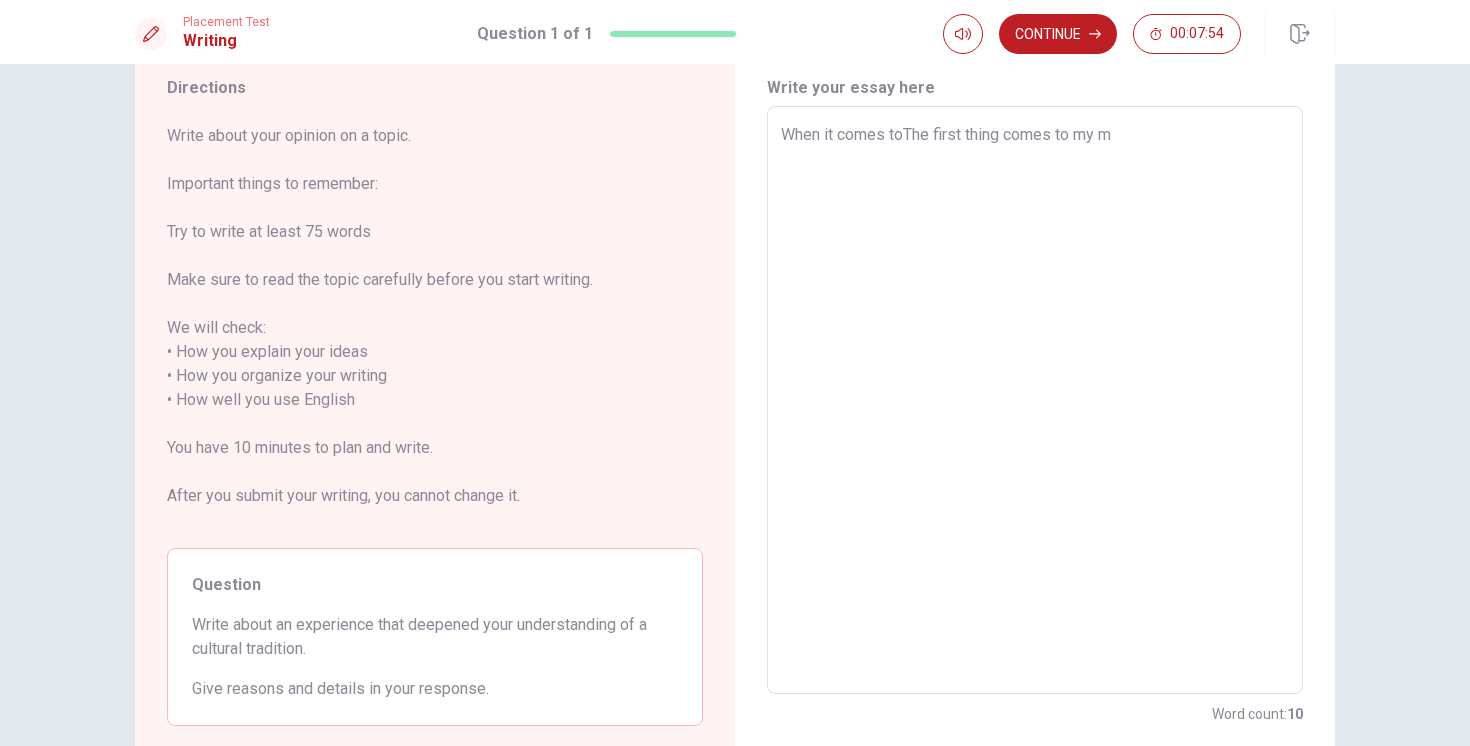 type on "x" 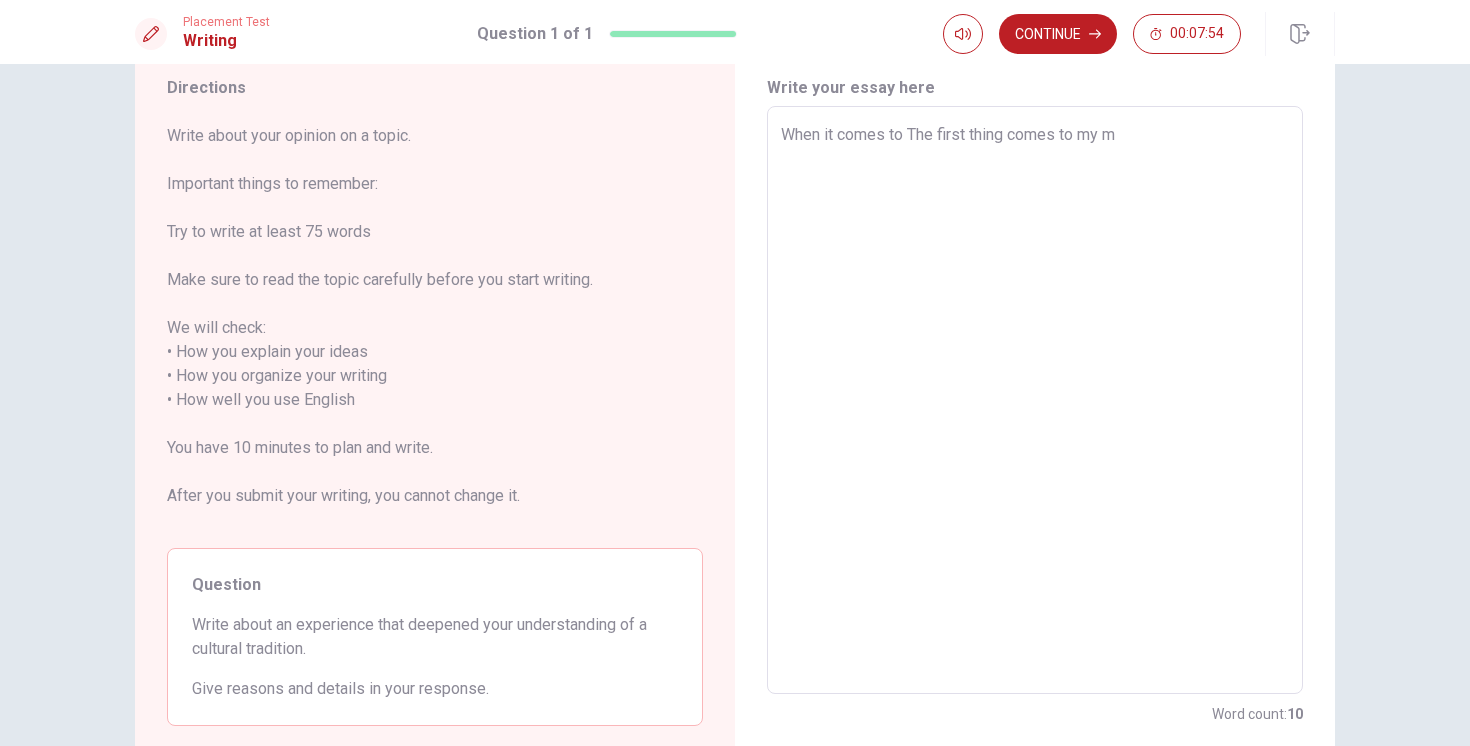 type on "x" 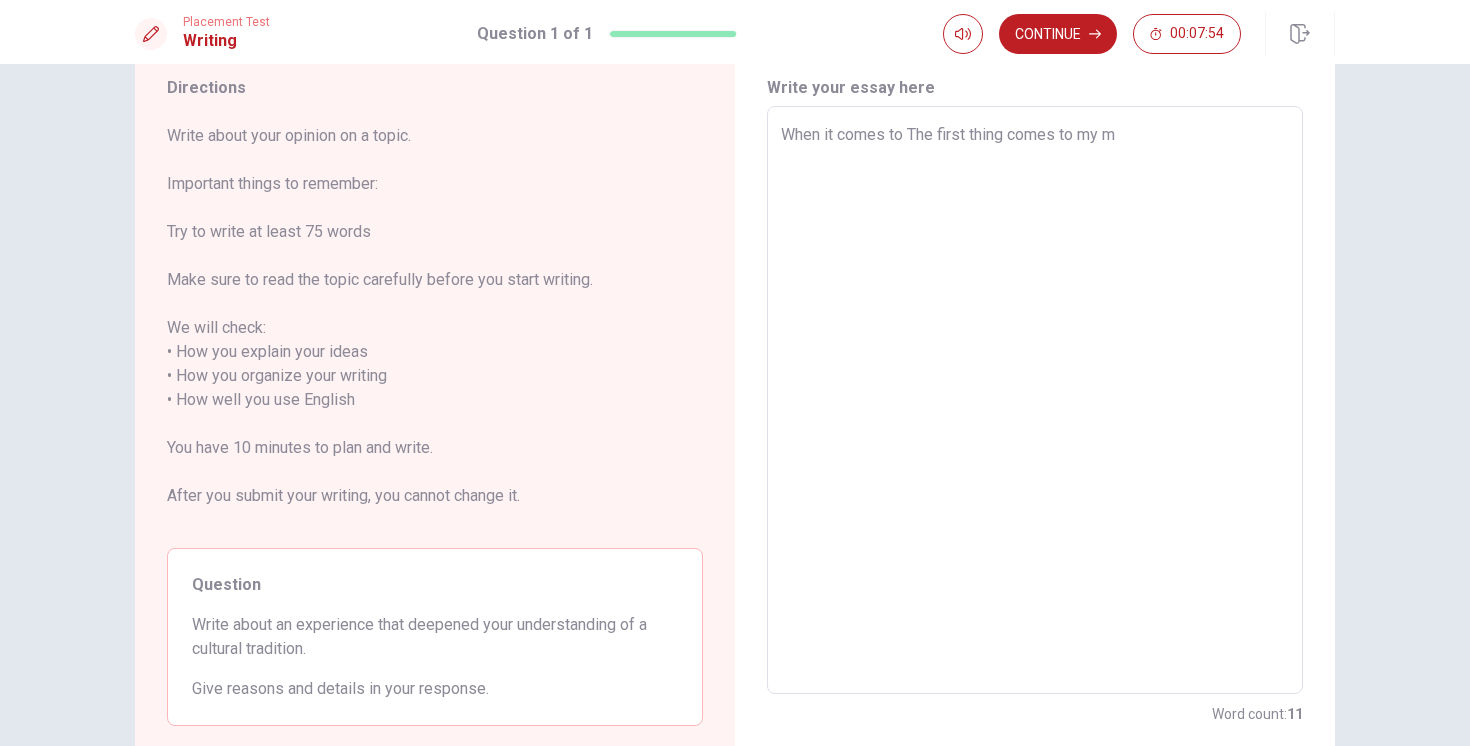 type on "When it comes to aThe first thing comes to my m" 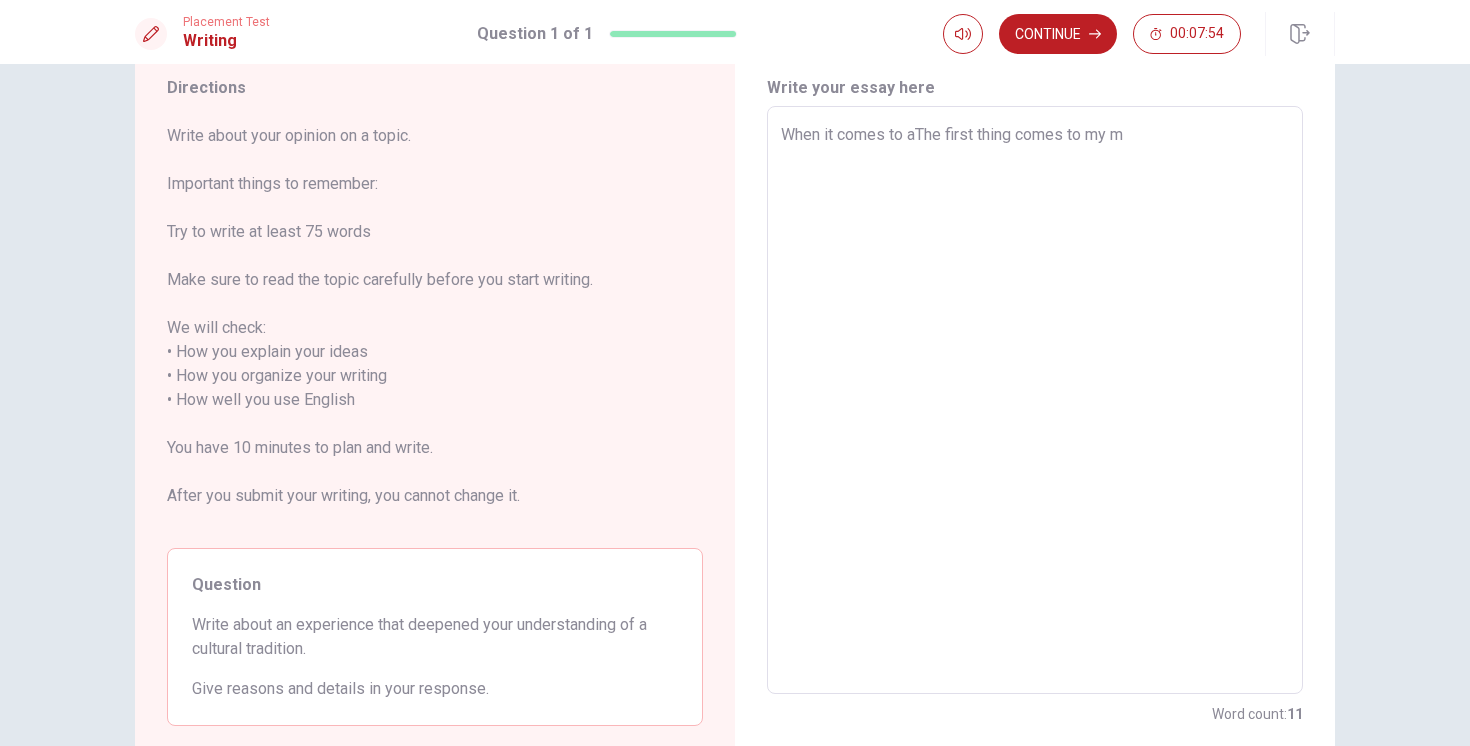 type on "x" 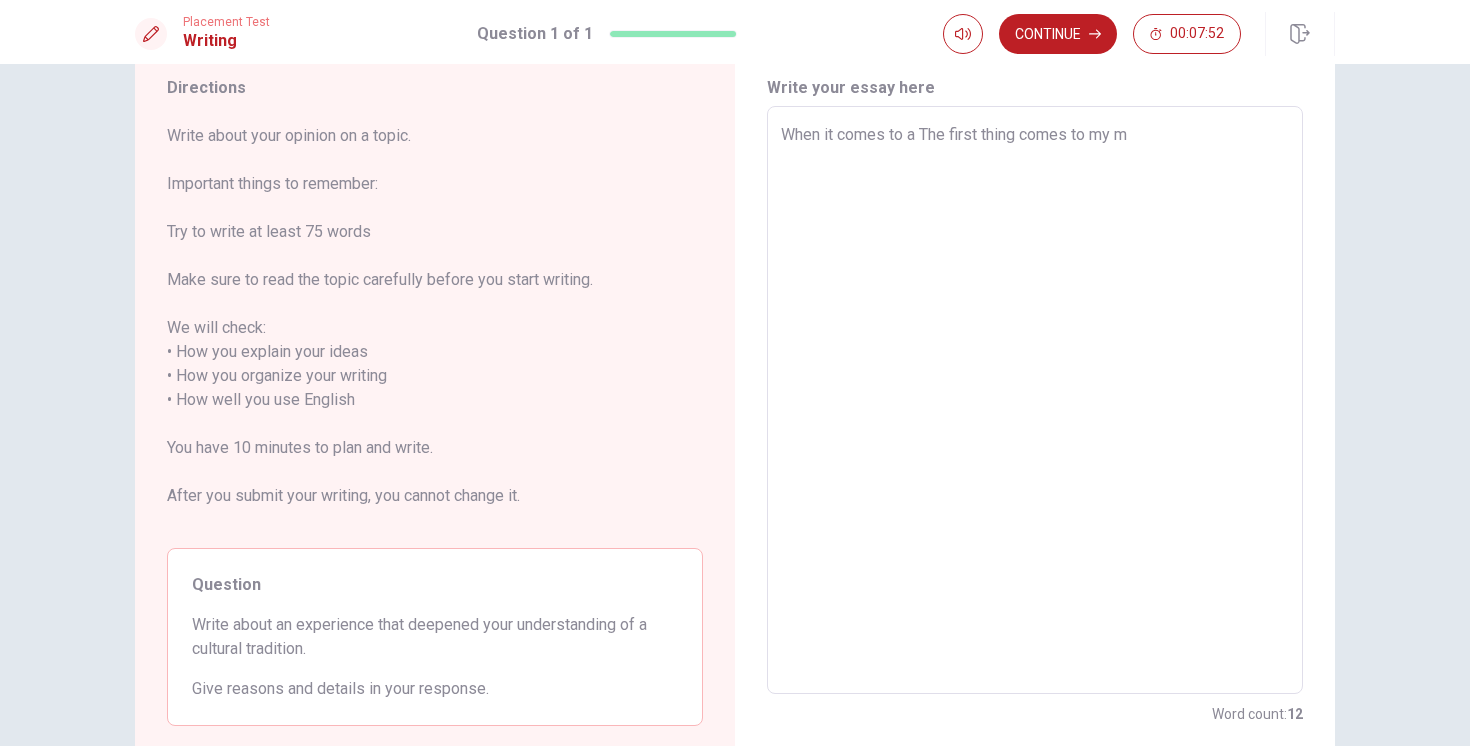 type on "x" 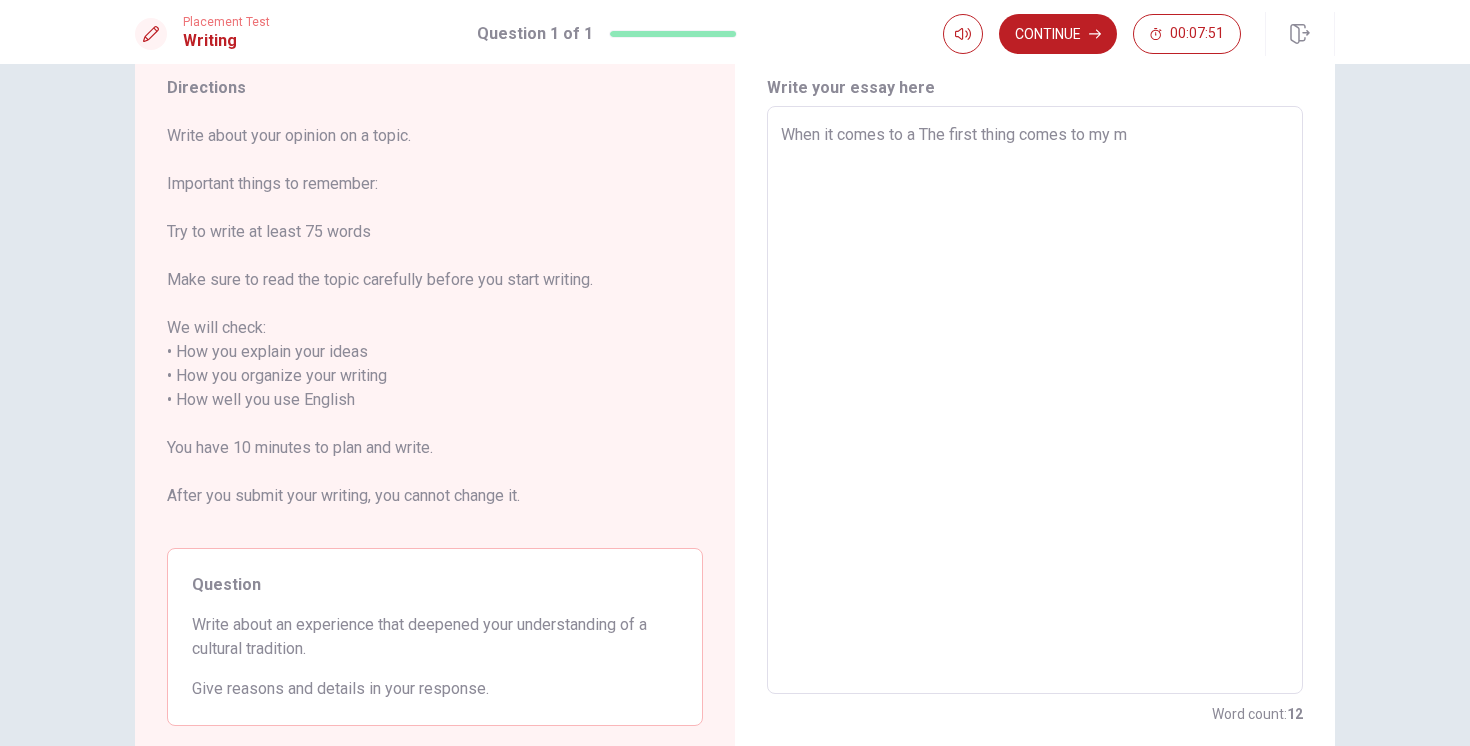 type on "When it comes to a cThe first thing comes to my m" 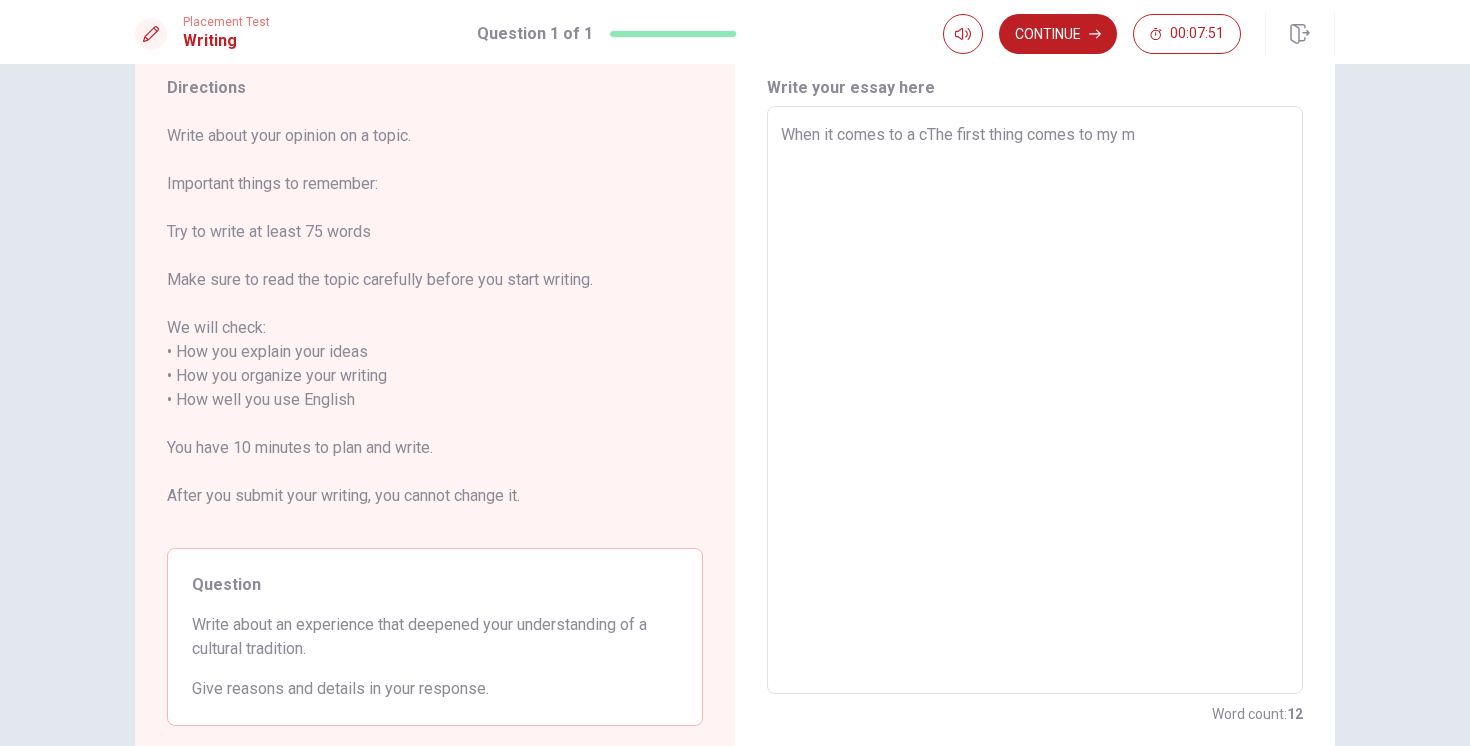 type on "x" 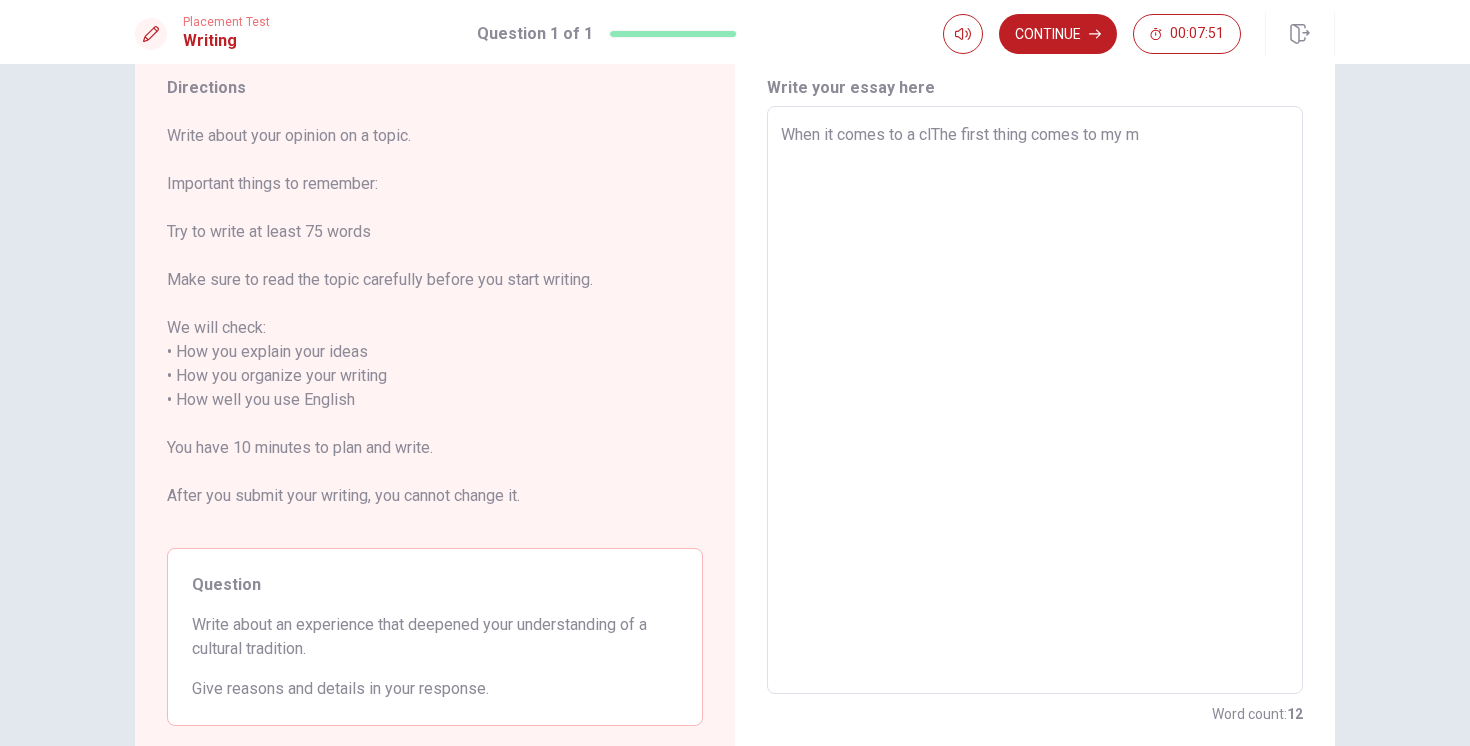 type on "x" 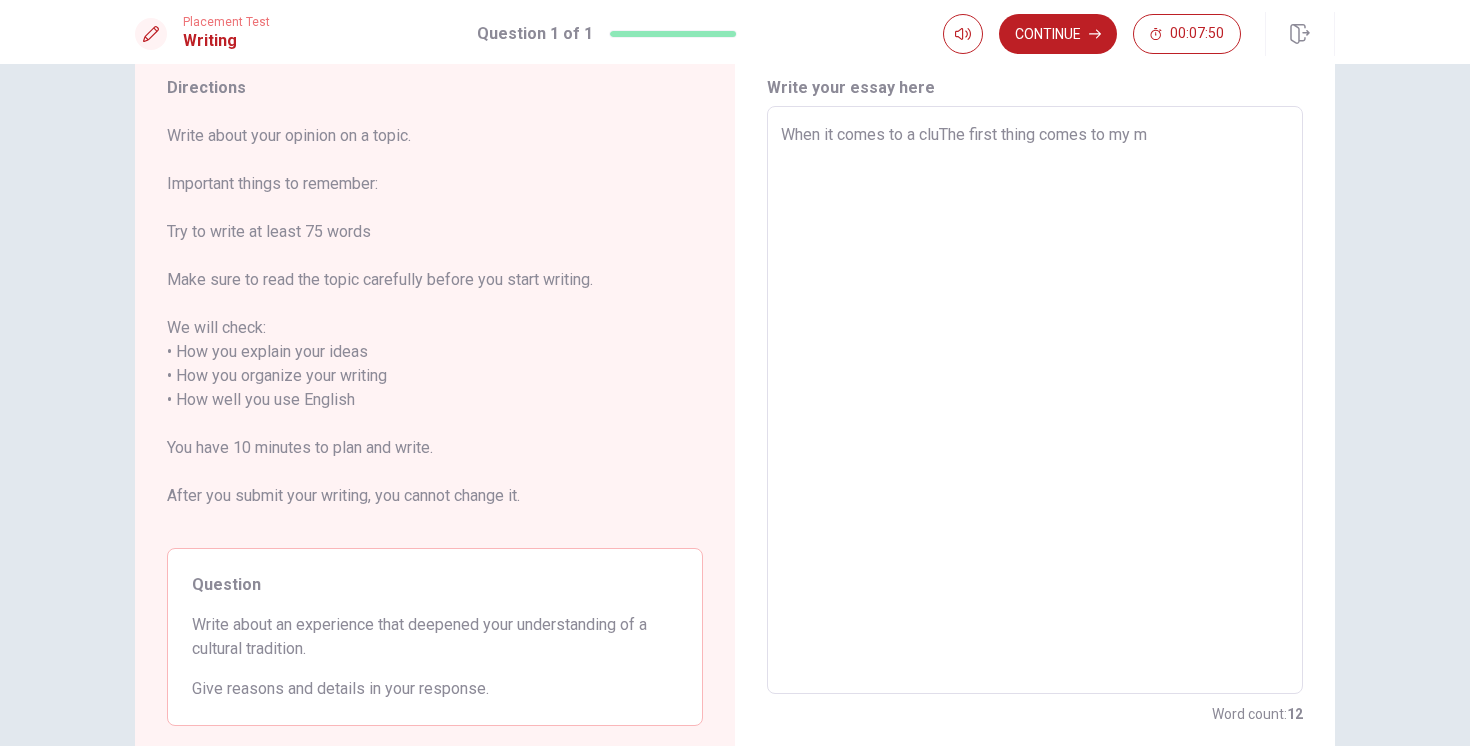 type on "x" 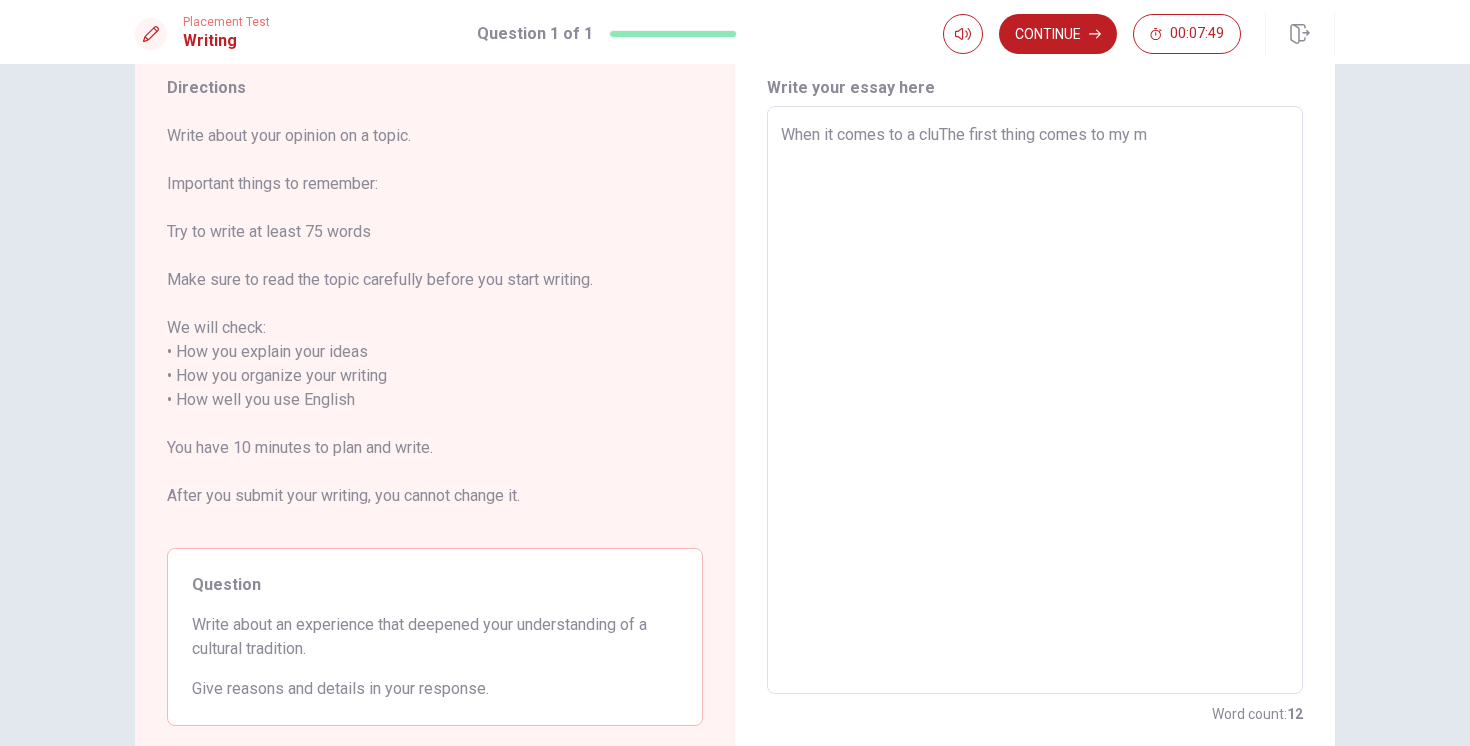 type on "When it comes to a clutThe first thing comes to my m" 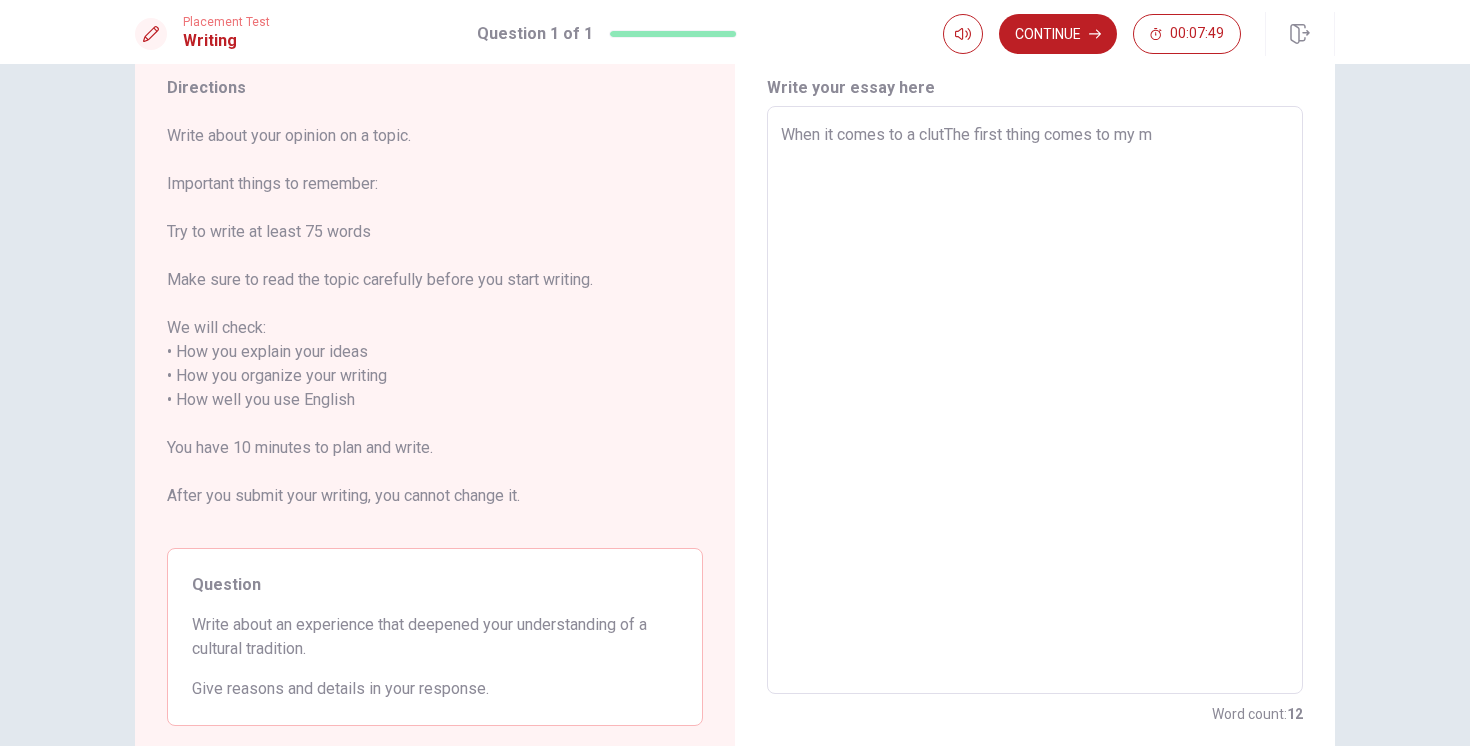 type on "x" 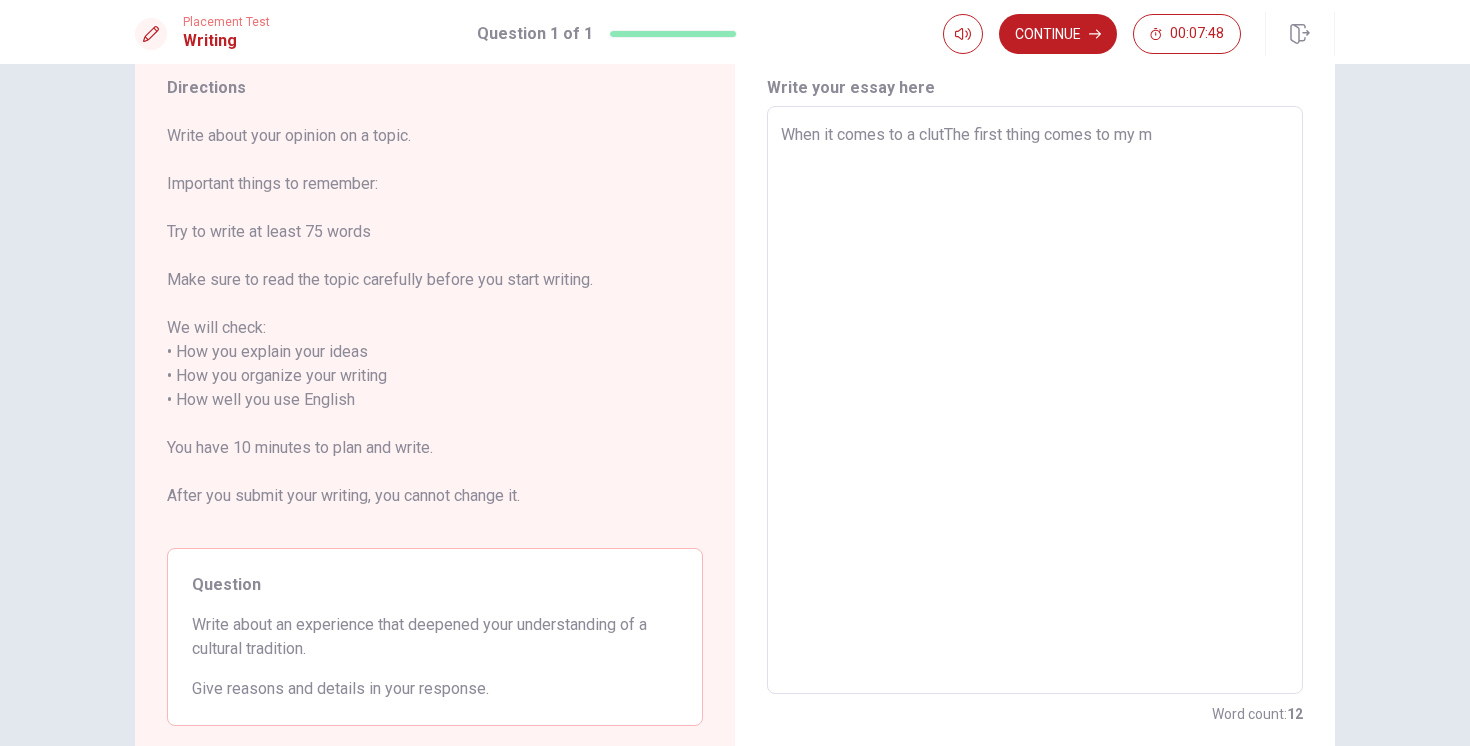 type on "When it comes to a clutuThe first thing comes to my m" 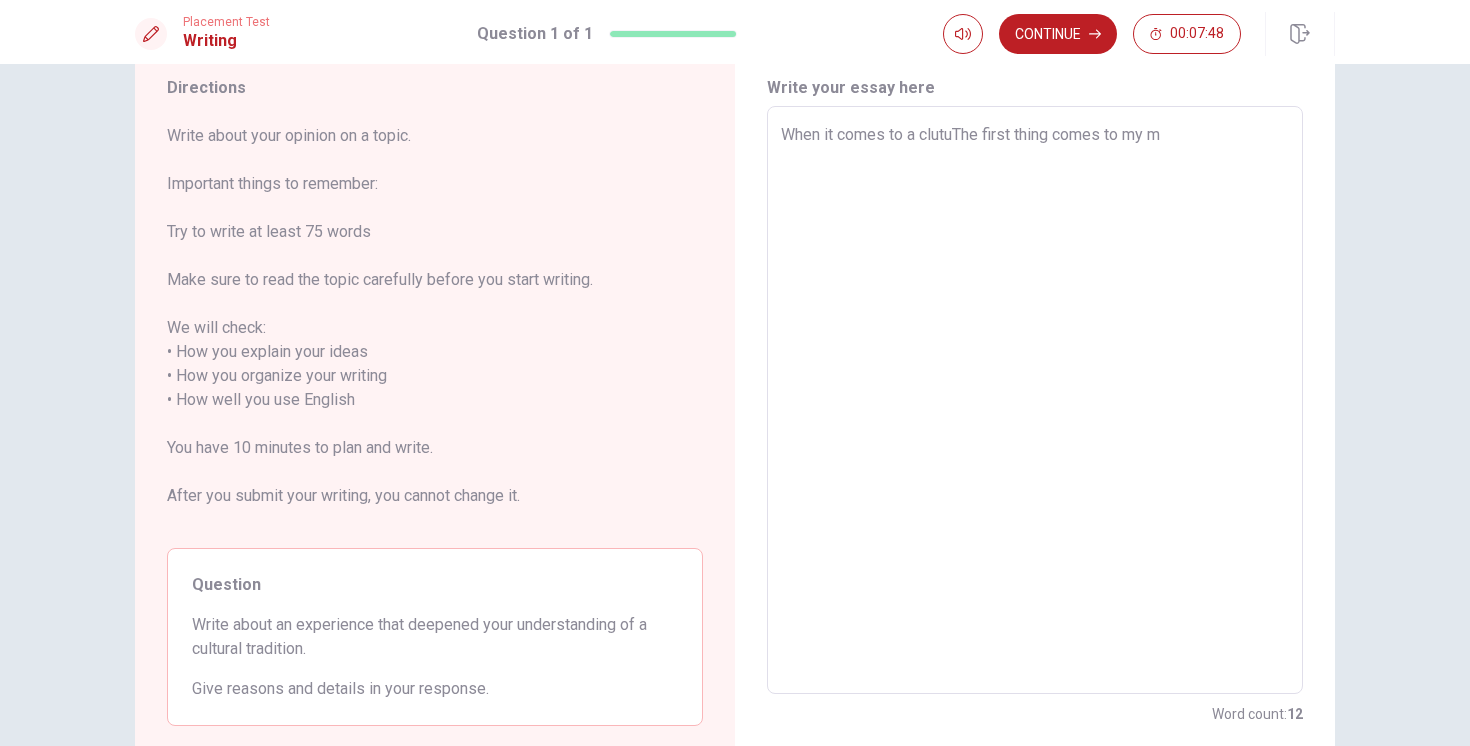type on "x" 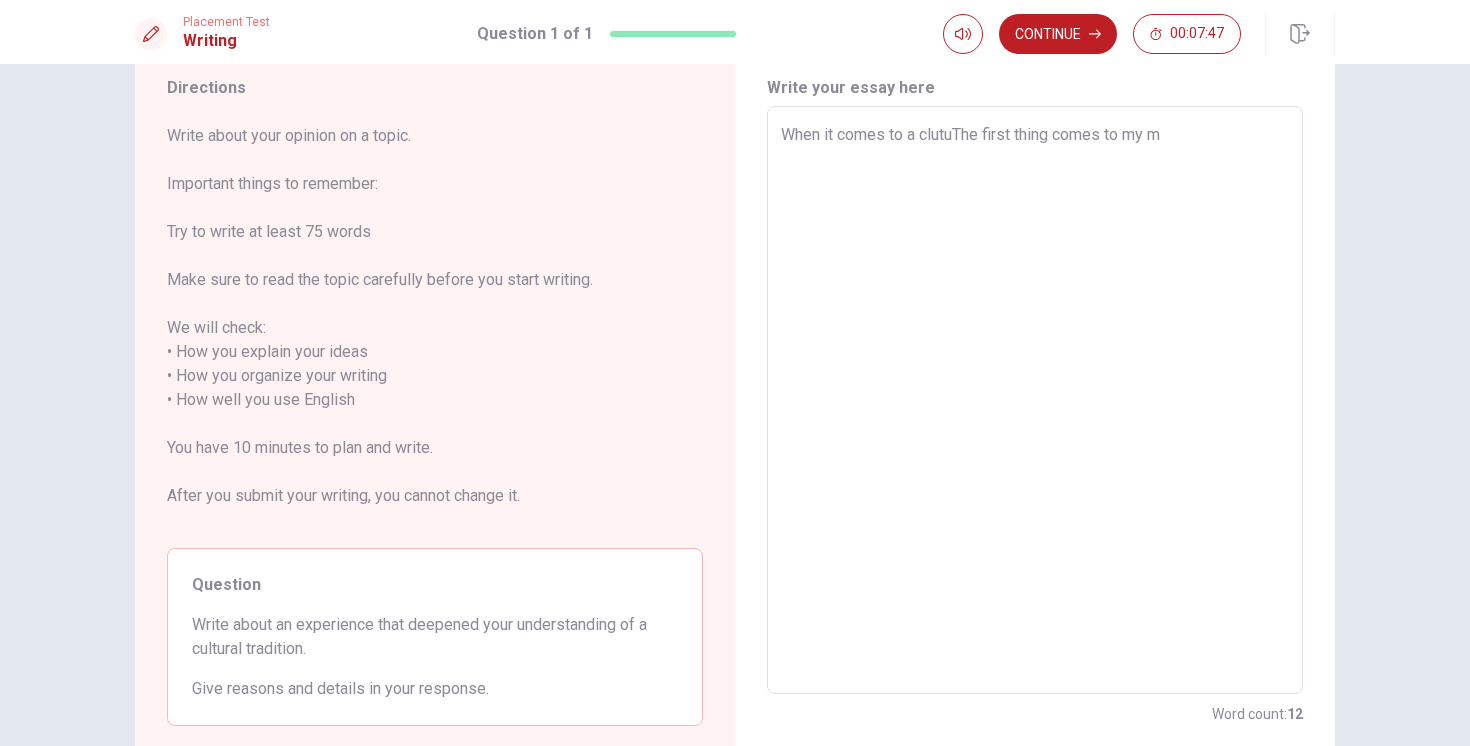 type on "When it comes to a cluturThe first thing comes to my m" 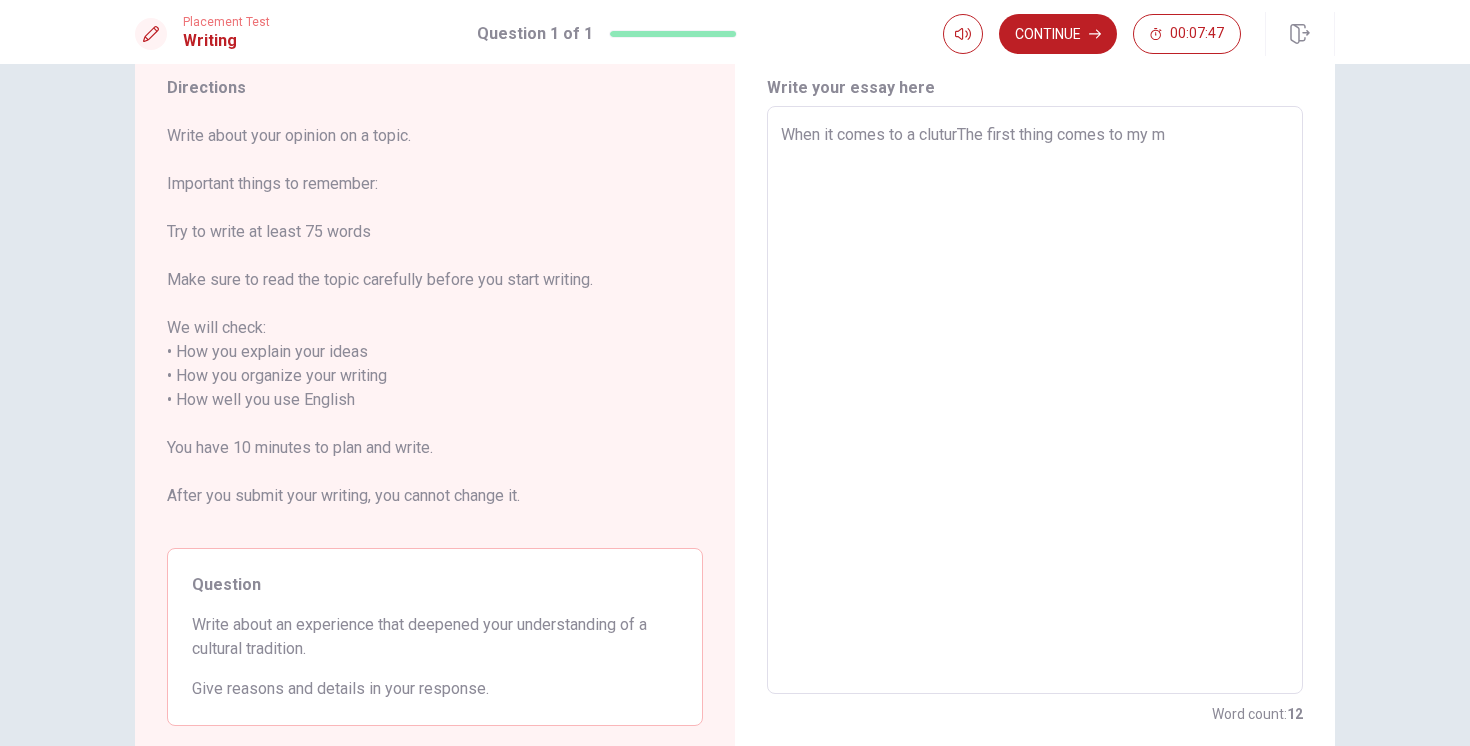 type on "x" 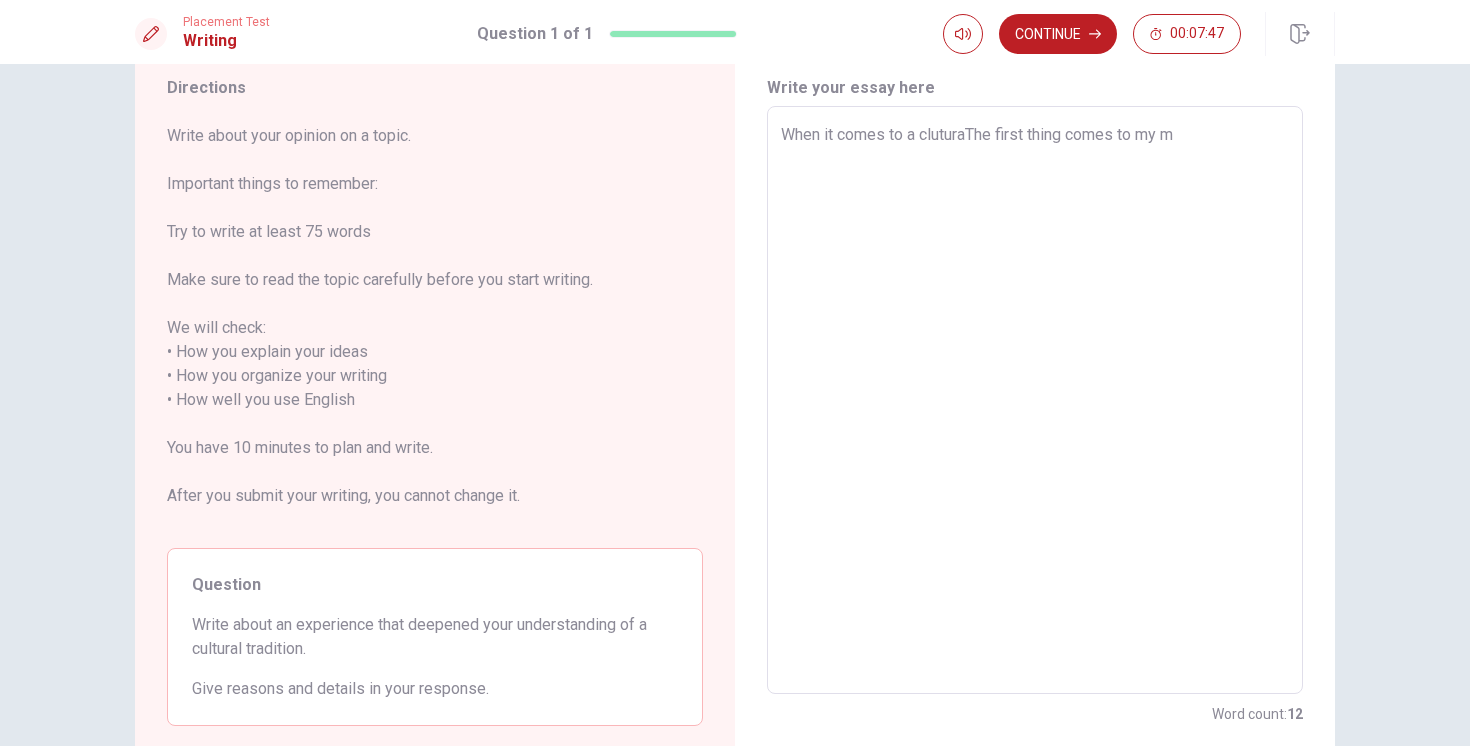 type on "x" 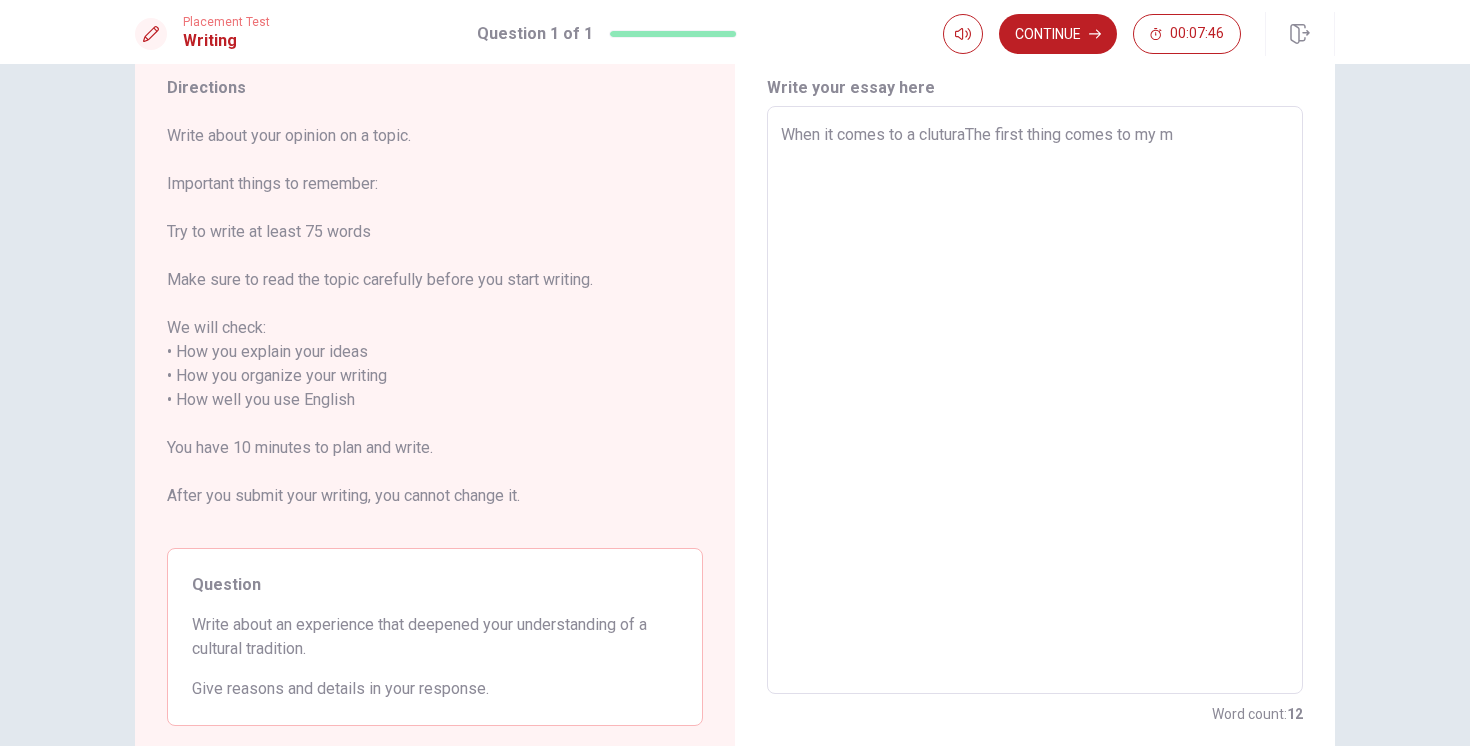 type on "When it comes to a cluturalThe first thing comes to my m" 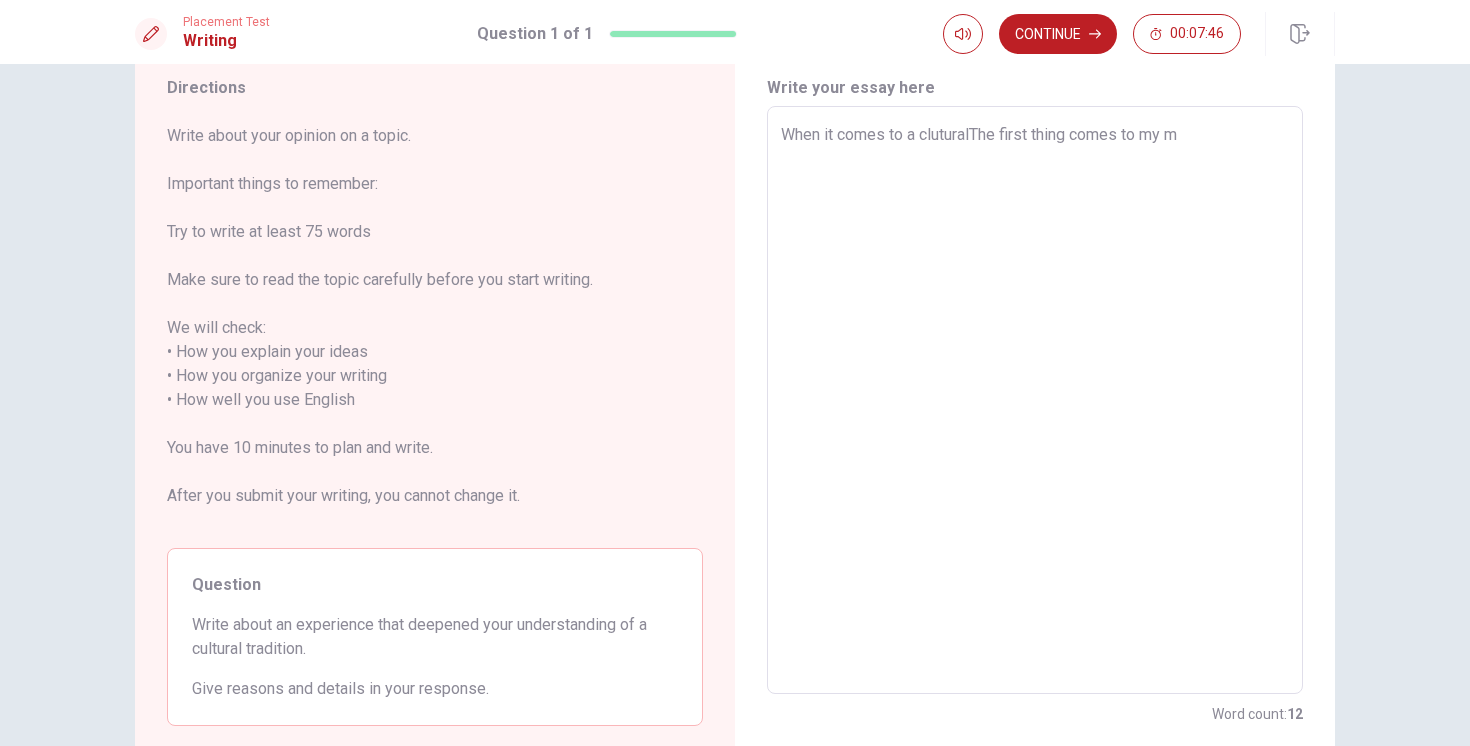 type on "x" 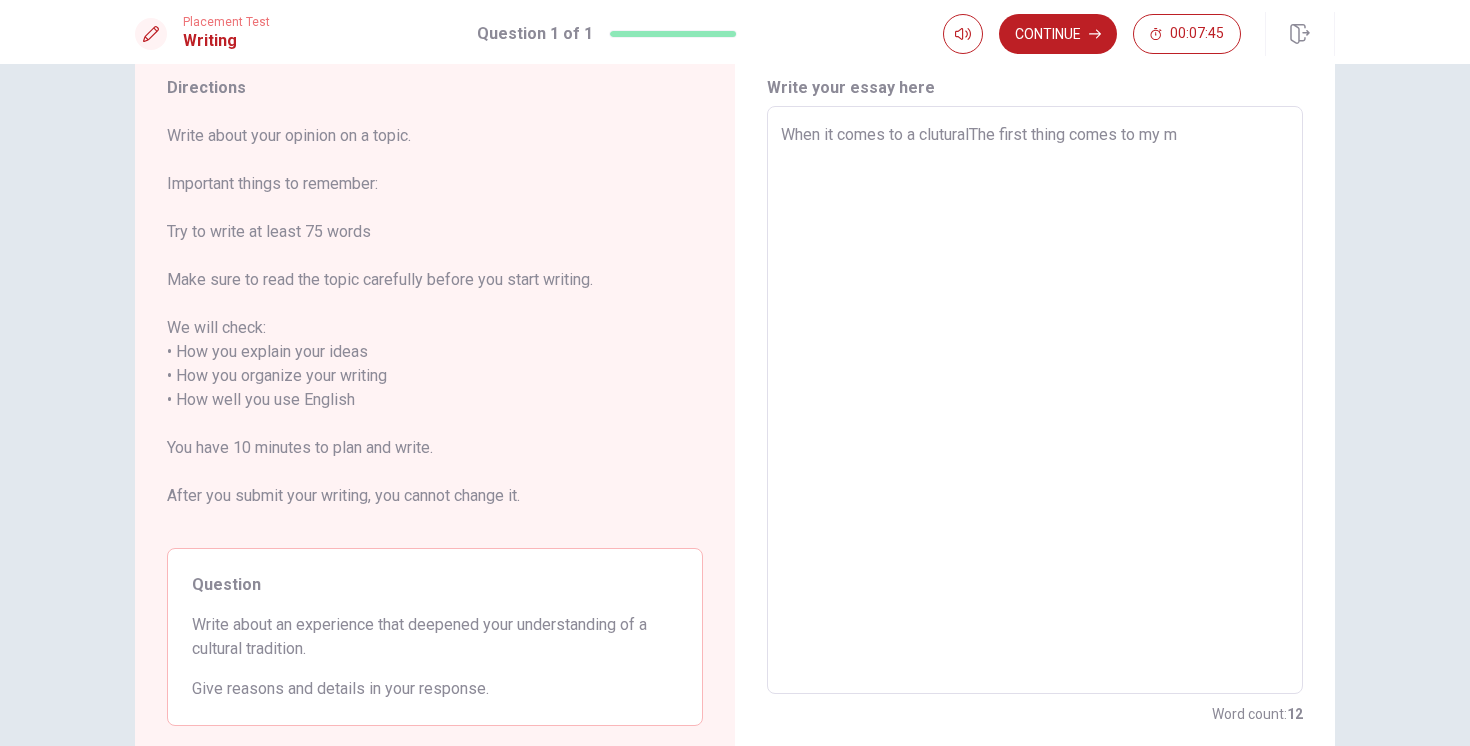type on "When it comes to a clutural The first thing comes to my m" 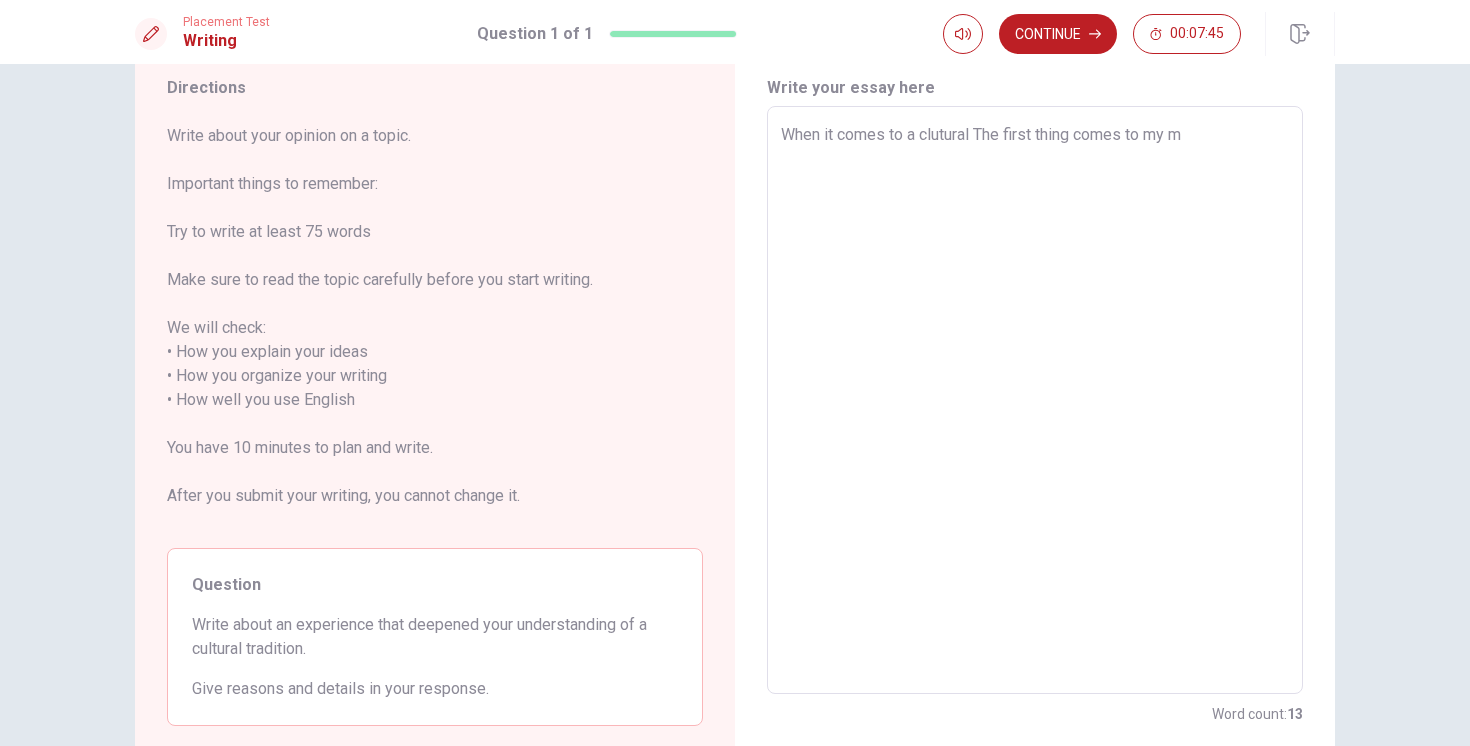 type on "x" 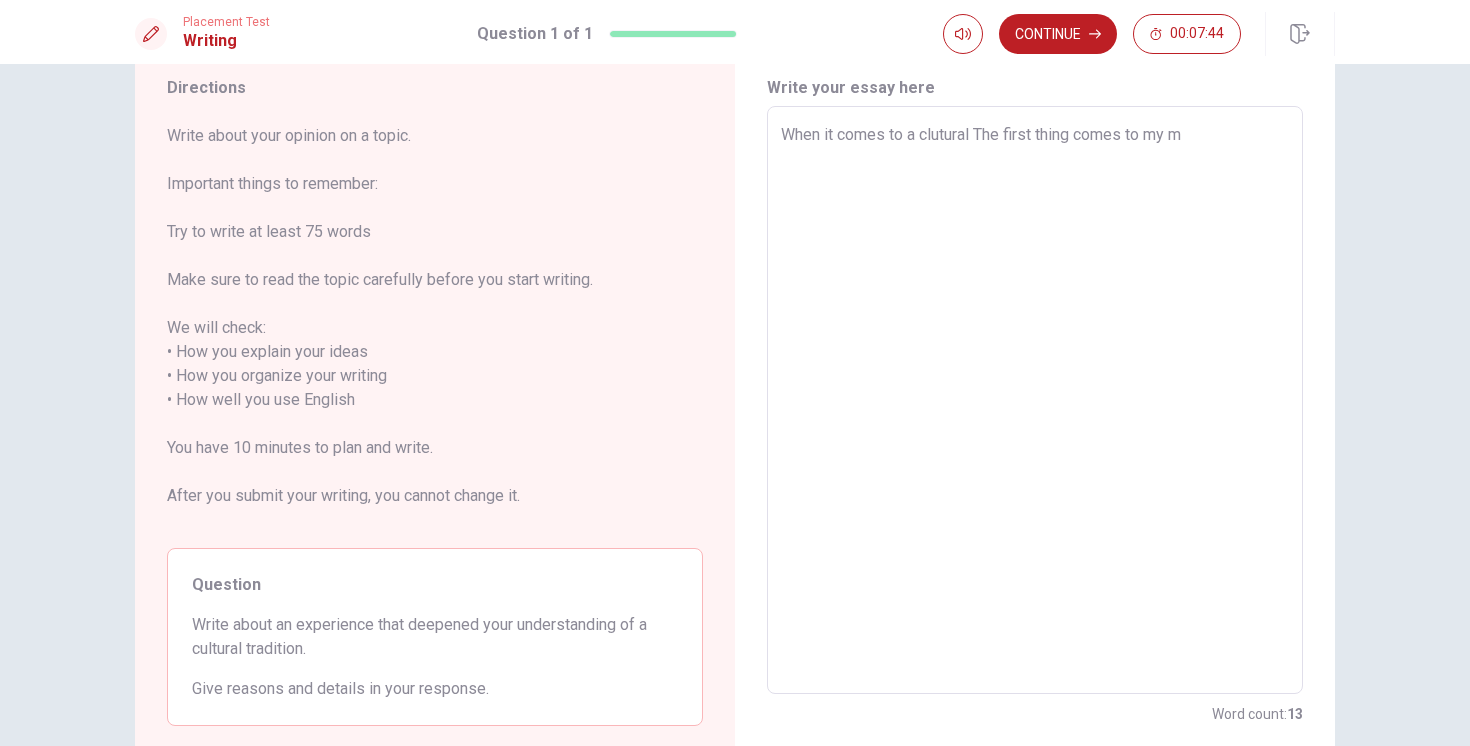 type on "When it comes to a clutural tThe first thing comes to my m" 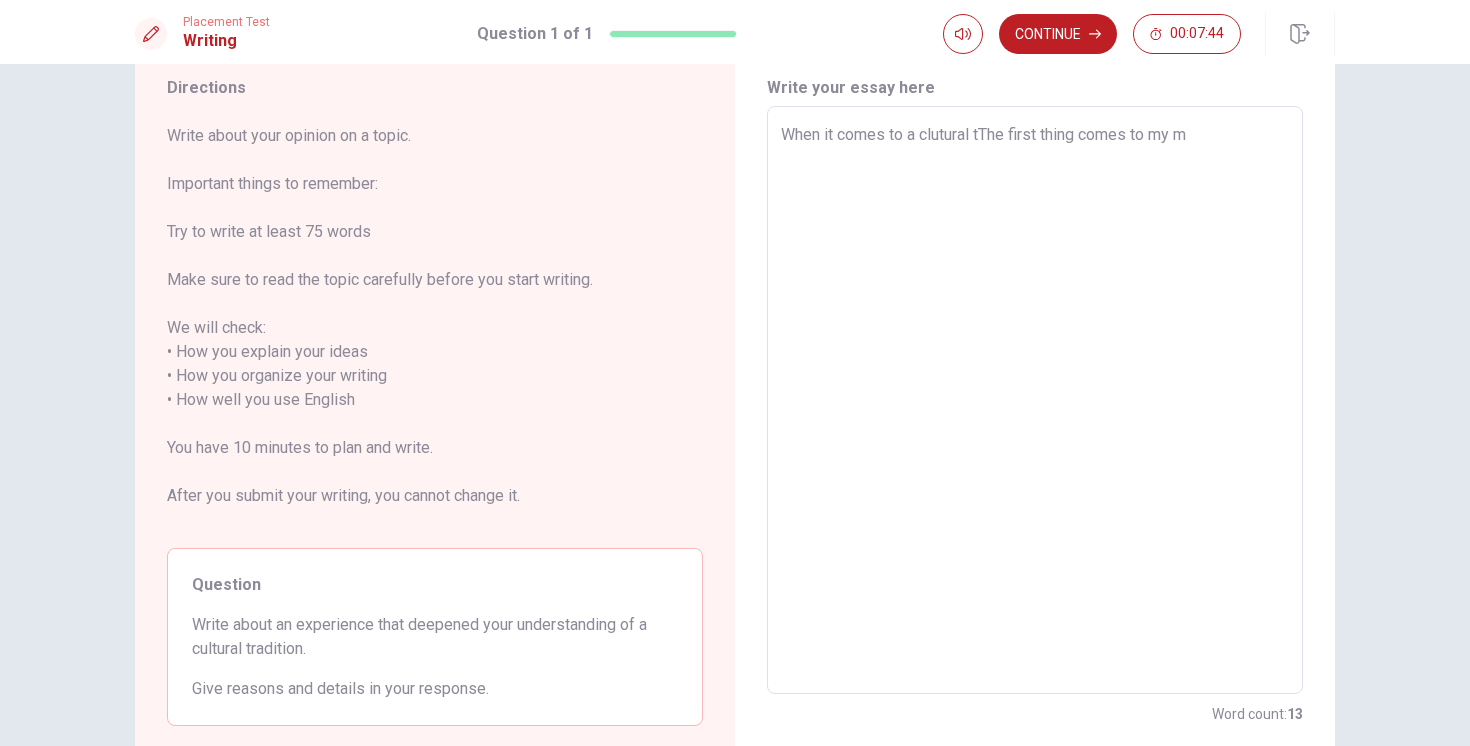 type on "x" 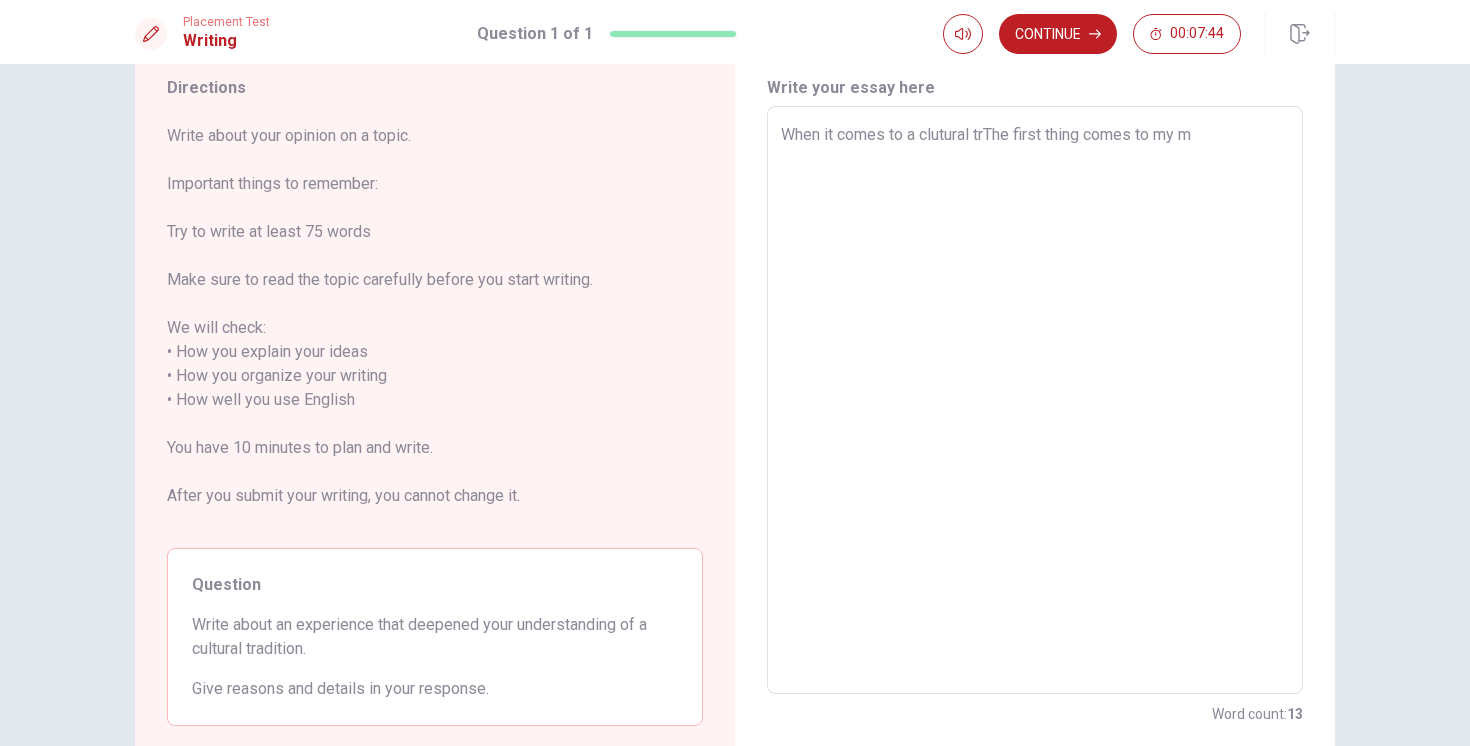 type on "x" 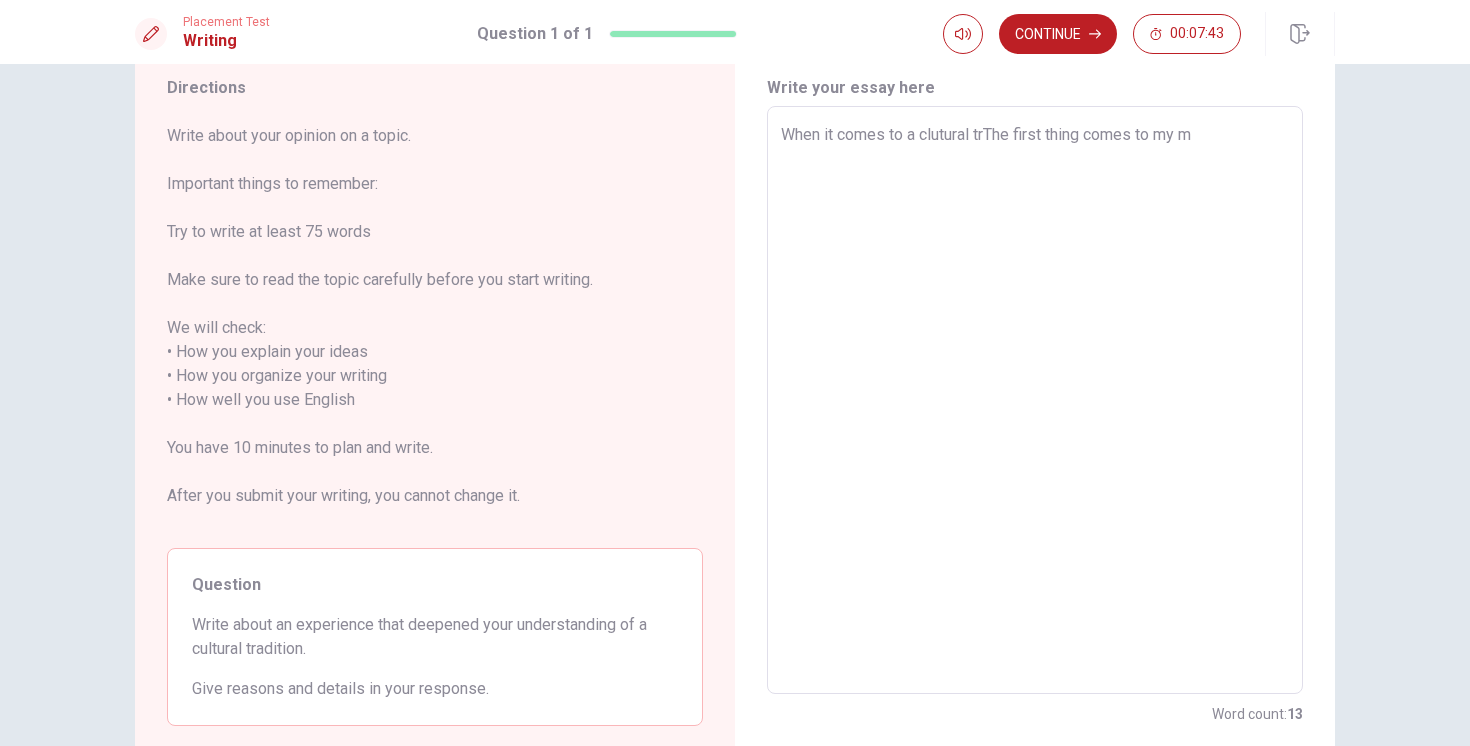 type on "When it comes to a clutural traThe first thing comes to my m" 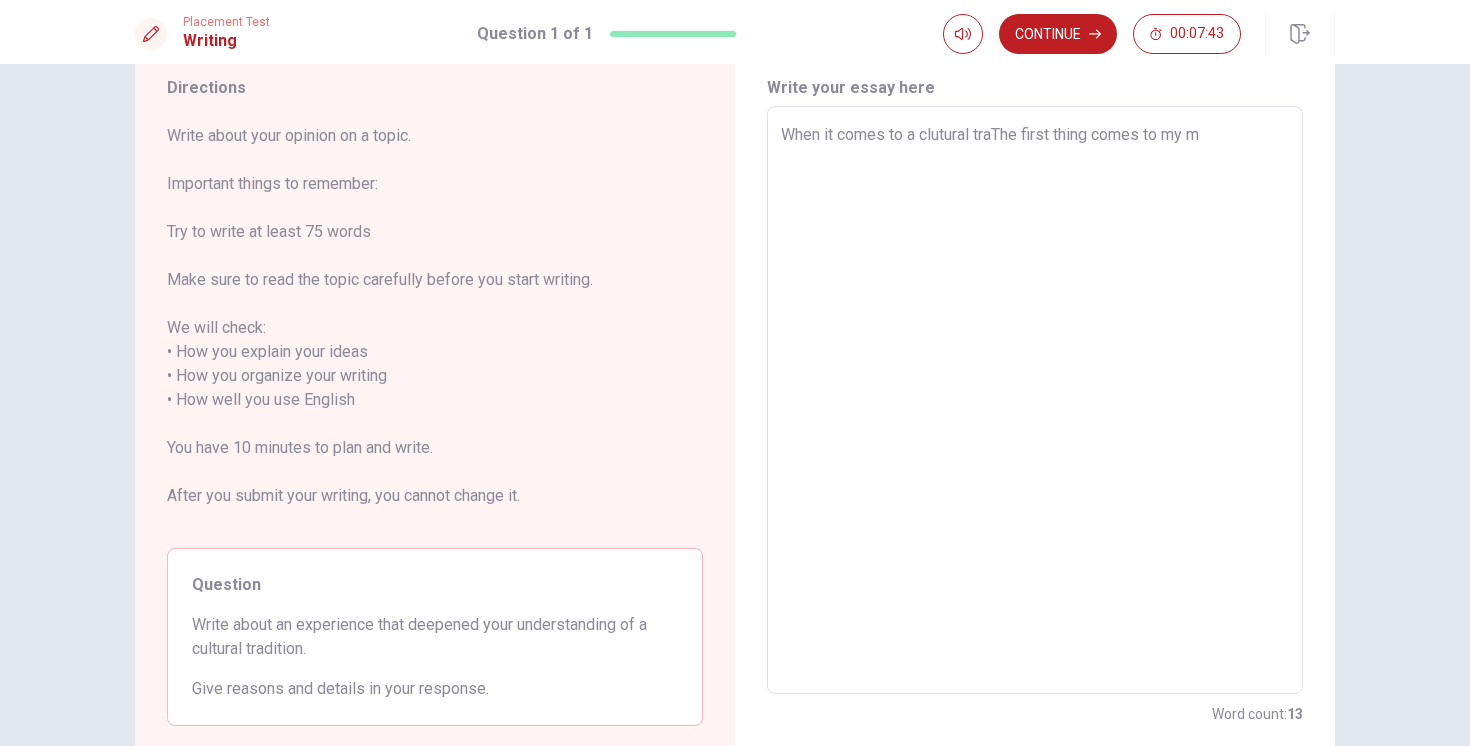 type on "x" 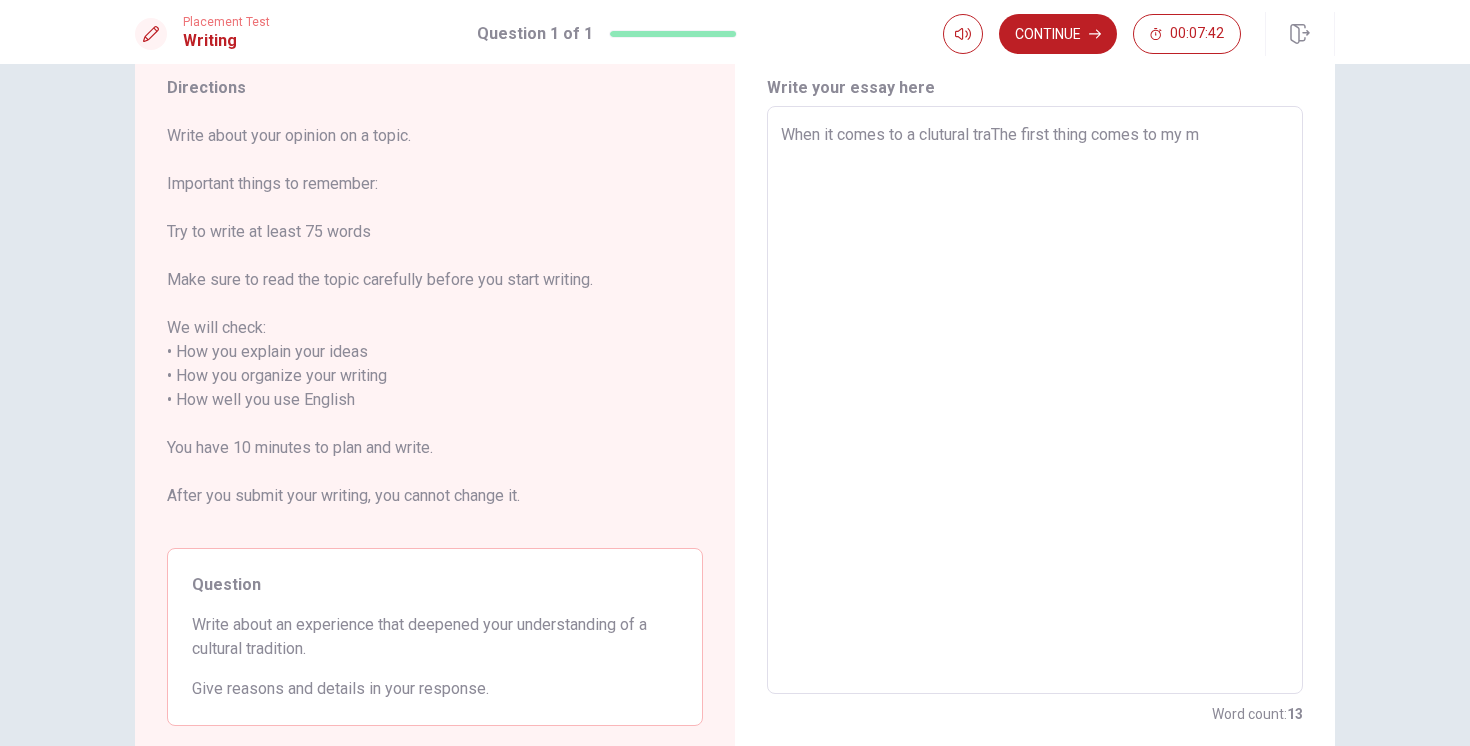 type on "When it comes to a clutural tradThe first thing comes to my m" 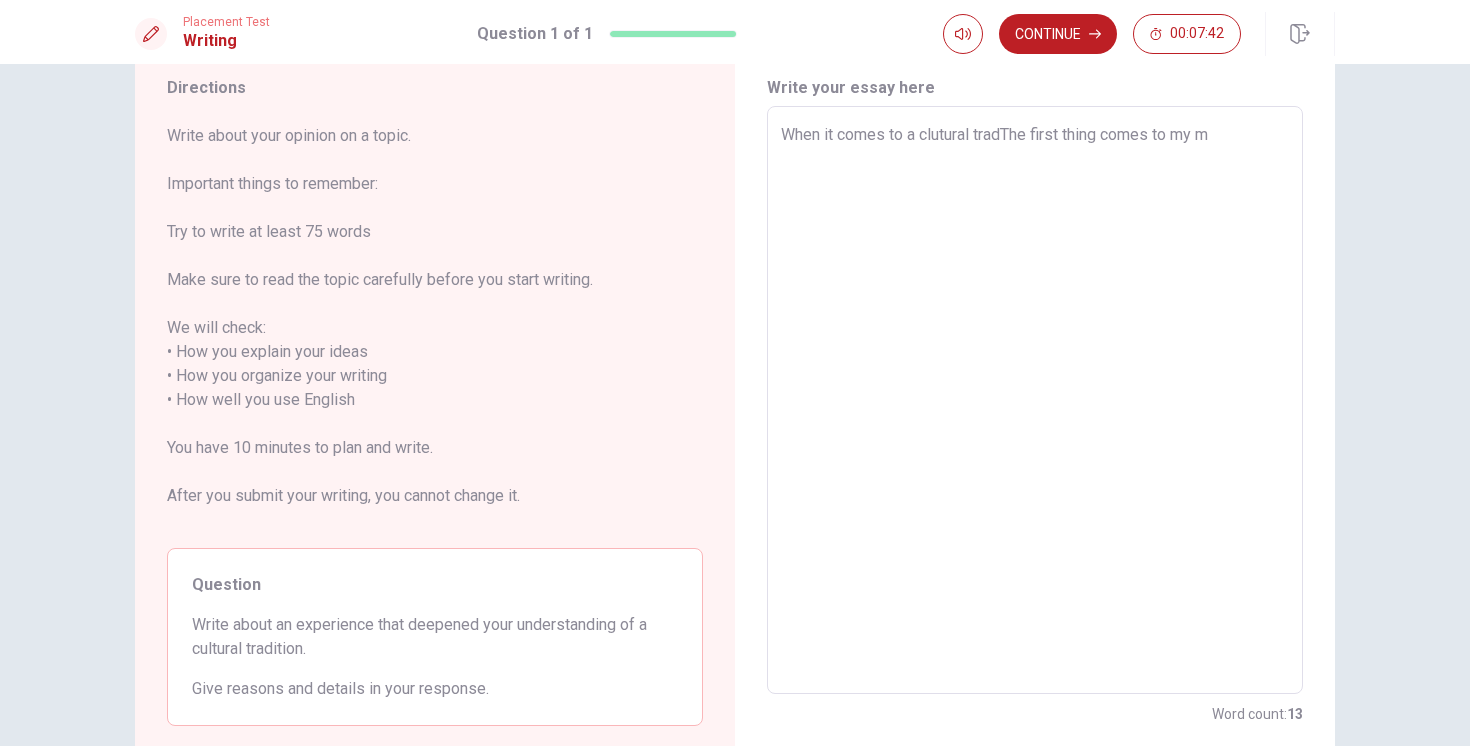 type on "x" 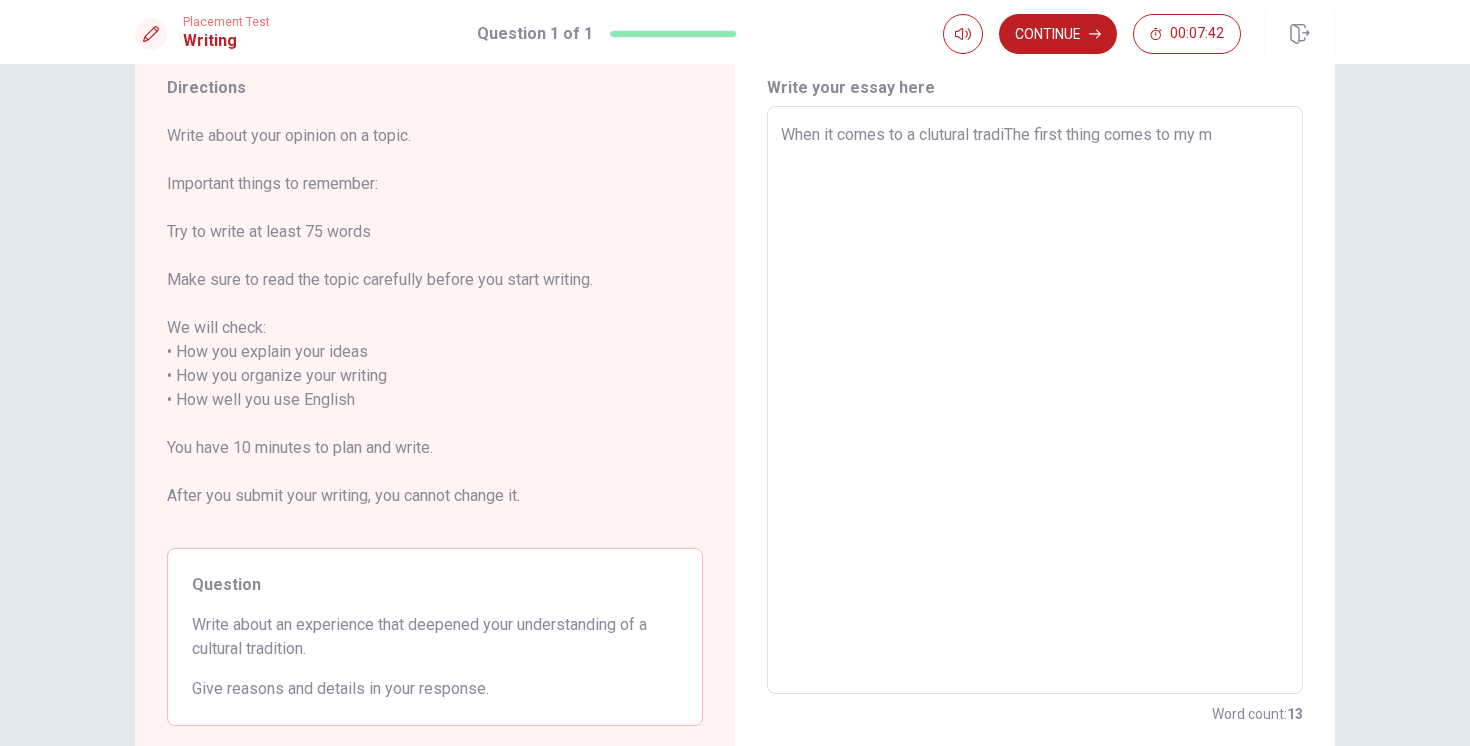 type on "x" 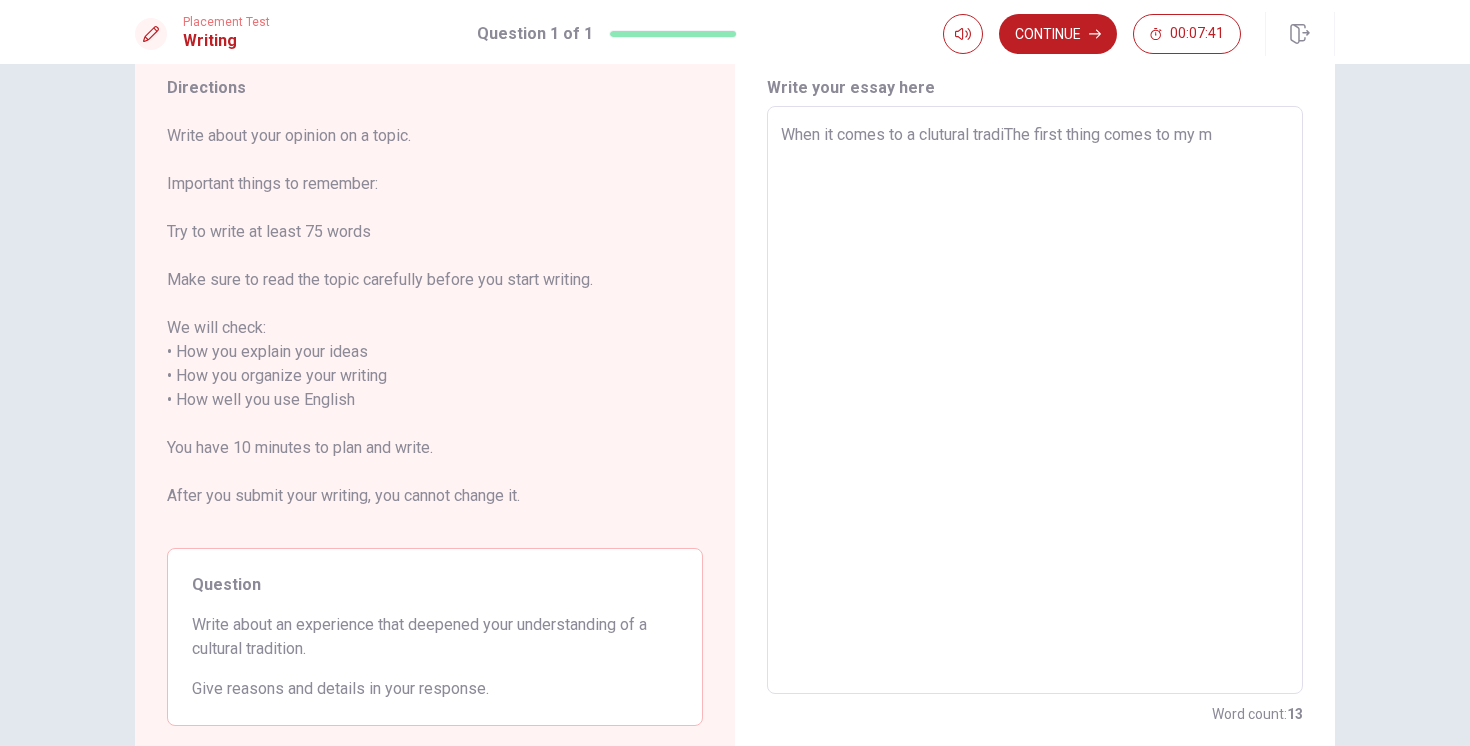 type on "When it comes to a clutural traditThe first thing comes to my m" 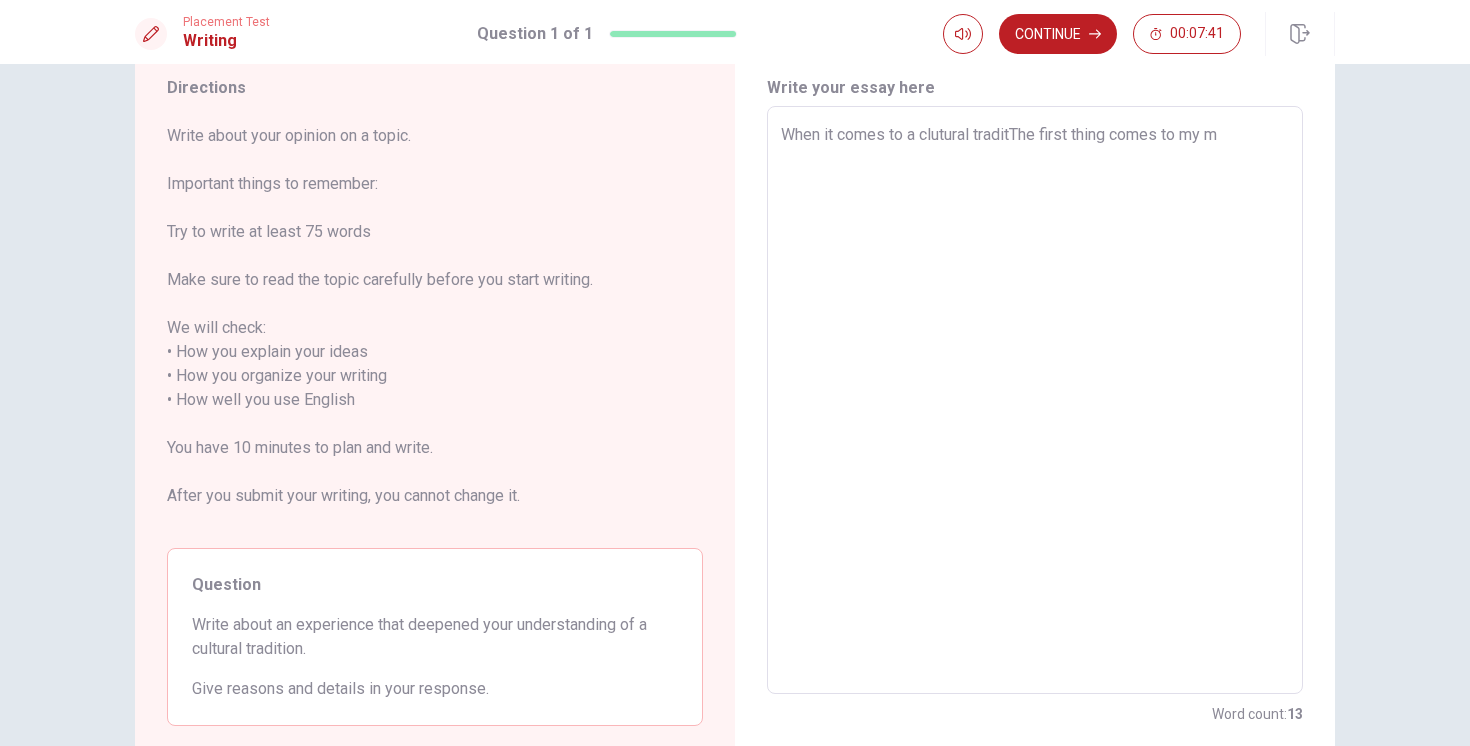 type on "x" 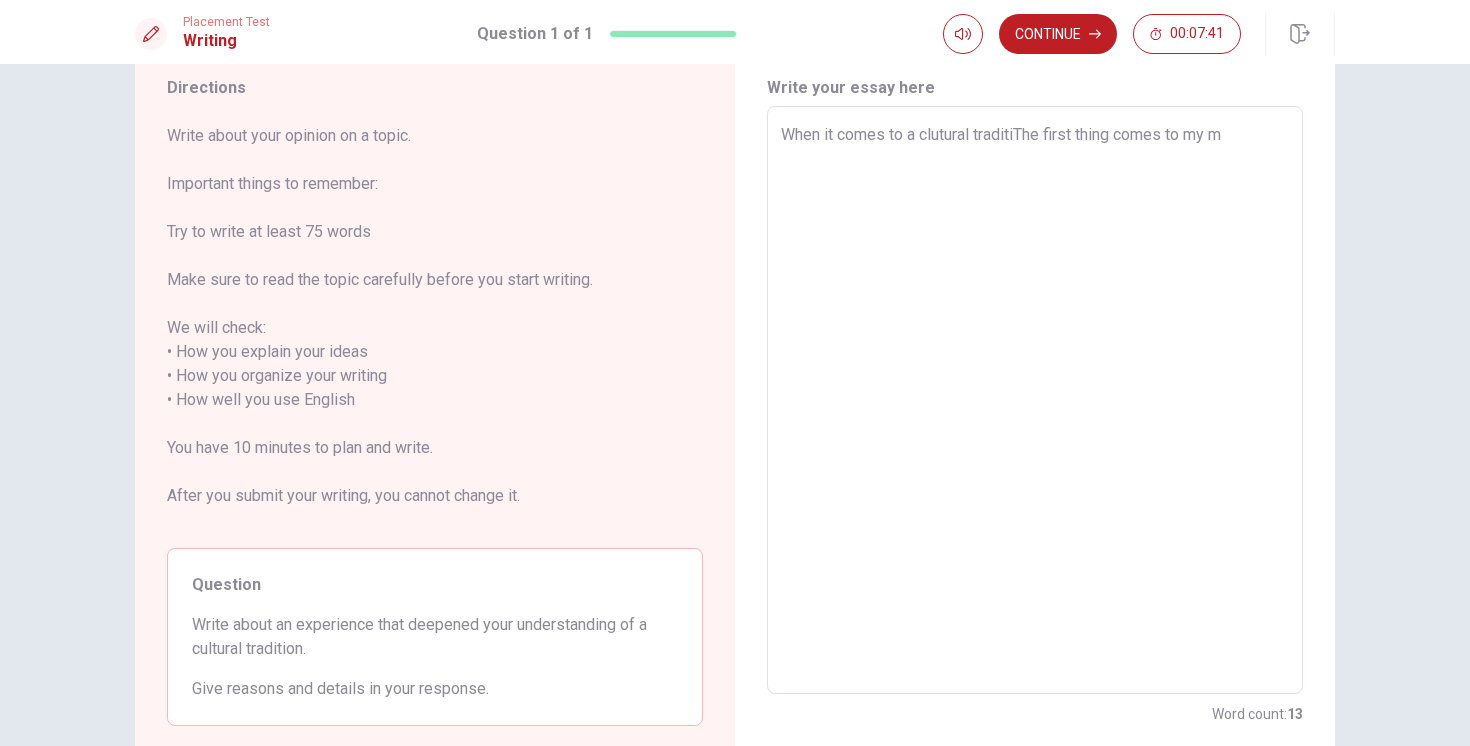 type on "x" 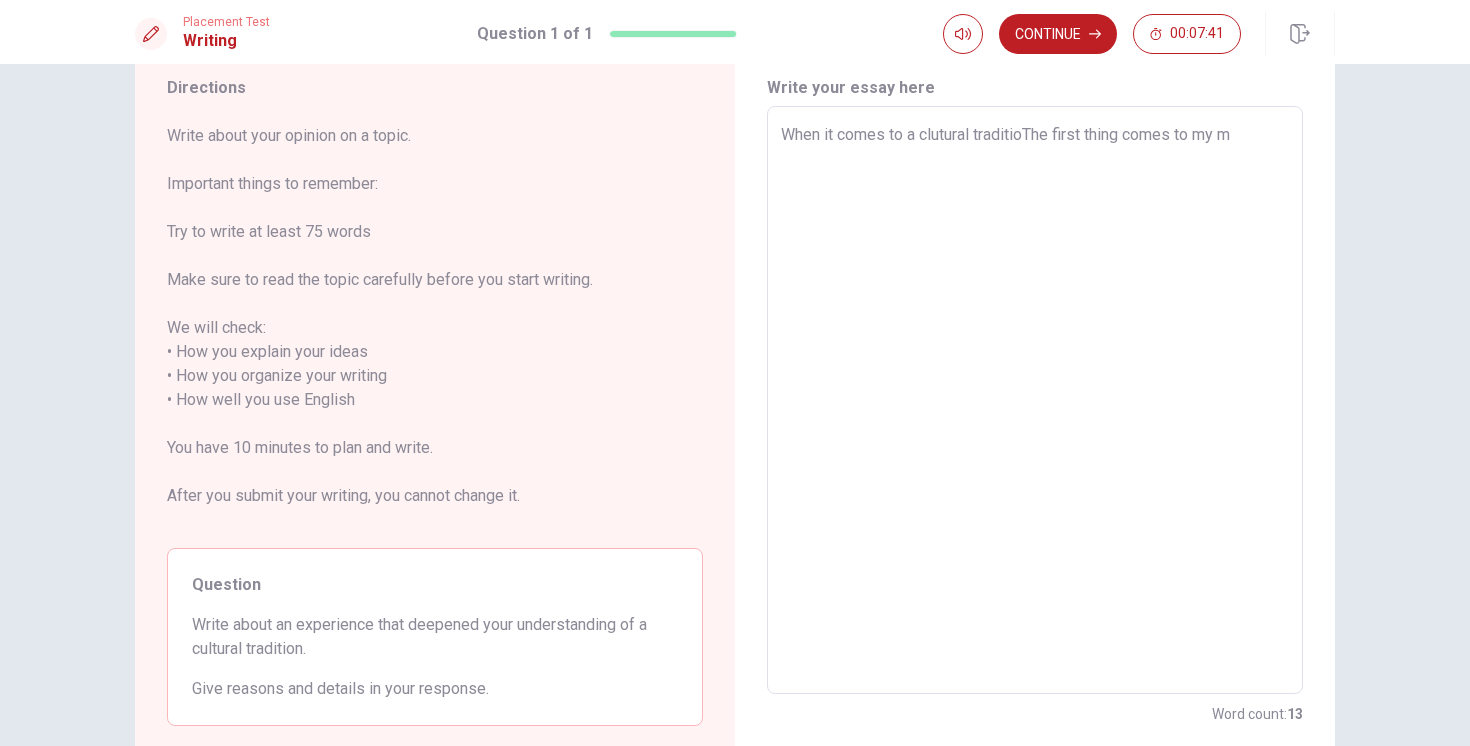type on "x" 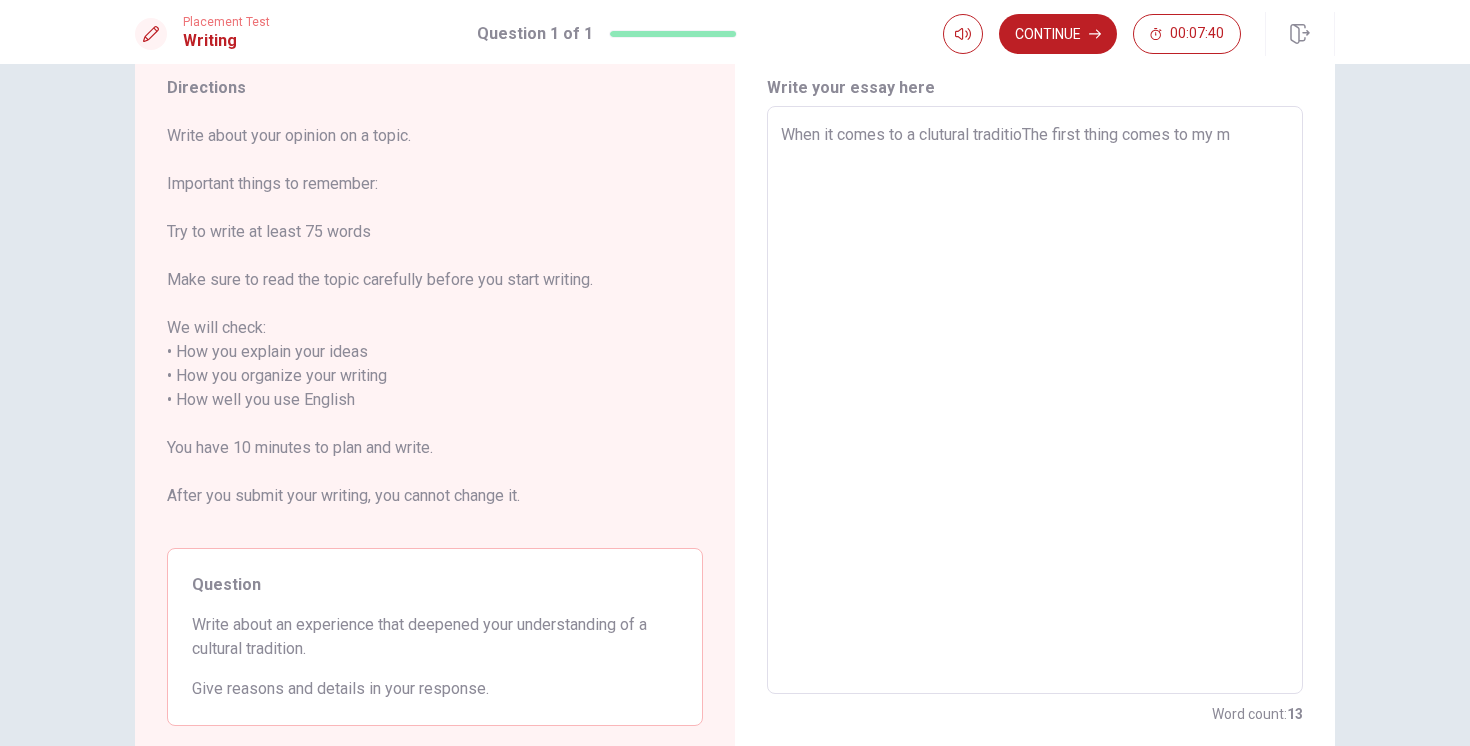 type on "When it comes to a clutural traditionThe first thing comes to my m" 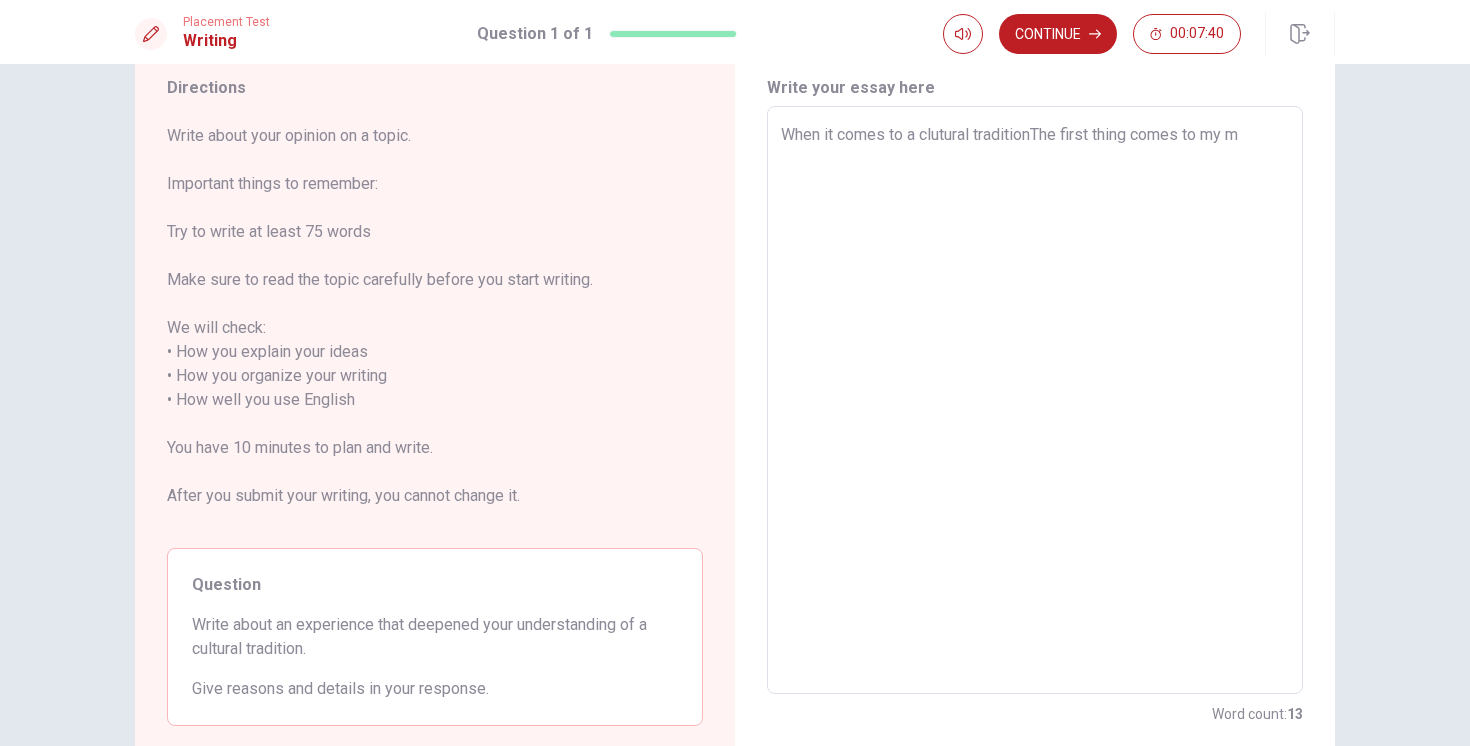 type on "x" 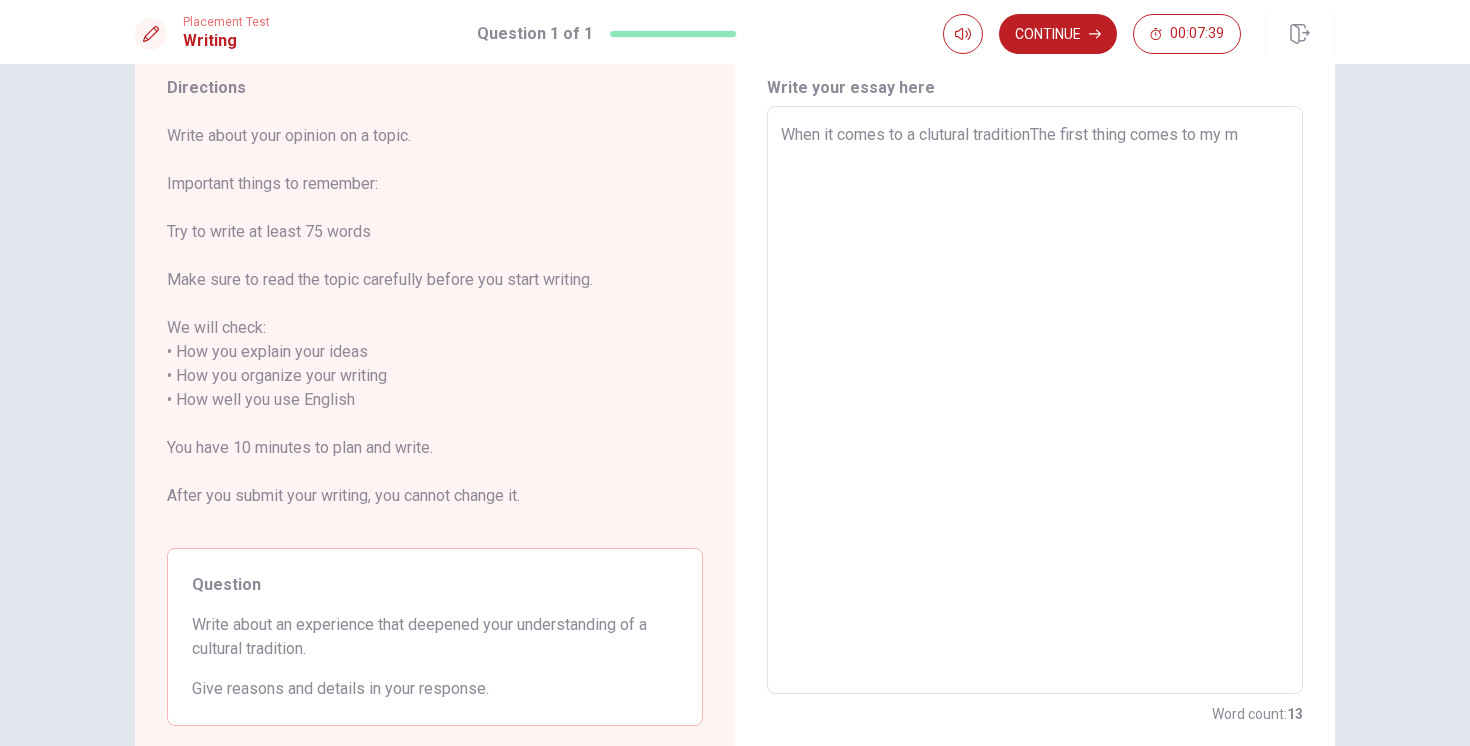 type on "When it comes to a clutural tradition The first thing comes to my m" 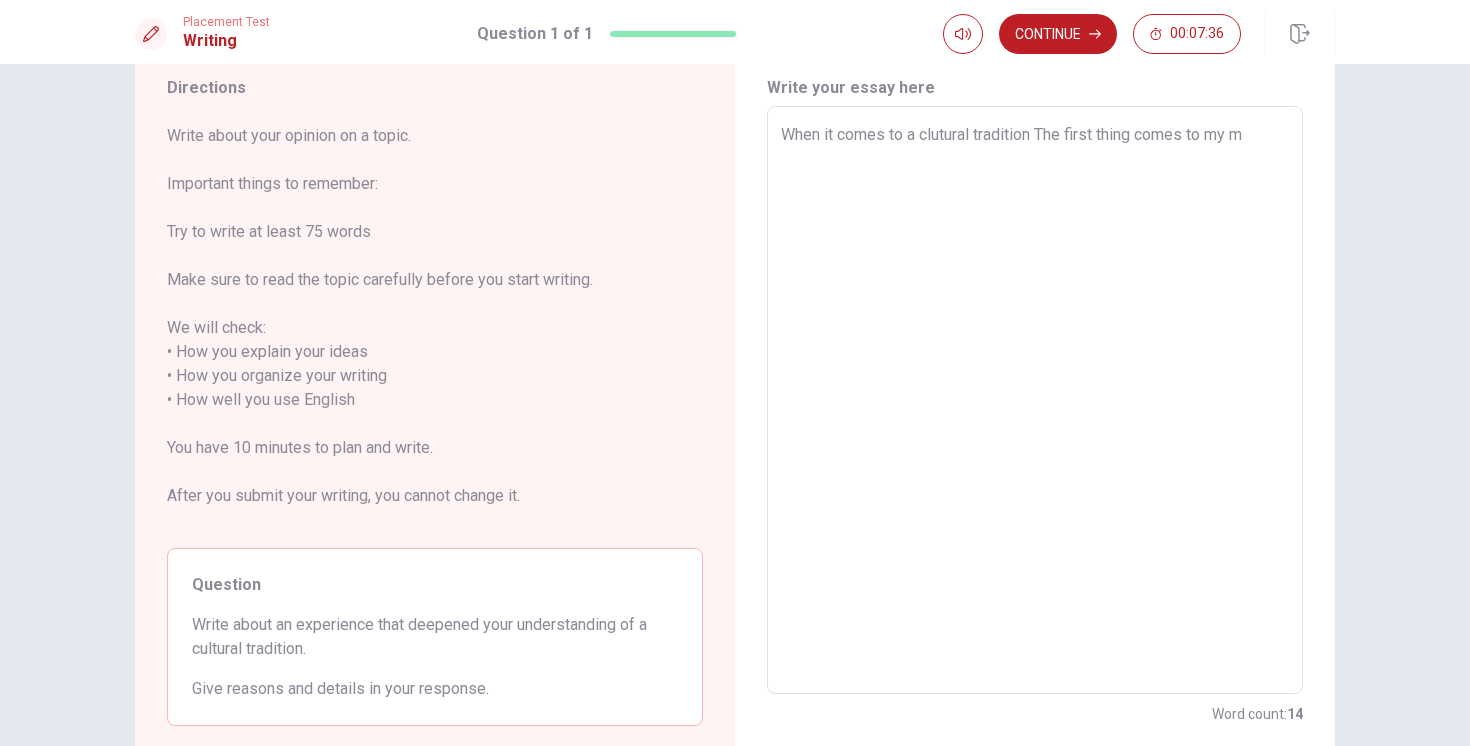 type on "x" 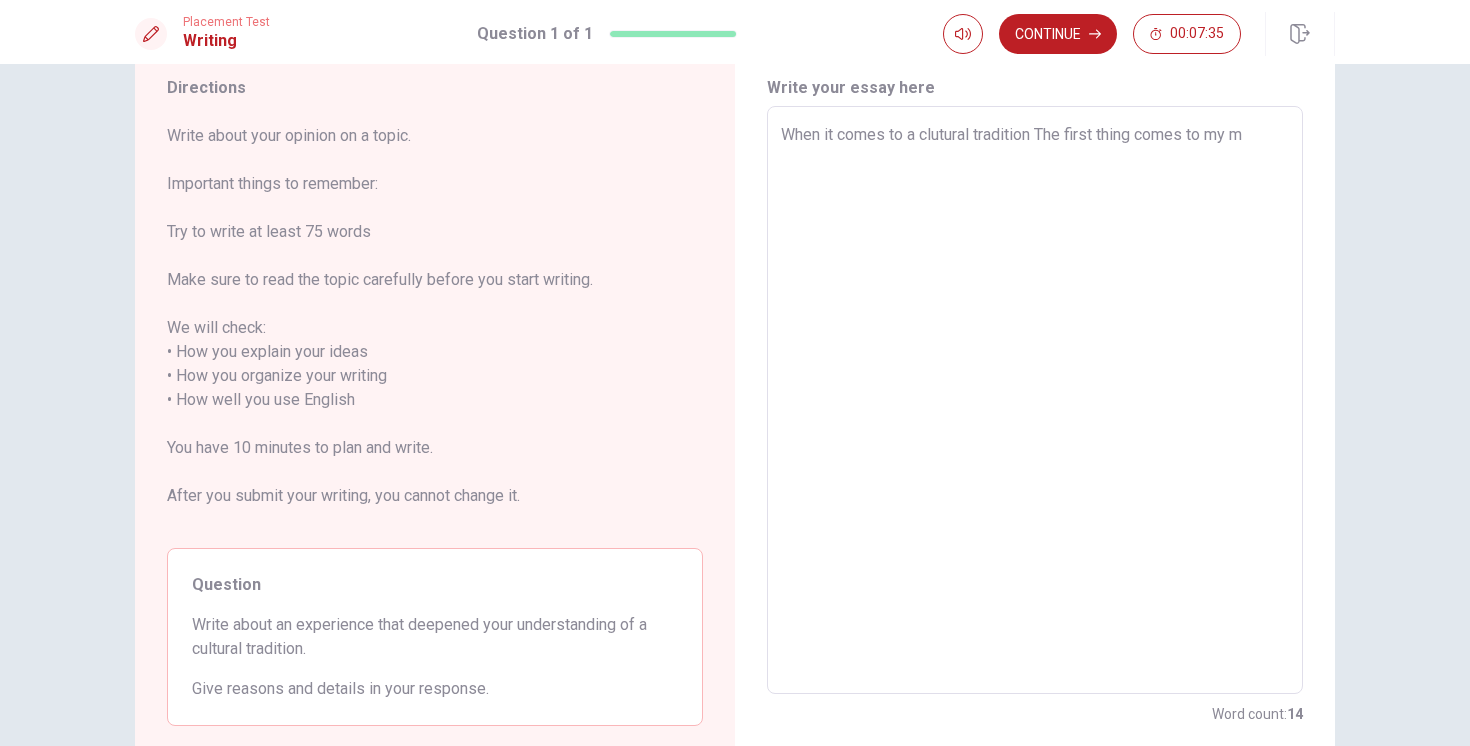 type on "When it comes to a clutural tradition, The first thing comes to my m" 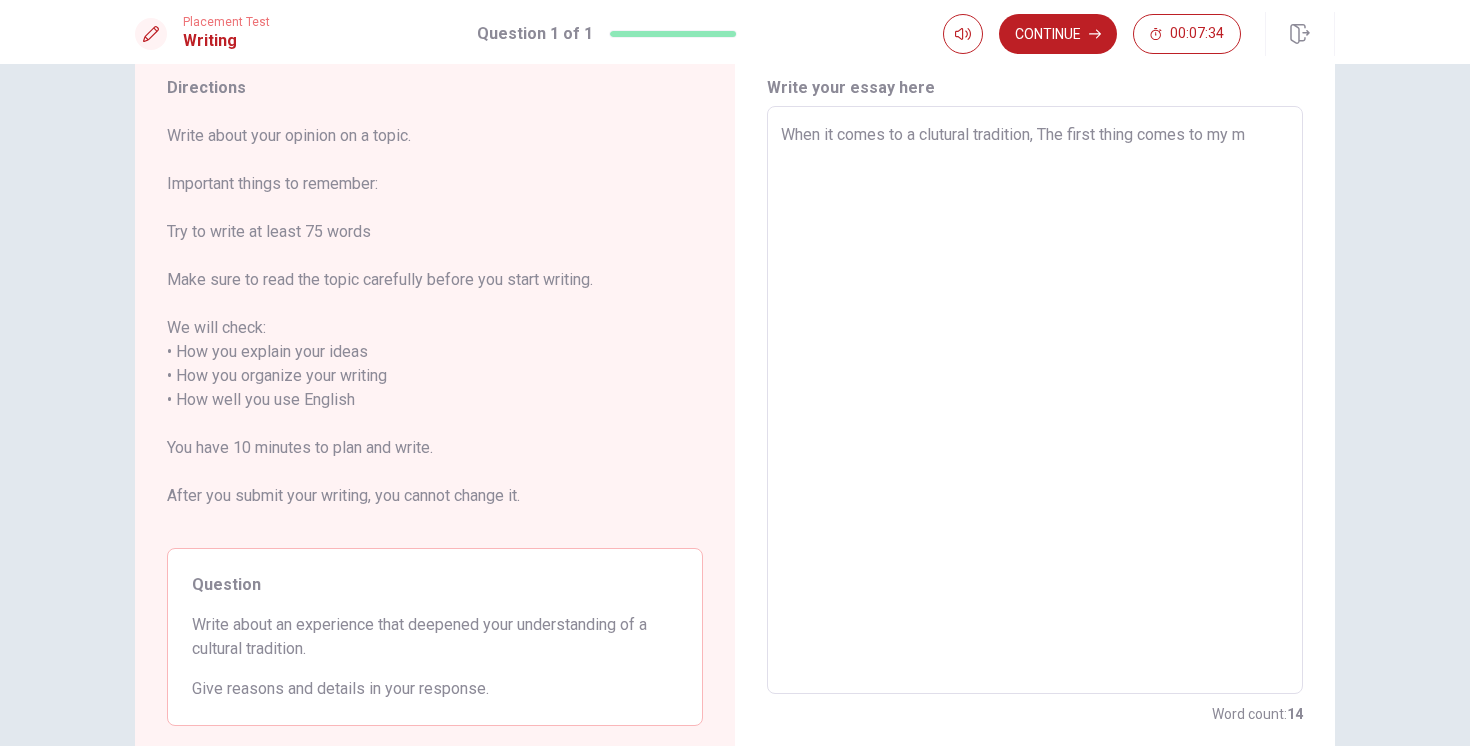 type on "x" 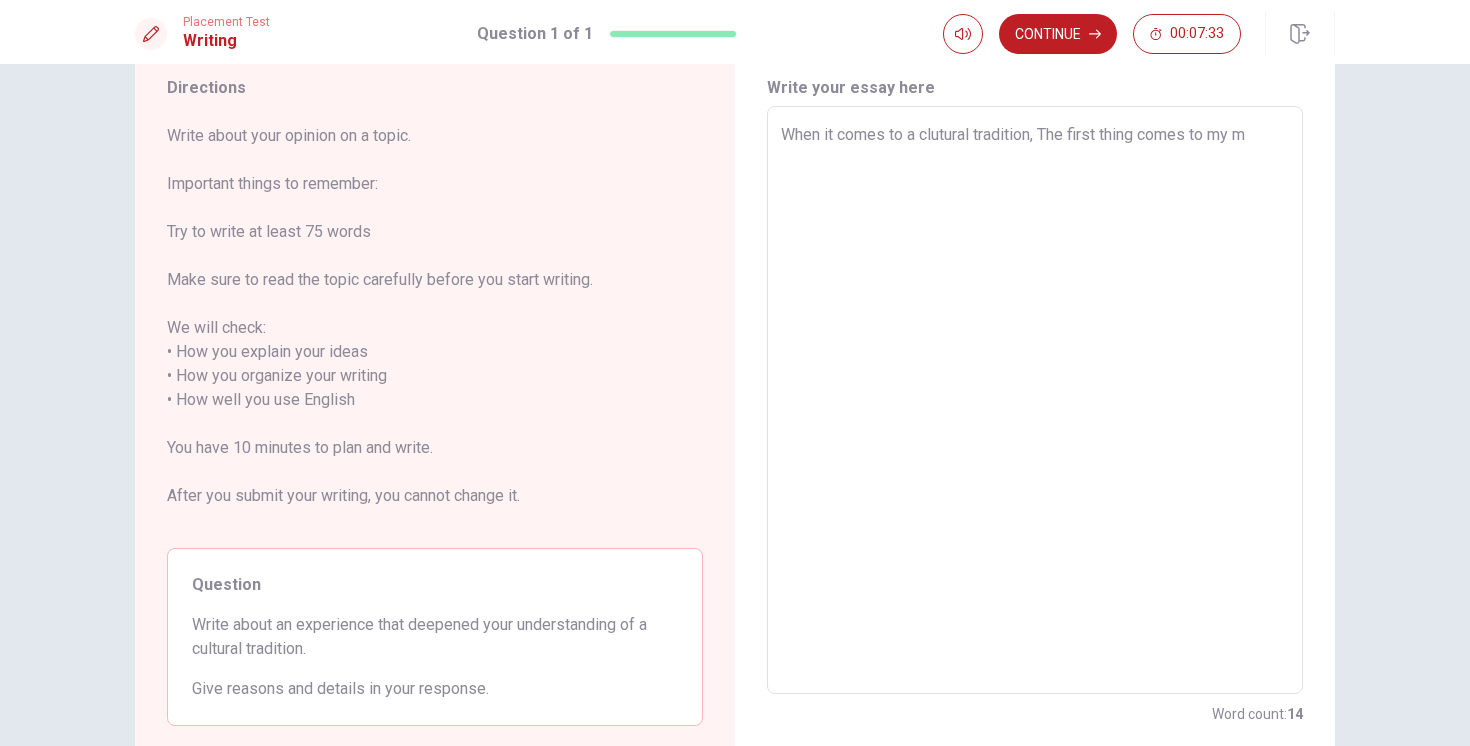 type on "When it comes to a clutural tradition, he first thing comes to my m" 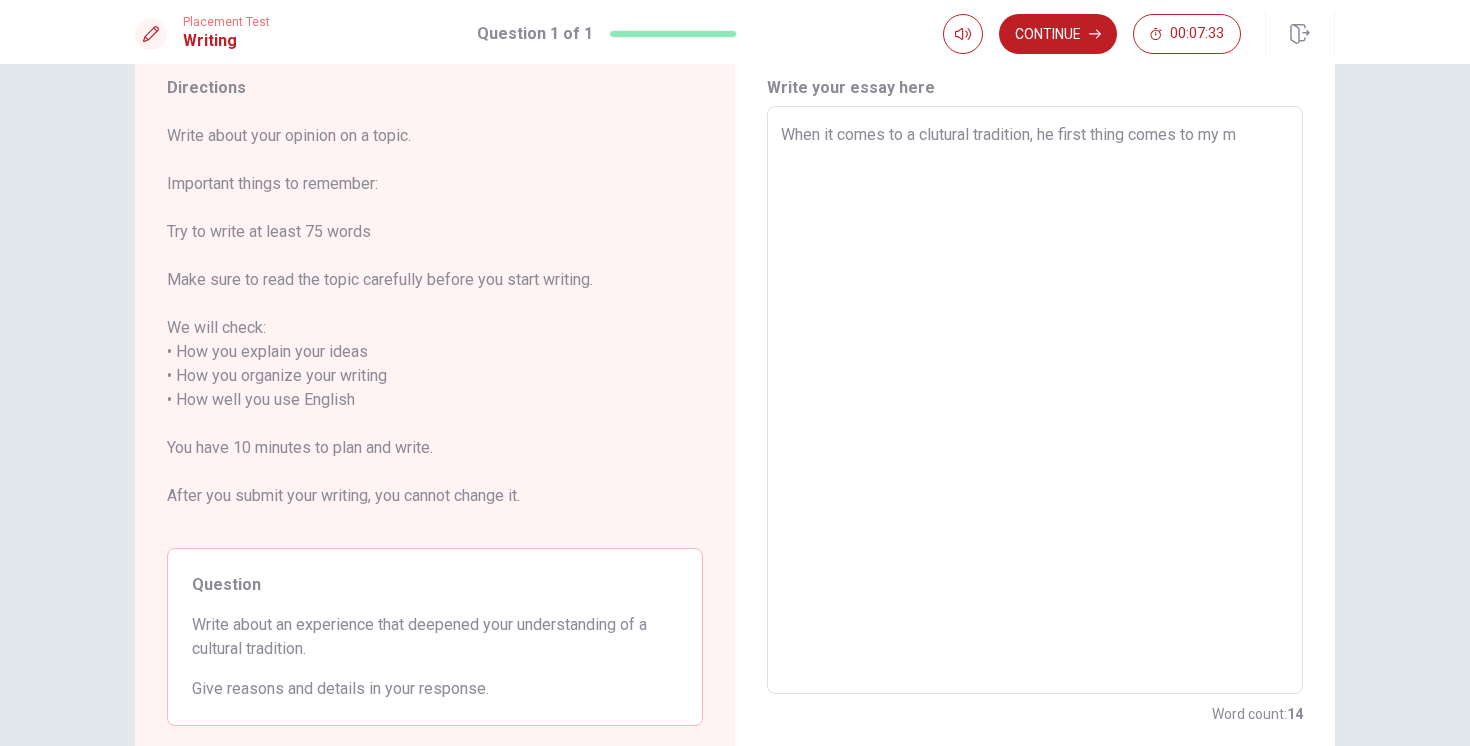 type on "x" 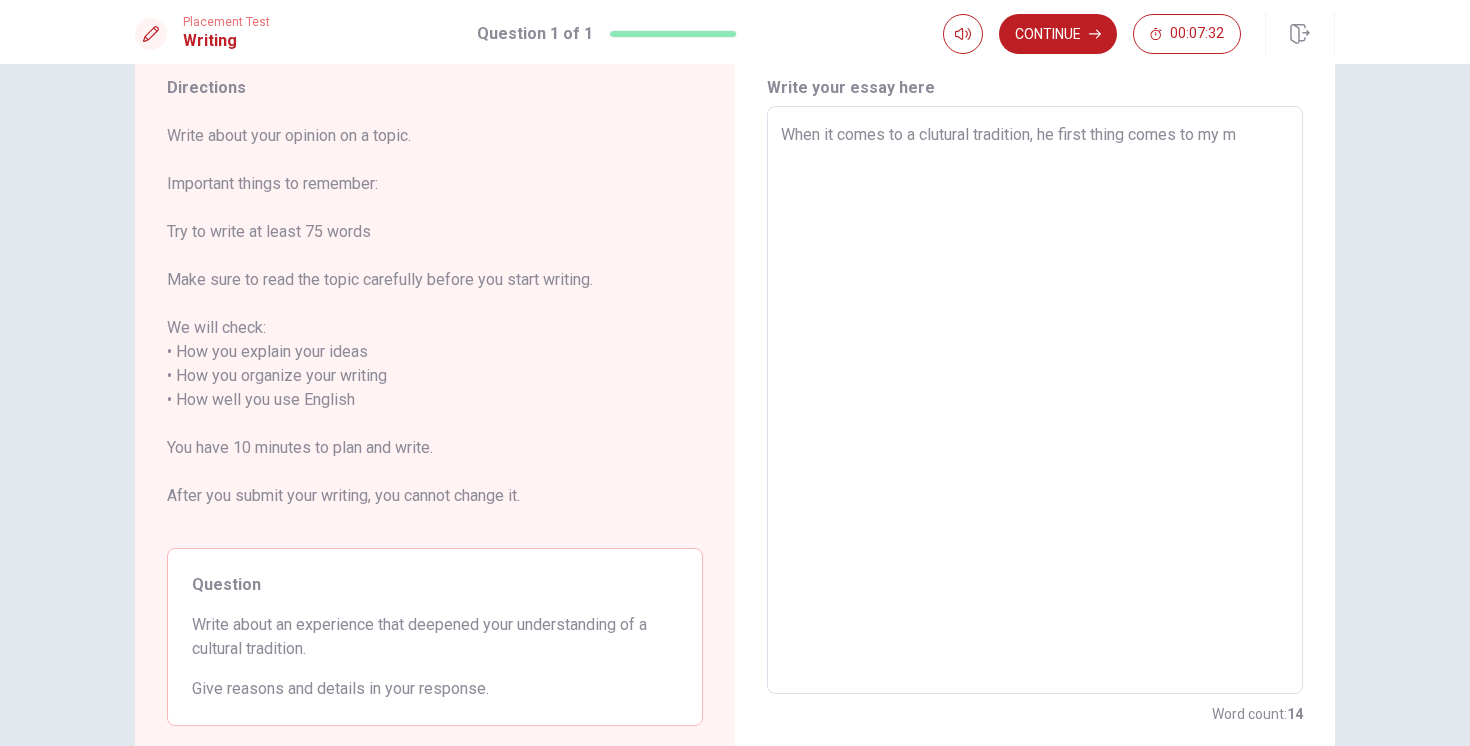 type on "When it comes to a clutural tradition, the first thing comes to my m" 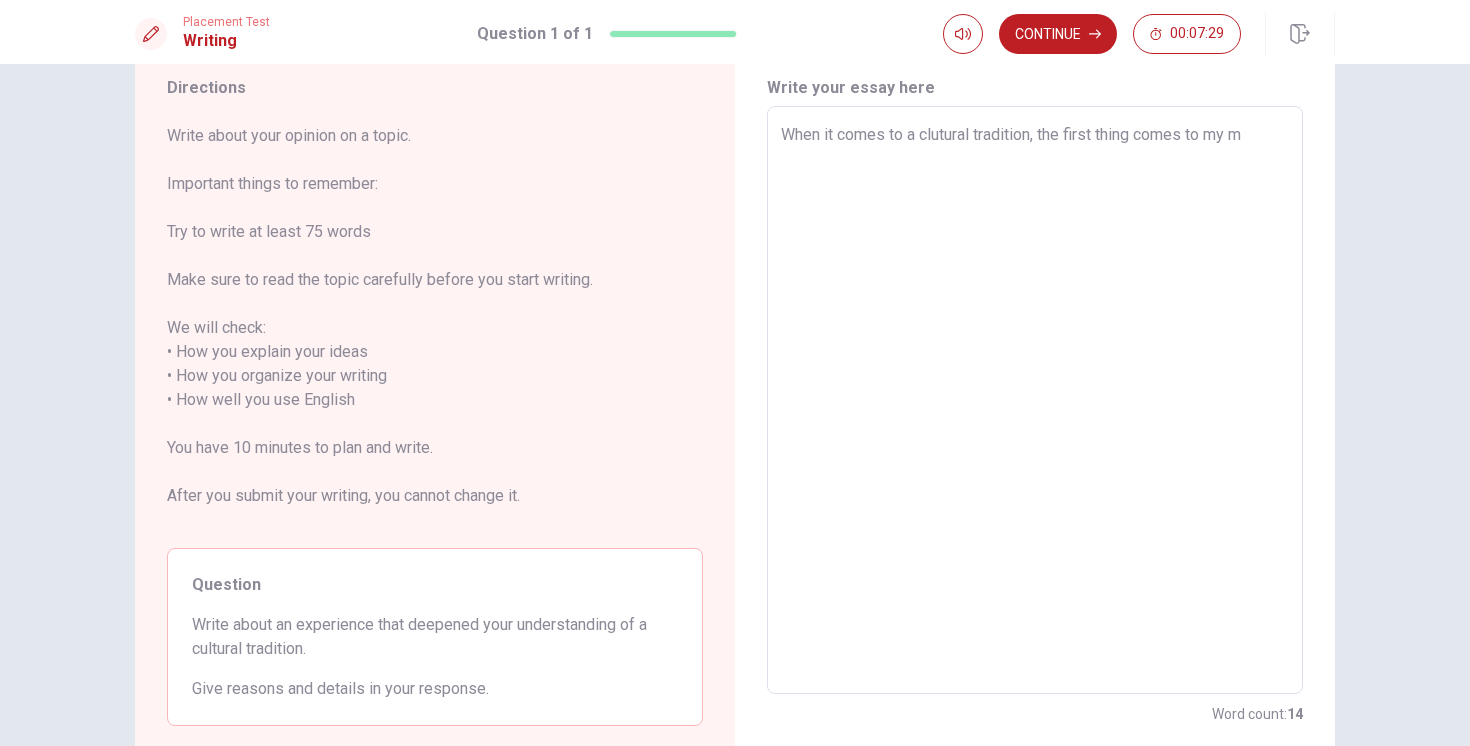 type on "x" 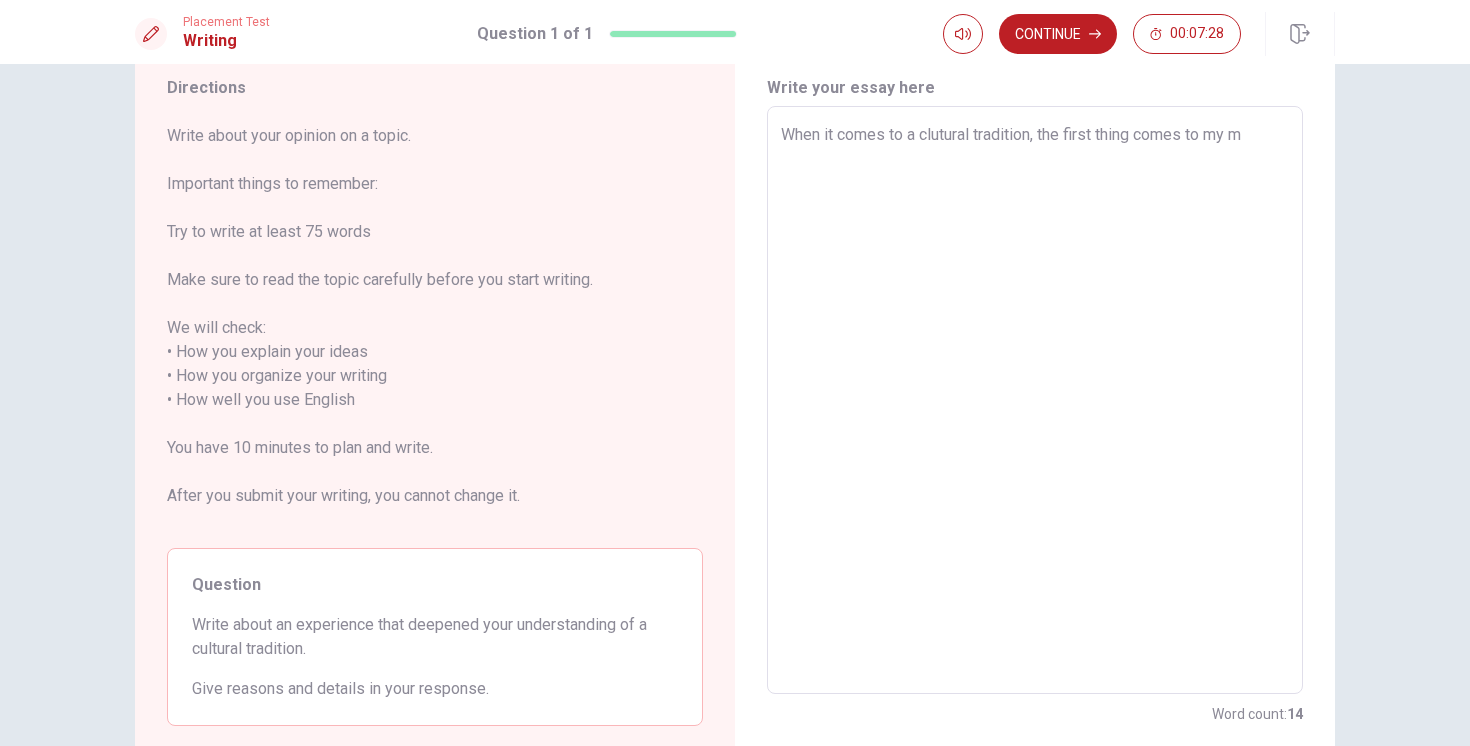 type on "When it comes to a clutural tradition, the first thing comes to my mi" 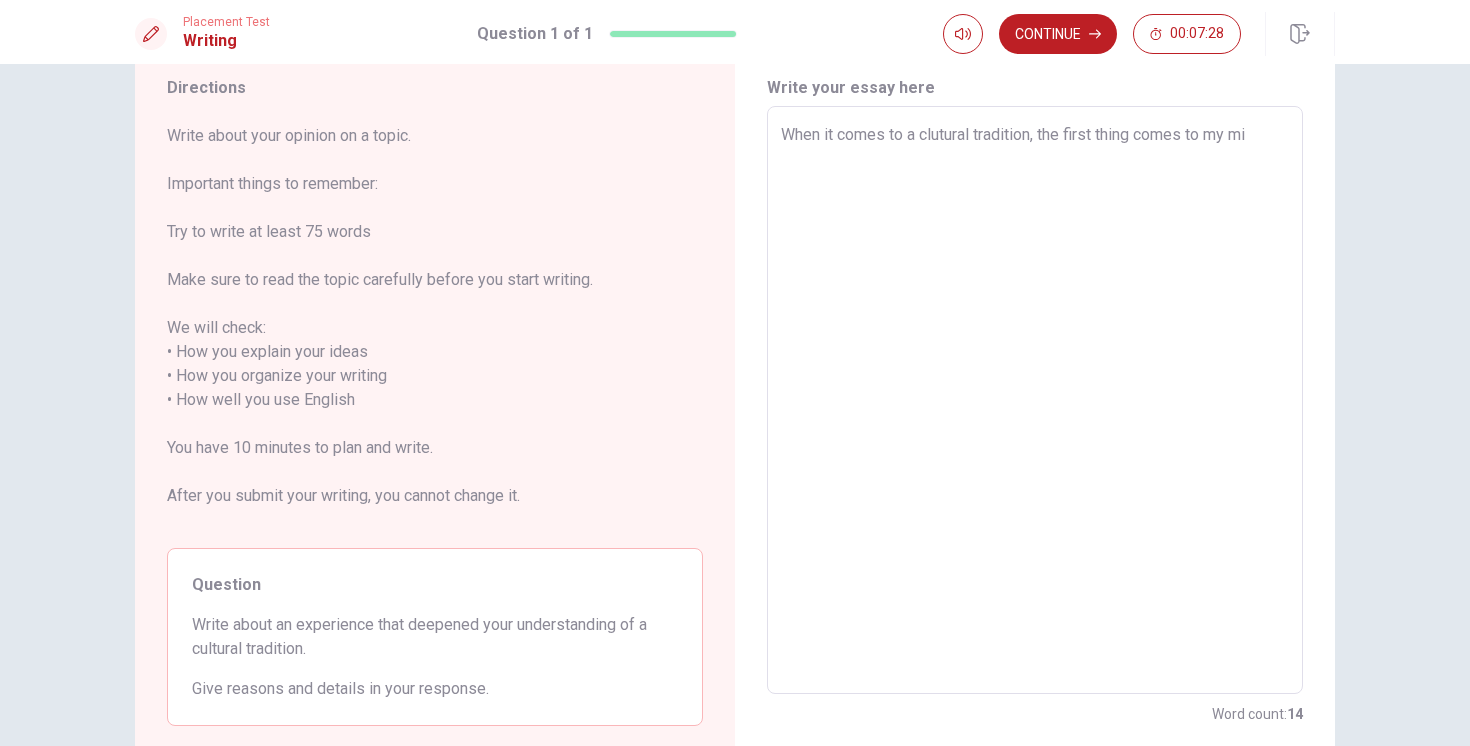 type on "x" 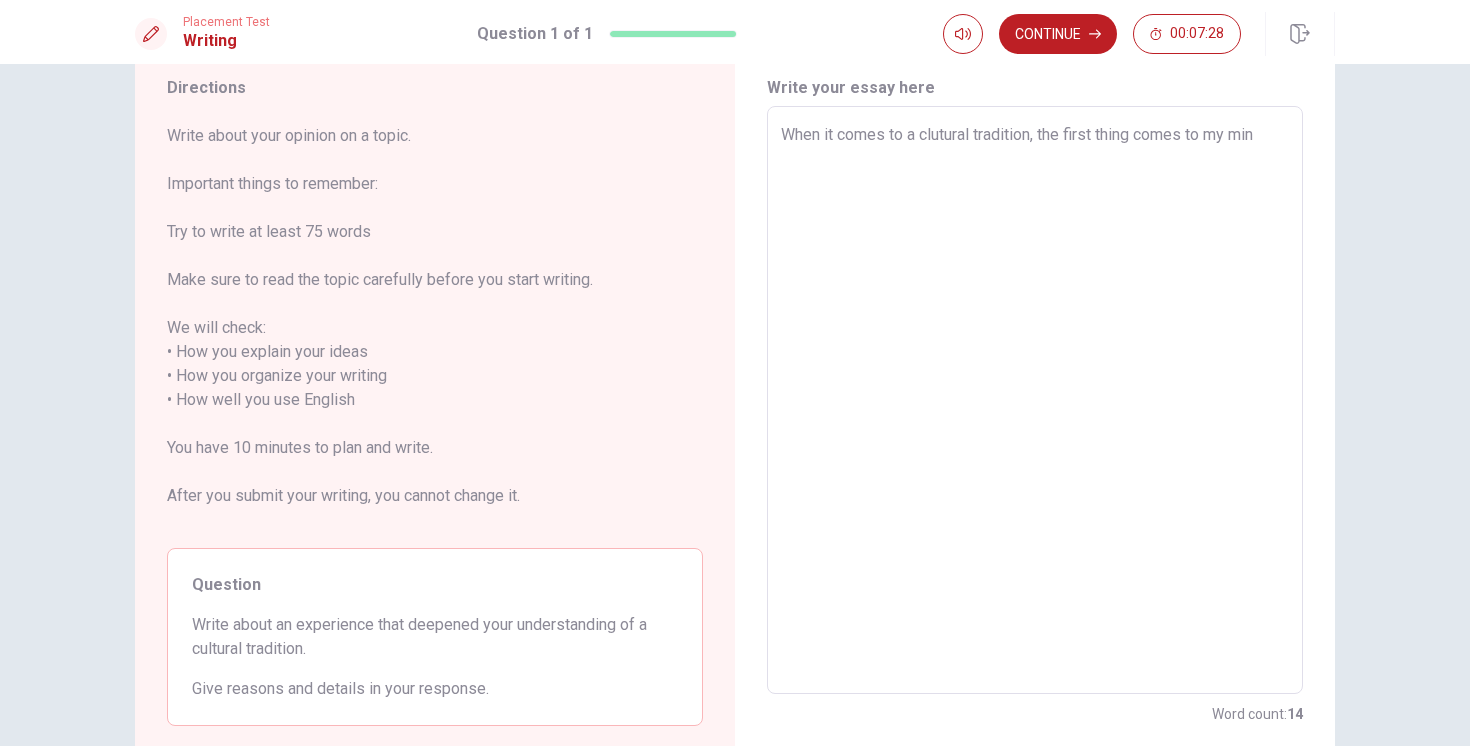 type on "x" 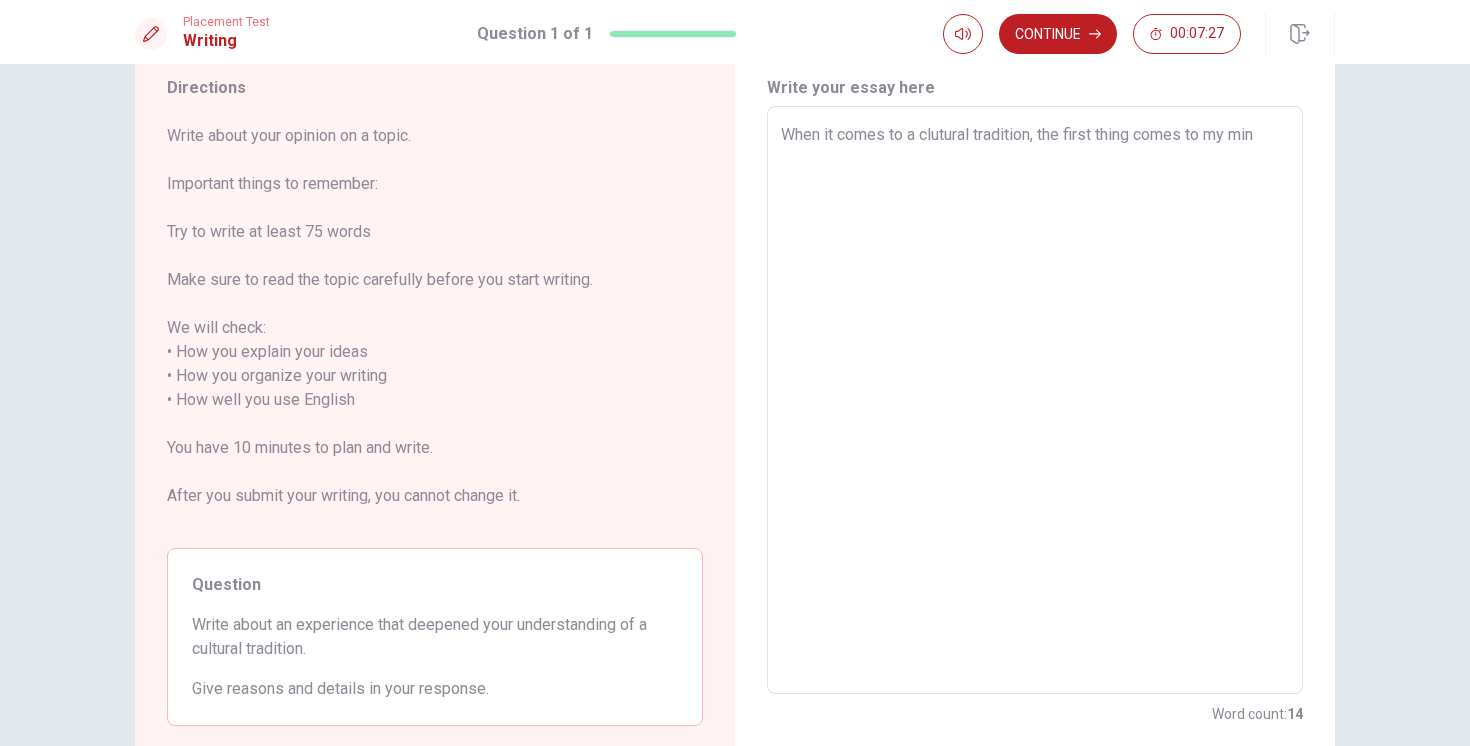 type on "When it comes to a clutural tradition, the first thing comes to my mind" 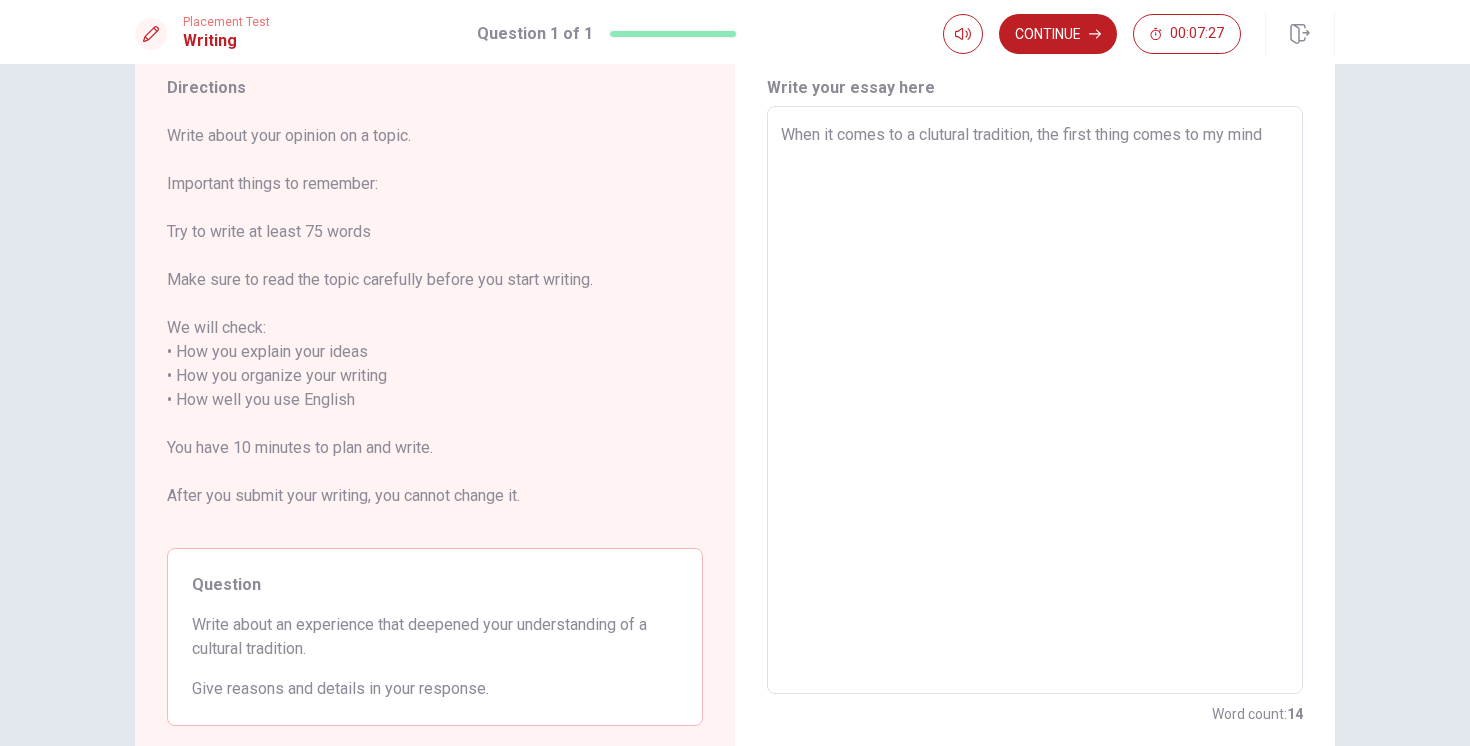 type on "x" 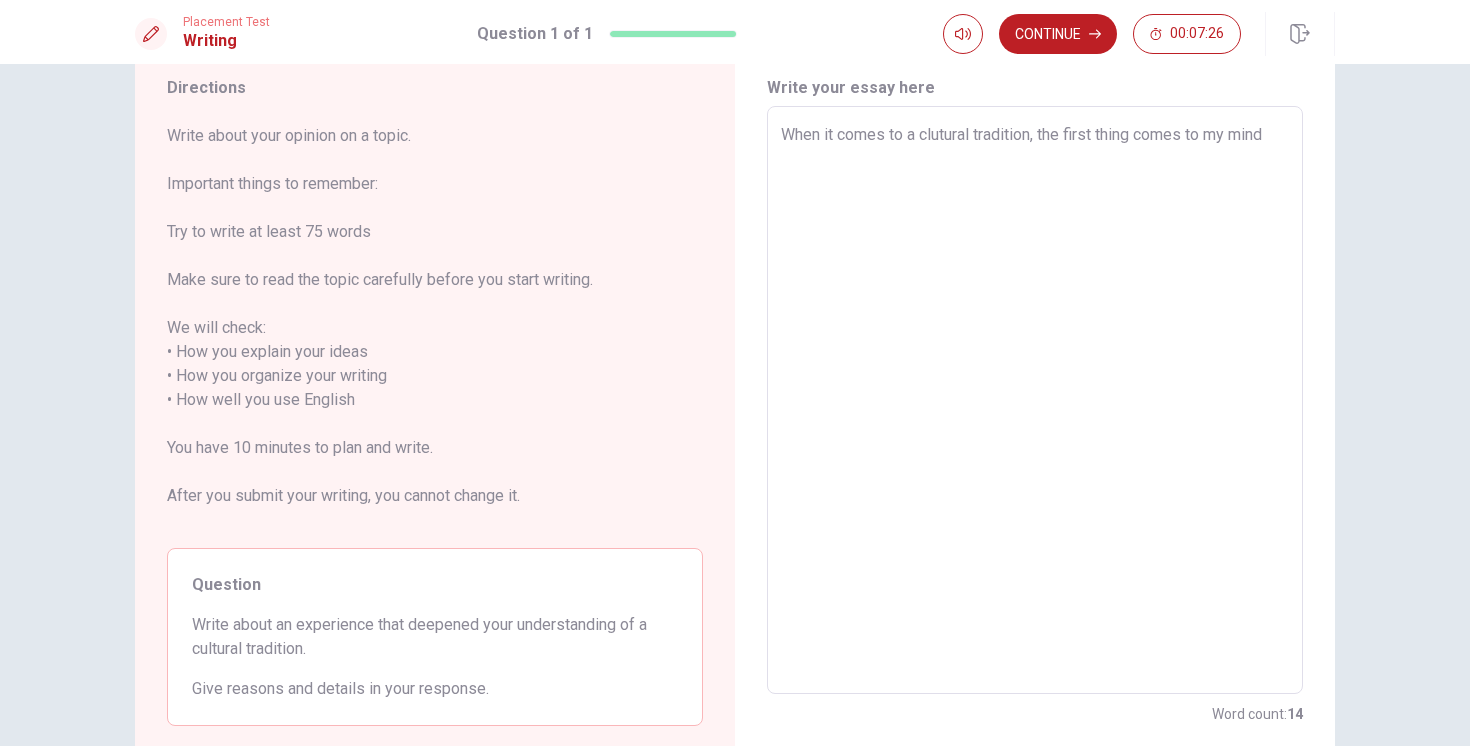 type on "When it comes to a clutural tradition, the first thing comes to my mind i" 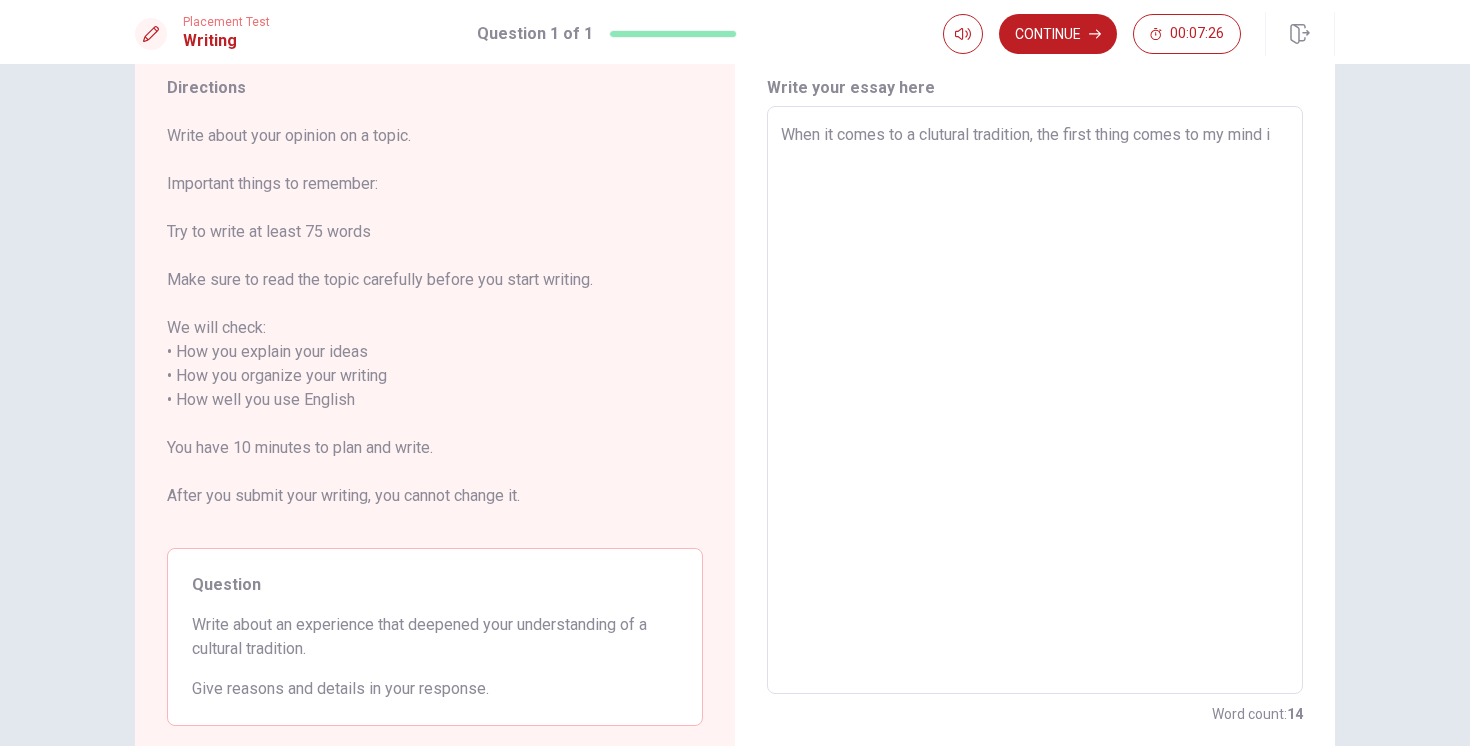type on "x" 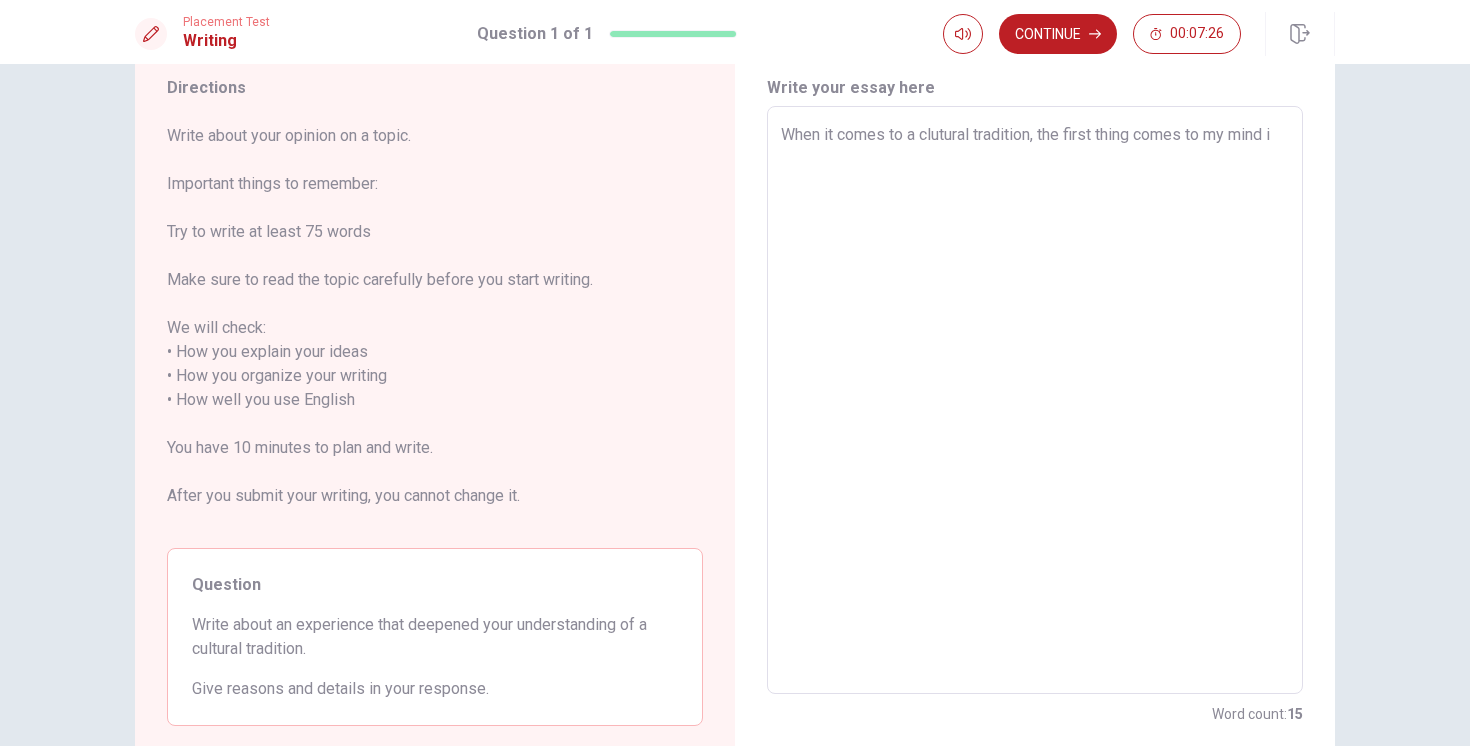 type on "When it comes to a clutural tradition, the first thing comes to my mind is" 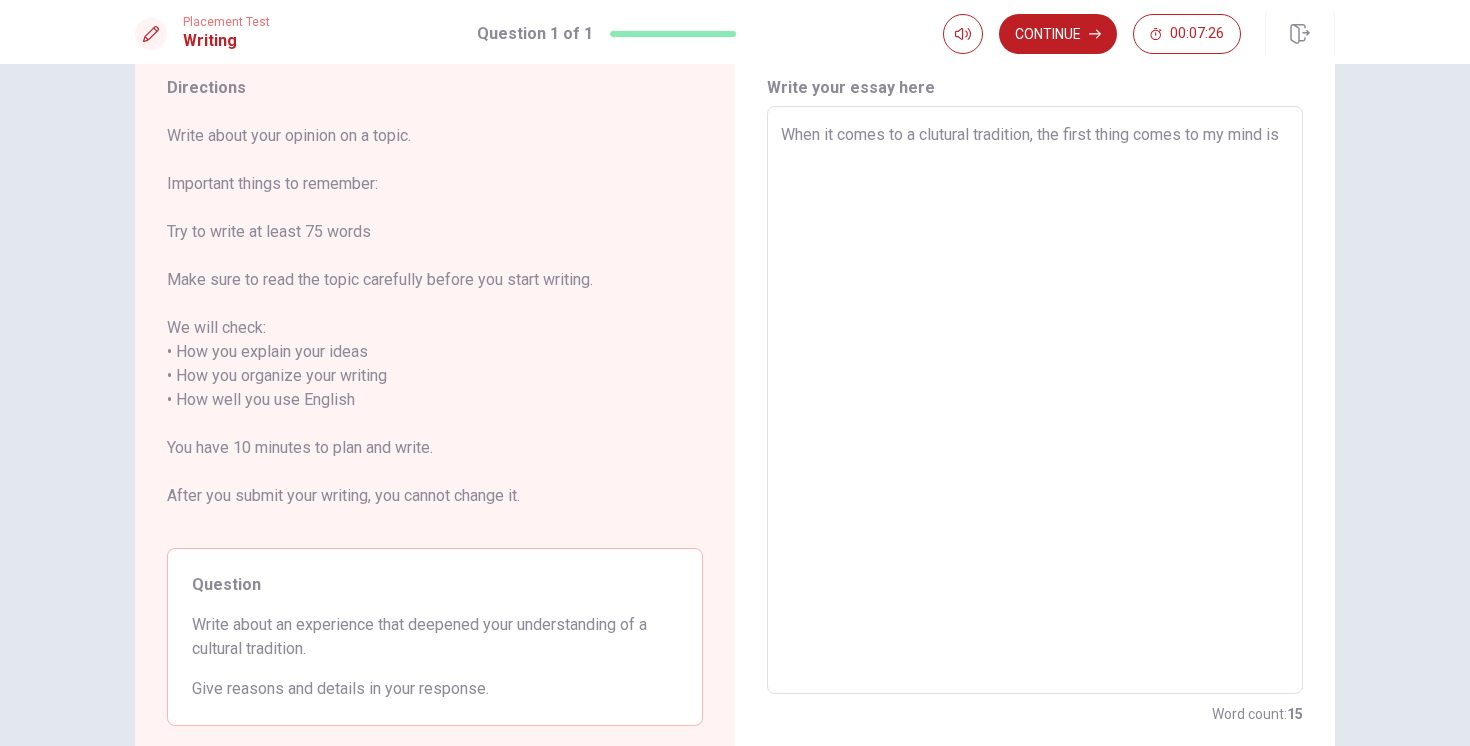type 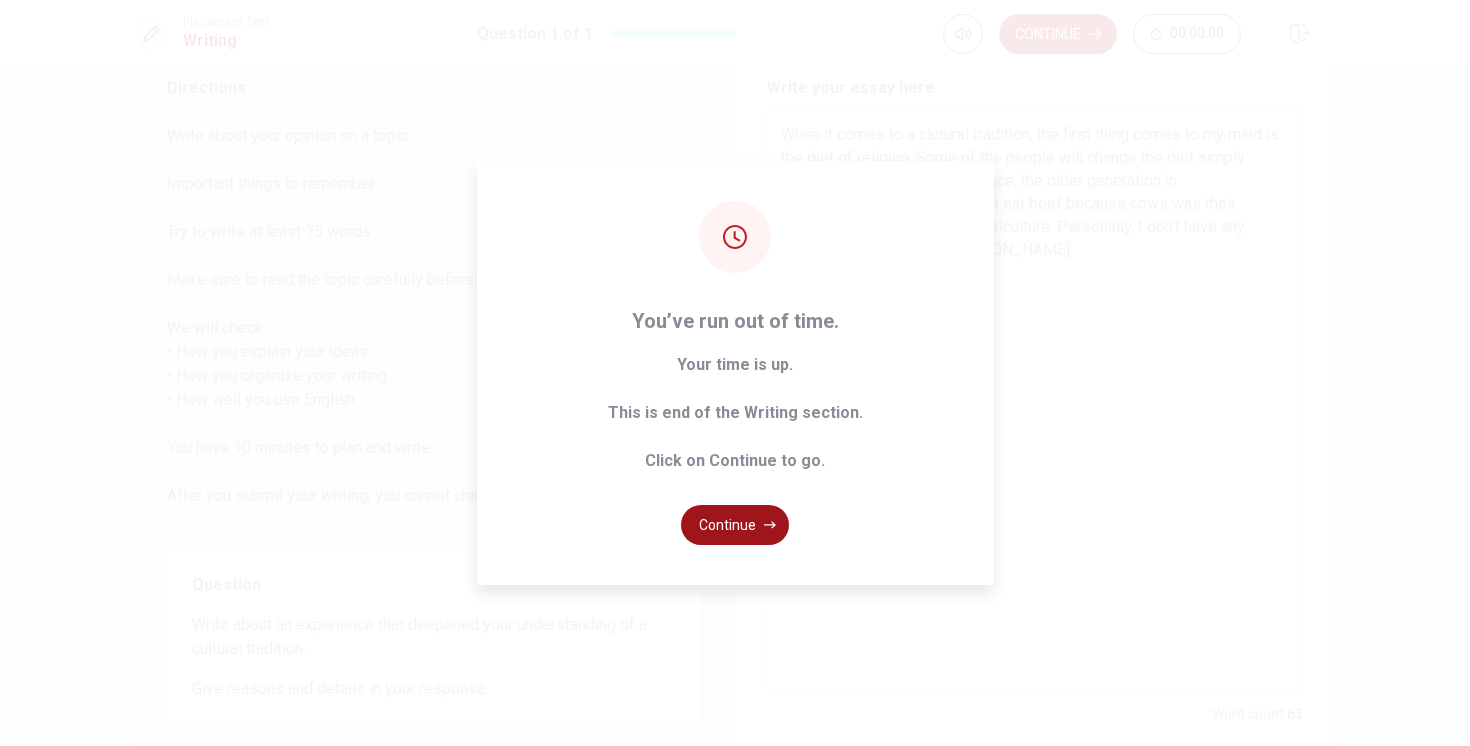 click on "Continue" at bounding box center (735, 525) 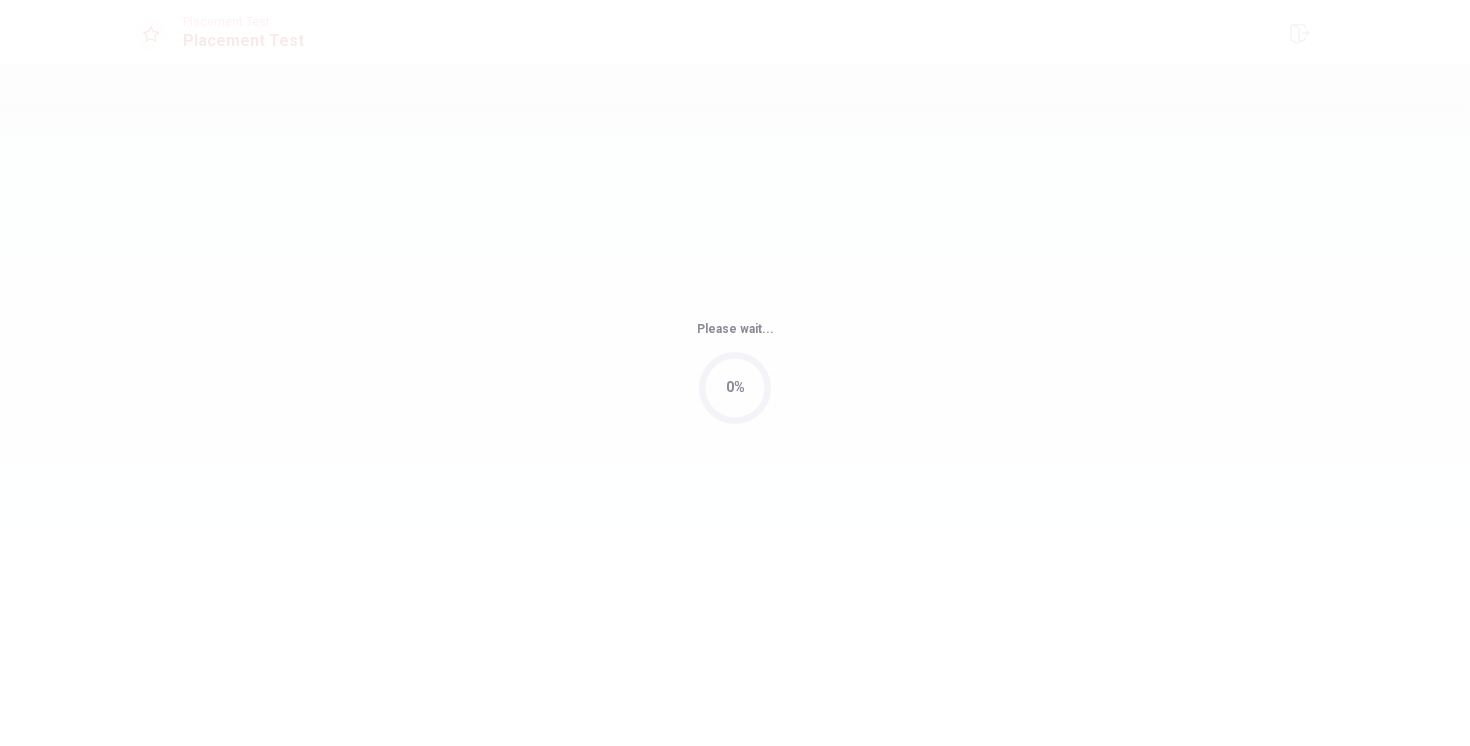 scroll, scrollTop: 0, scrollLeft: 0, axis: both 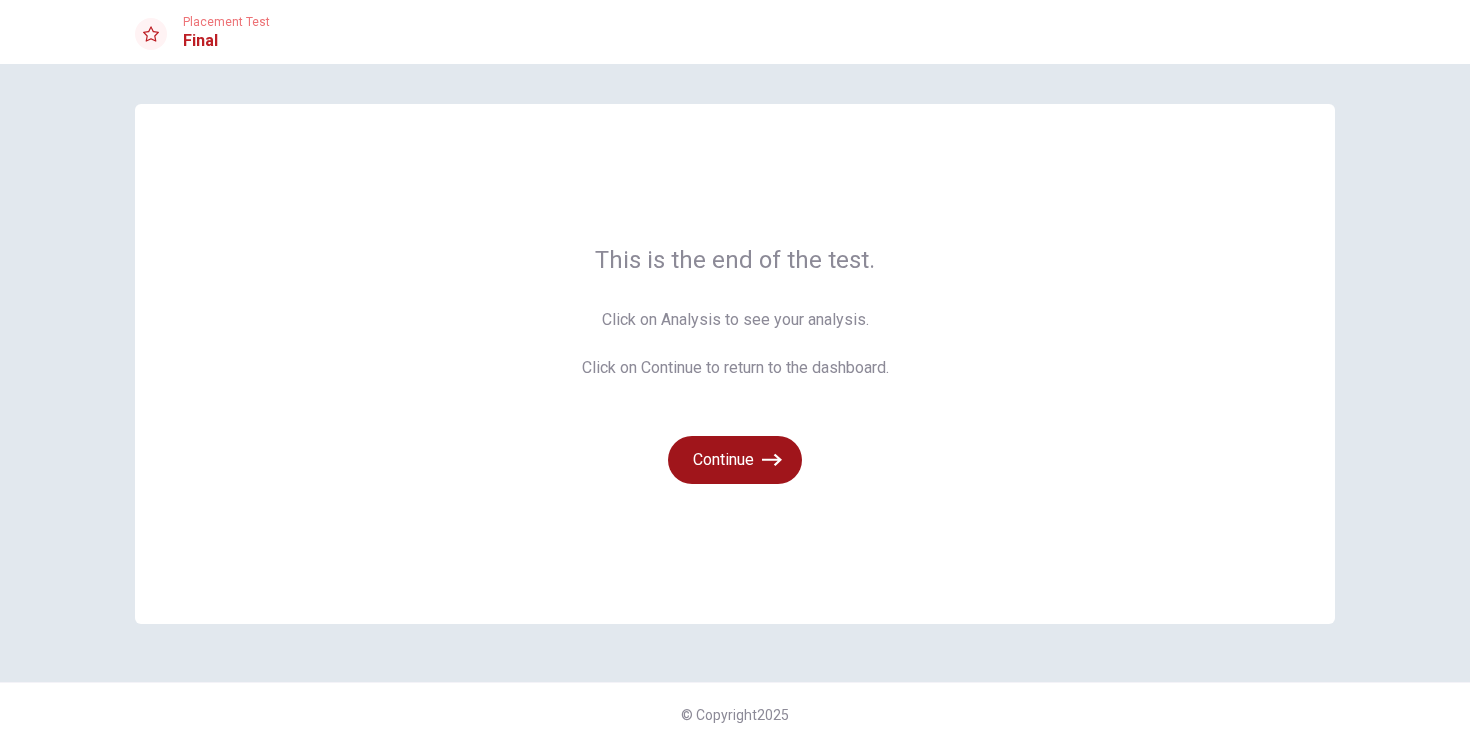 click on "Continue" at bounding box center (735, 460) 